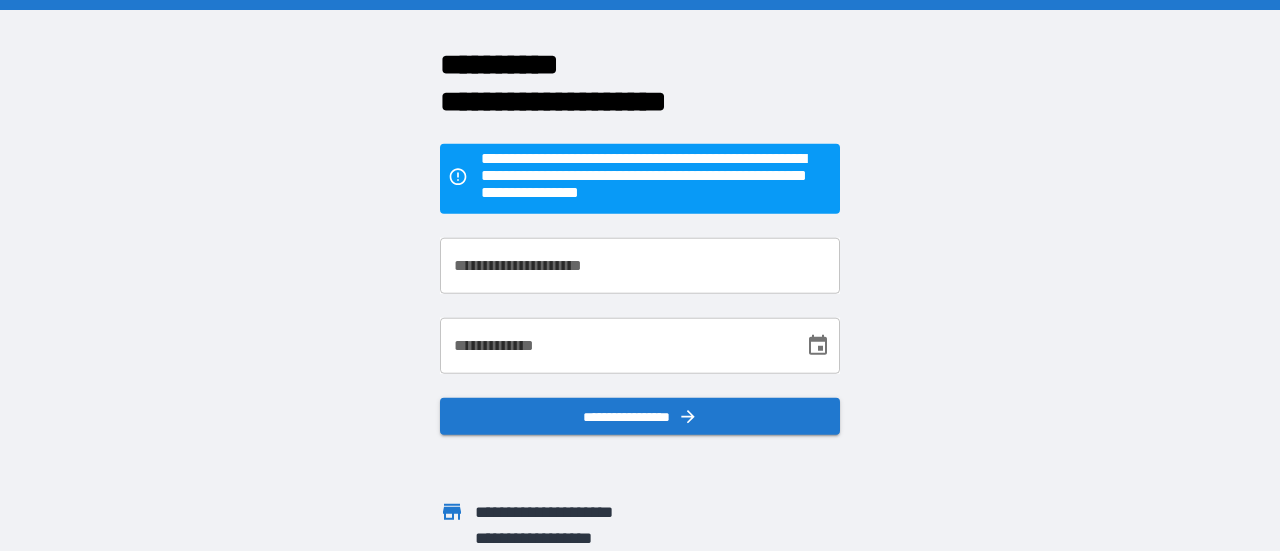 scroll, scrollTop: 0, scrollLeft: 0, axis: both 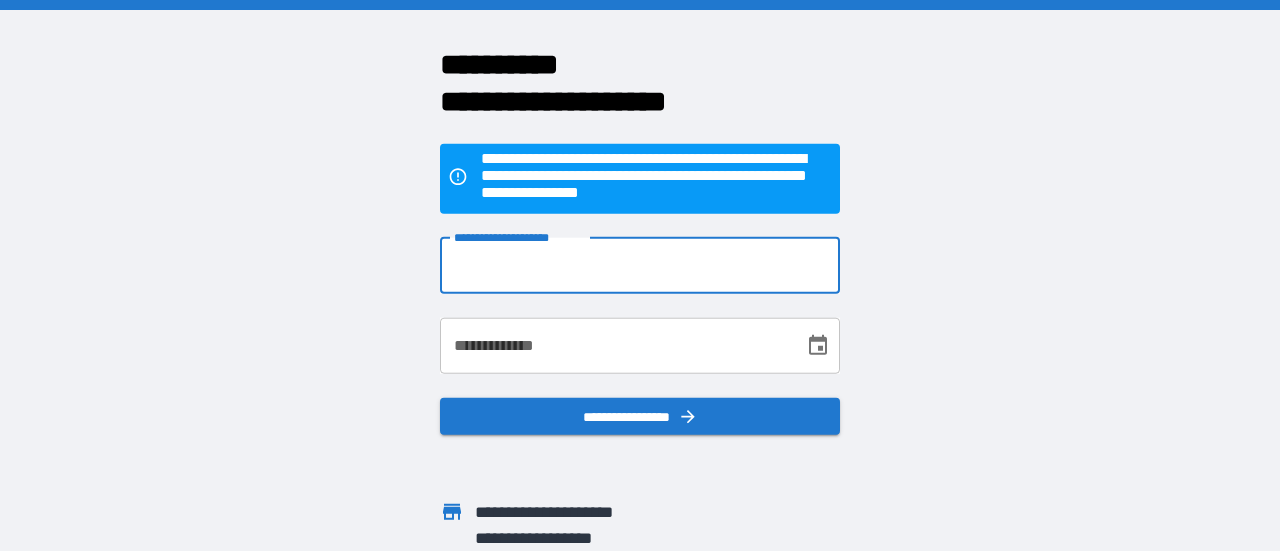 click on "**********" at bounding box center (640, 265) 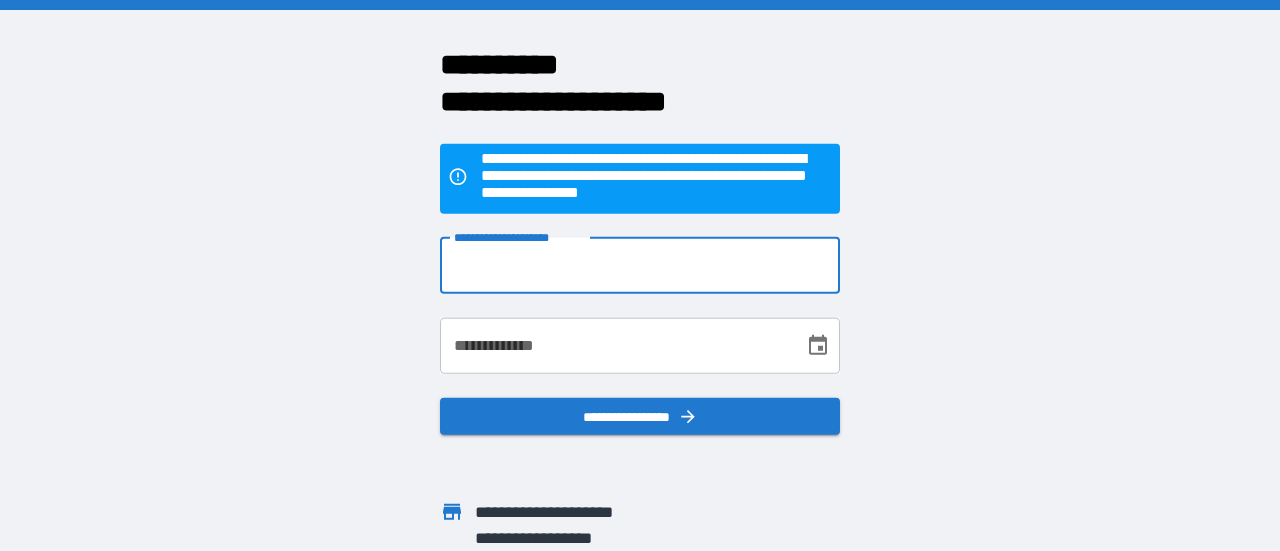 type on "**********" 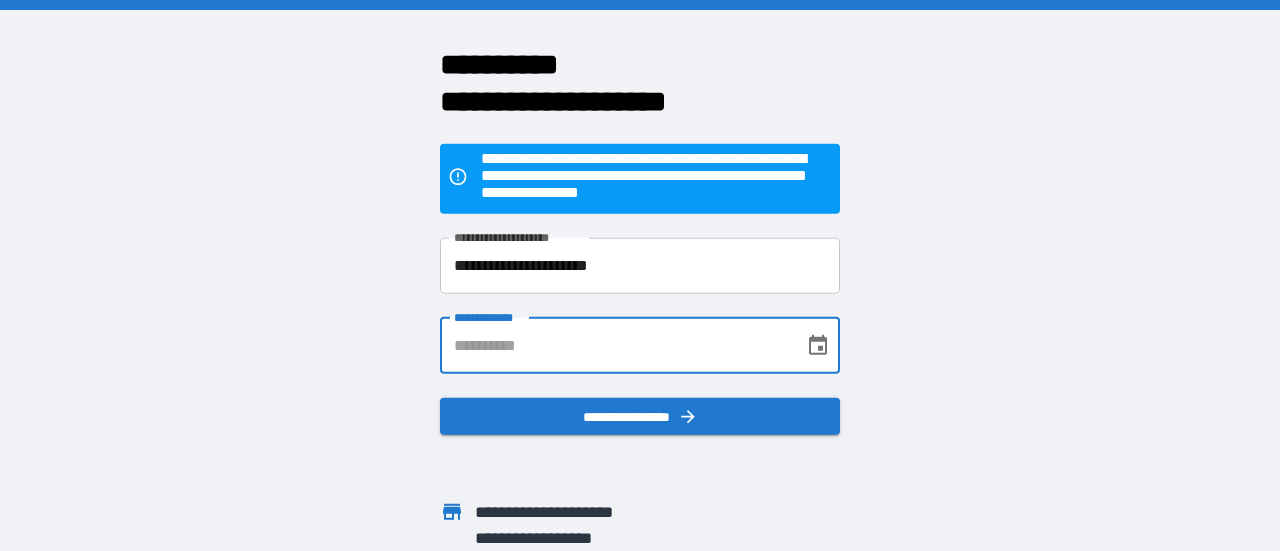 click on "**********" at bounding box center (615, 345) 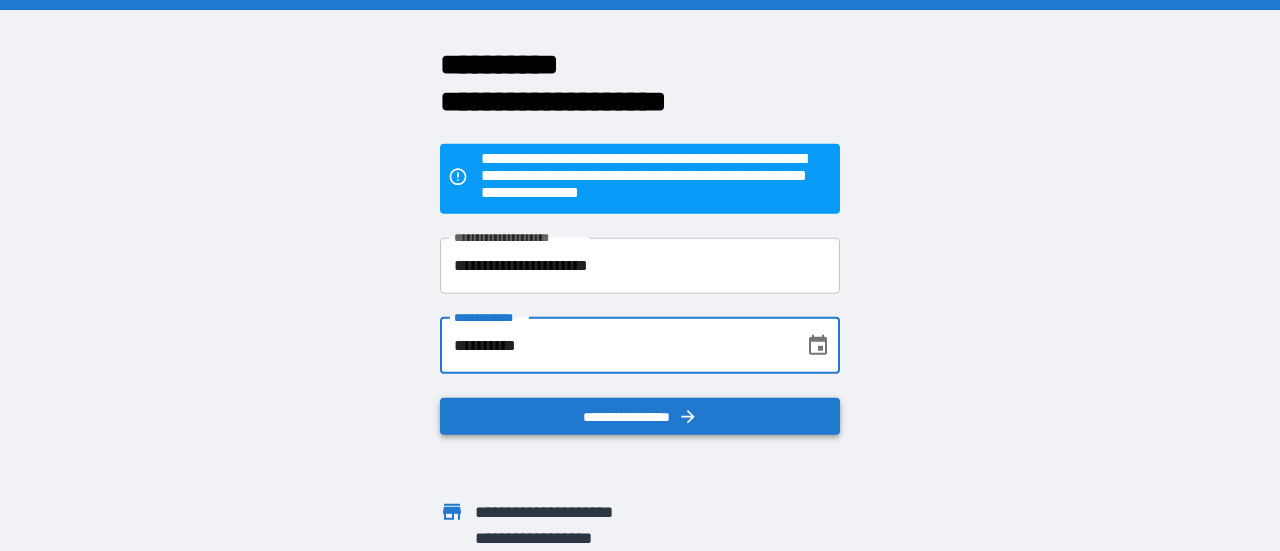 type on "**********" 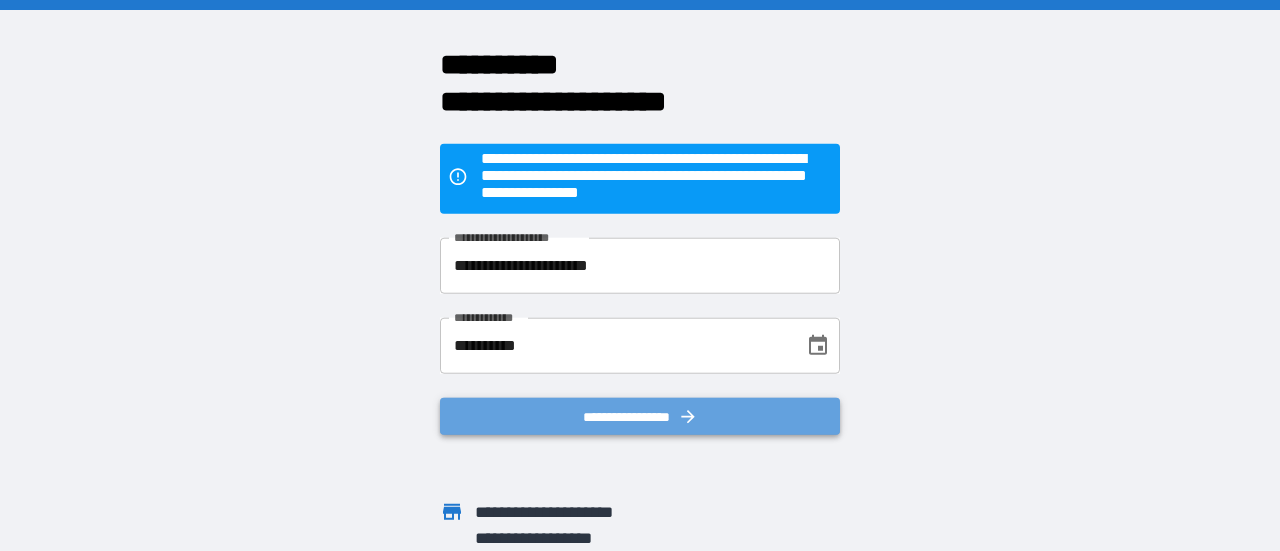 click 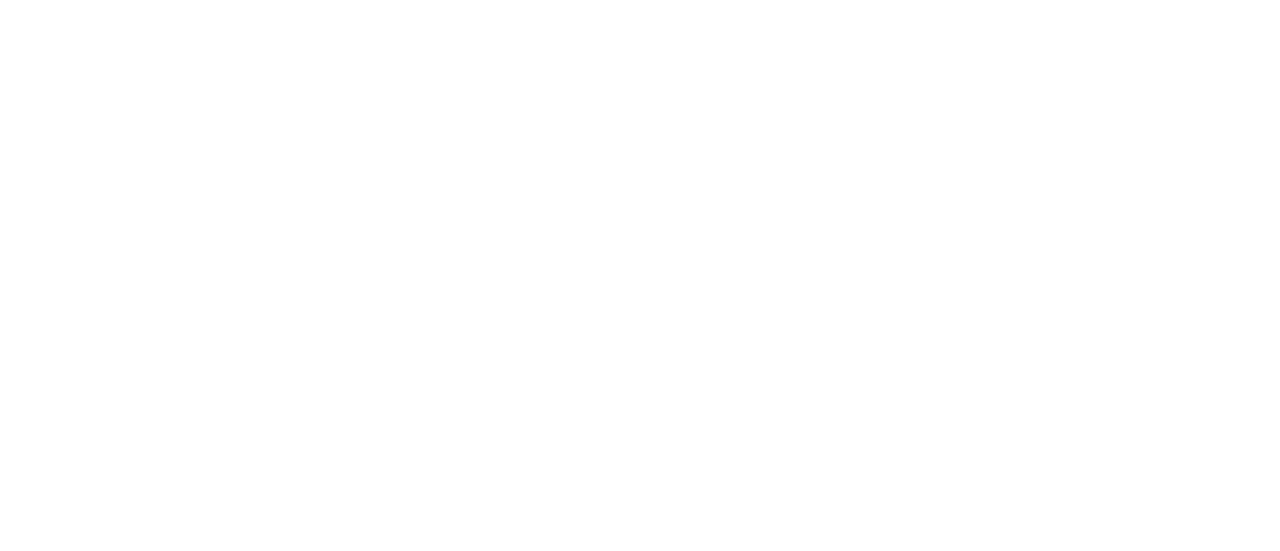 scroll, scrollTop: 0, scrollLeft: 0, axis: both 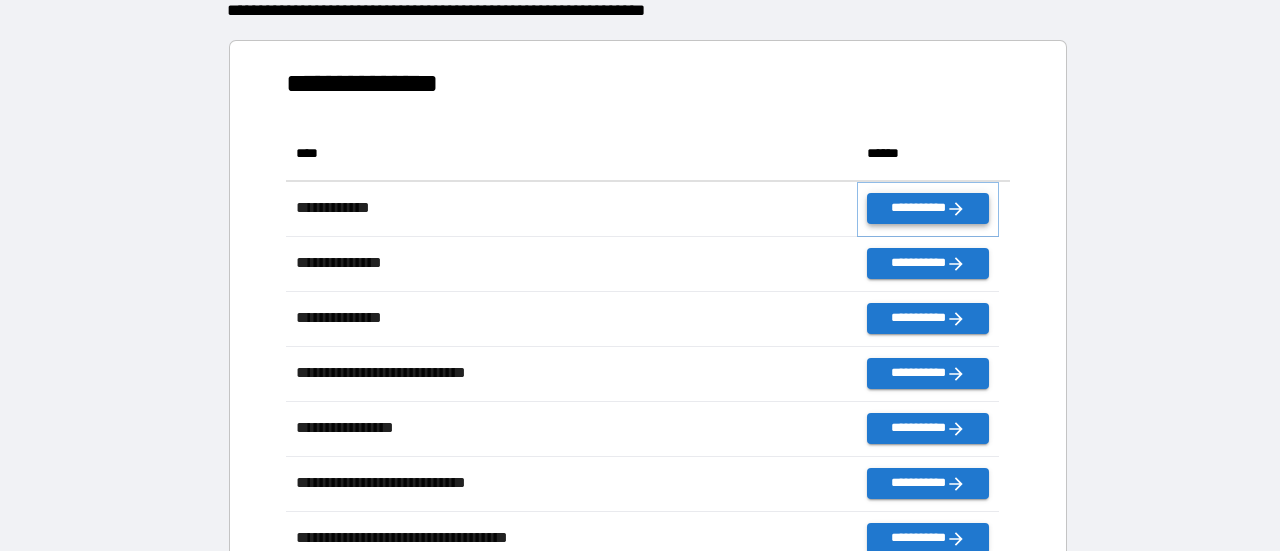 click on "**********" at bounding box center (928, 208) 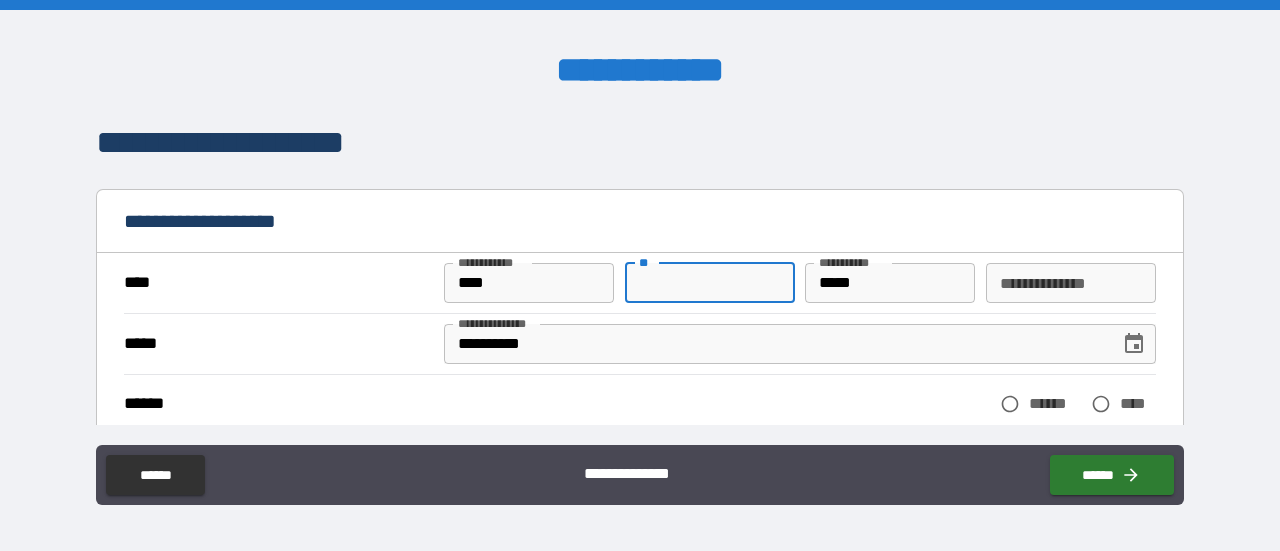 click on "**" at bounding box center (710, 283) 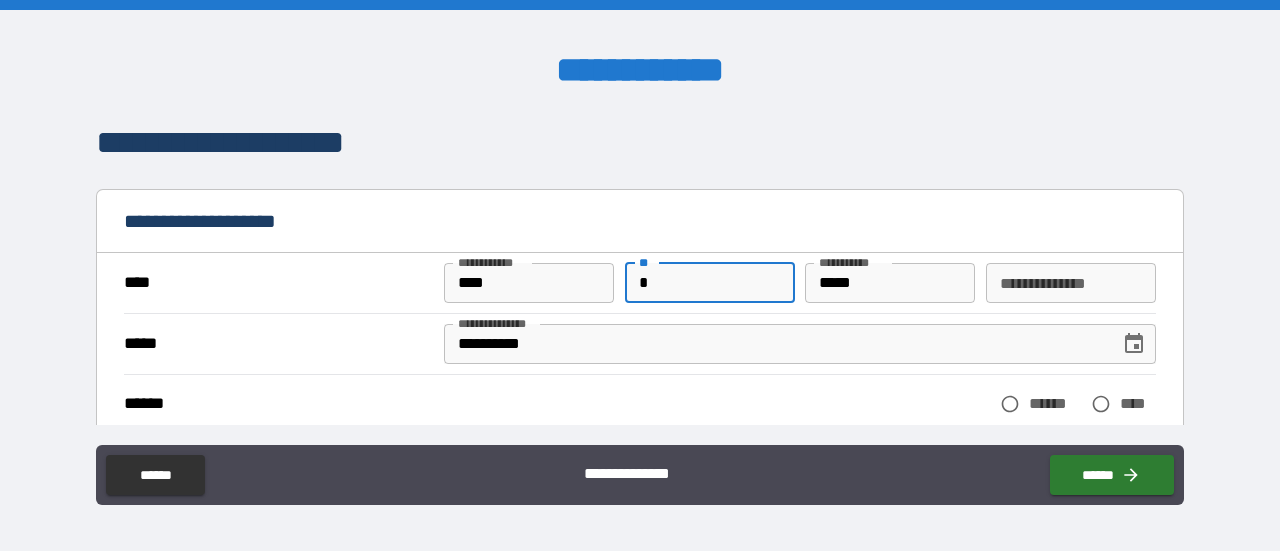 type on "*" 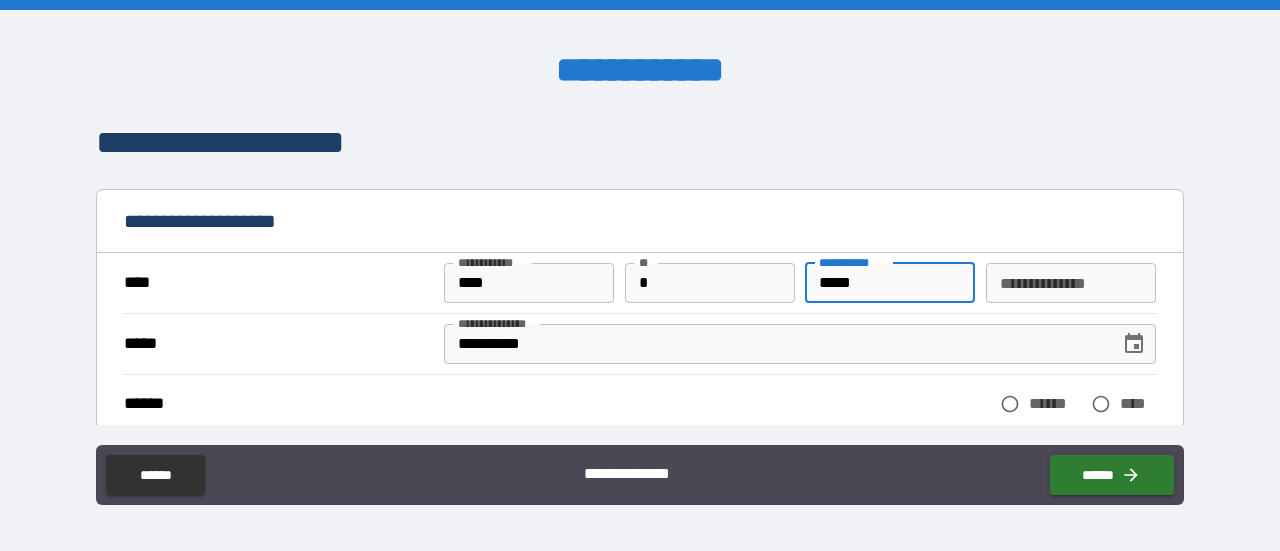 scroll, scrollTop: 100, scrollLeft: 0, axis: vertical 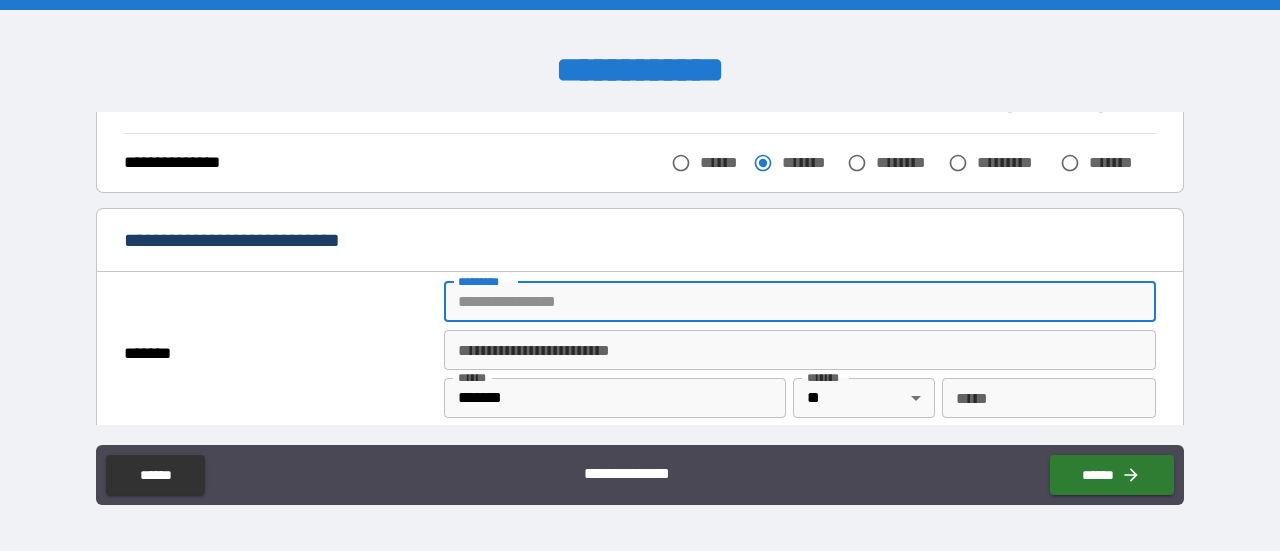 click on "*******   *" at bounding box center (800, 302) 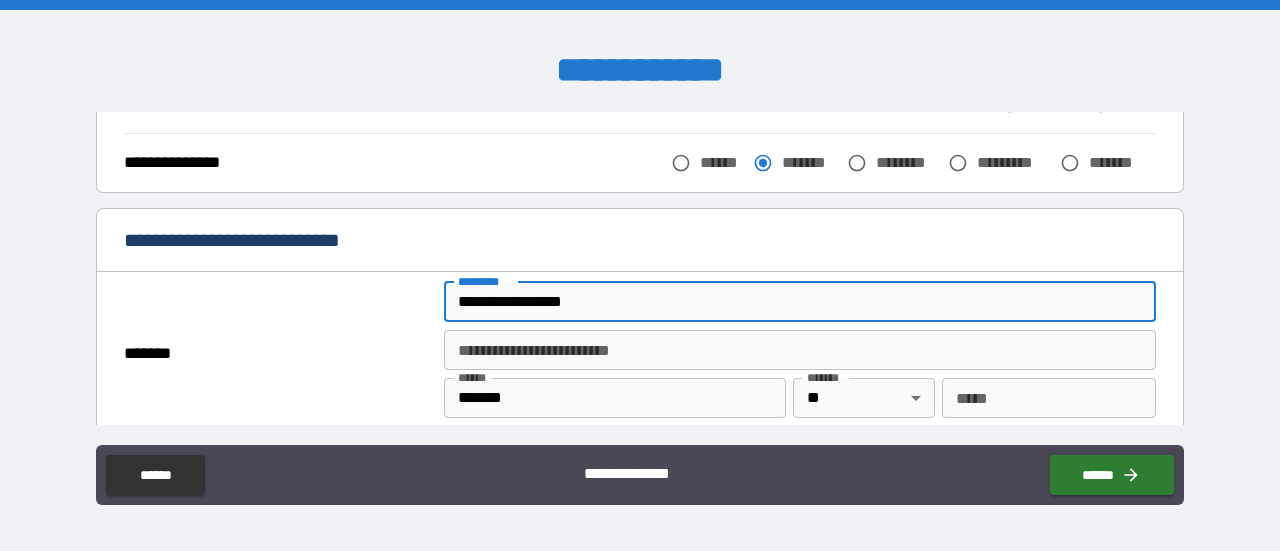 type on "****" 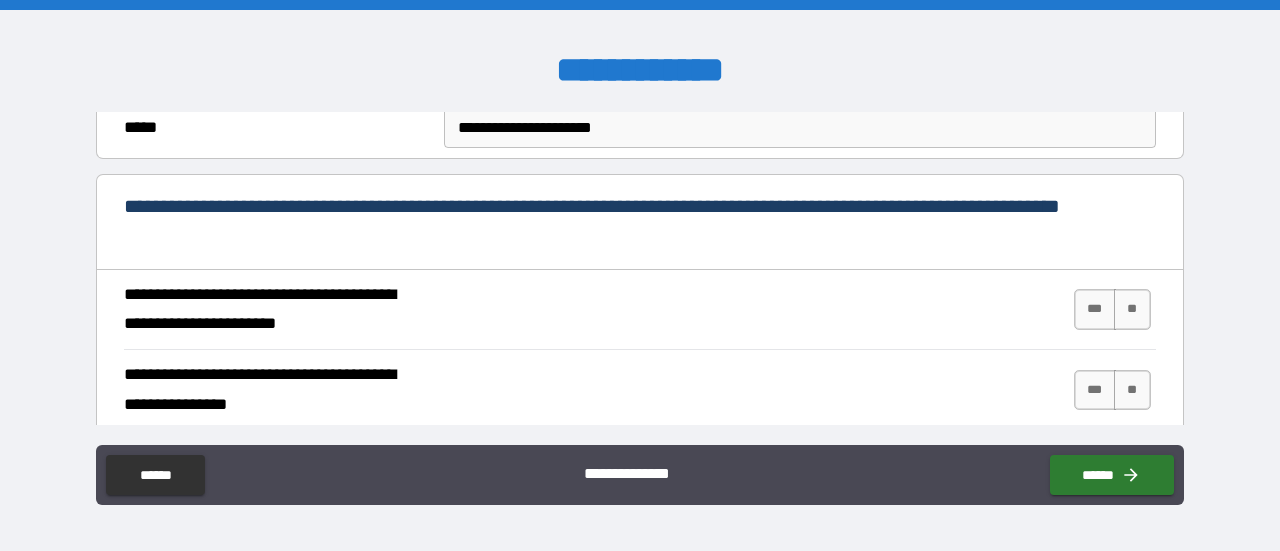 scroll, scrollTop: 800, scrollLeft: 0, axis: vertical 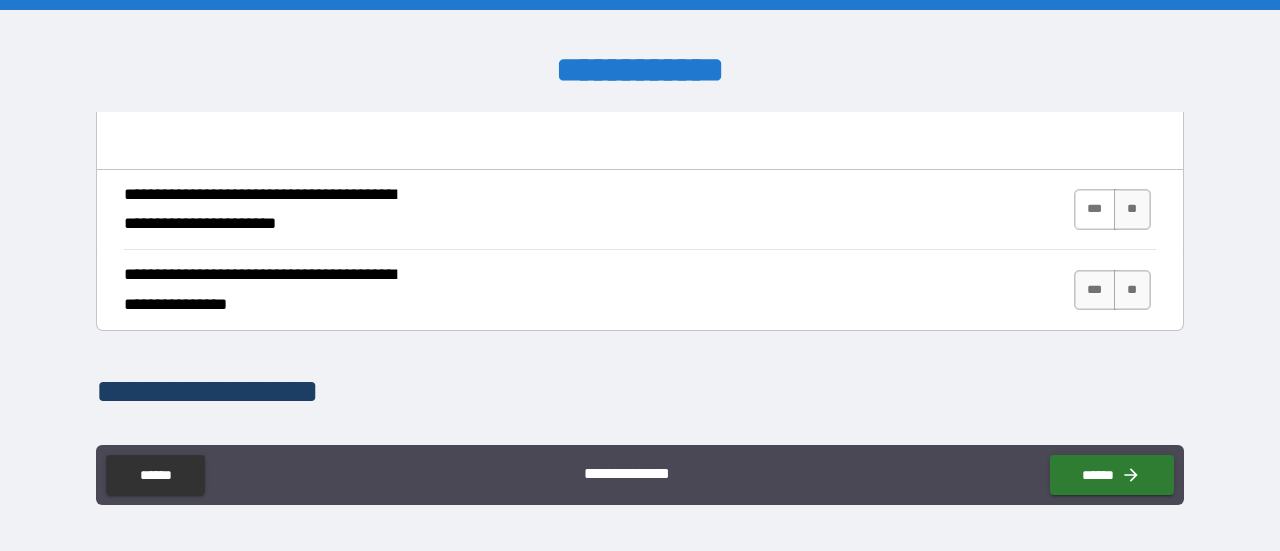 click on "***" at bounding box center (1095, 209) 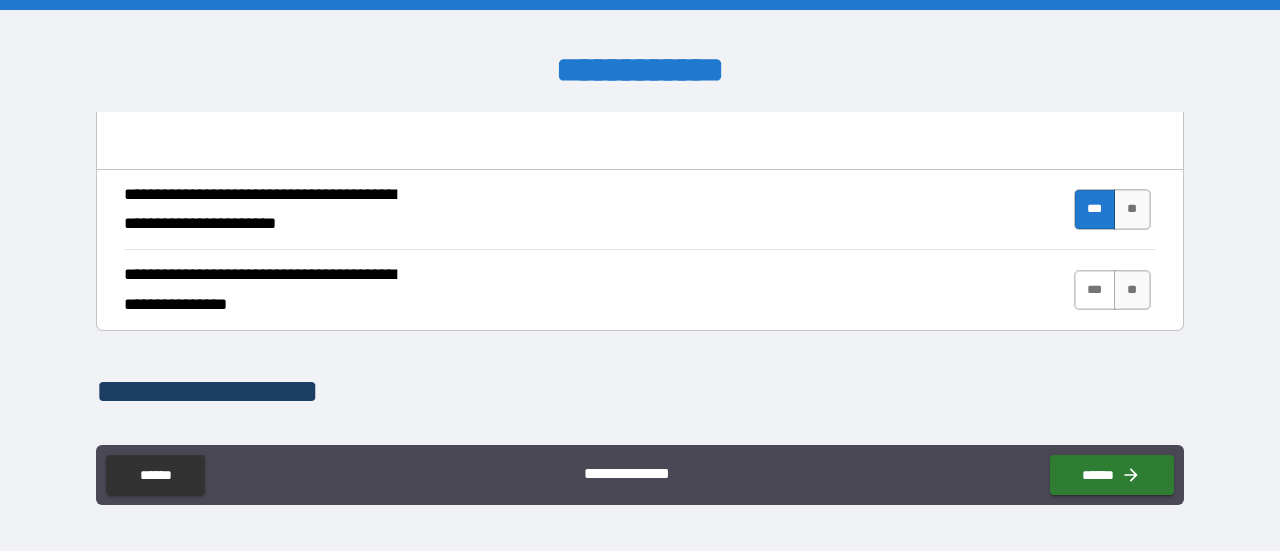click on "***" at bounding box center [1095, 290] 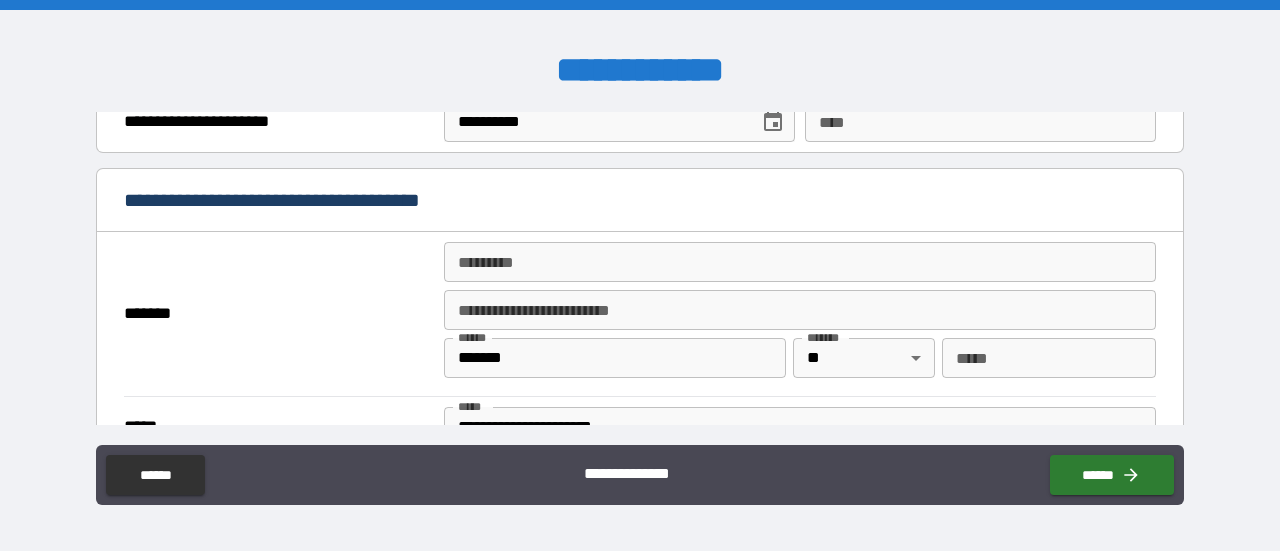 scroll, scrollTop: 1400, scrollLeft: 0, axis: vertical 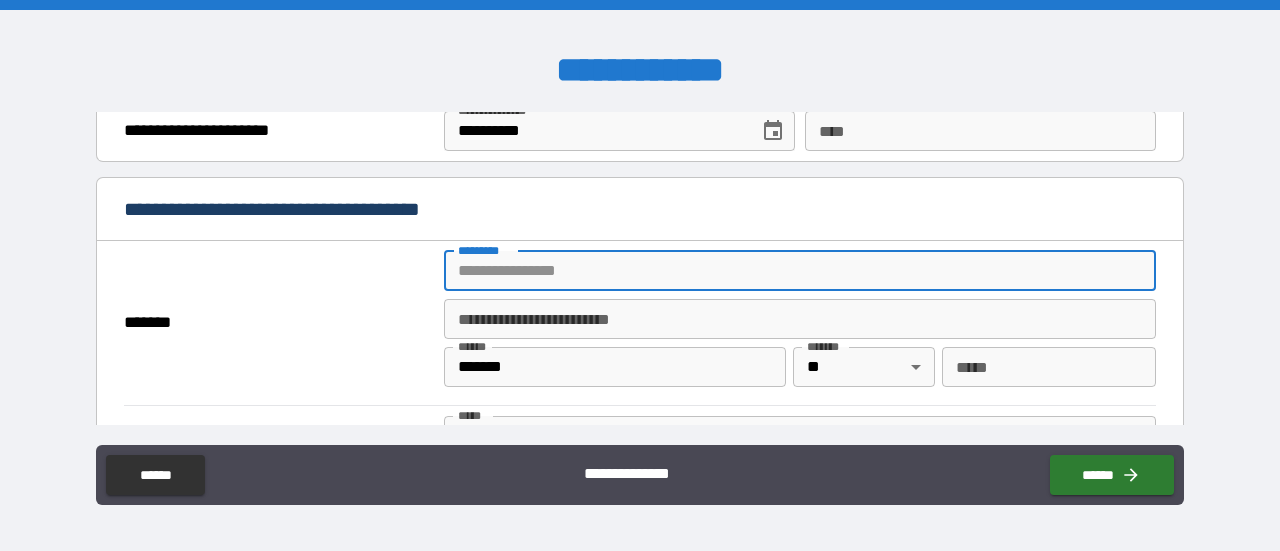 click on "*******   *" at bounding box center [800, 271] 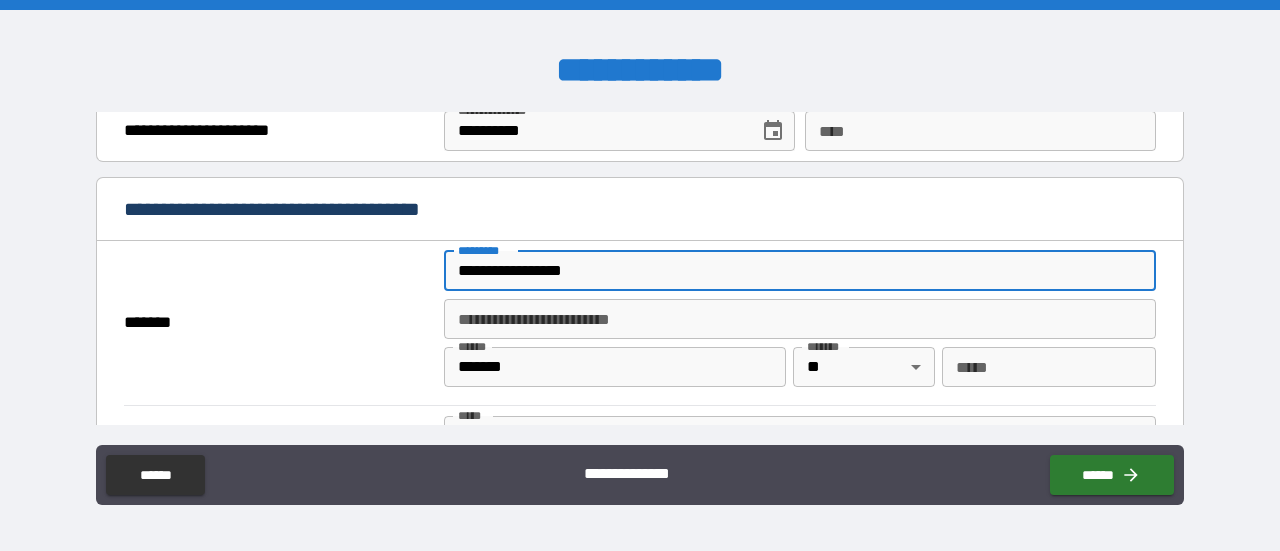 type on "*****" 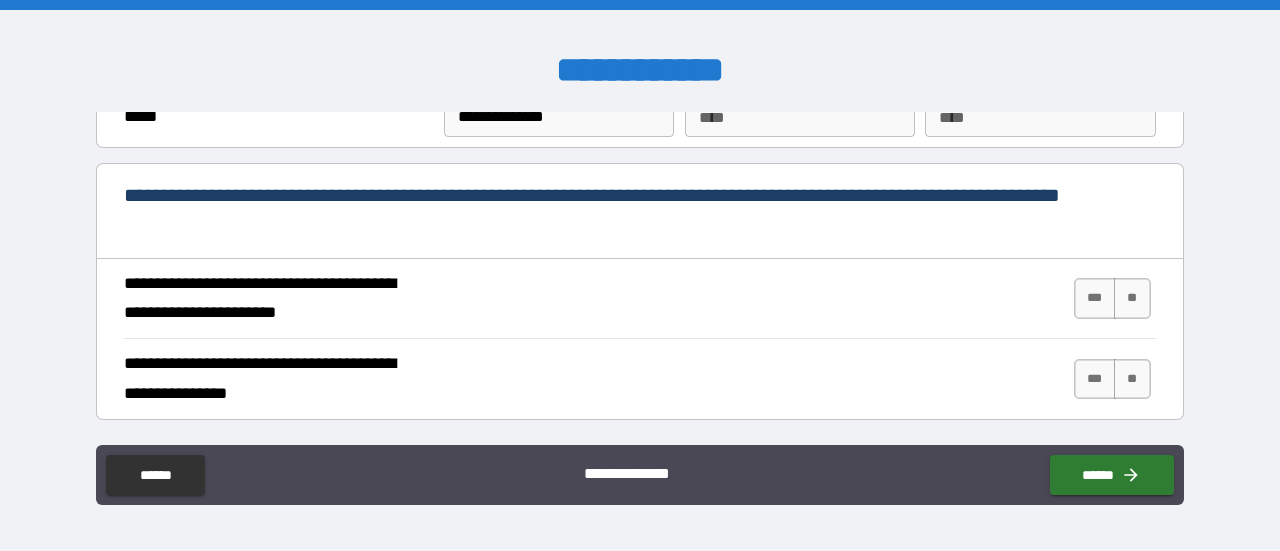 scroll, scrollTop: 1800, scrollLeft: 0, axis: vertical 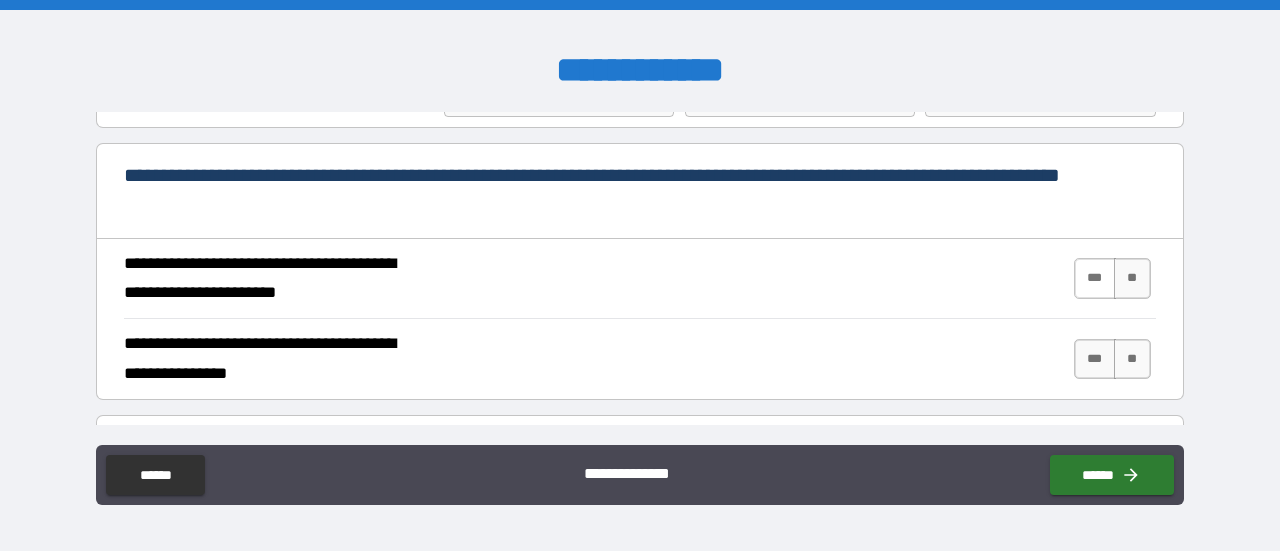 click on "***" at bounding box center [1095, 278] 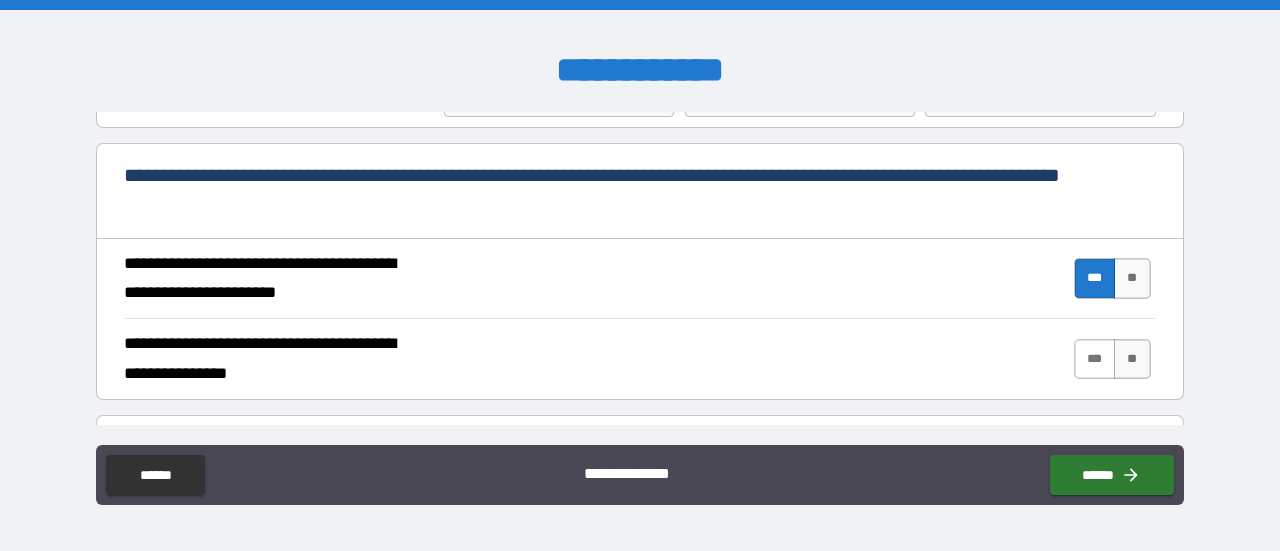 click on "***" at bounding box center (1095, 359) 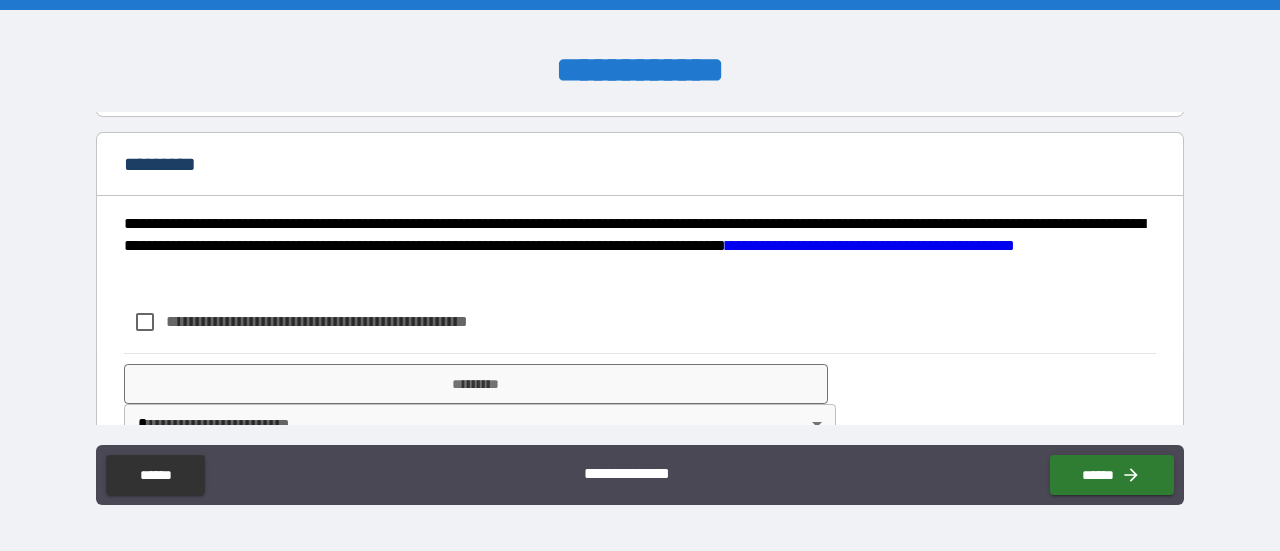 scroll, scrollTop: 2100, scrollLeft: 0, axis: vertical 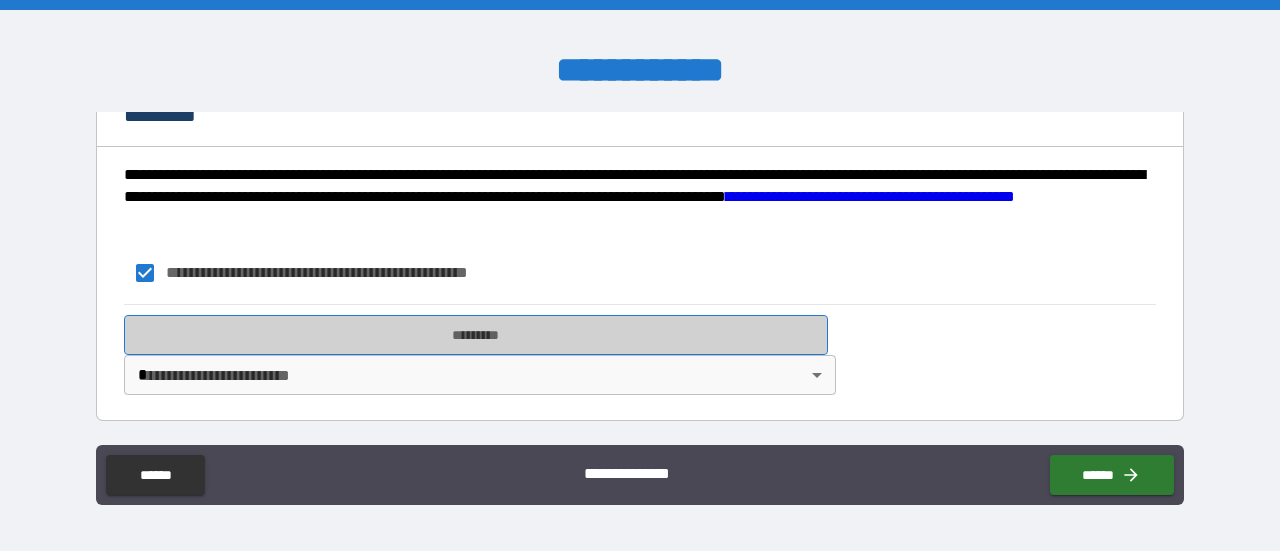 click on "*********" at bounding box center (476, 335) 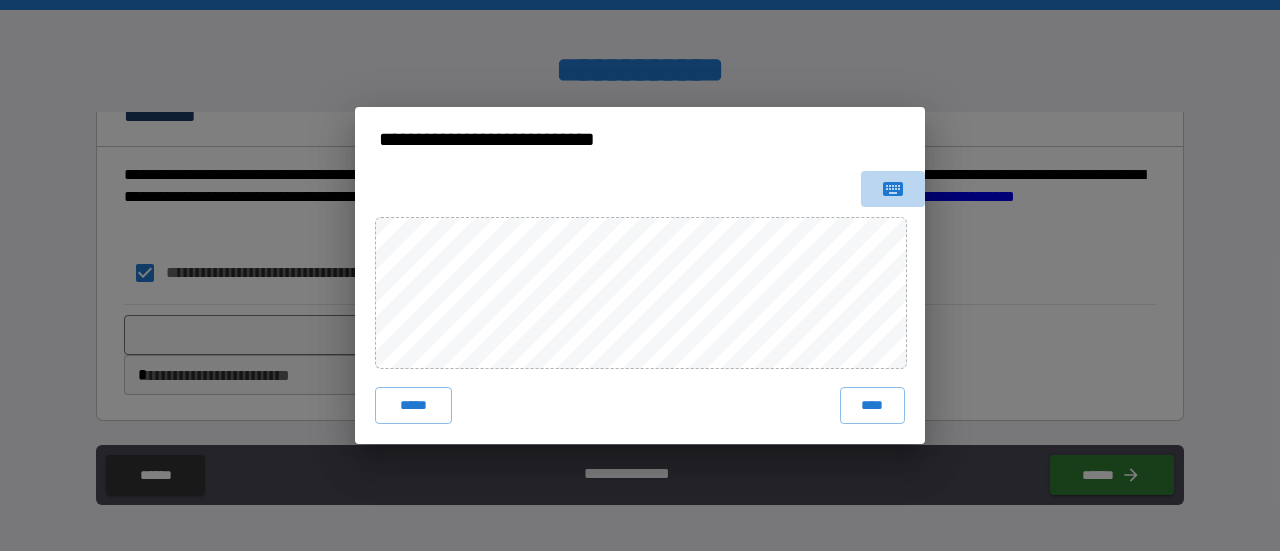 click 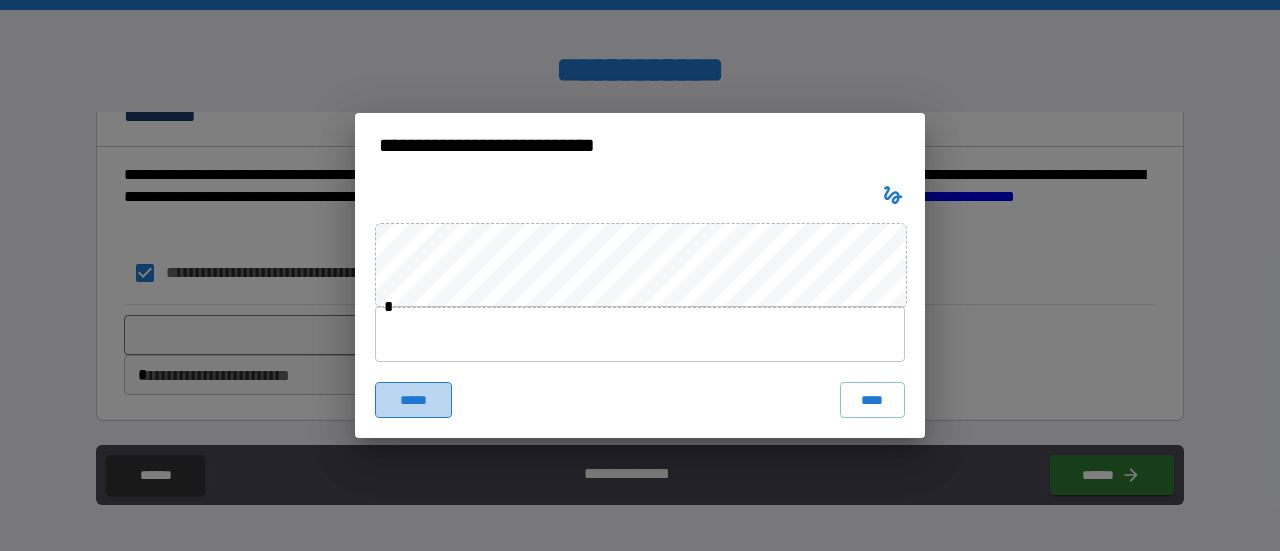 click on "*****" at bounding box center (413, 400) 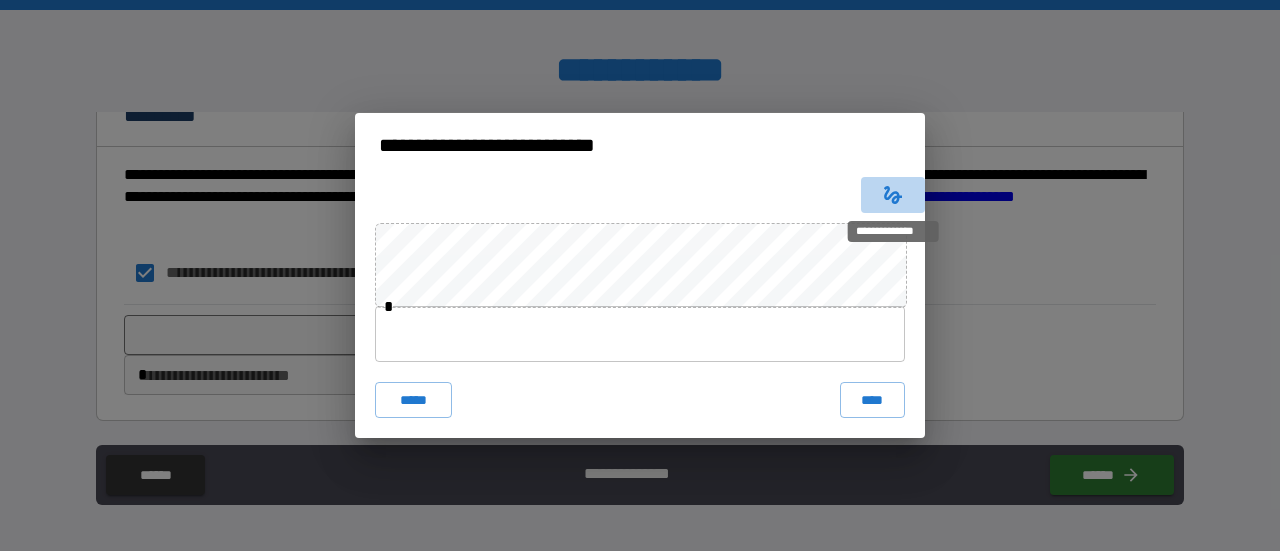 click 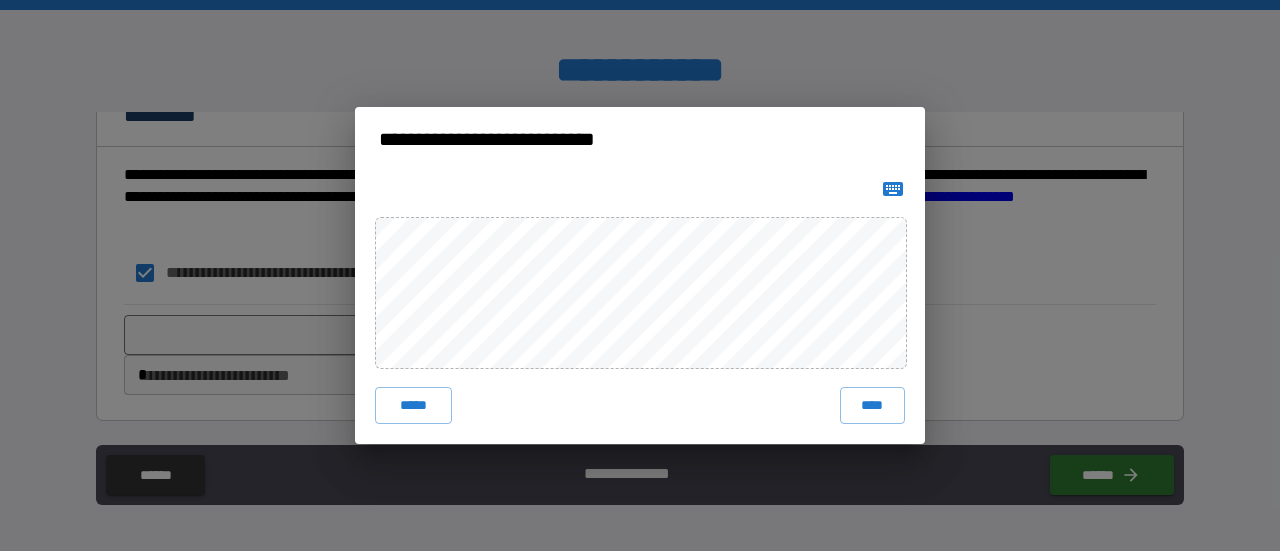 type 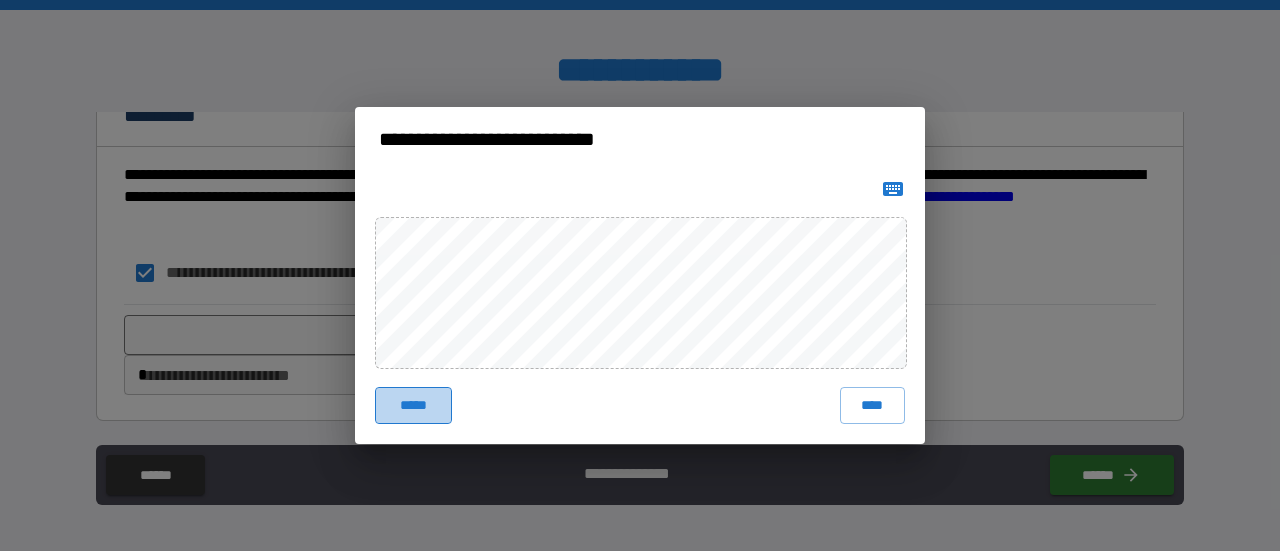 click on "*****" at bounding box center (413, 405) 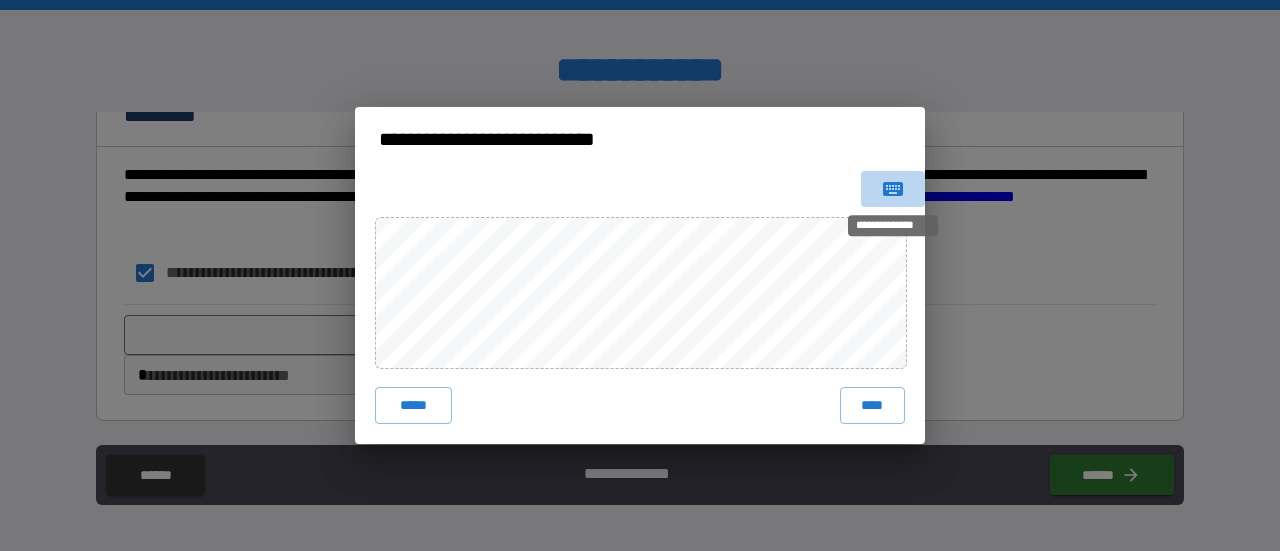 click 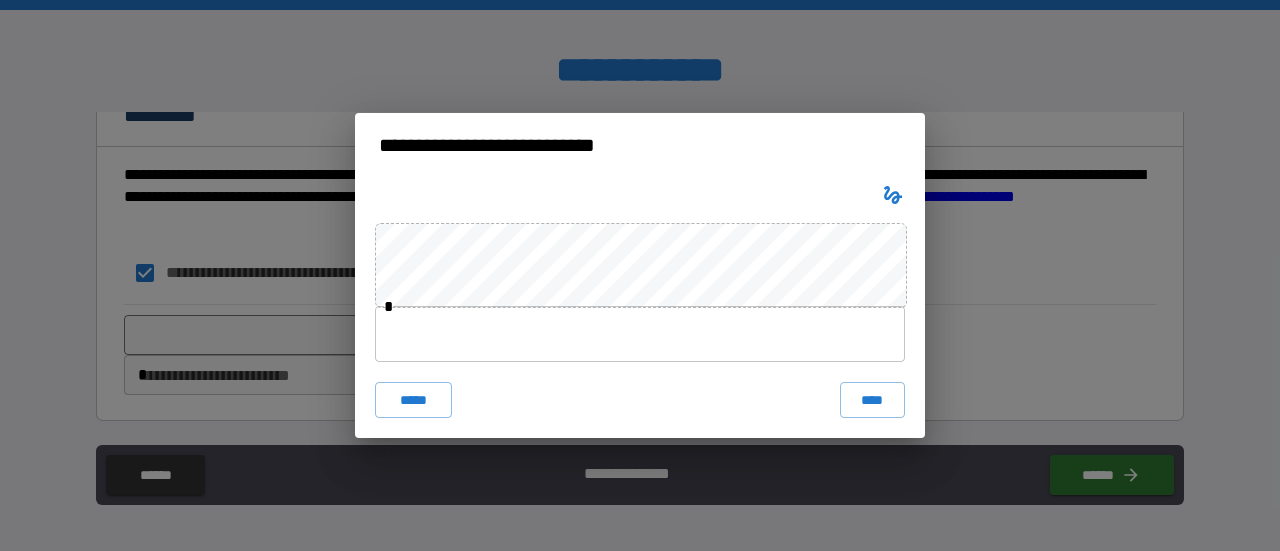 click at bounding box center (640, 334) 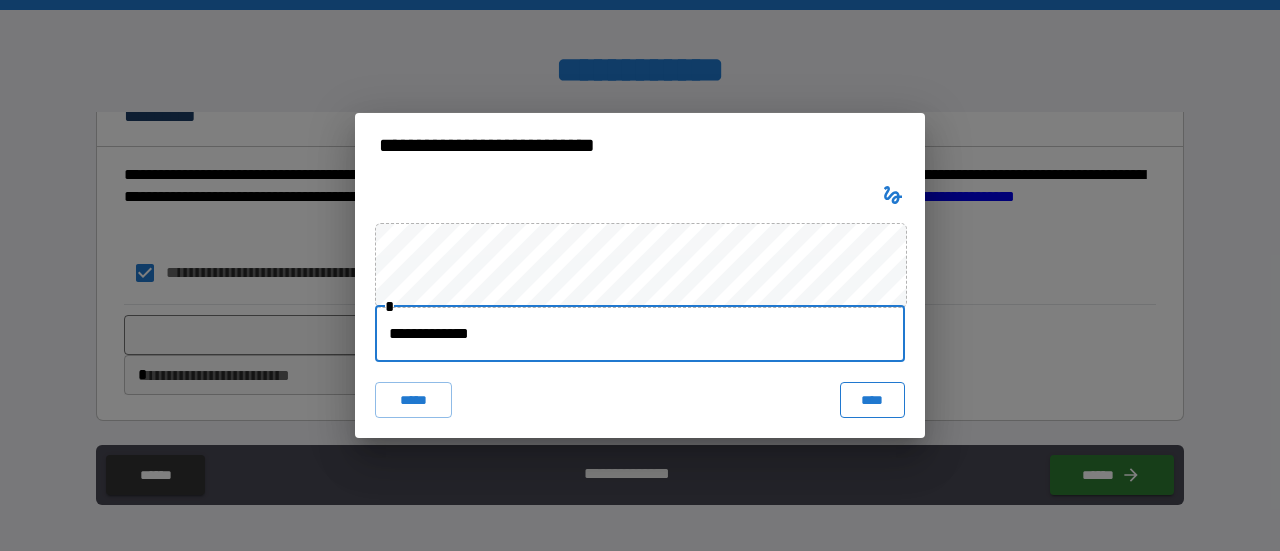 type on "**********" 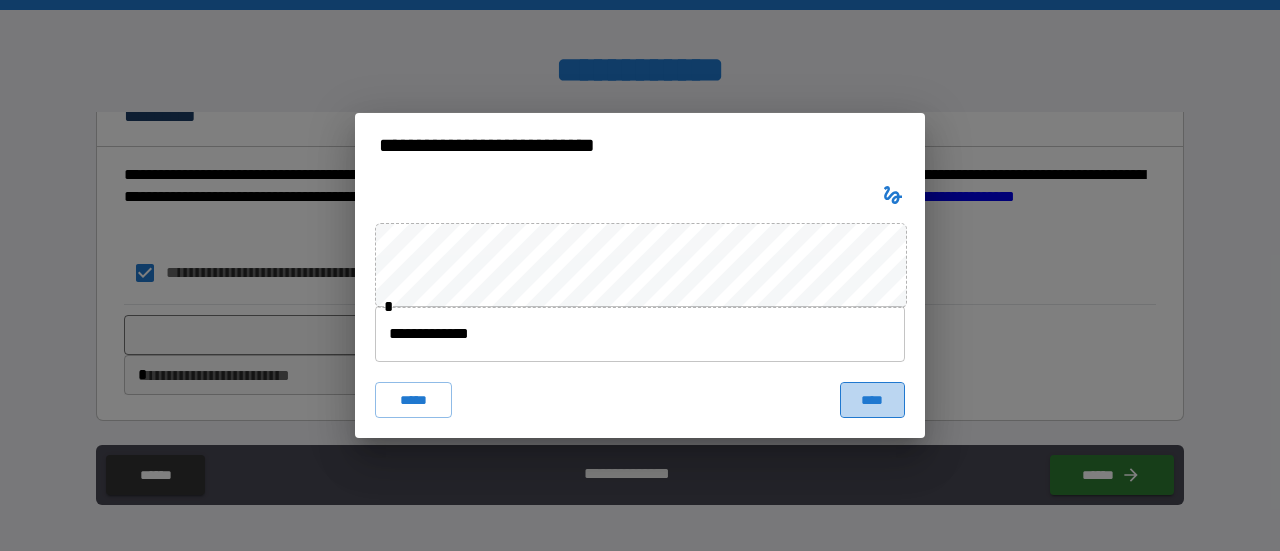 click on "****" at bounding box center (873, 400) 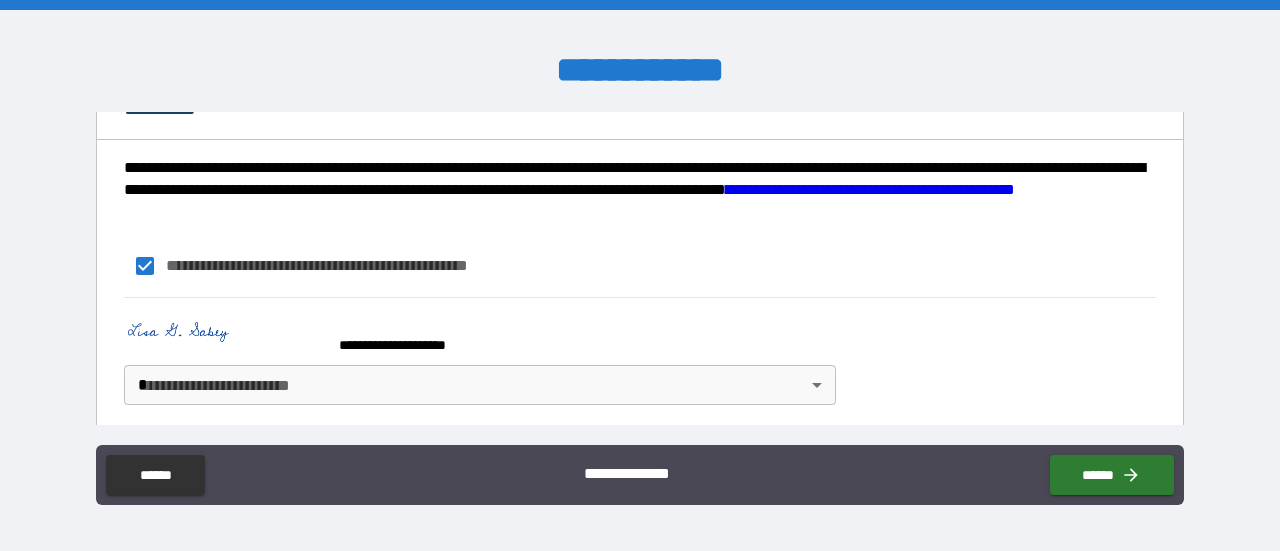 scroll, scrollTop: 2150, scrollLeft: 0, axis: vertical 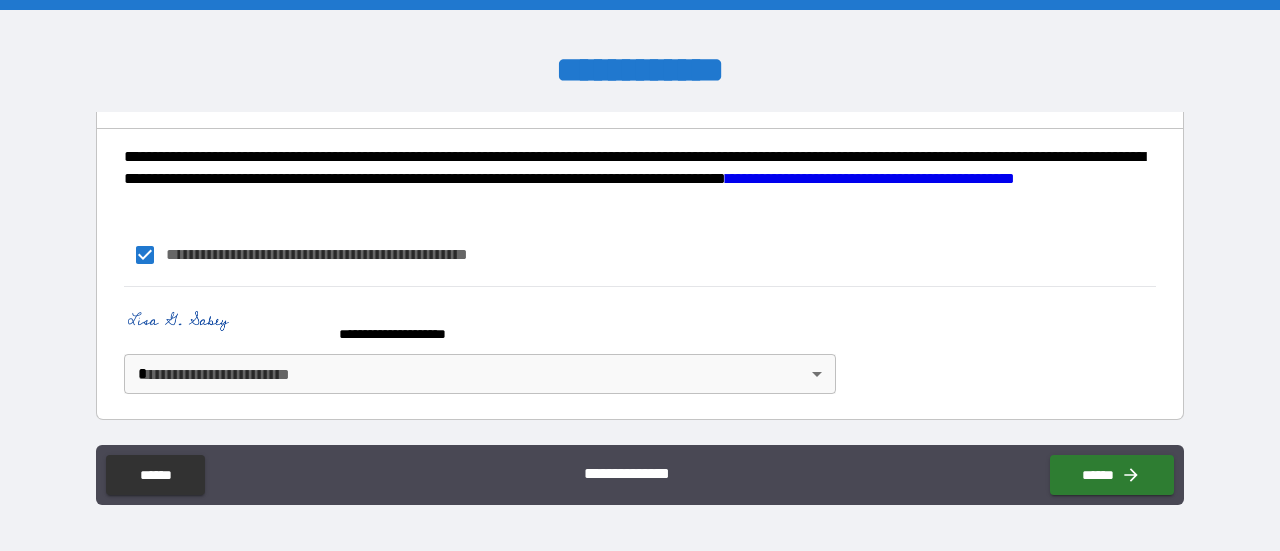 click on "**********" at bounding box center (640, 275) 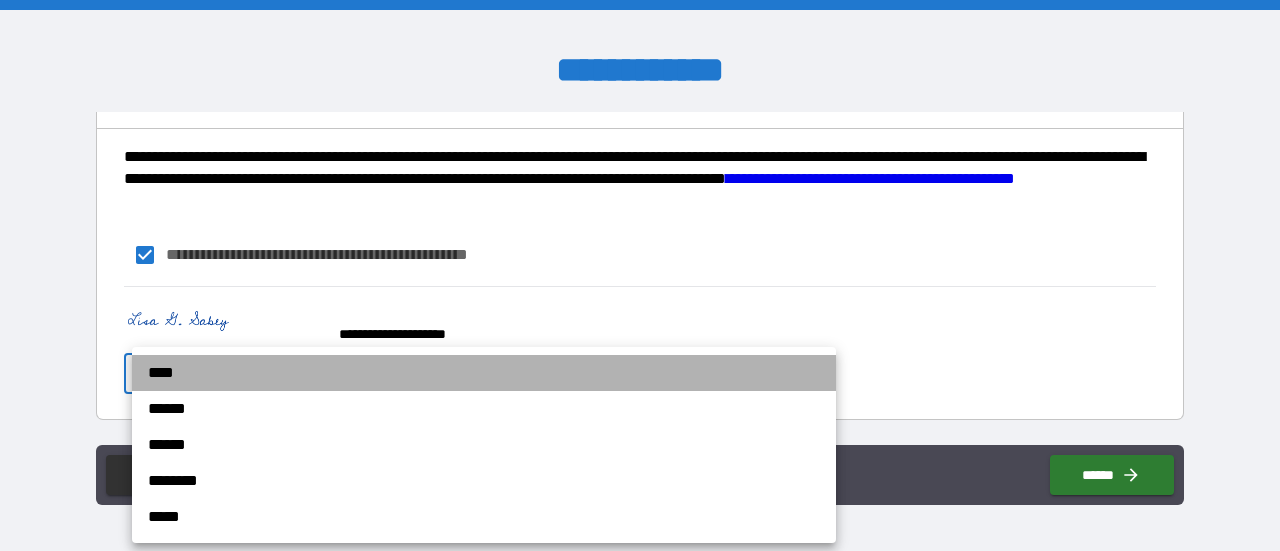 click on "****" at bounding box center (484, 373) 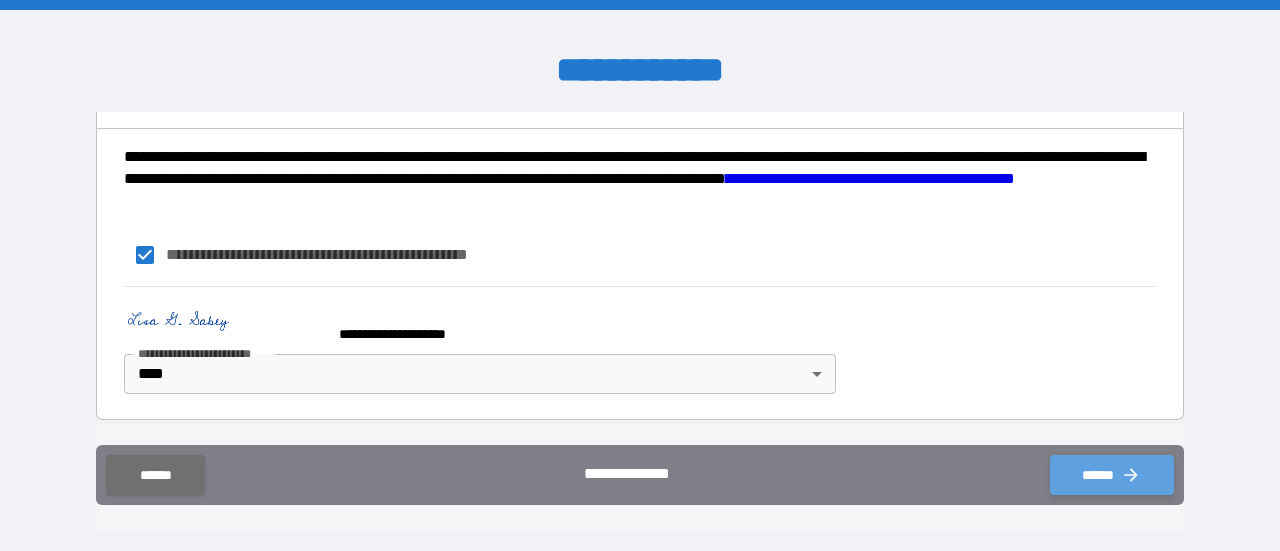 click on "******" at bounding box center [1112, 475] 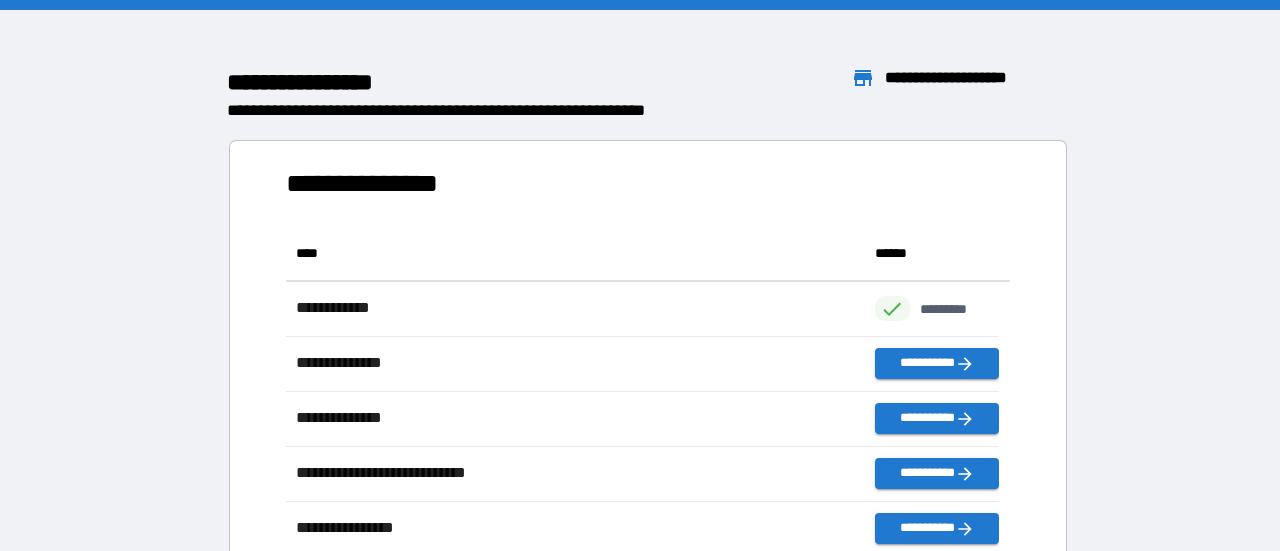 scroll, scrollTop: 481, scrollLeft: 698, axis: both 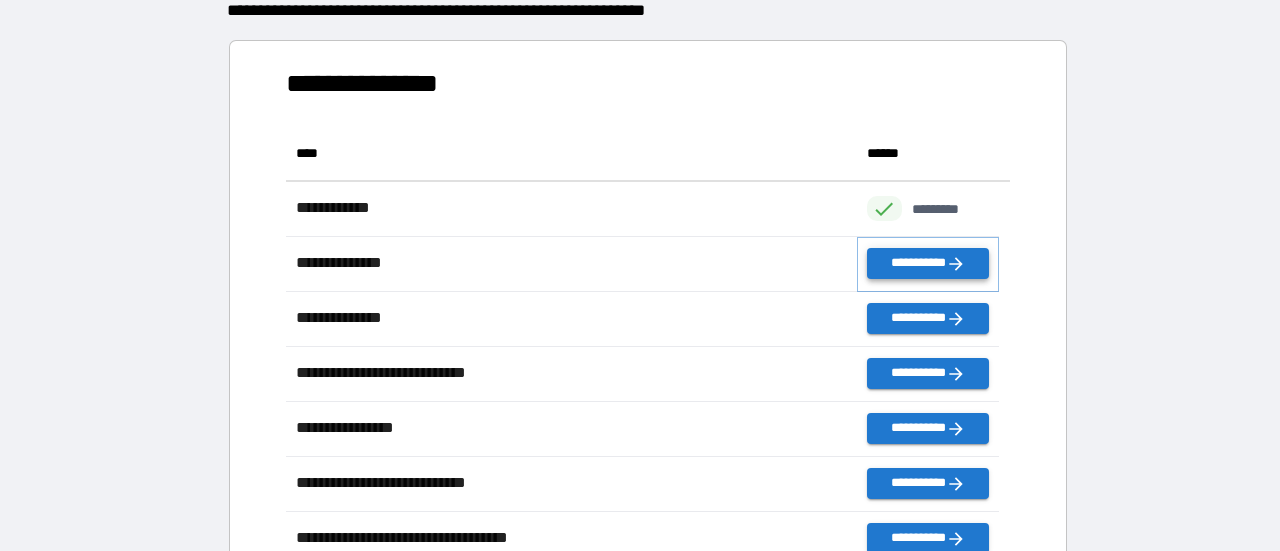 click on "**********" at bounding box center (928, 263) 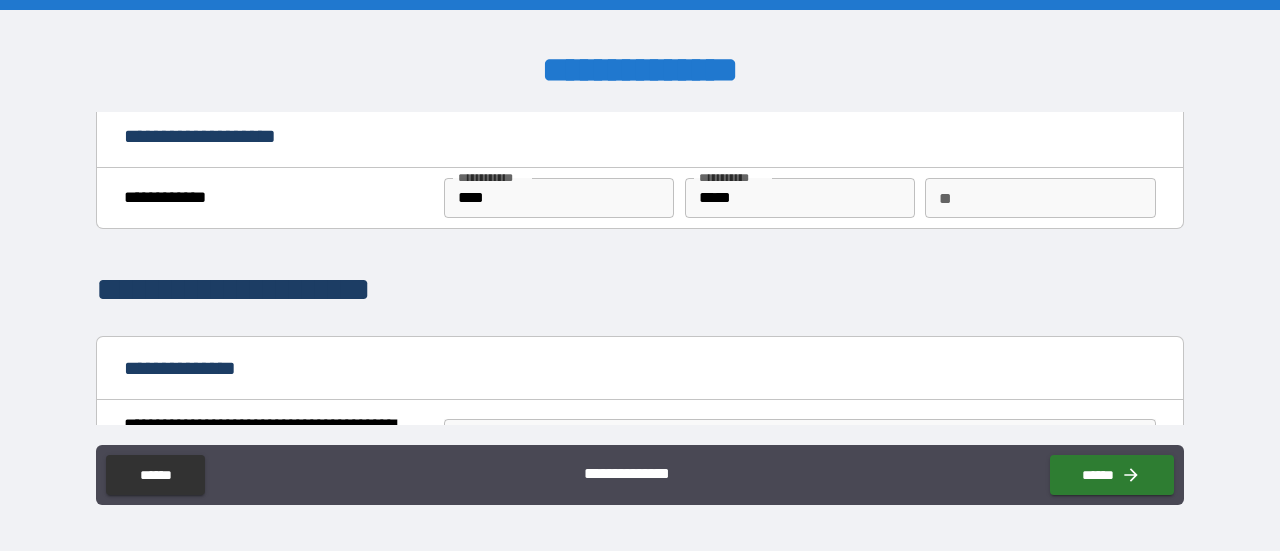 scroll, scrollTop: 0, scrollLeft: 0, axis: both 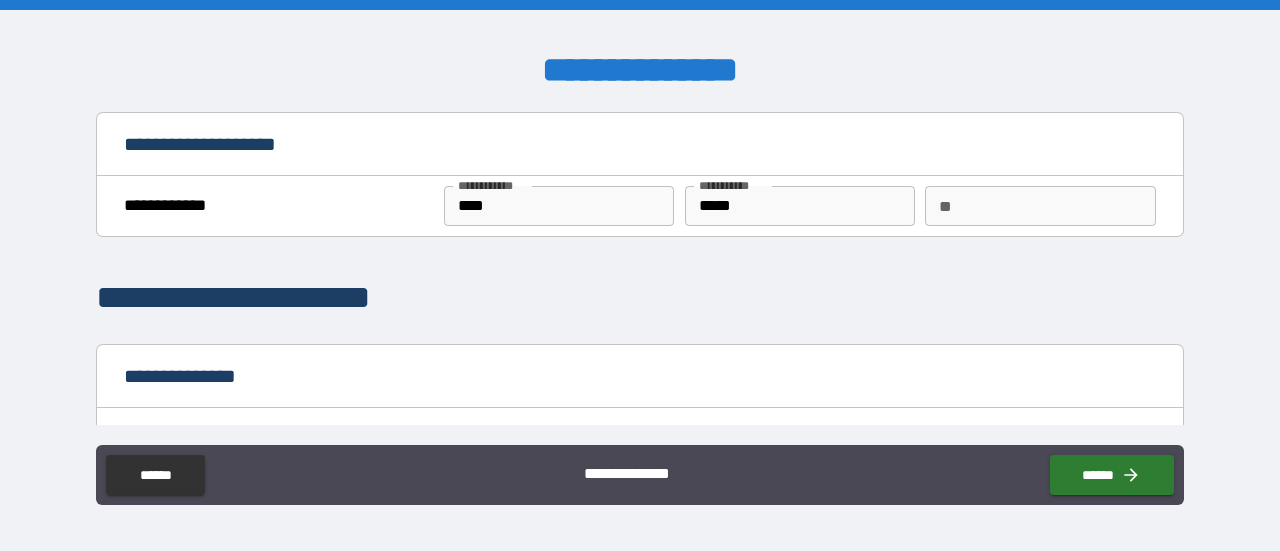 click on "**" at bounding box center [1040, 206] 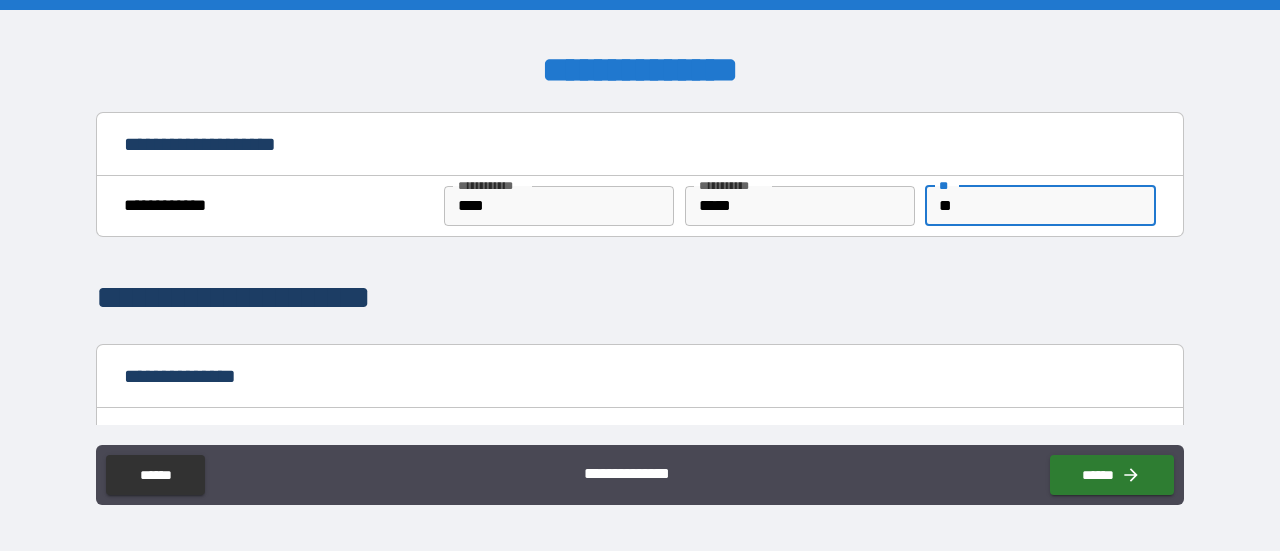 type on "**" 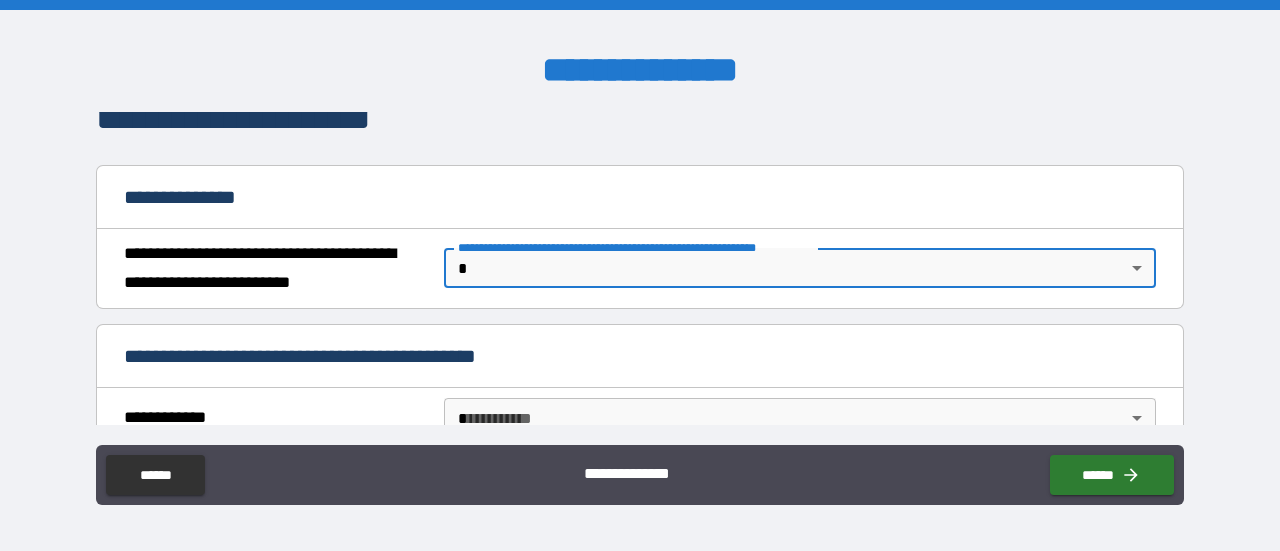 click on "**********" at bounding box center [640, 275] 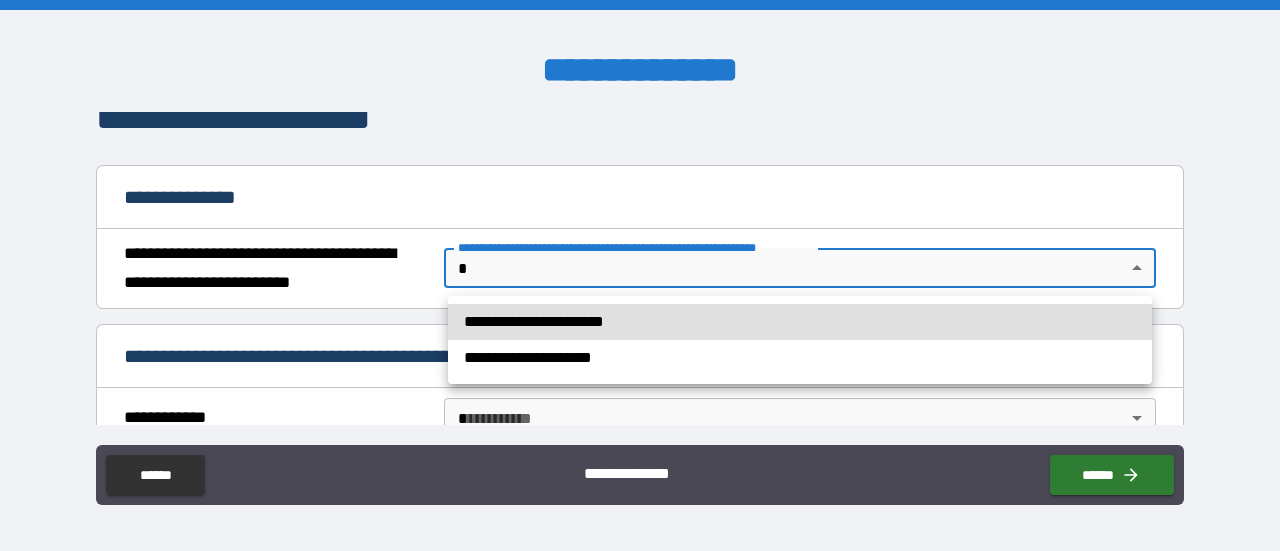 click on "**********" at bounding box center [800, 322] 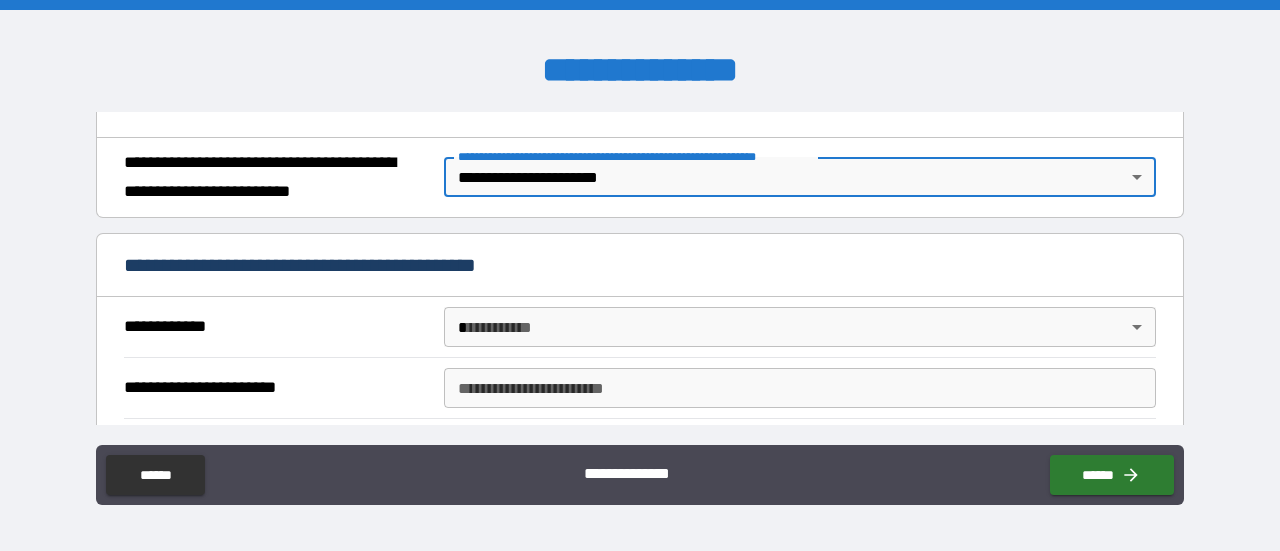 scroll, scrollTop: 279, scrollLeft: 0, axis: vertical 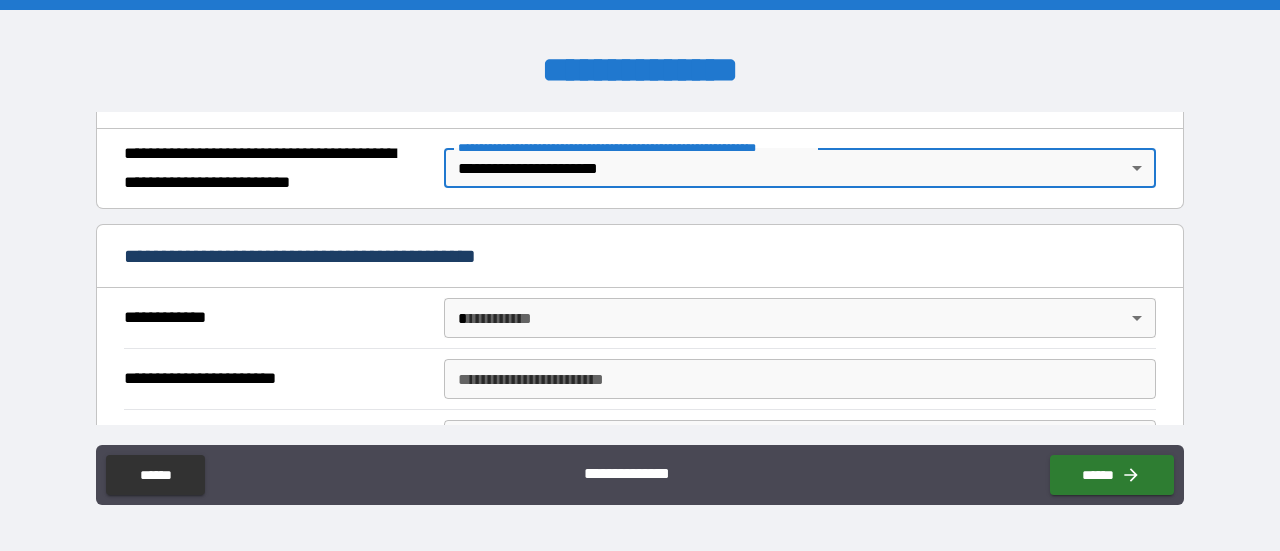 click on "**********" at bounding box center (640, 275) 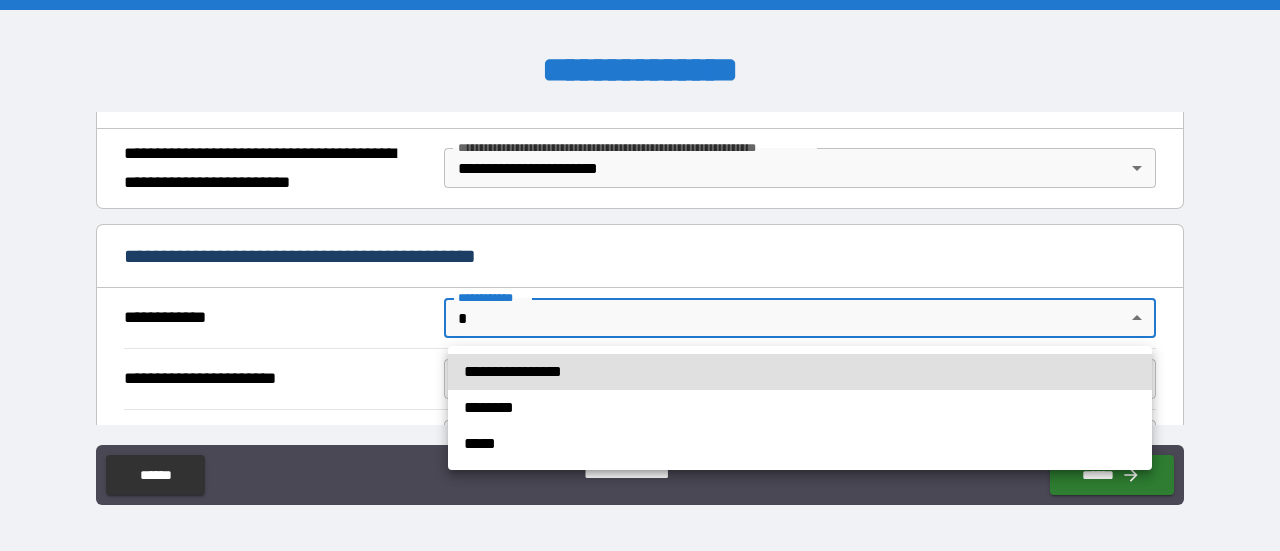 click on "**********" at bounding box center [800, 372] 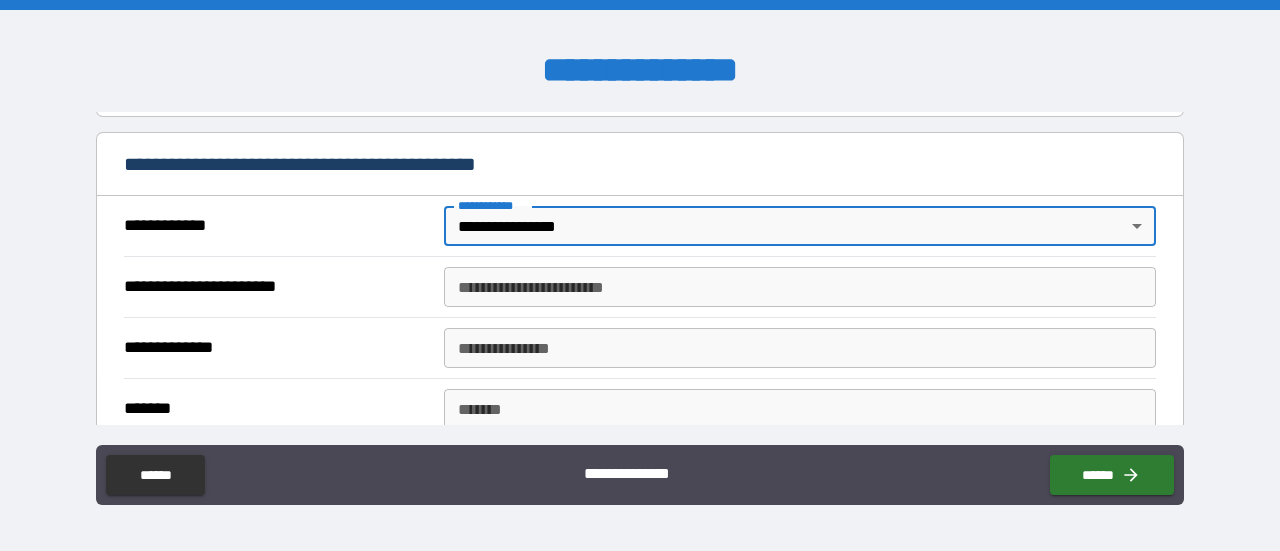 scroll, scrollTop: 379, scrollLeft: 0, axis: vertical 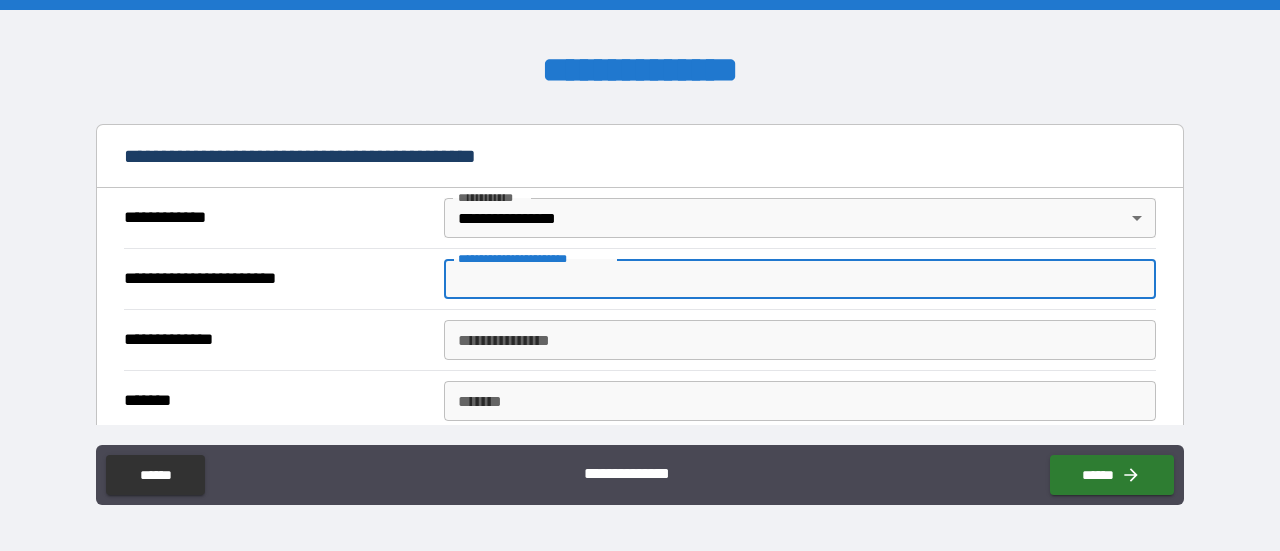 click on "**********" at bounding box center (800, 279) 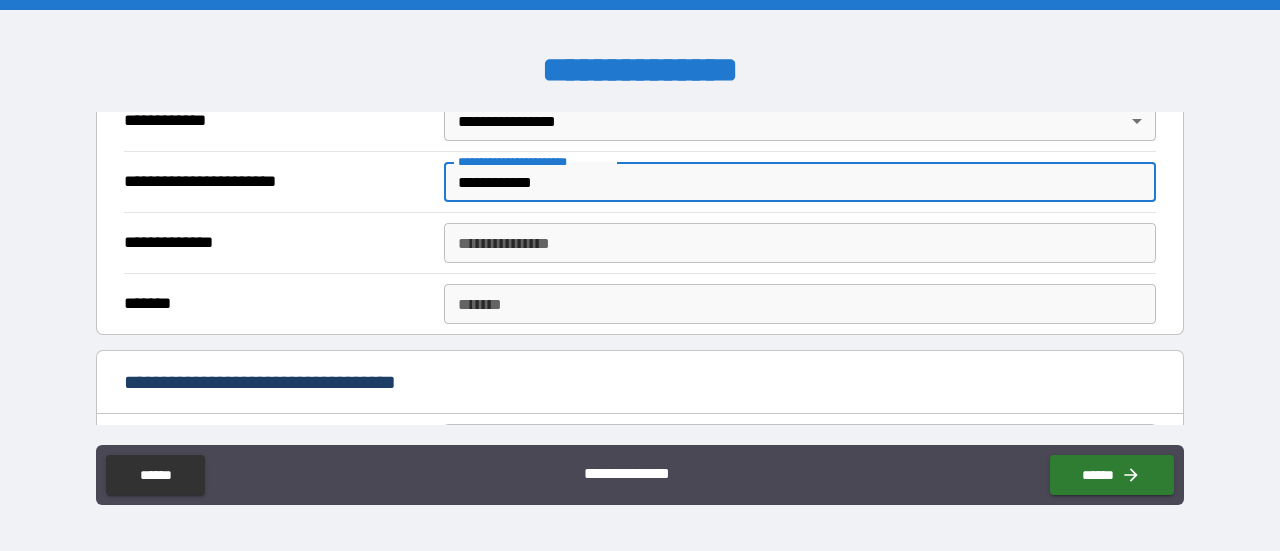 scroll, scrollTop: 479, scrollLeft: 0, axis: vertical 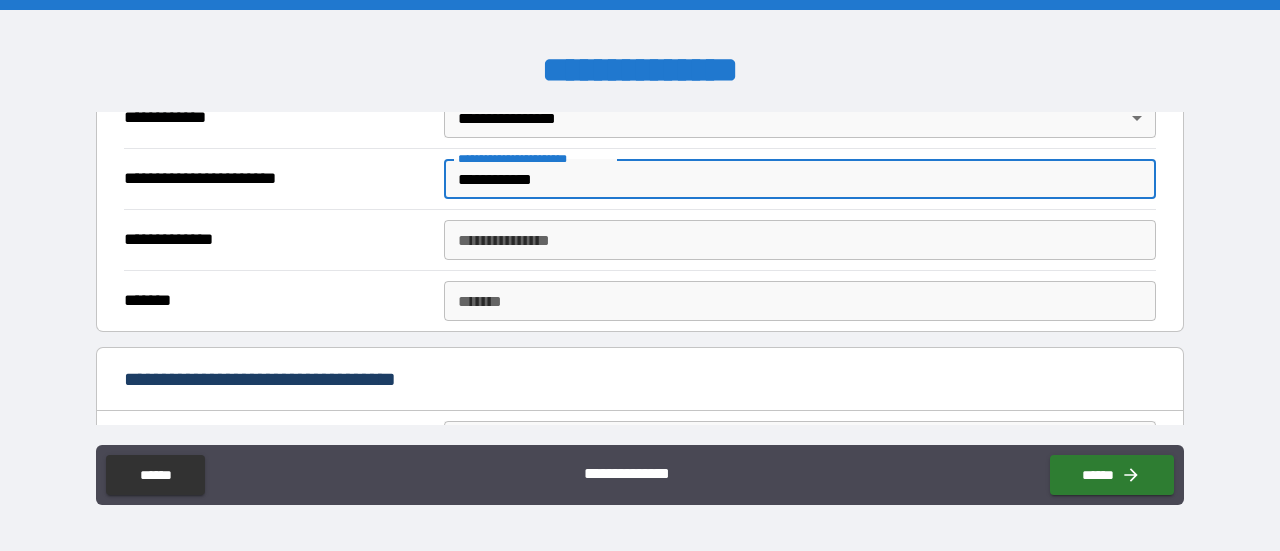 type on "**********" 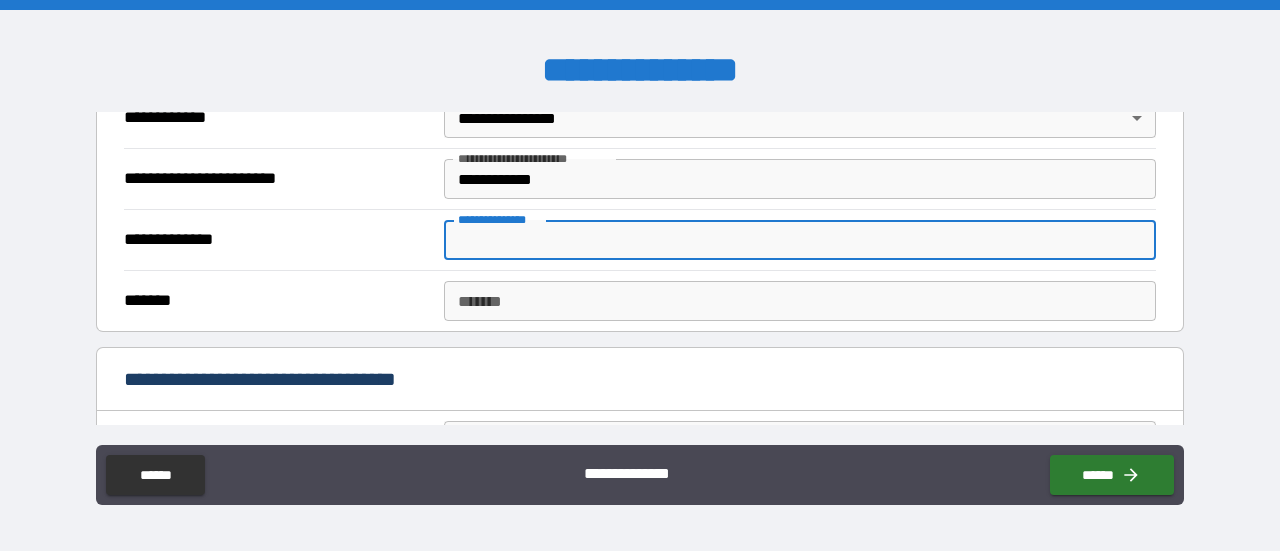 paste on "*********" 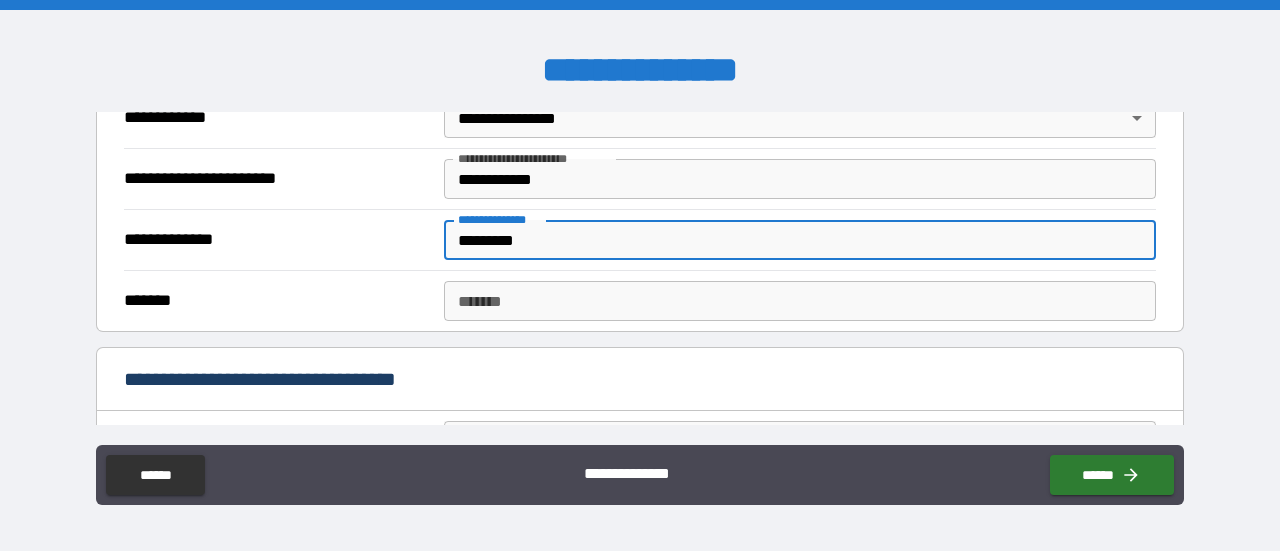 type on "*********" 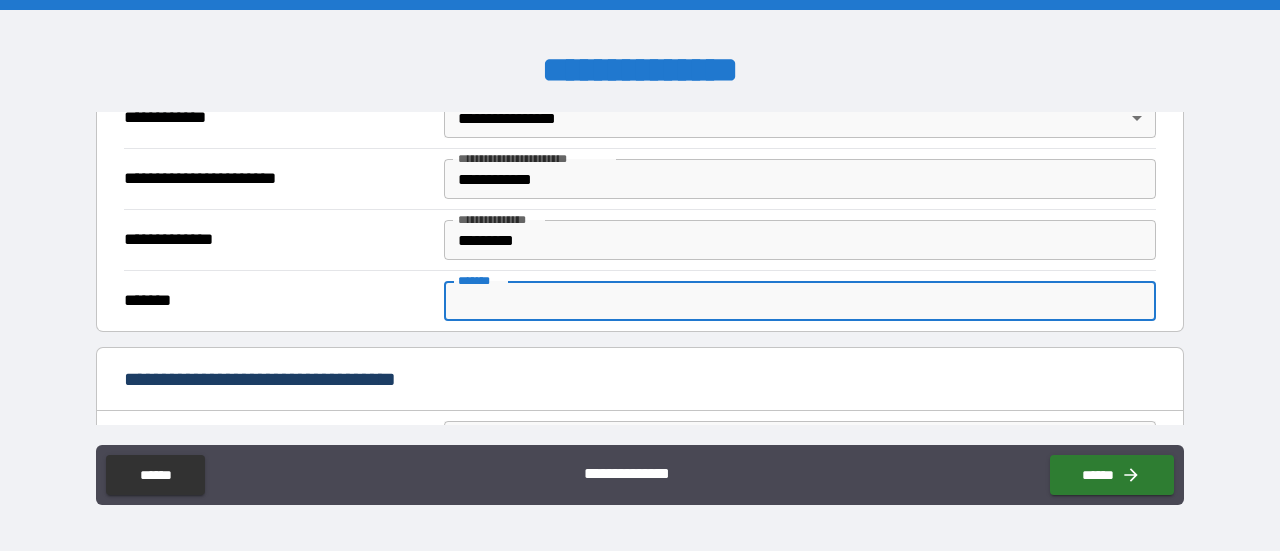 paste on "**********" 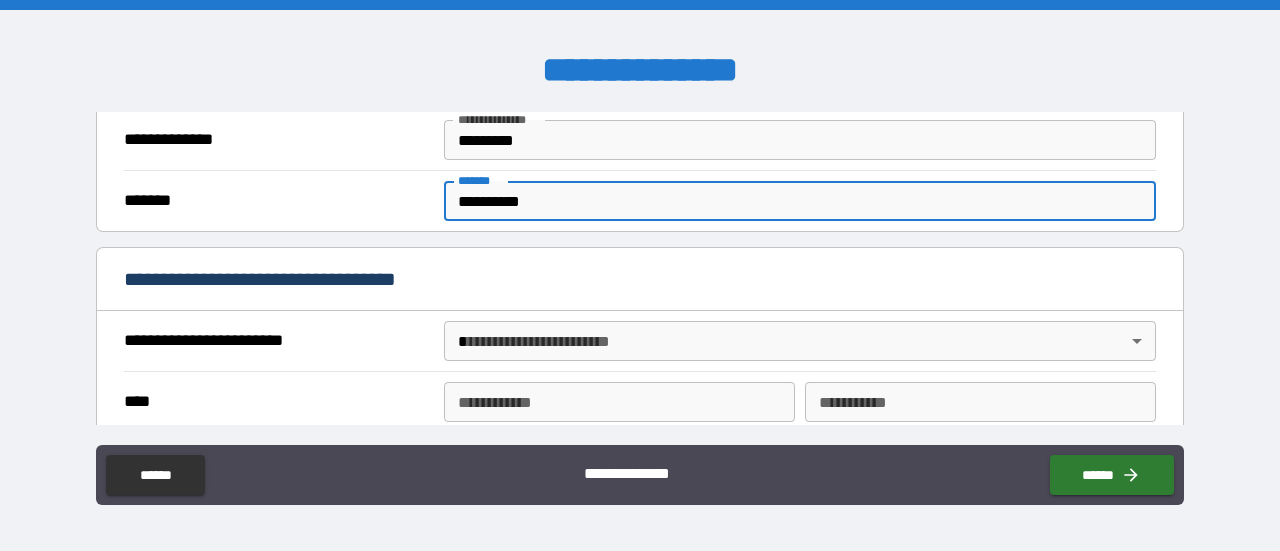 scroll, scrollTop: 779, scrollLeft: 0, axis: vertical 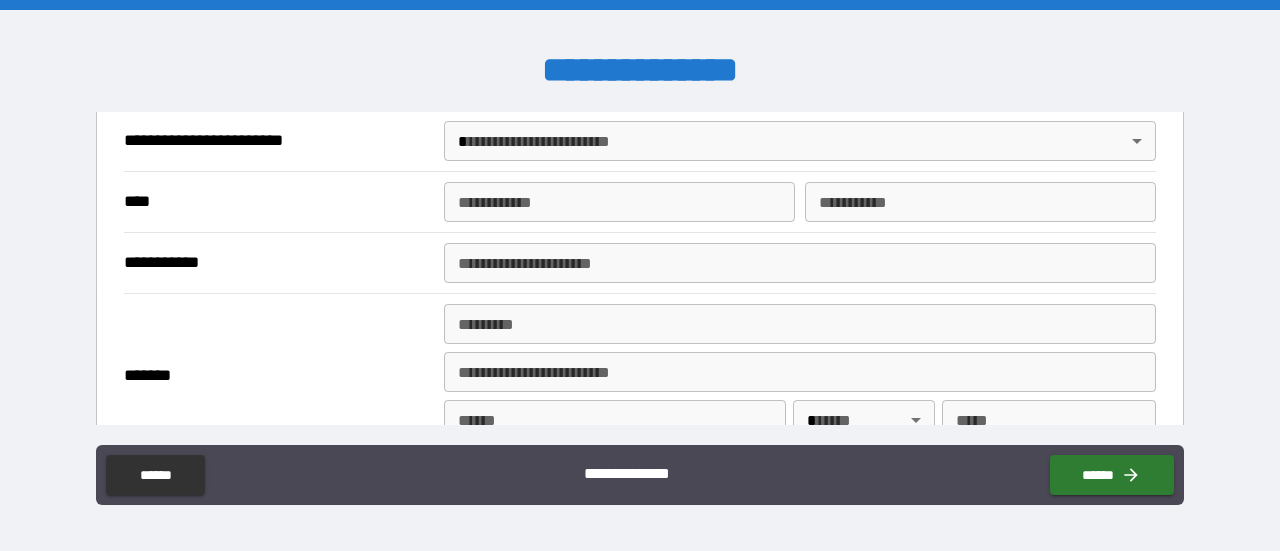 type on "**********" 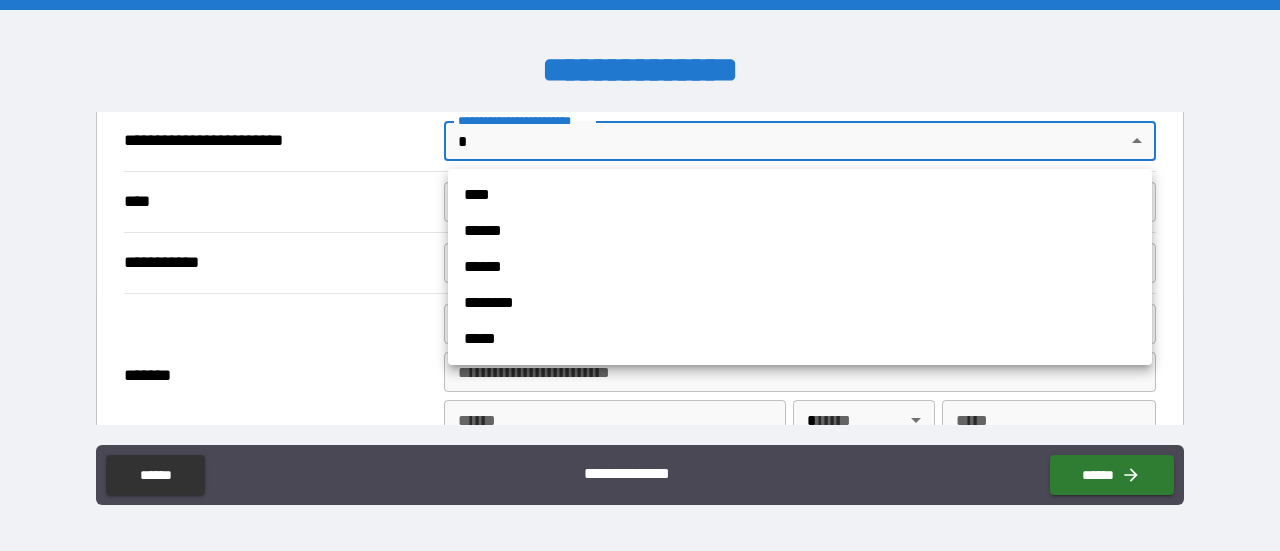 click on "****" at bounding box center [800, 195] 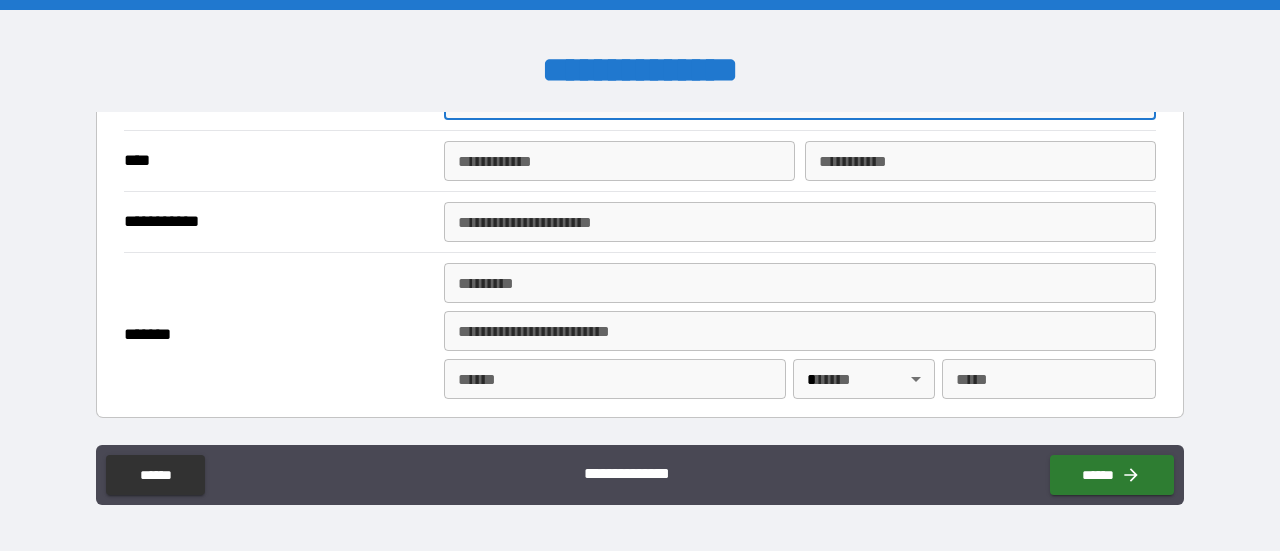 scroll, scrollTop: 679, scrollLeft: 0, axis: vertical 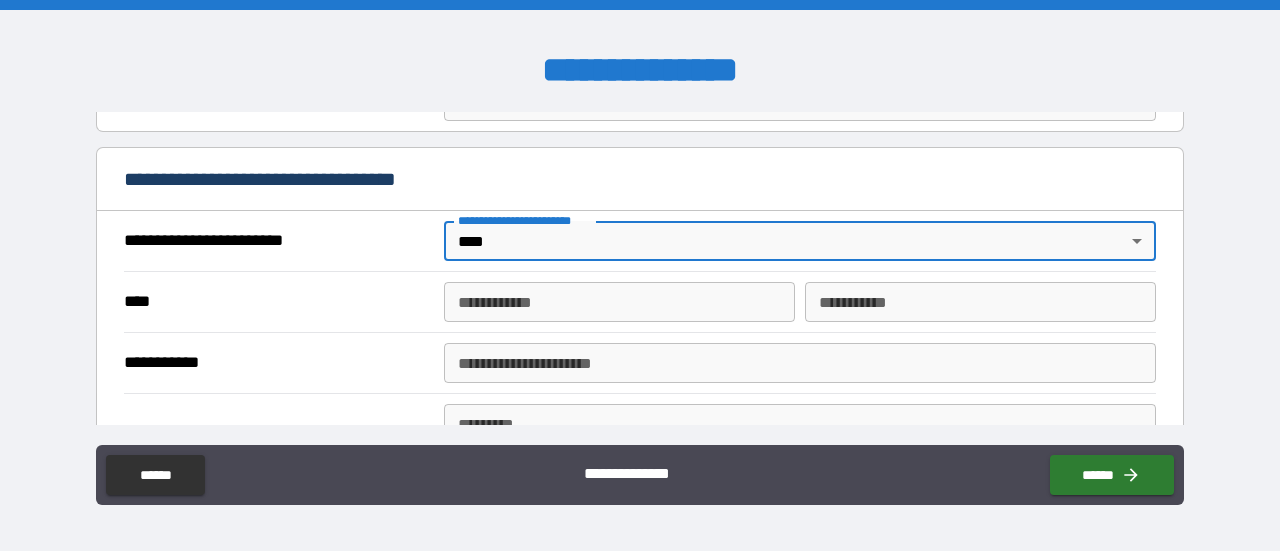 click on "**********" at bounding box center (619, 302) 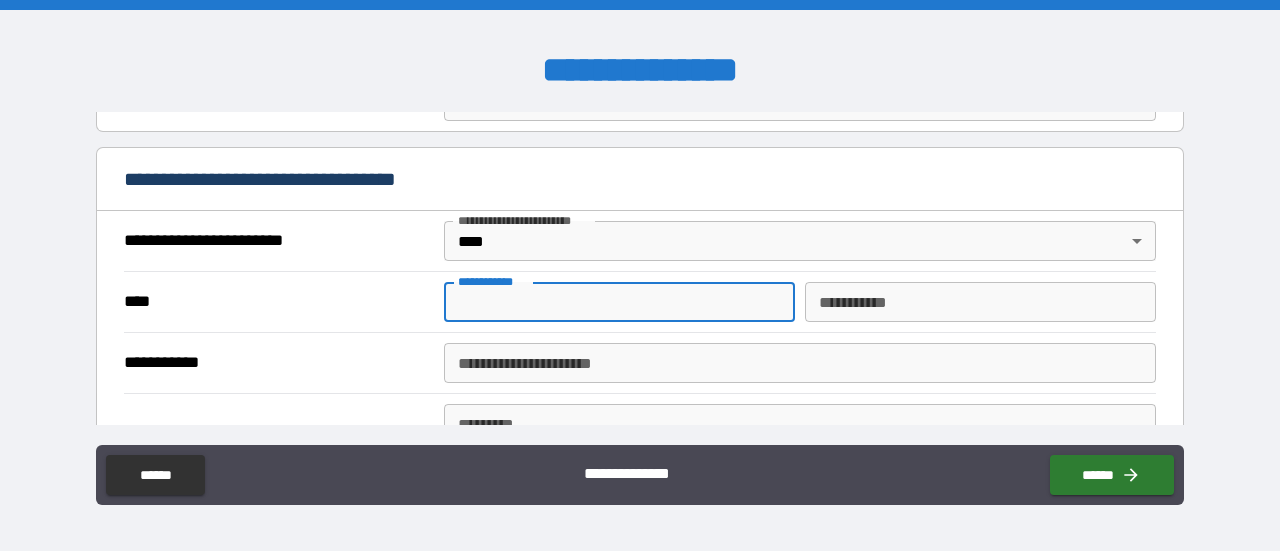 type on "****" 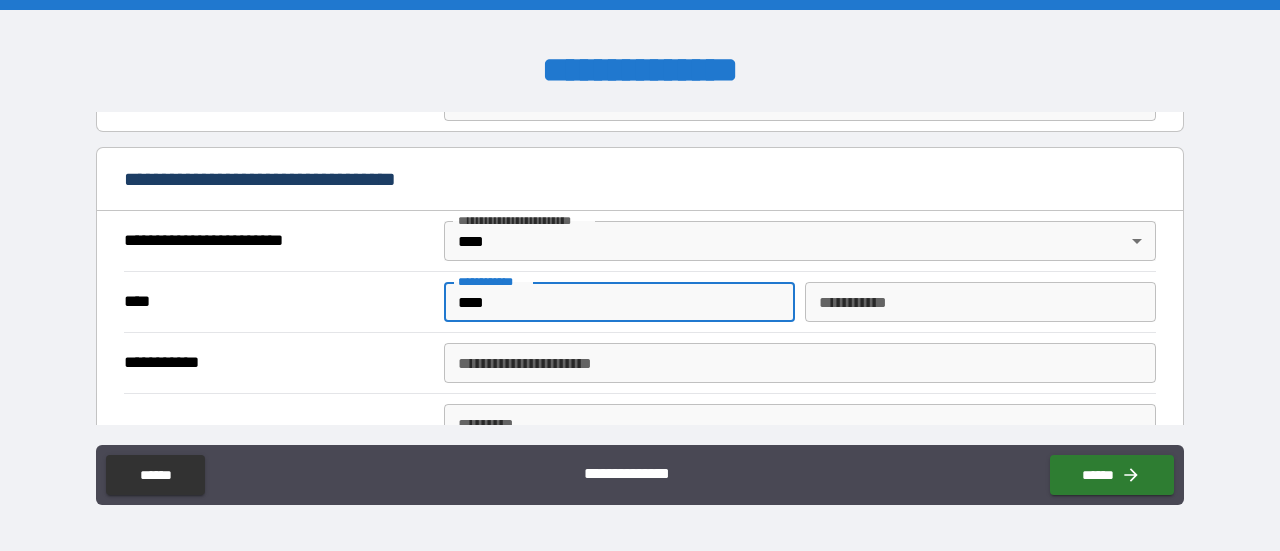 type on "*****" 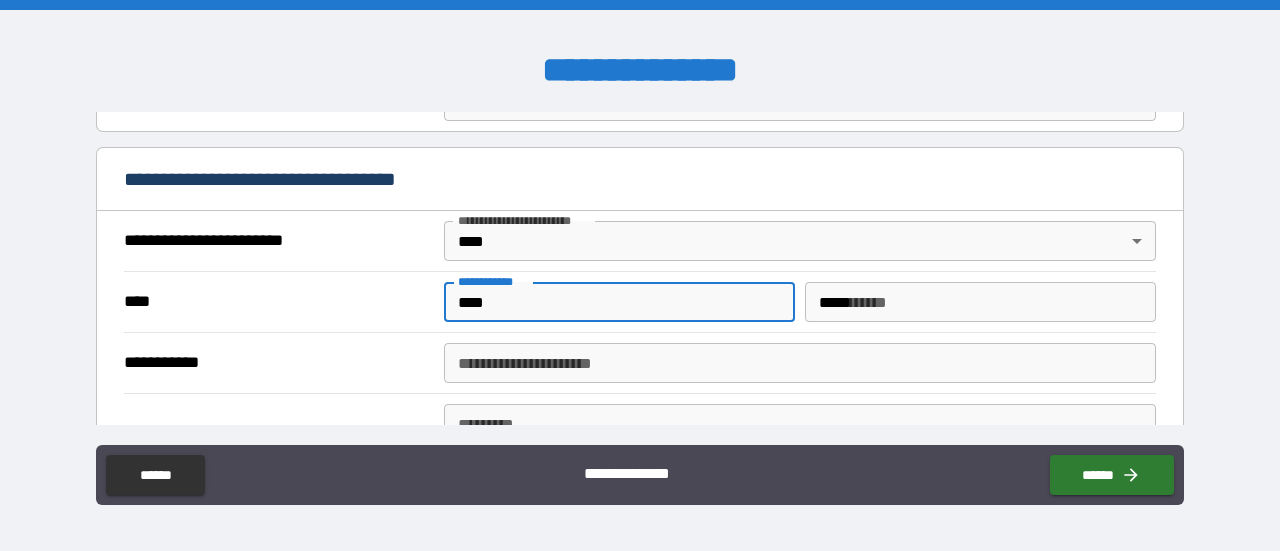 type on "**********" 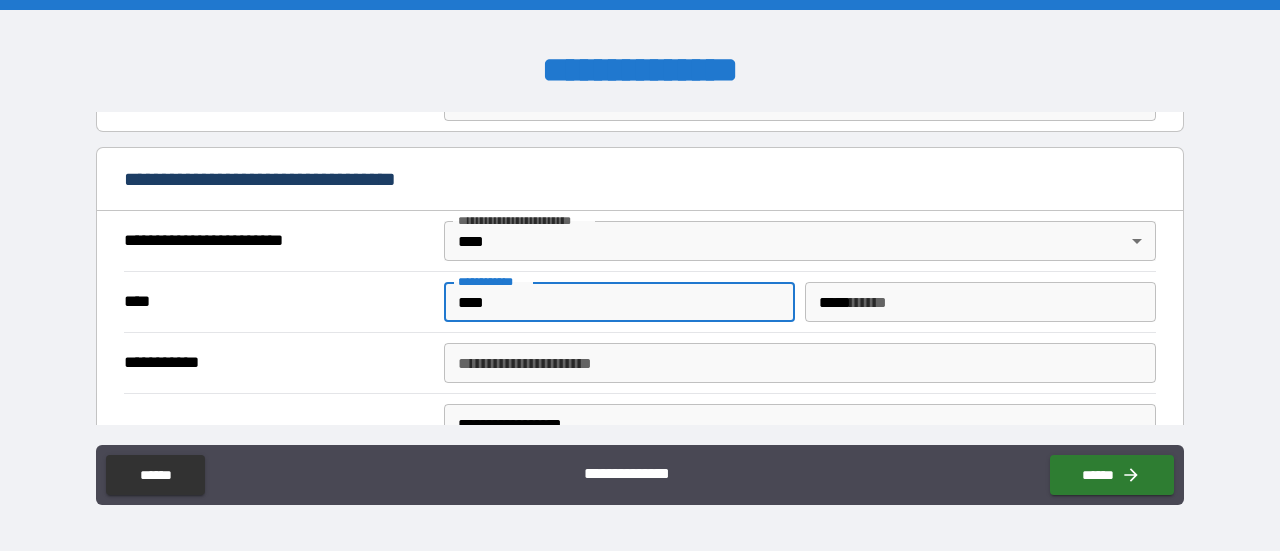 type on "**********" 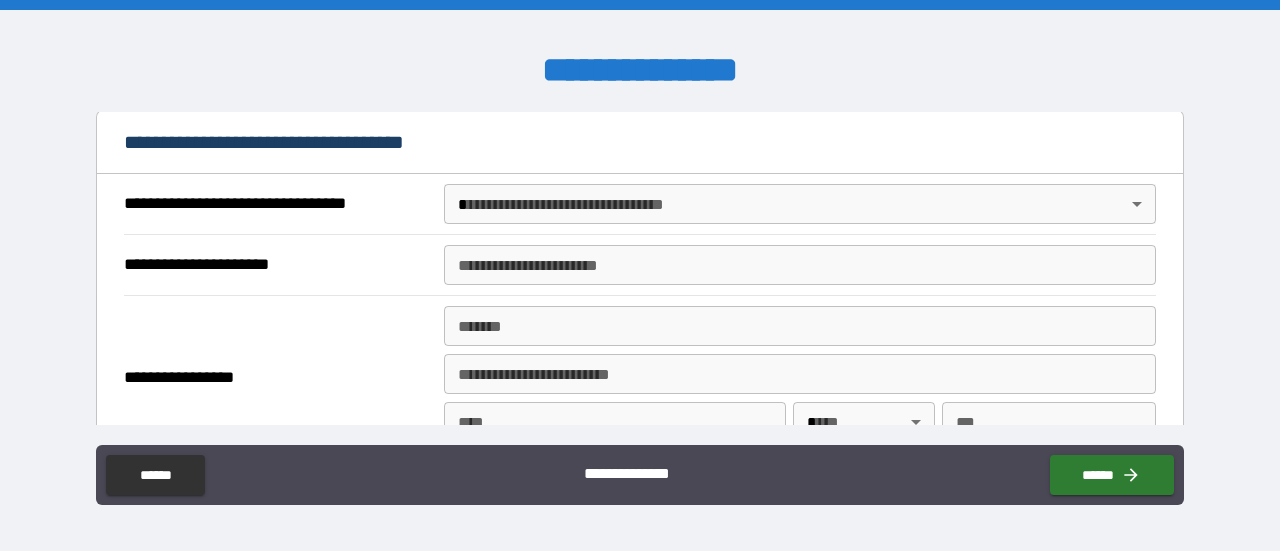 scroll, scrollTop: 1179, scrollLeft: 0, axis: vertical 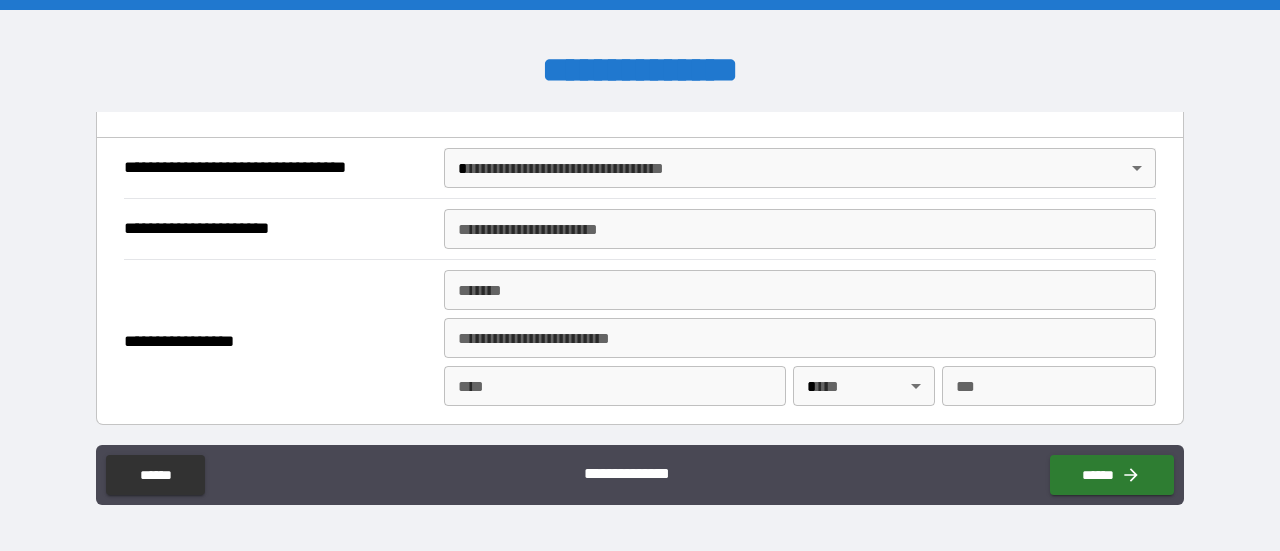 click on "**********" at bounding box center (640, 275) 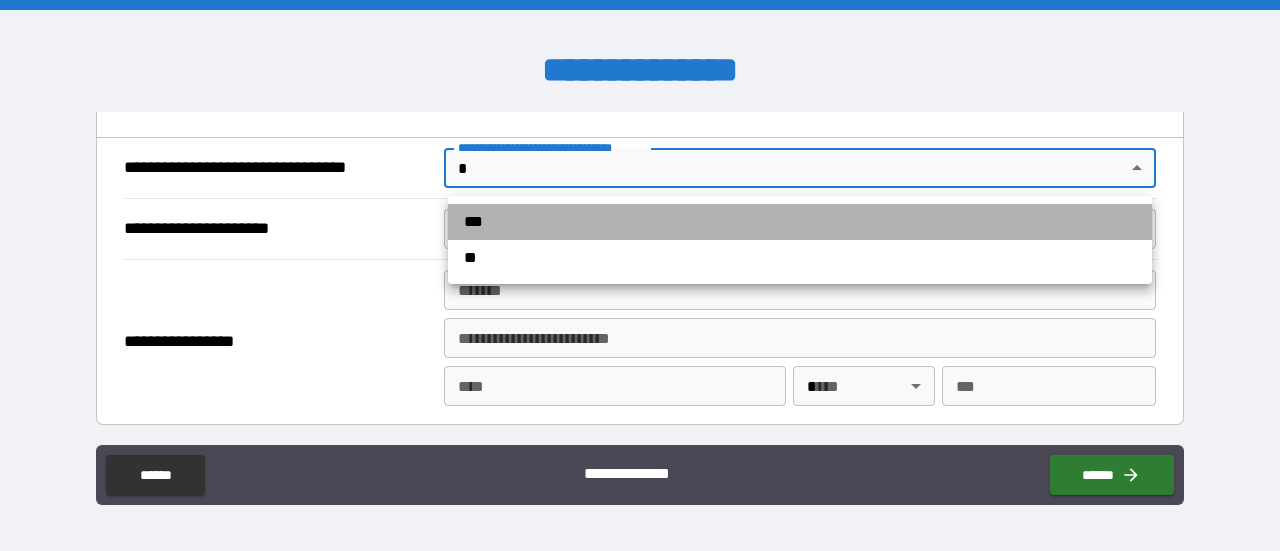click on "***" at bounding box center [800, 222] 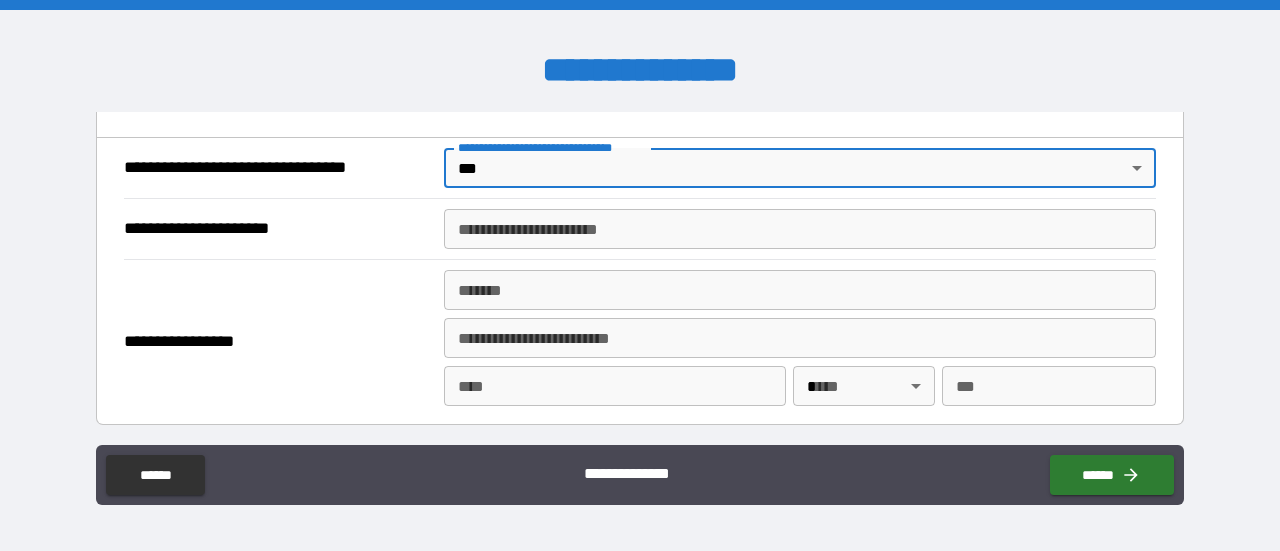 click on "**********" at bounding box center (800, 229) 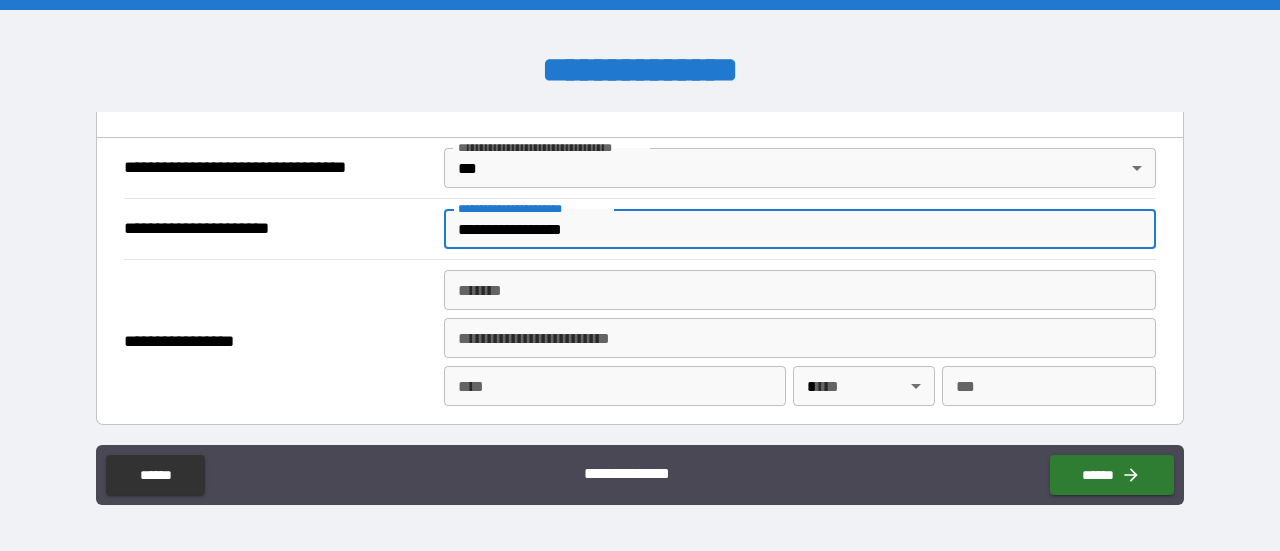 type on "**********" 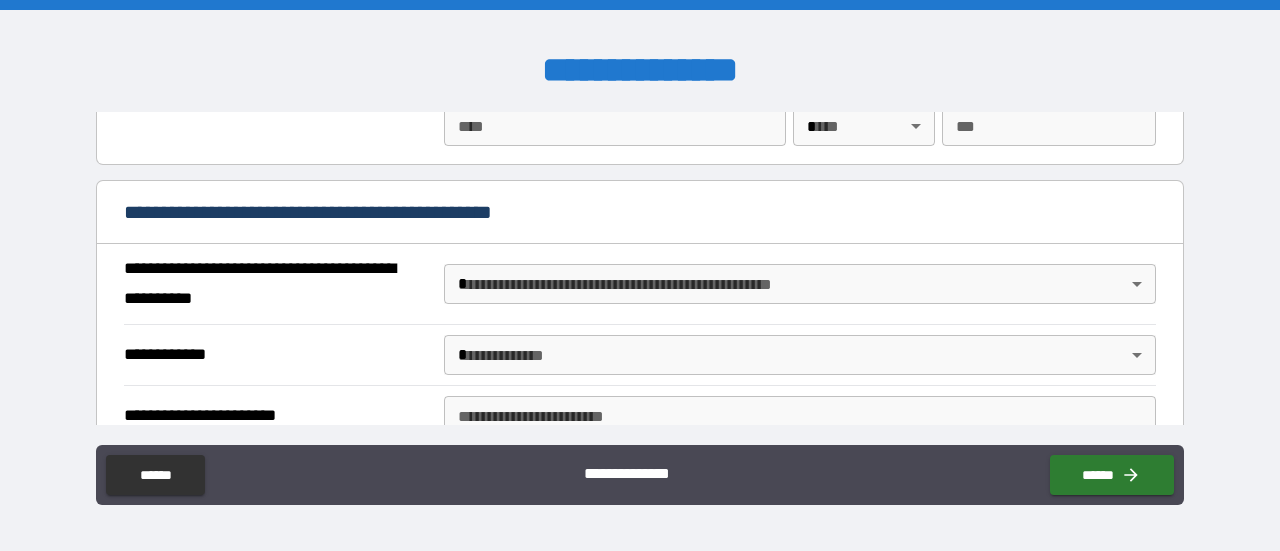 scroll, scrollTop: 1479, scrollLeft: 0, axis: vertical 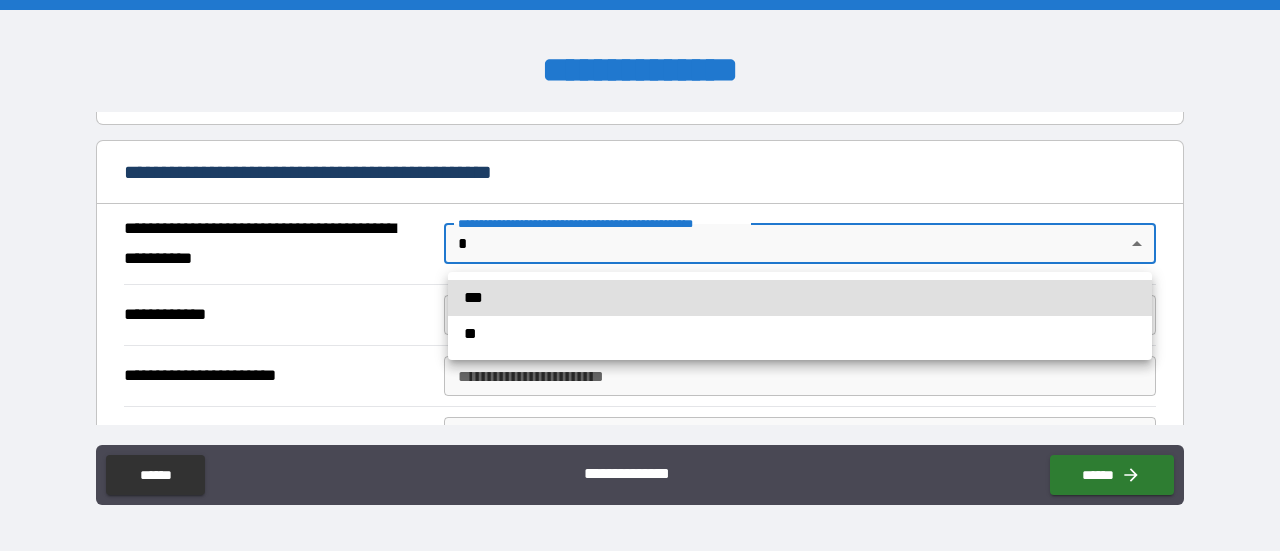 click on "**********" at bounding box center [640, 275] 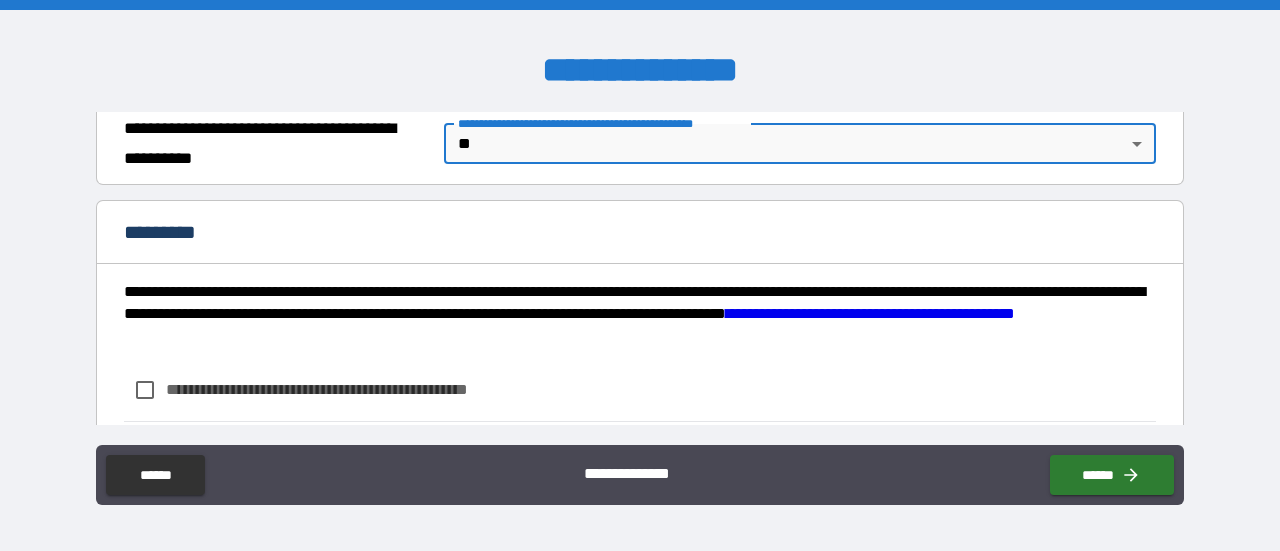 scroll, scrollTop: 1679, scrollLeft: 0, axis: vertical 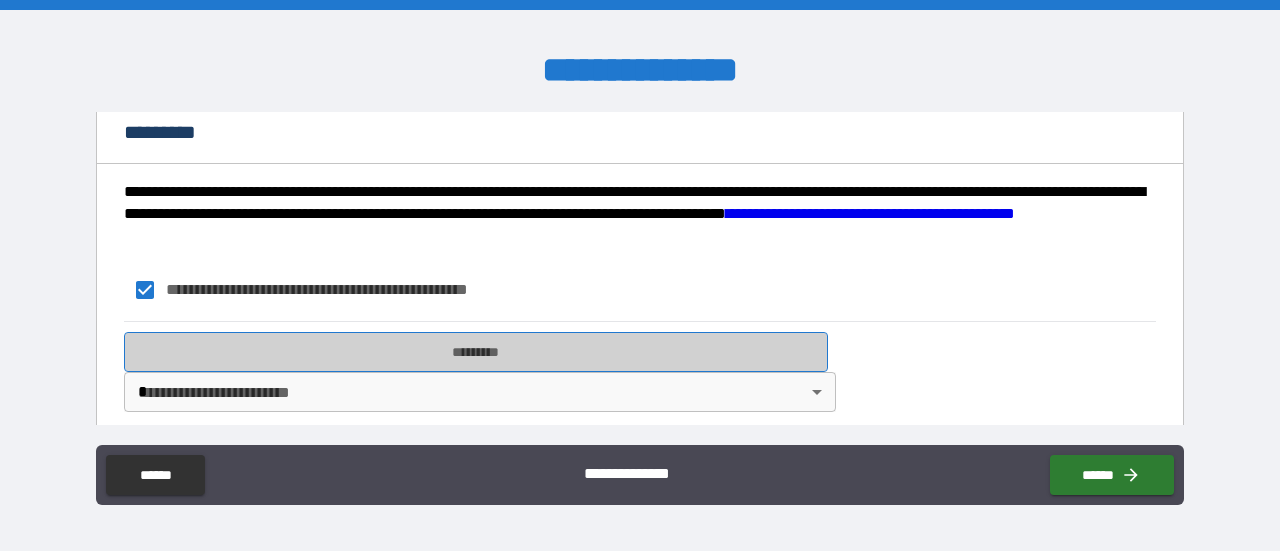 click on "*********" at bounding box center (476, 352) 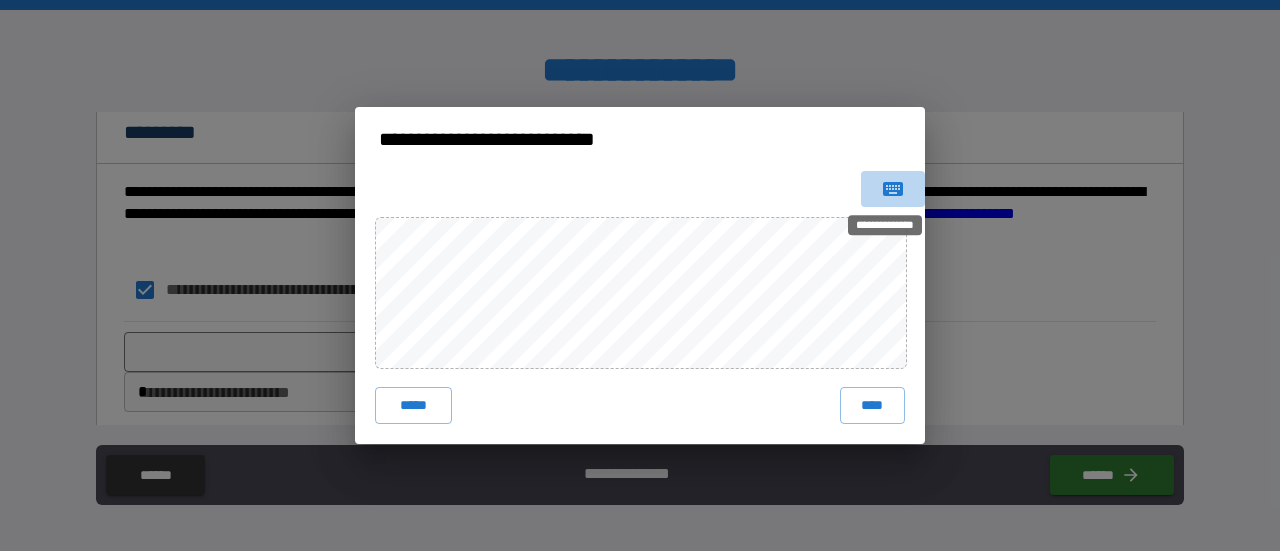 click 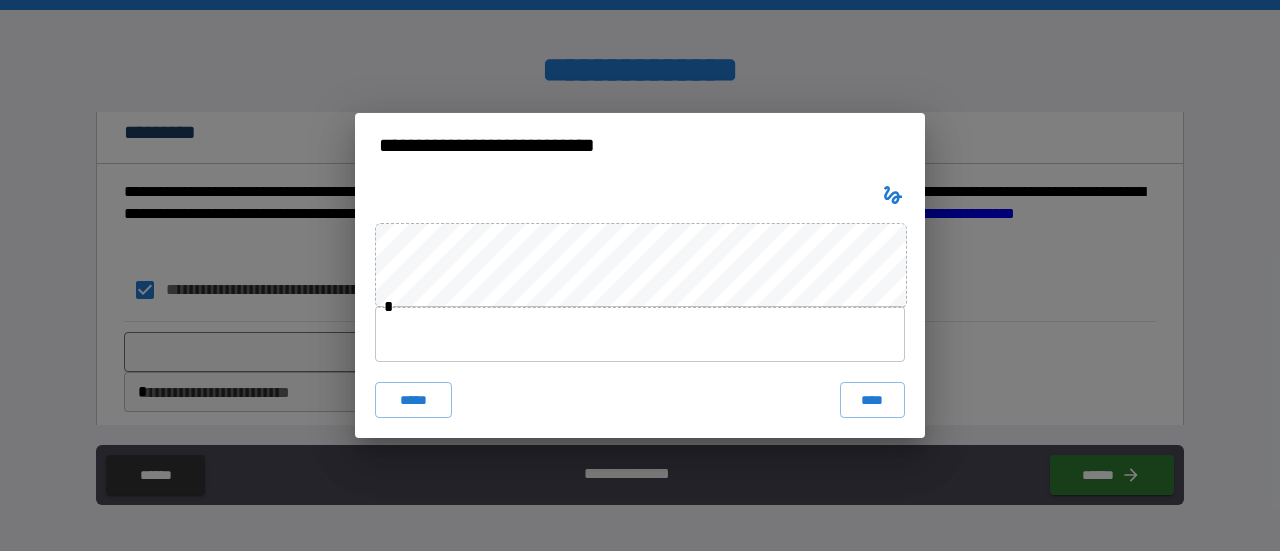 click at bounding box center (640, 334) 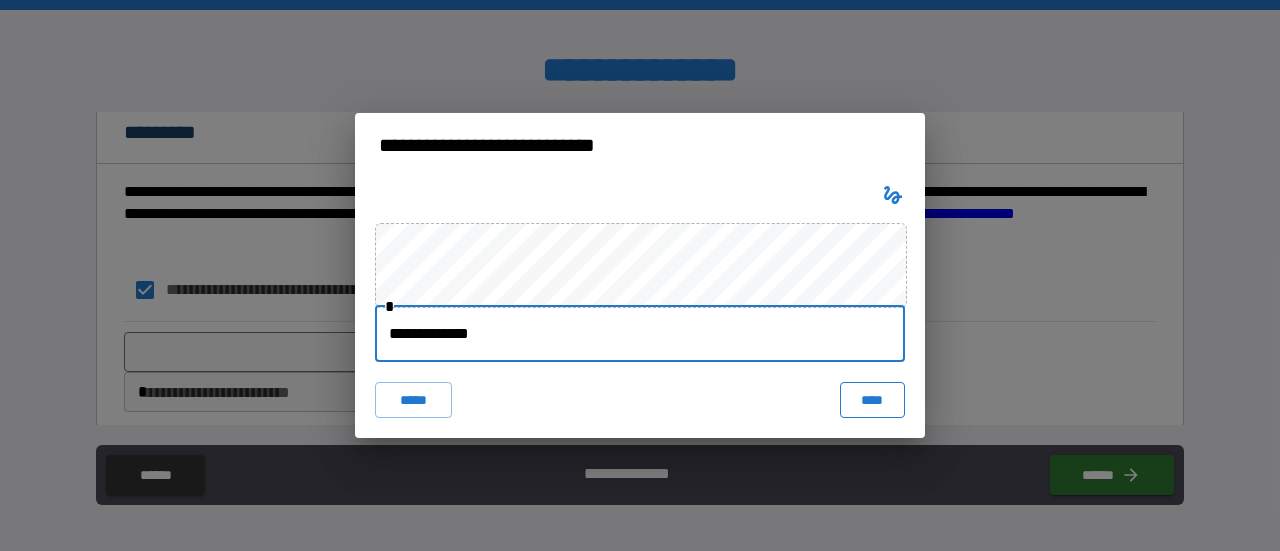 type on "**********" 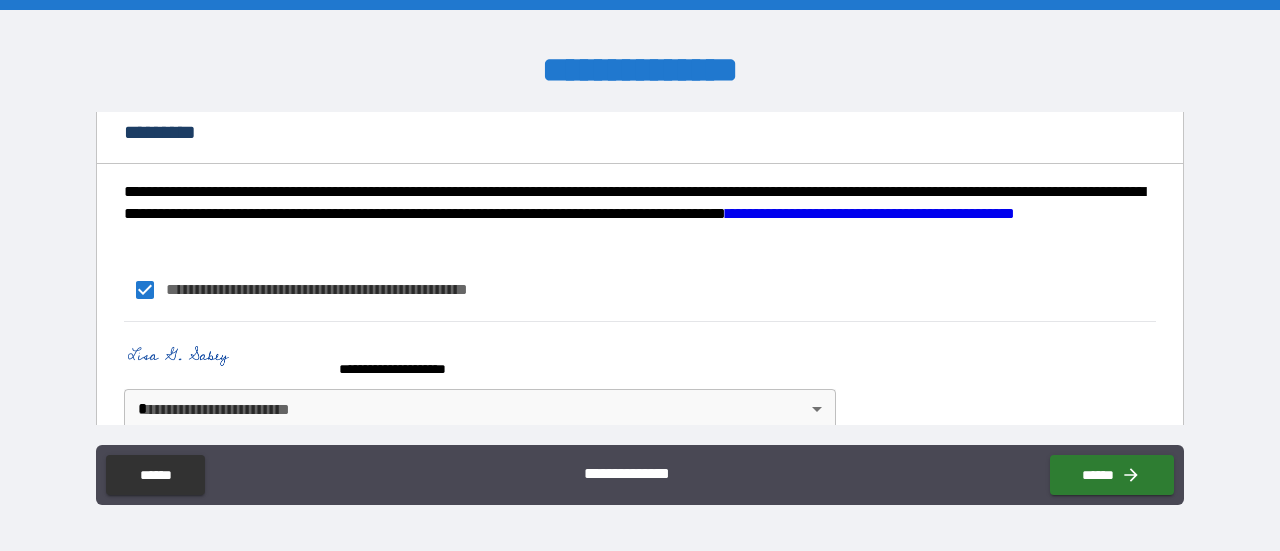 scroll, scrollTop: 1714, scrollLeft: 0, axis: vertical 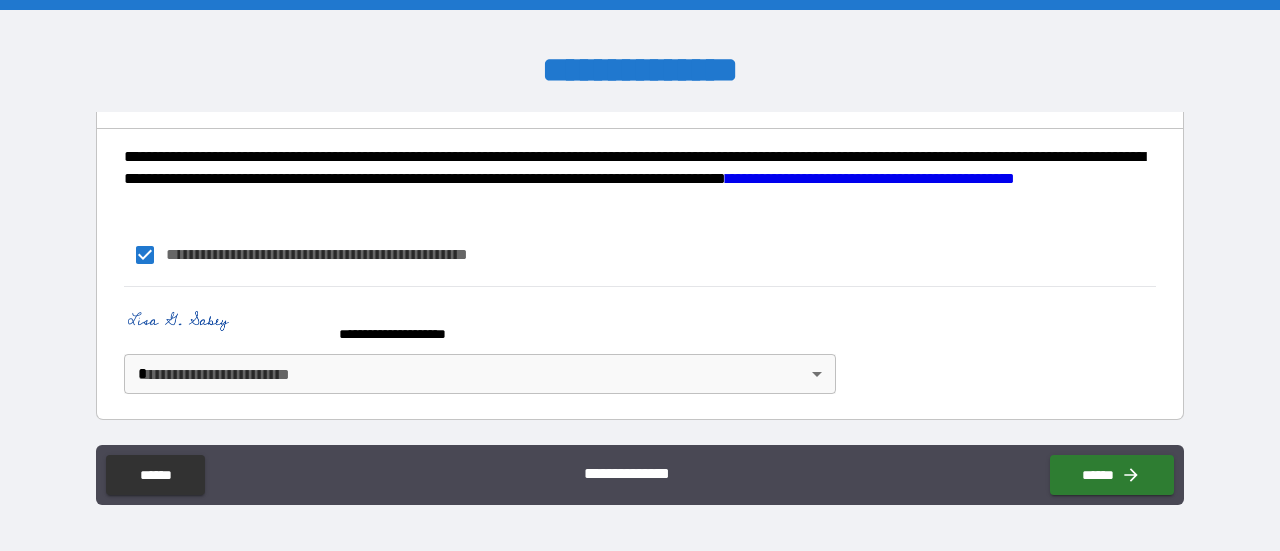 click on "**********" at bounding box center (640, 275) 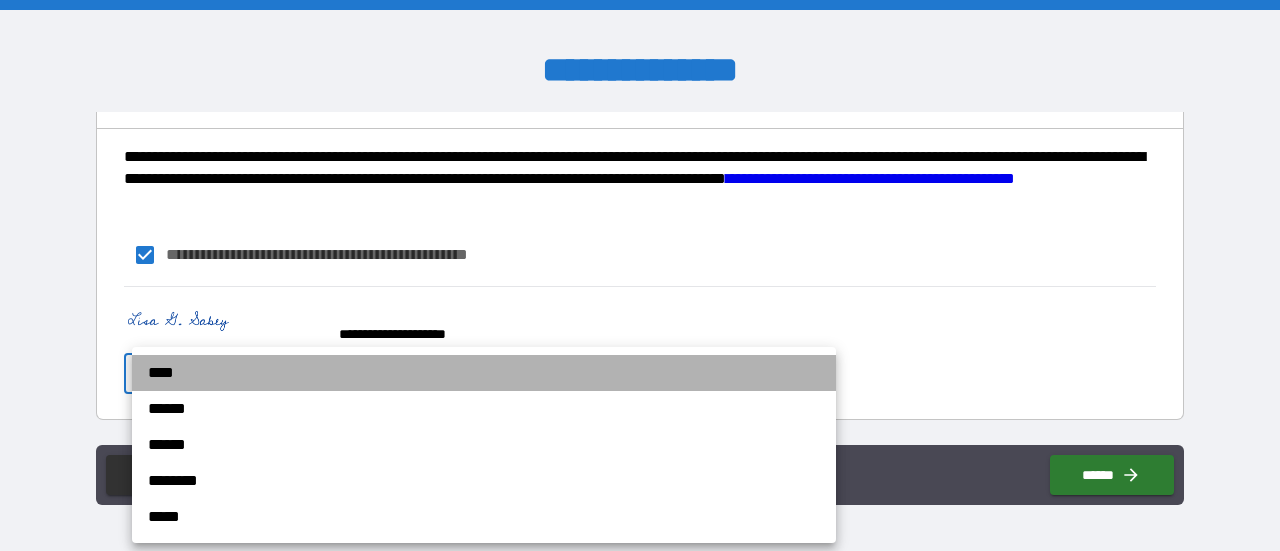 click on "****" at bounding box center [484, 373] 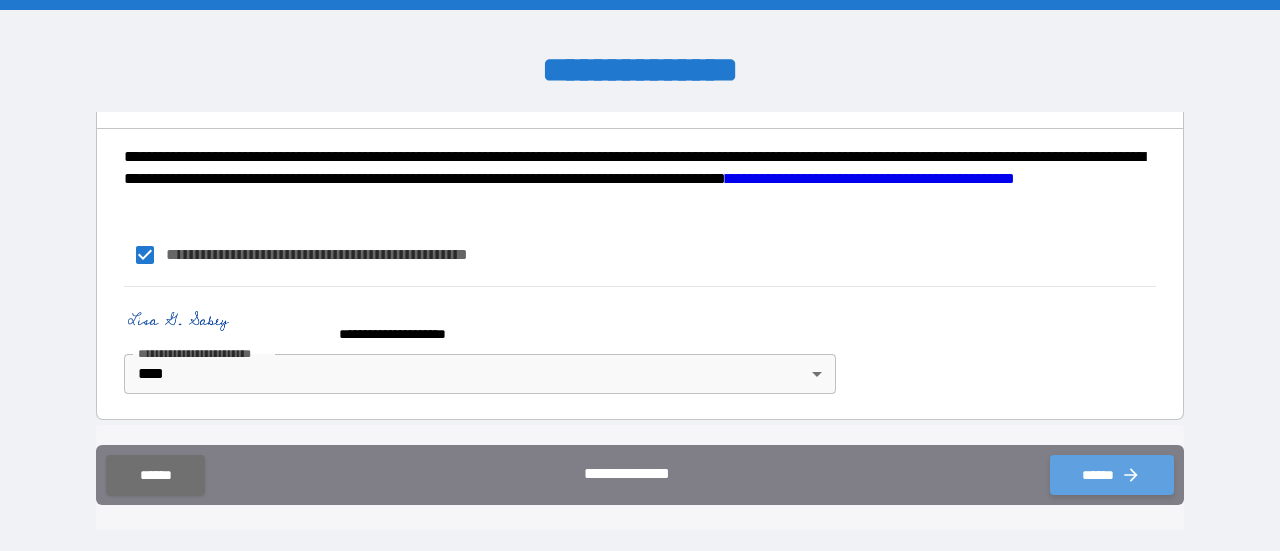 click on "******" at bounding box center (1112, 475) 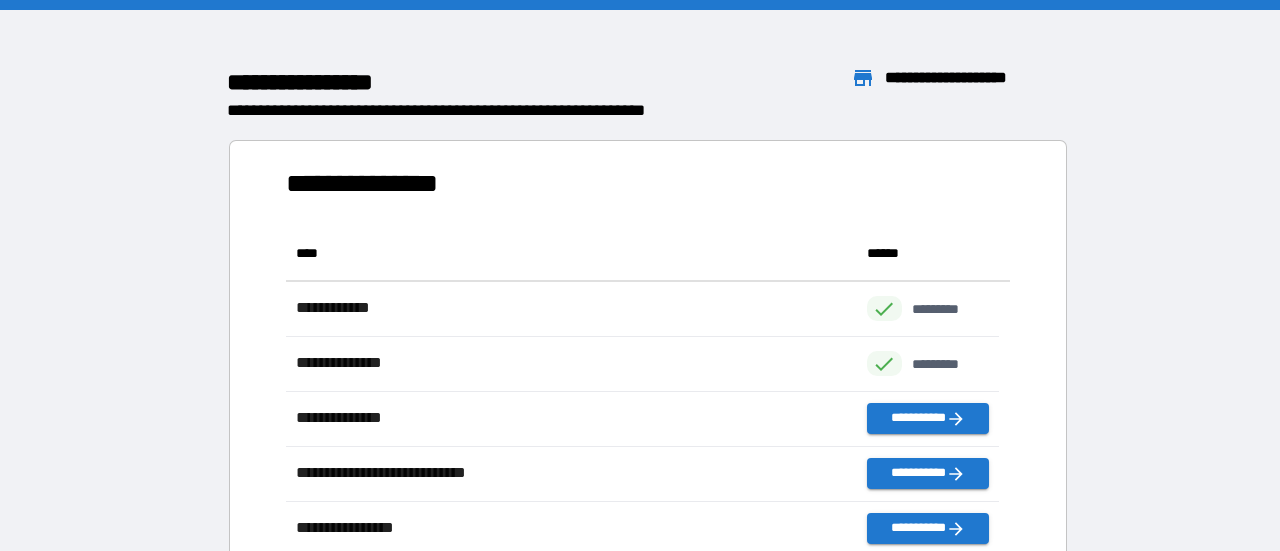 scroll, scrollTop: 16, scrollLeft: 15, axis: both 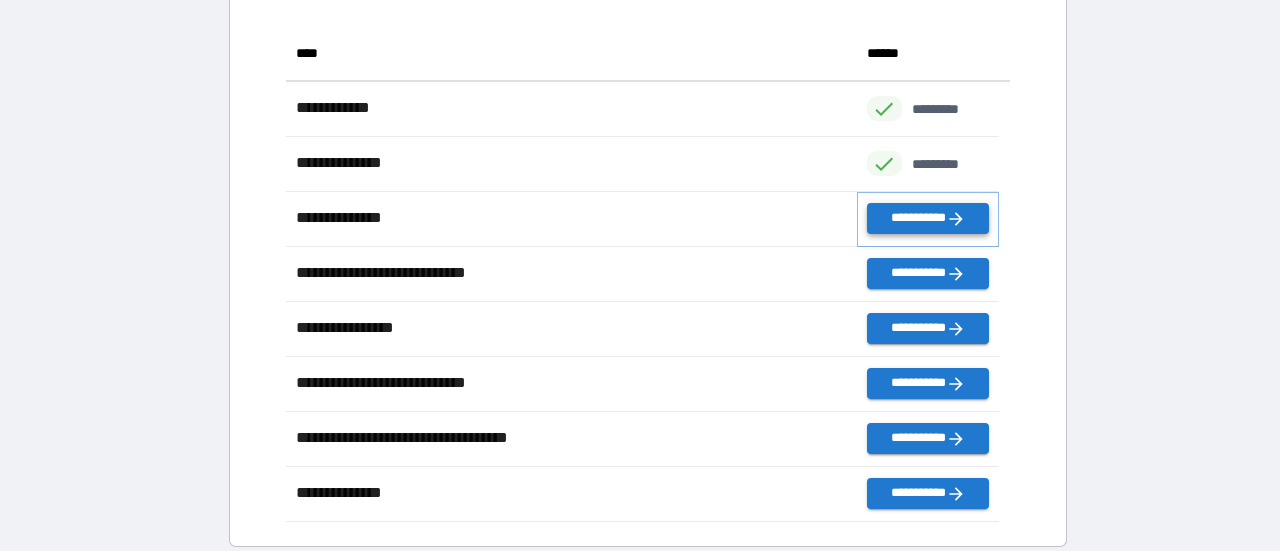 click on "**********" at bounding box center (928, 218) 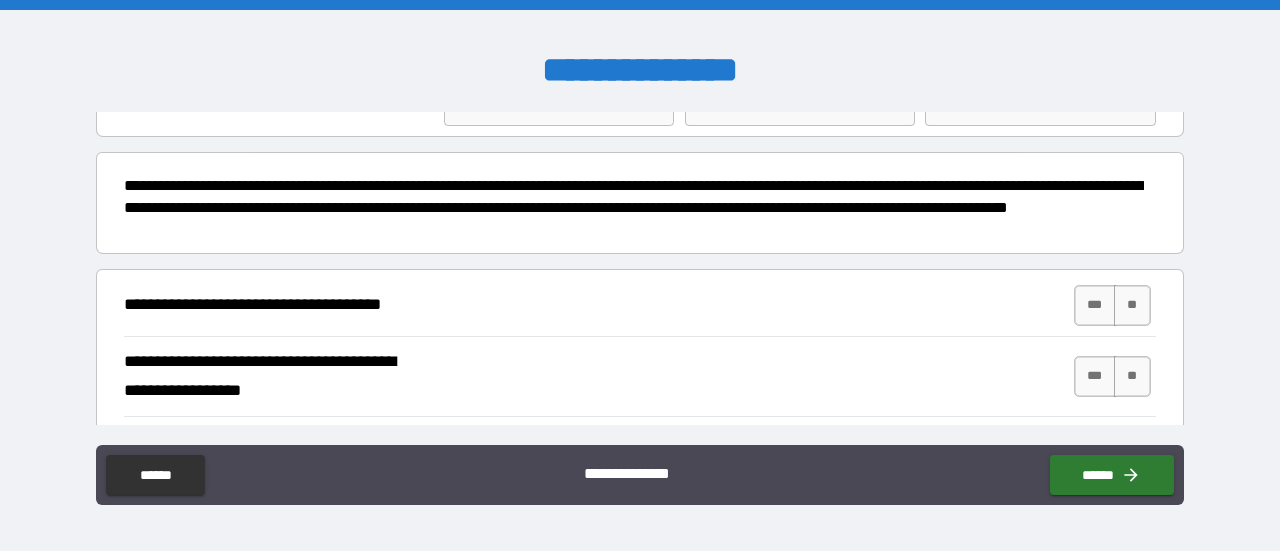 scroll, scrollTop: 200, scrollLeft: 0, axis: vertical 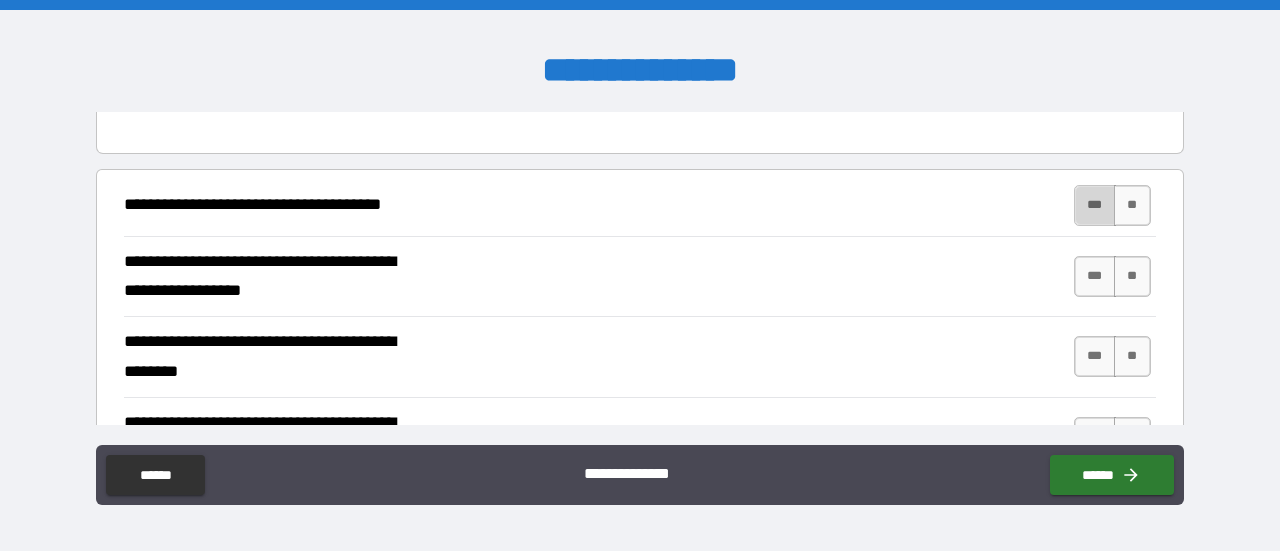 click on "***" at bounding box center (1095, 205) 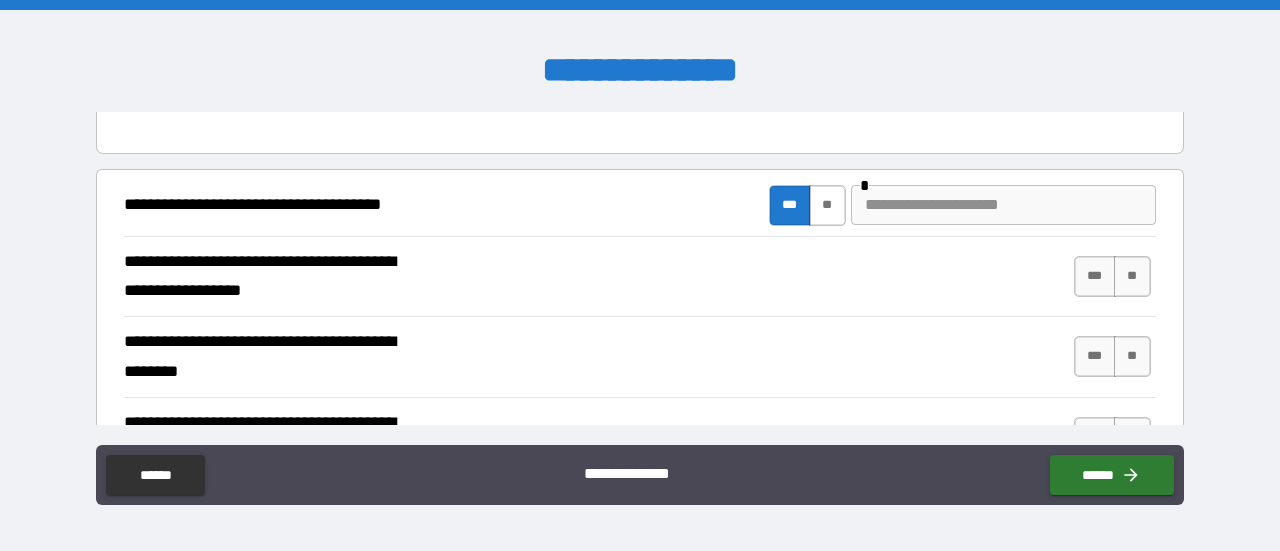 click on "**" at bounding box center [827, 205] 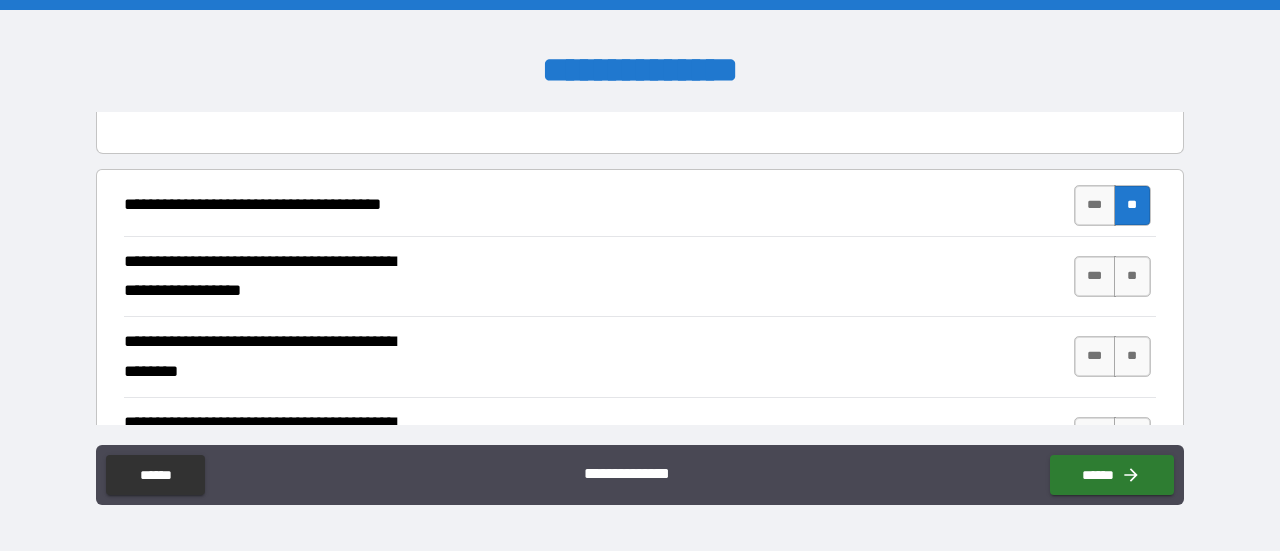 scroll, scrollTop: 300, scrollLeft: 0, axis: vertical 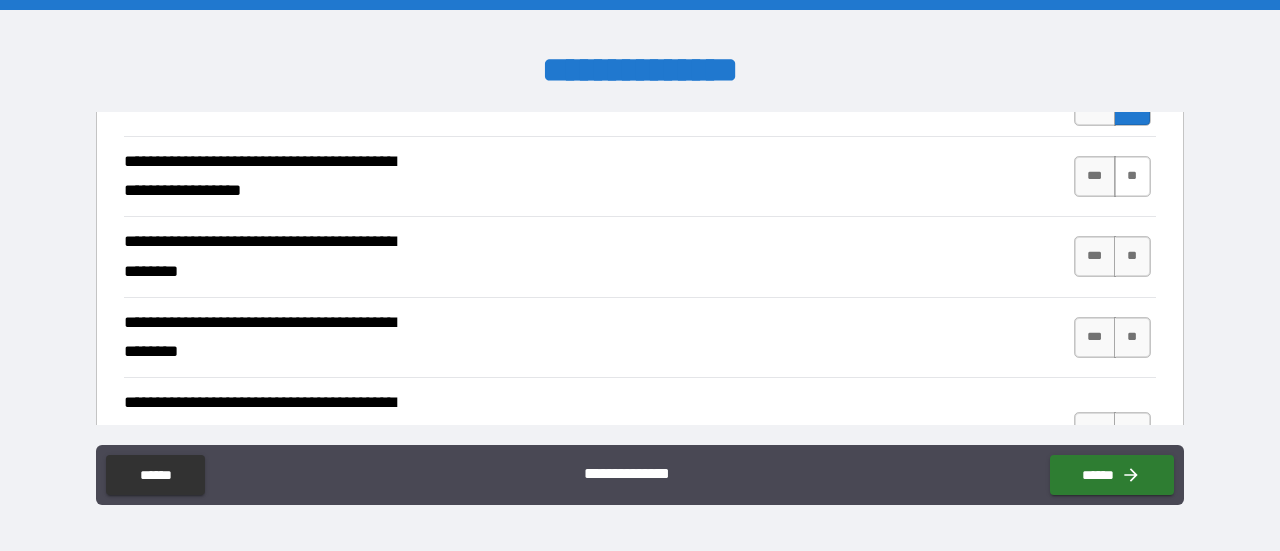 click on "**" at bounding box center (1132, 176) 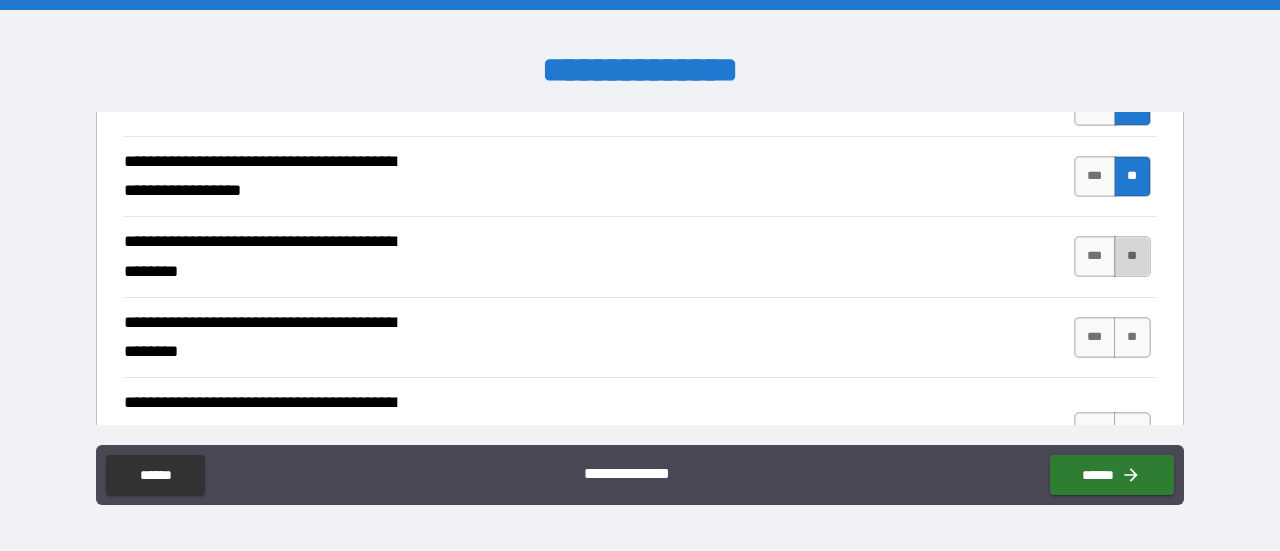 click on "**" at bounding box center (1132, 256) 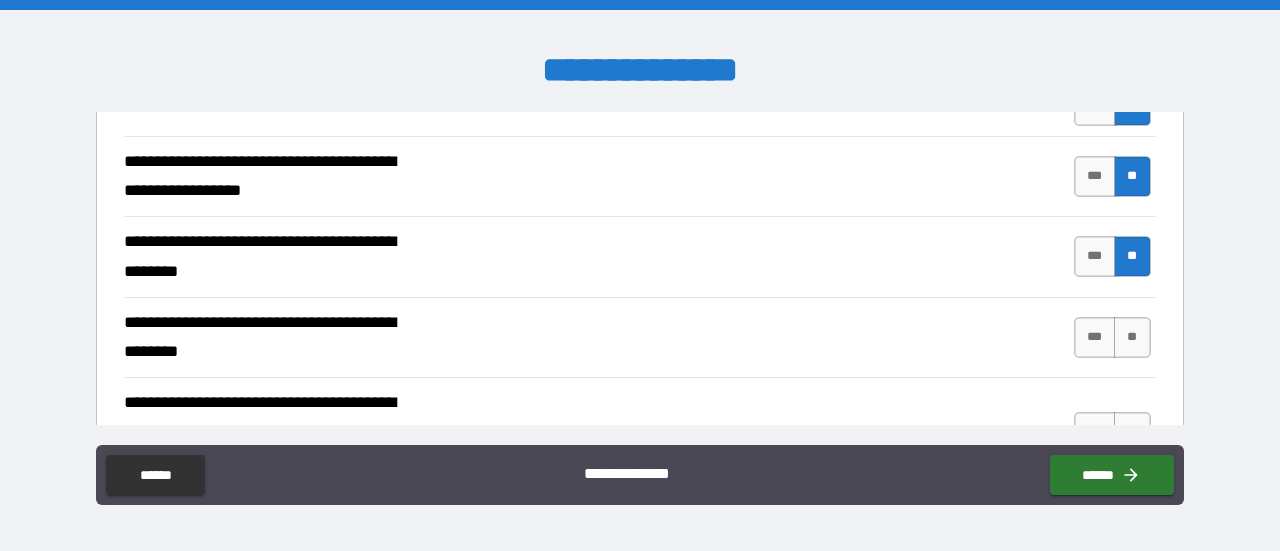 scroll, scrollTop: 400, scrollLeft: 0, axis: vertical 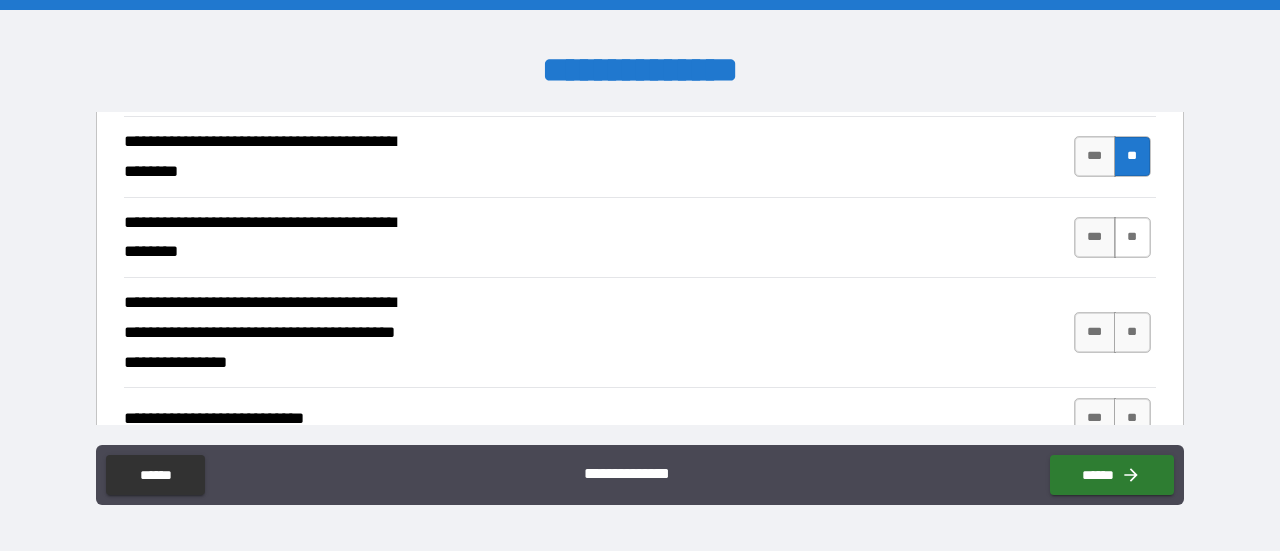 click on "**" at bounding box center (1132, 237) 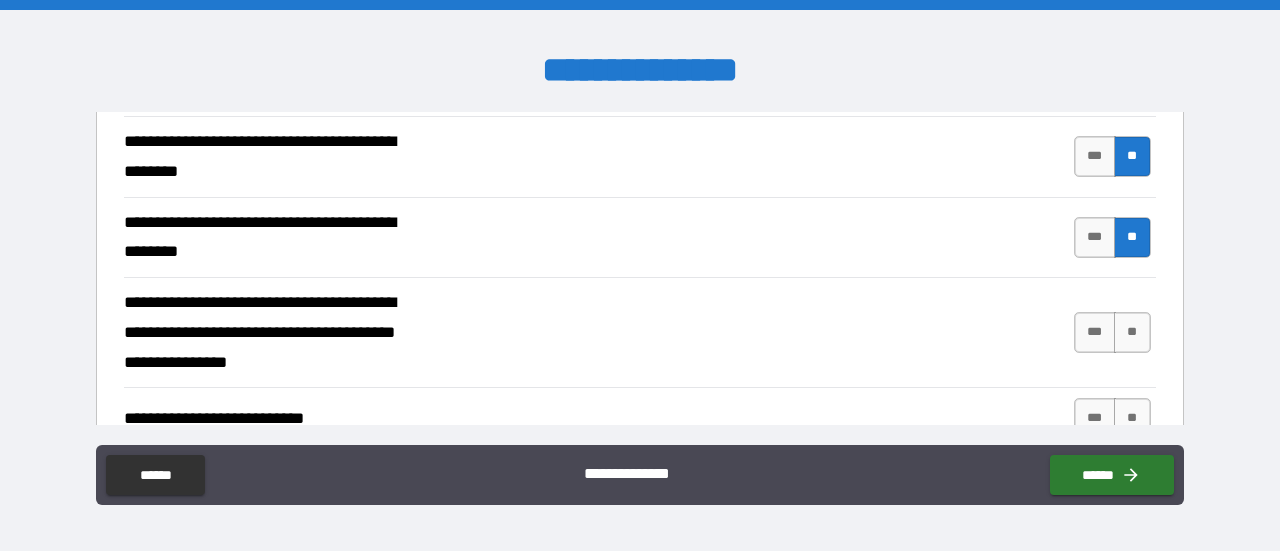 scroll, scrollTop: 500, scrollLeft: 0, axis: vertical 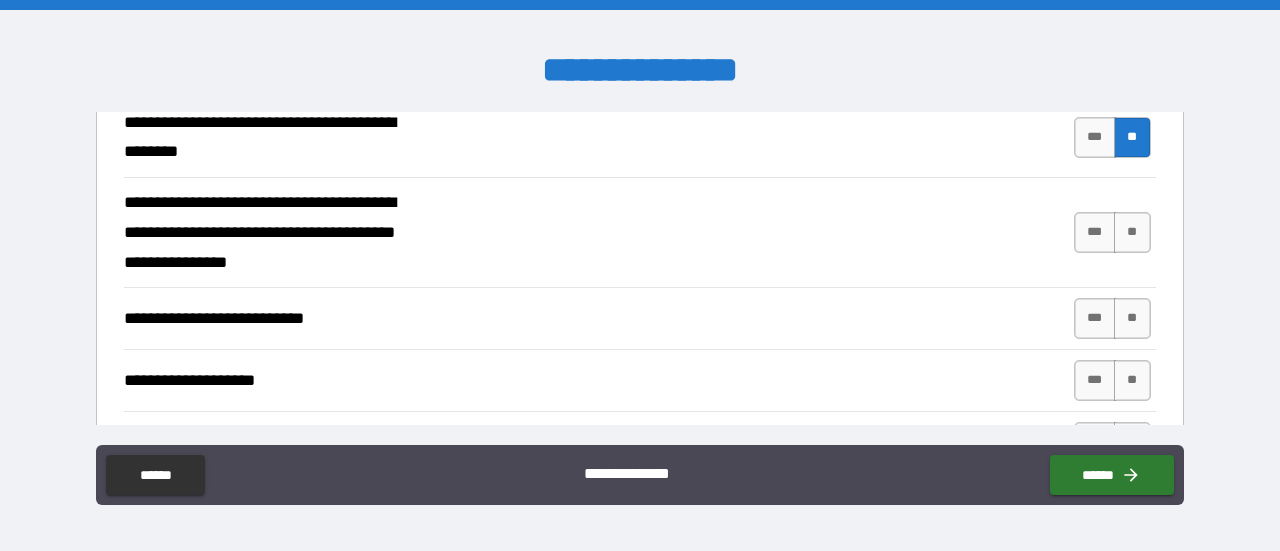 click on "**" at bounding box center (1132, 232) 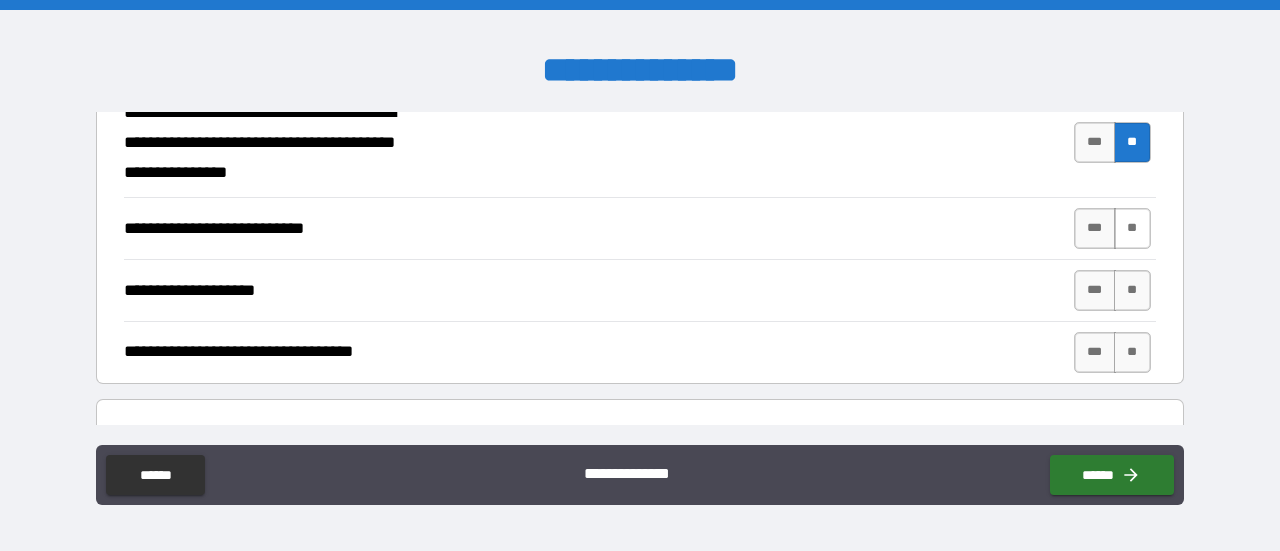 scroll, scrollTop: 600, scrollLeft: 0, axis: vertical 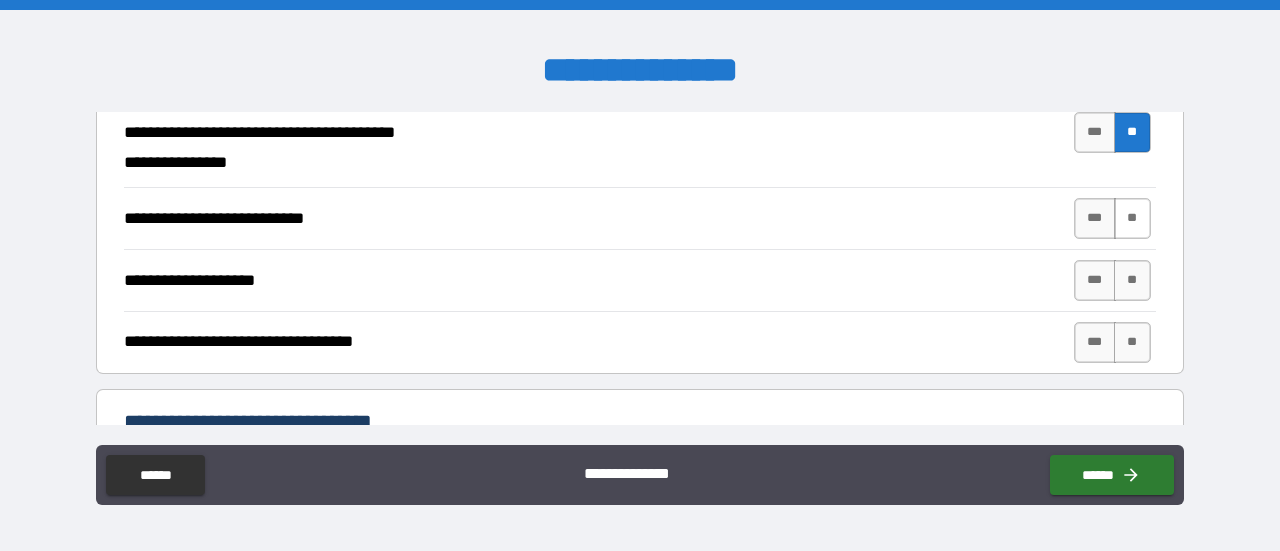 click on "**" at bounding box center (1132, 218) 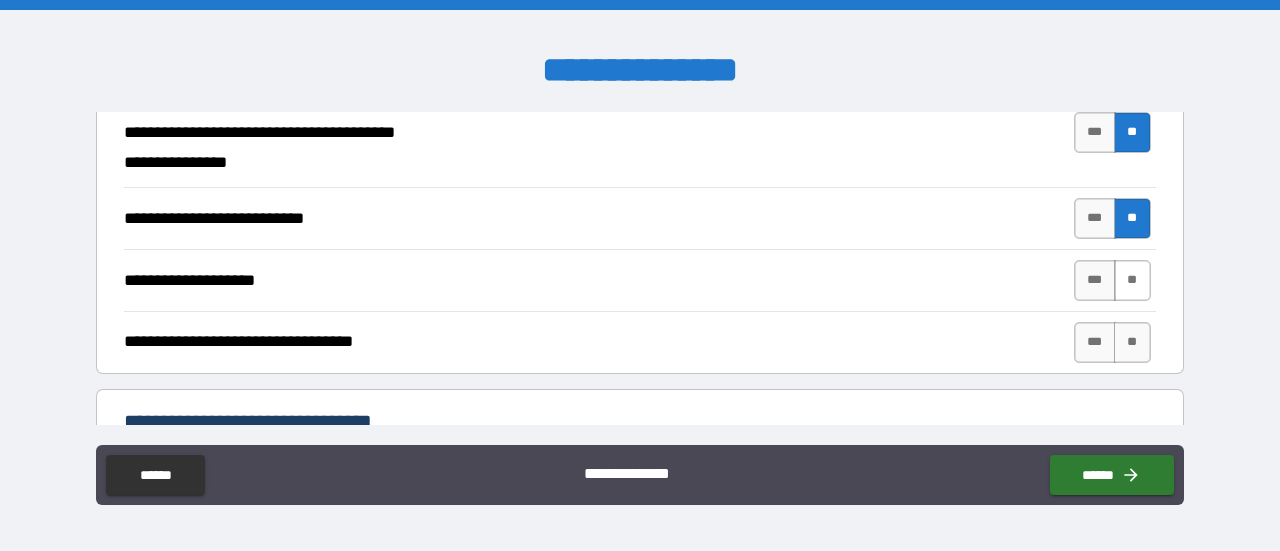 click on "**" at bounding box center [1132, 280] 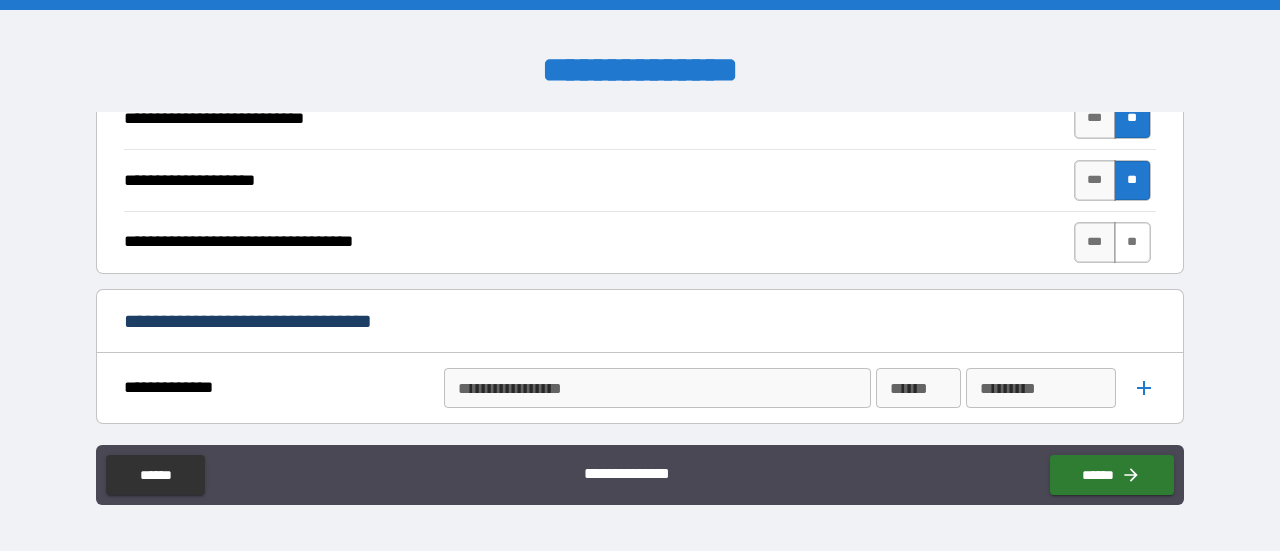 click on "**" at bounding box center (1132, 242) 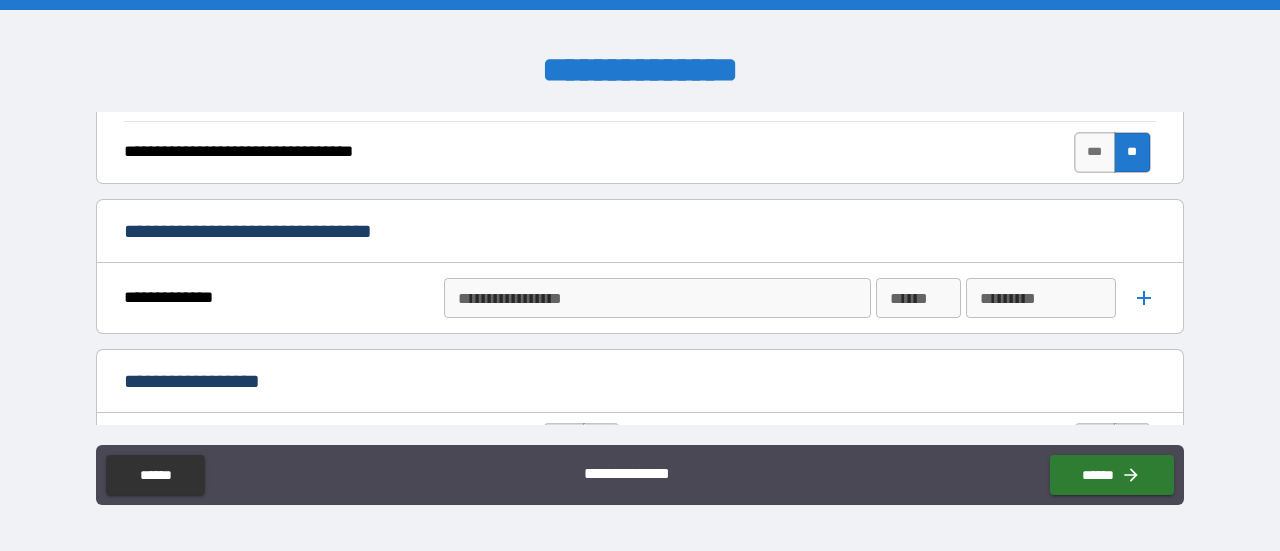 scroll, scrollTop: 800, scrollLeft: 0, axis: vertical 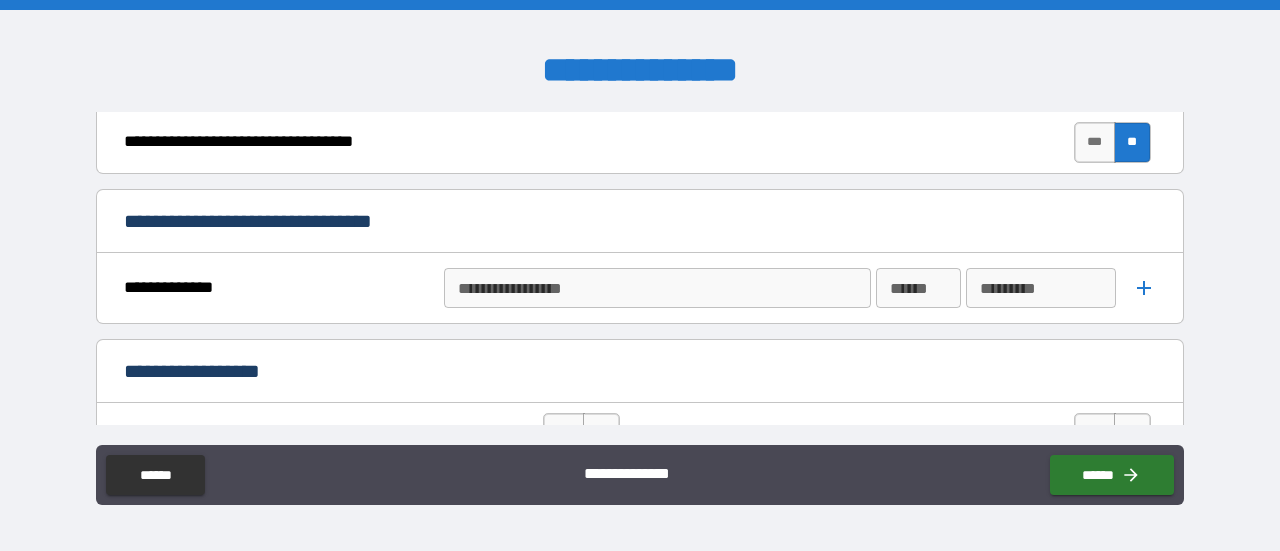 click on "**********" at bounding box center (656, 288) 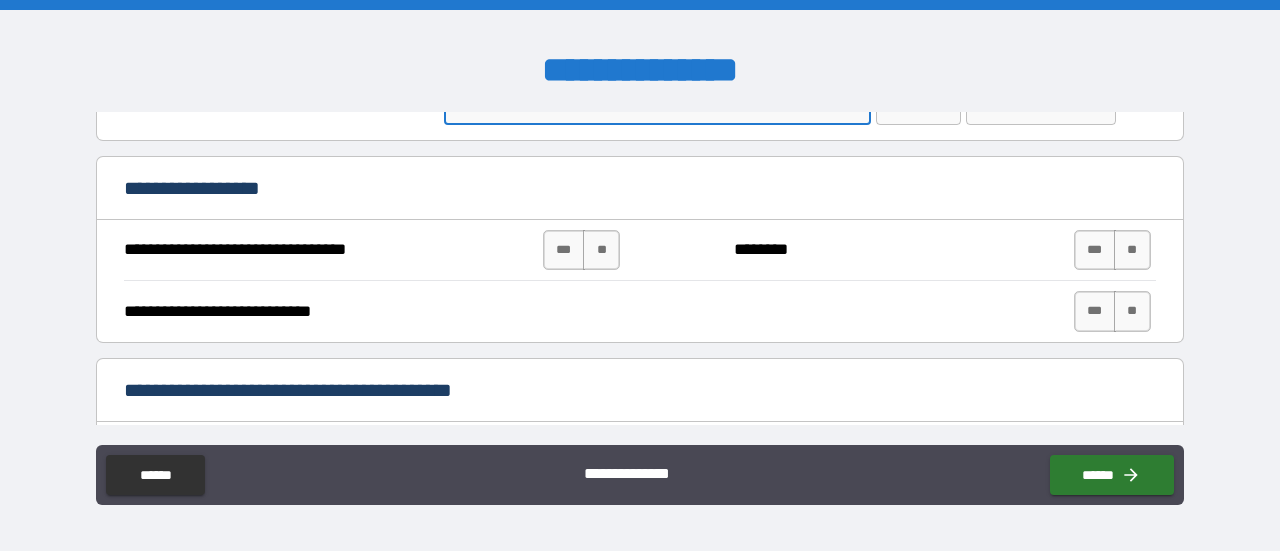scroll, scrollTop: 1000, scrollLeft: 0, axis: vertical 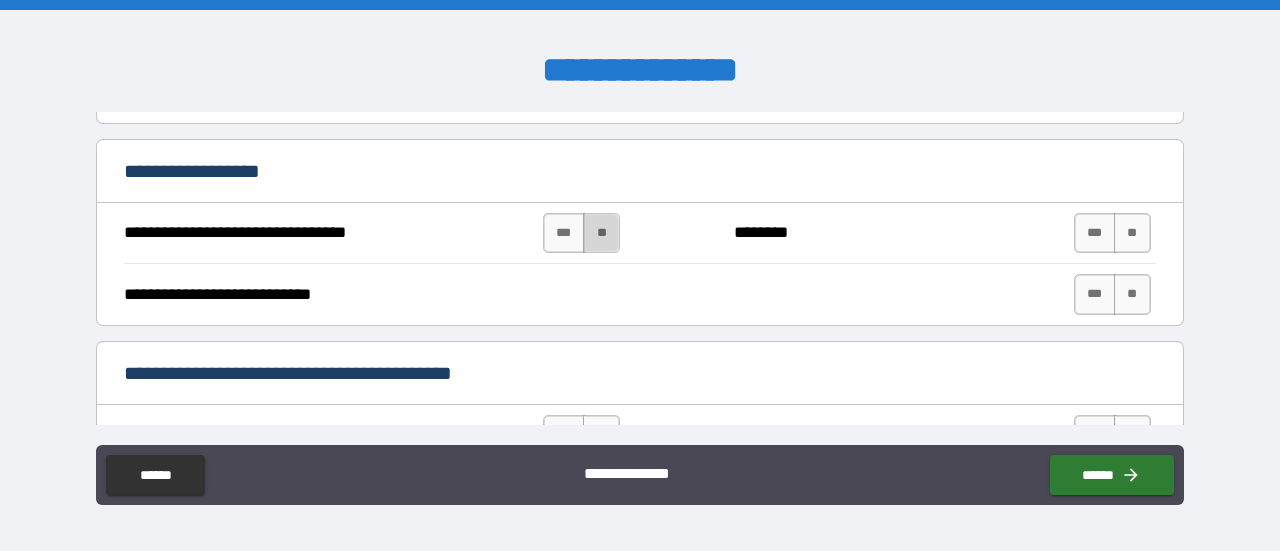 click on "**" at bounding box center (601, 233) 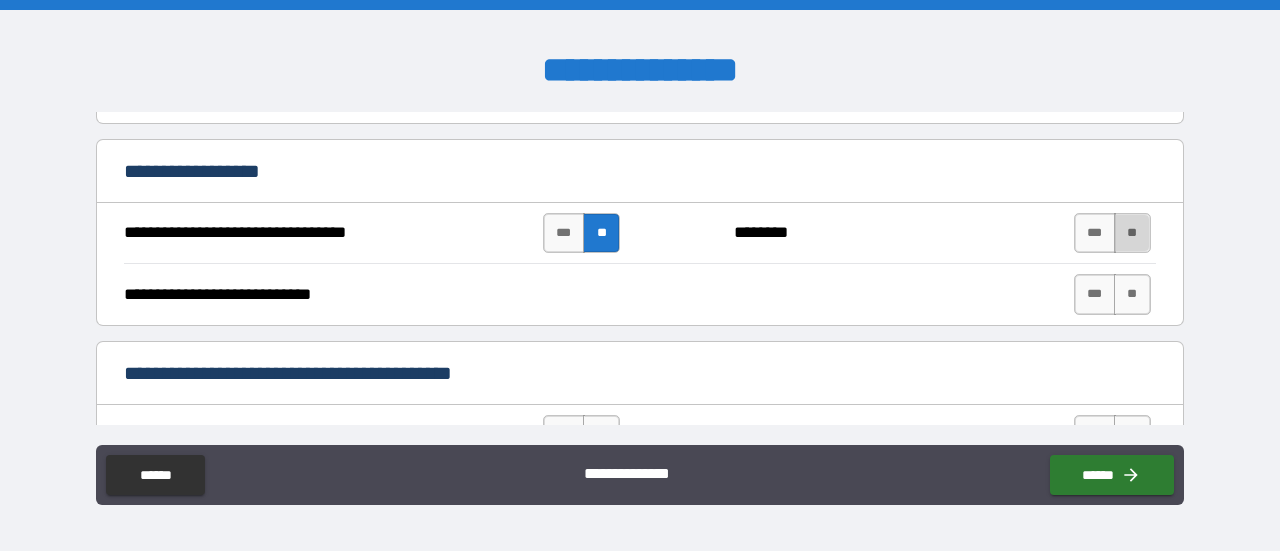 click on "**" at bounding box center (1132, 233) 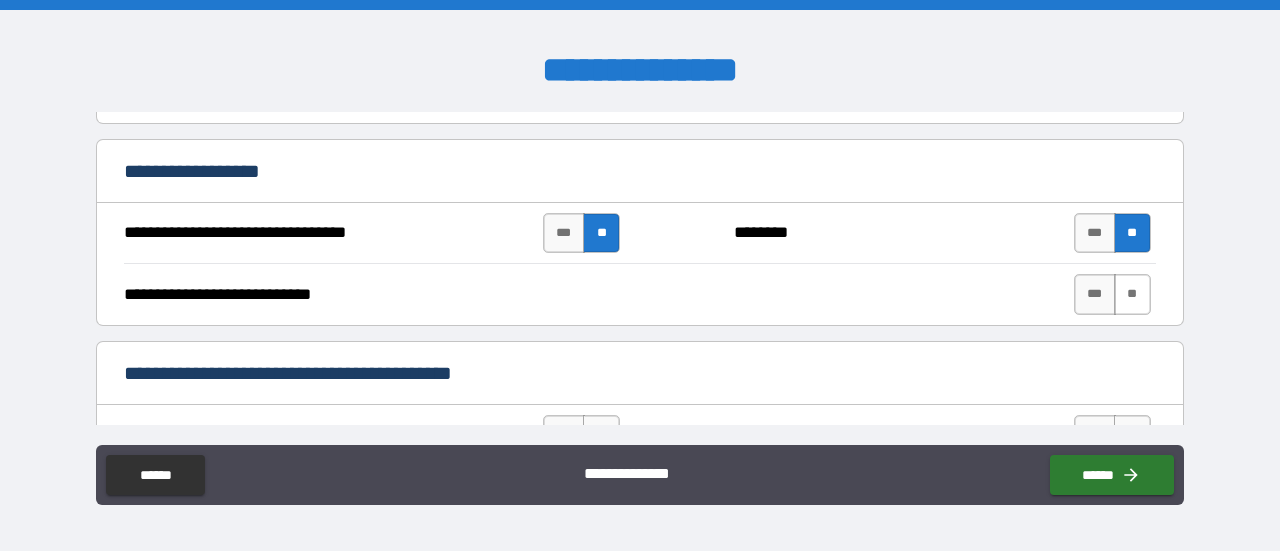 click on "**" at bounding box center (1132, 294) 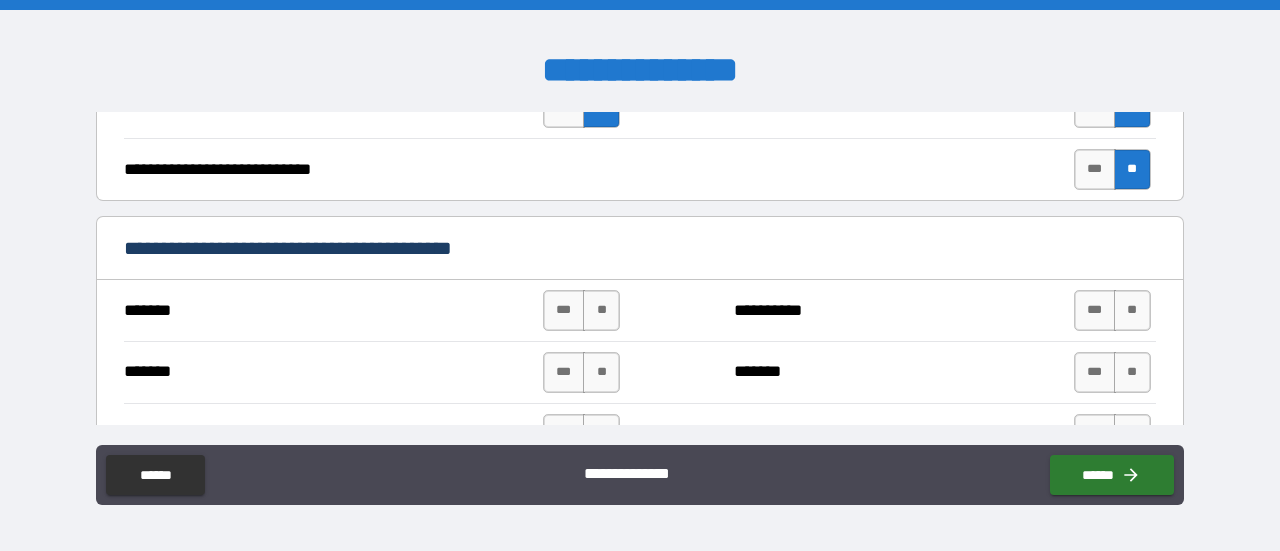 scroll, scrollTop: 1200, scrollLeft: 0, axis: vertical 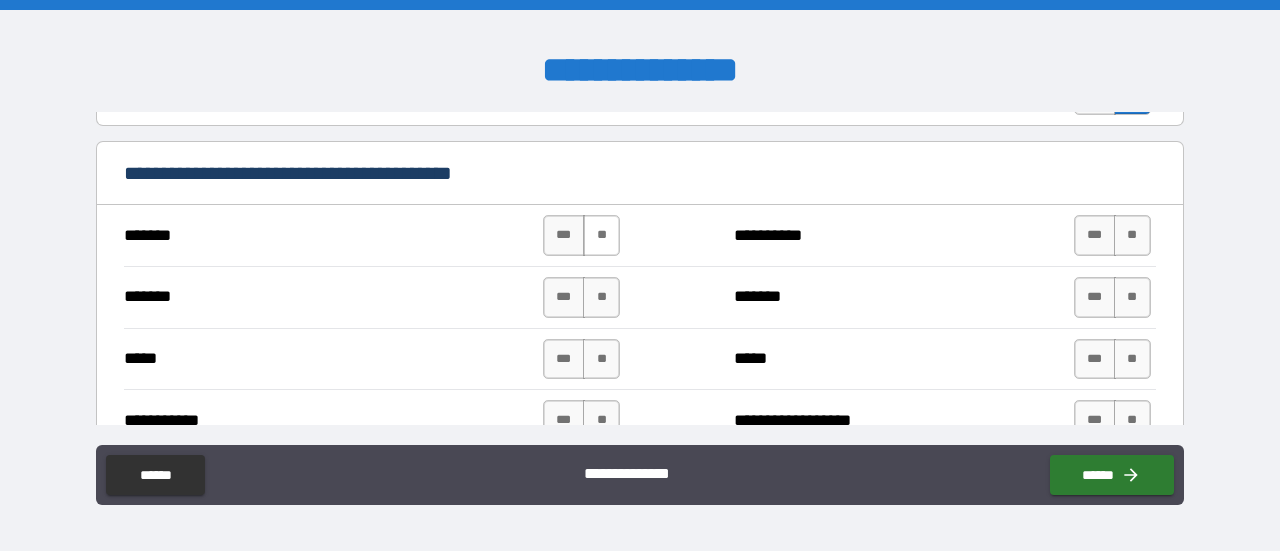 click on "**" at bounding box center (601, 235) 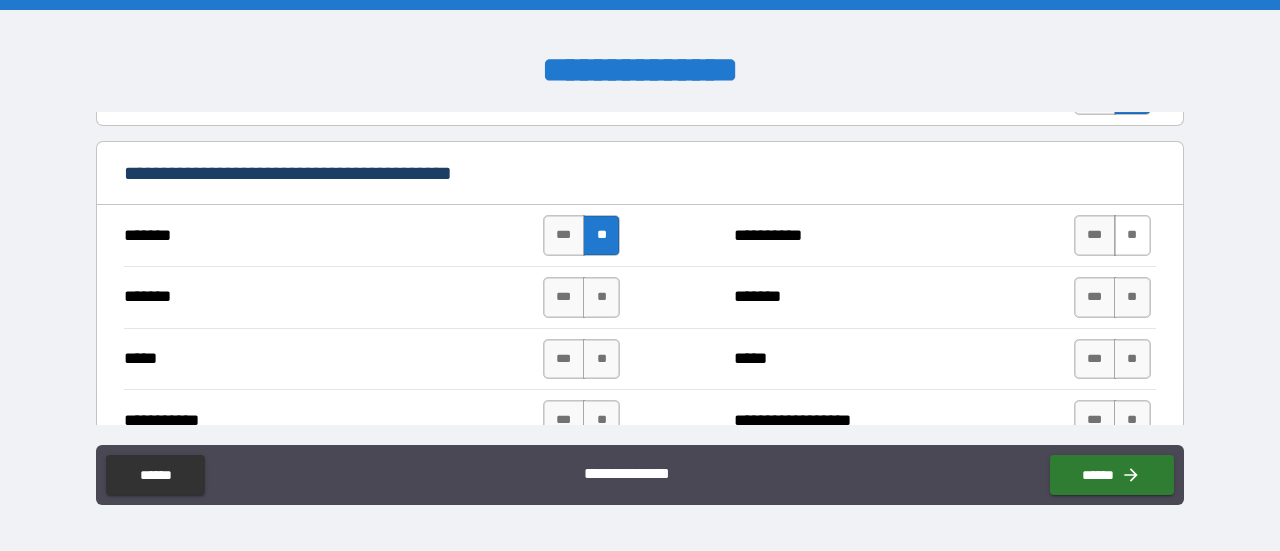 click on "**" at bounding box center [1132, 235] 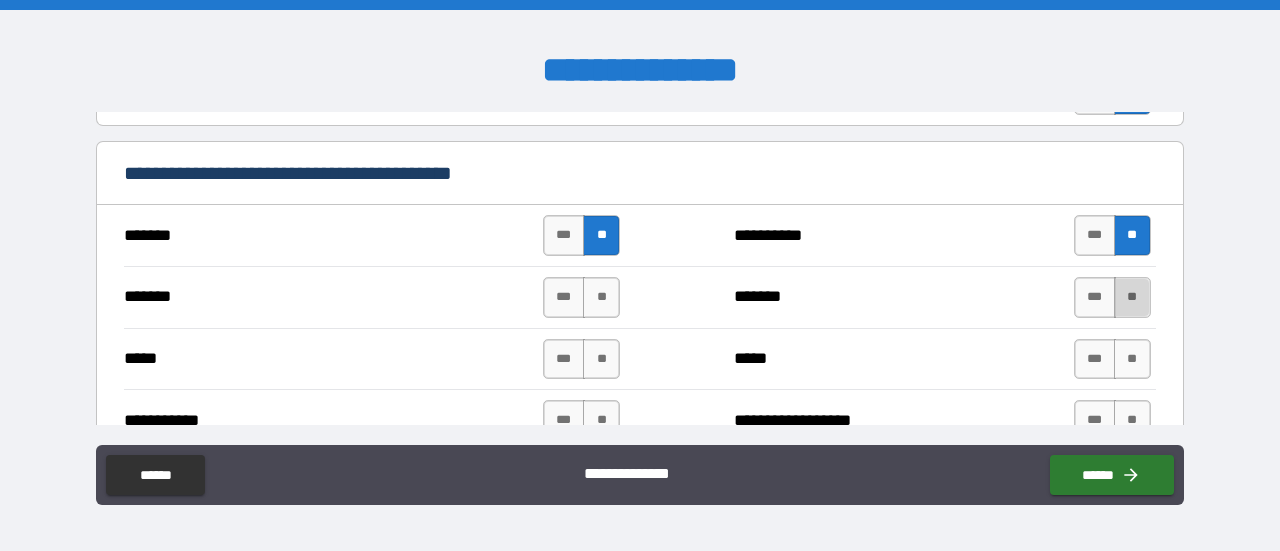 click on "**" at bounding box center [1132, 297] 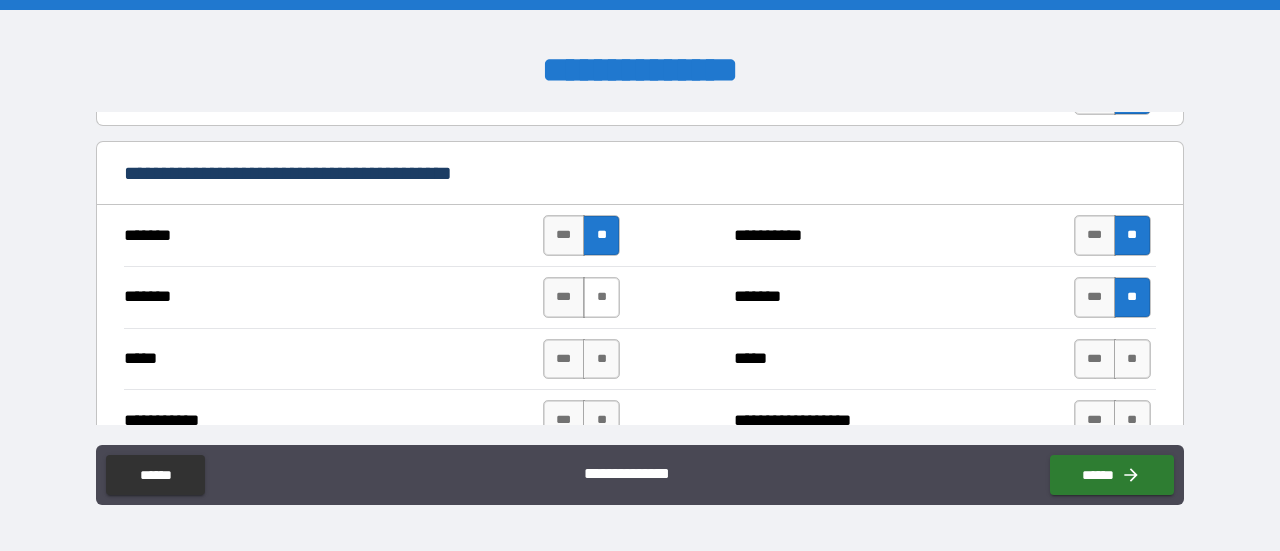 click on "**" at bounding box center [601, 297] 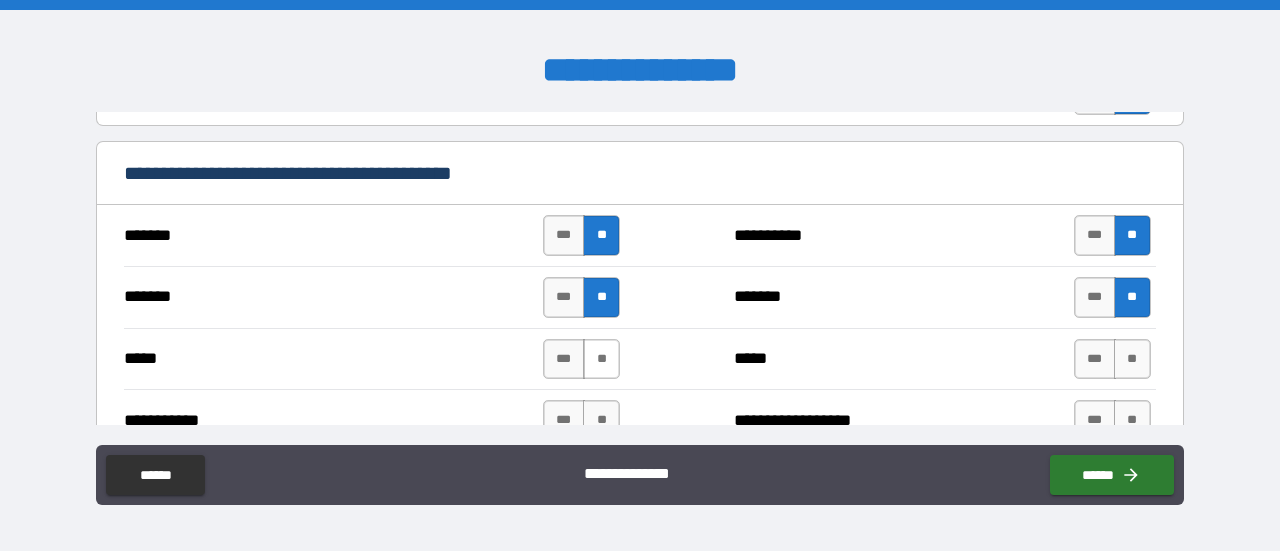 click on "**" at bounding box center [601, 359] 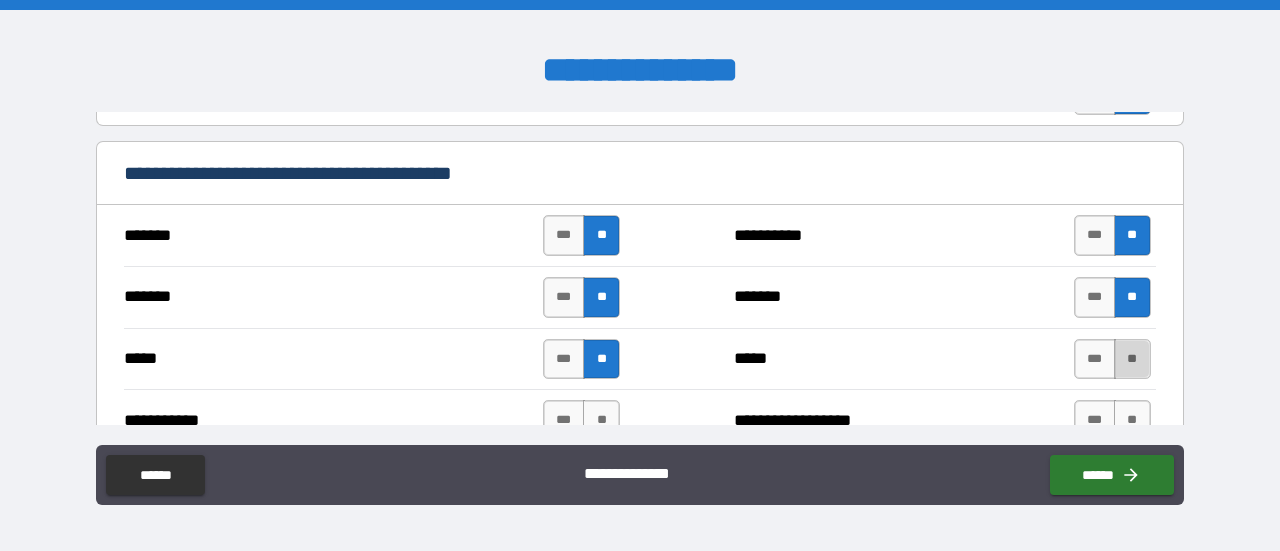 click on "**" at bounding box center (1132, 359) 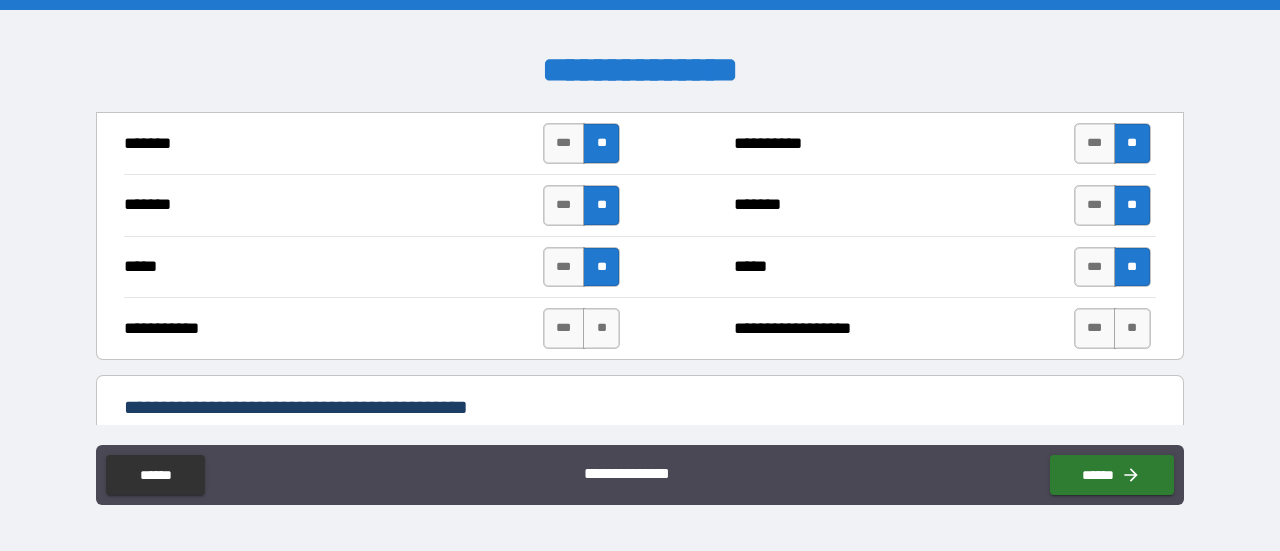 scroll, scrollTop: 1400, scrollLeft: 0, axis: vertical 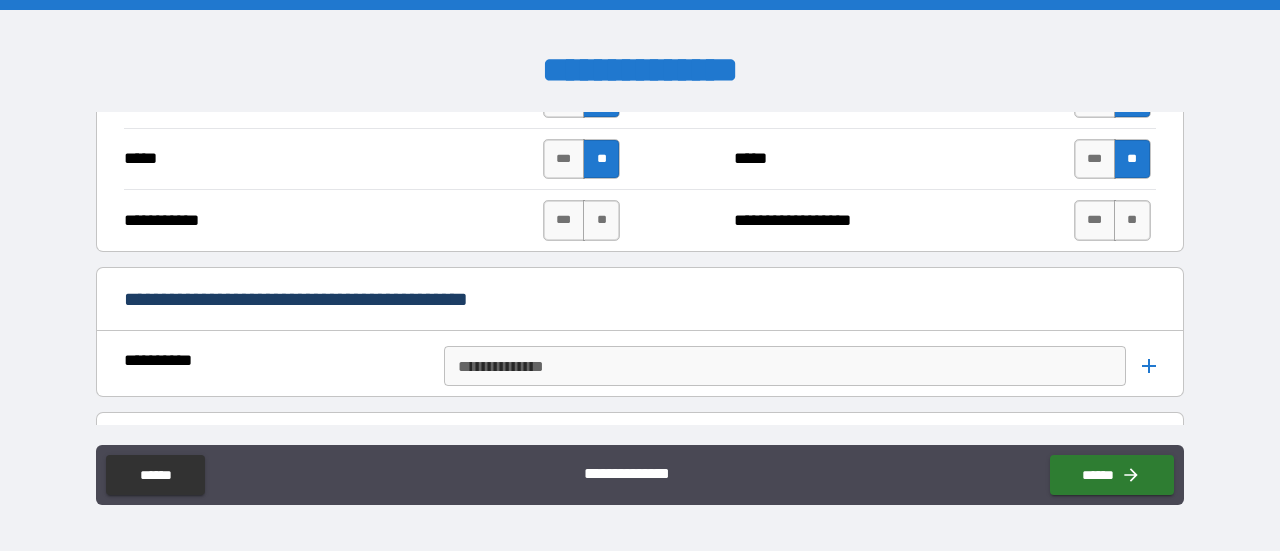 click on "**" at bounding box center (1132, 220) 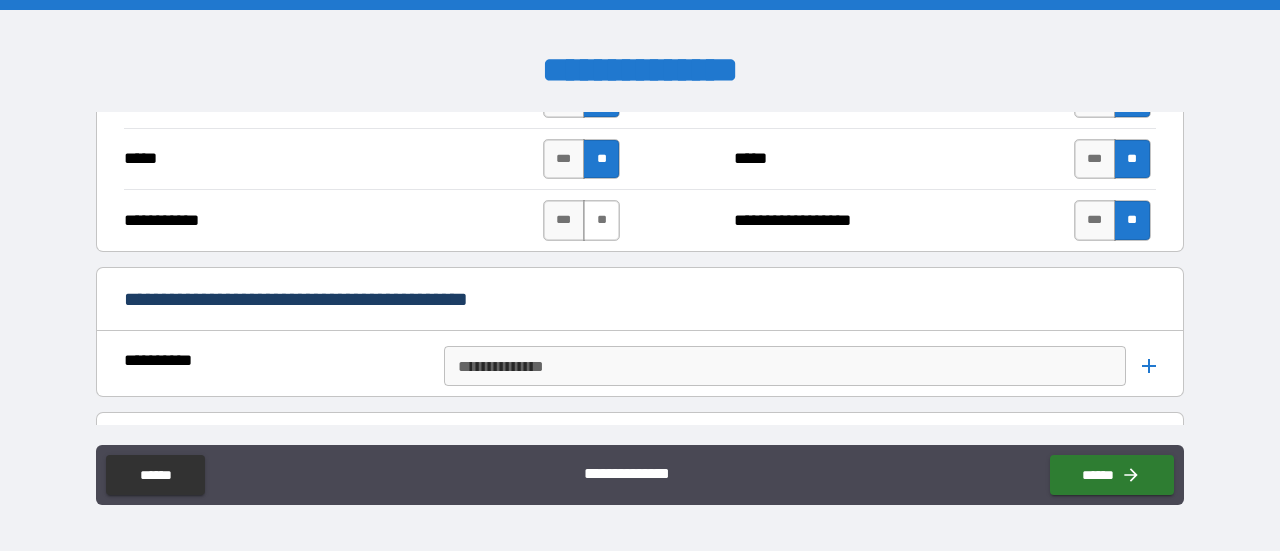 click on "**" at bounding box center [601, 220] 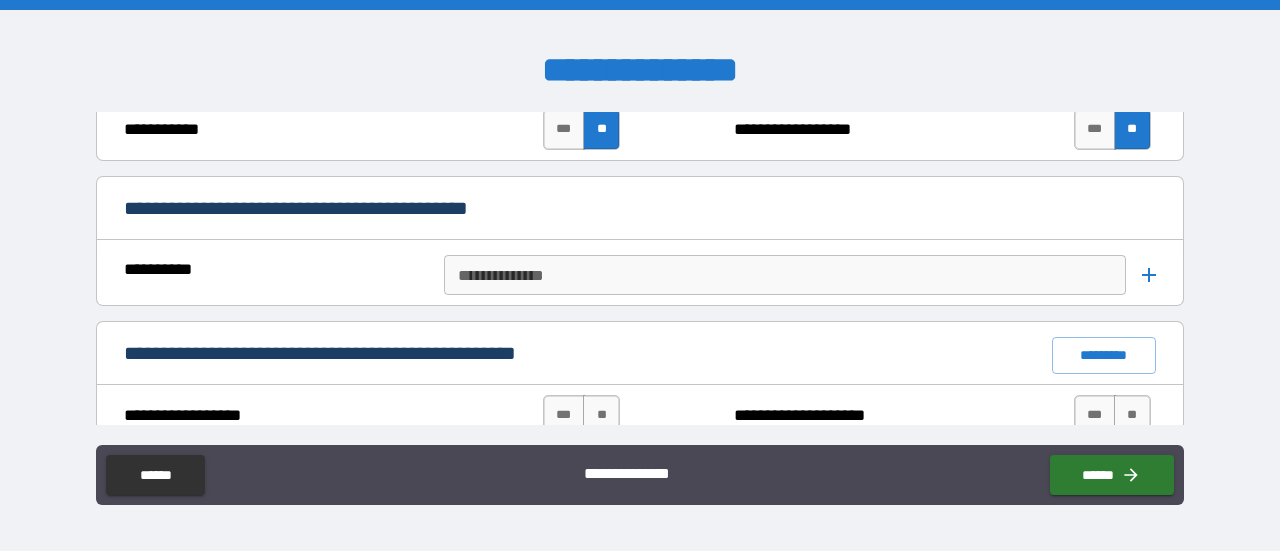 scroll, scrollTop: 1500, scrollLeft: 0, axis: vertical 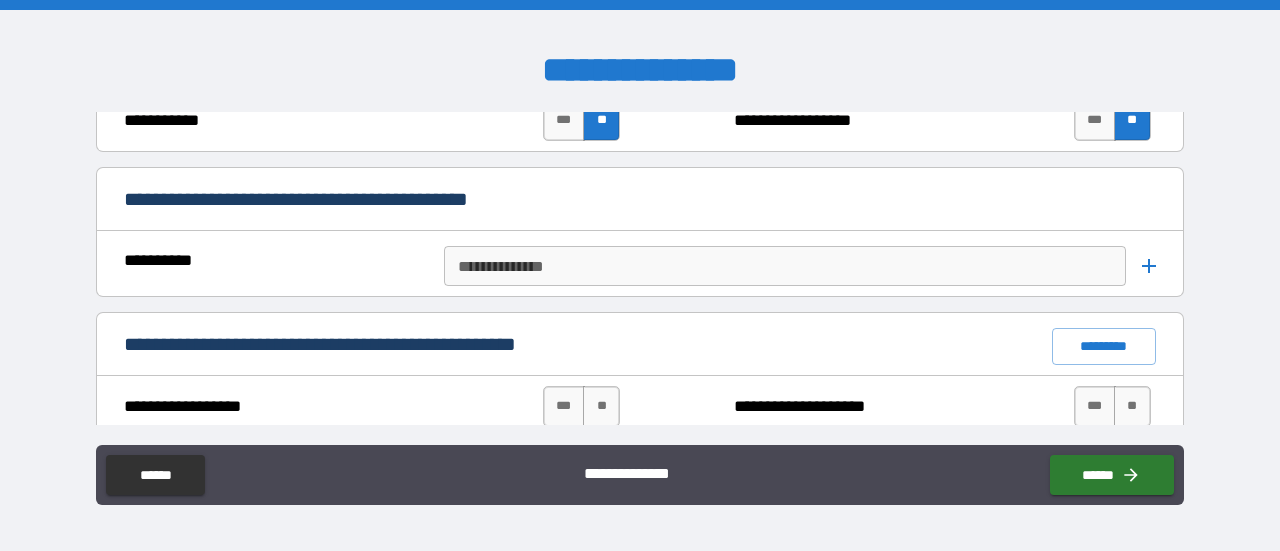 click on "**********" at bounding box center [783, 266] 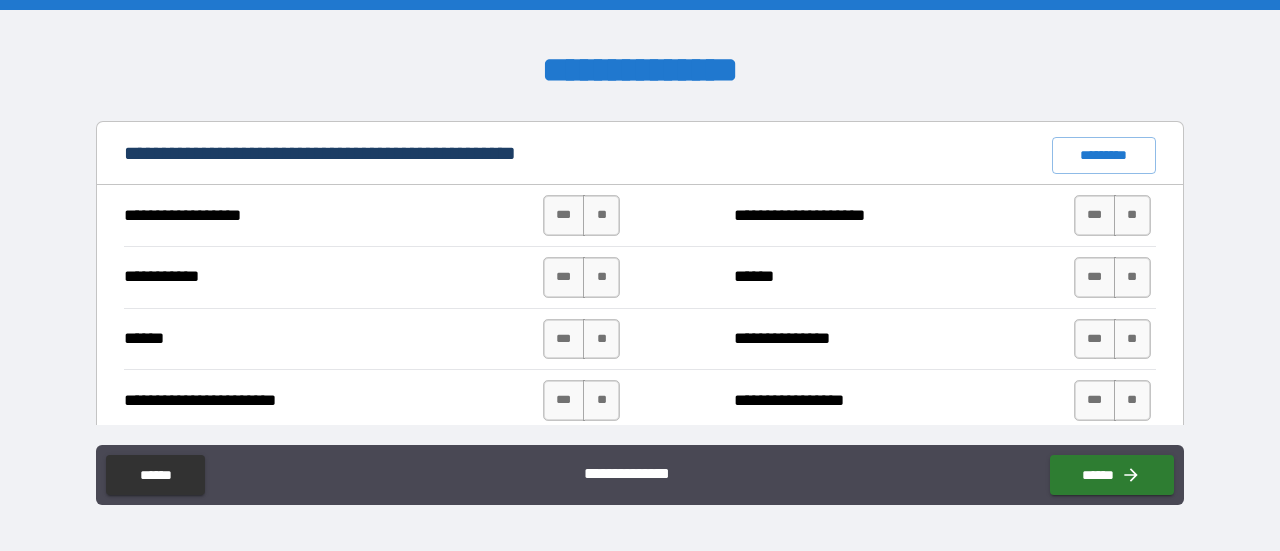 scroll, scrollTop: 1700, scrollLeft: 0, axis: vertical 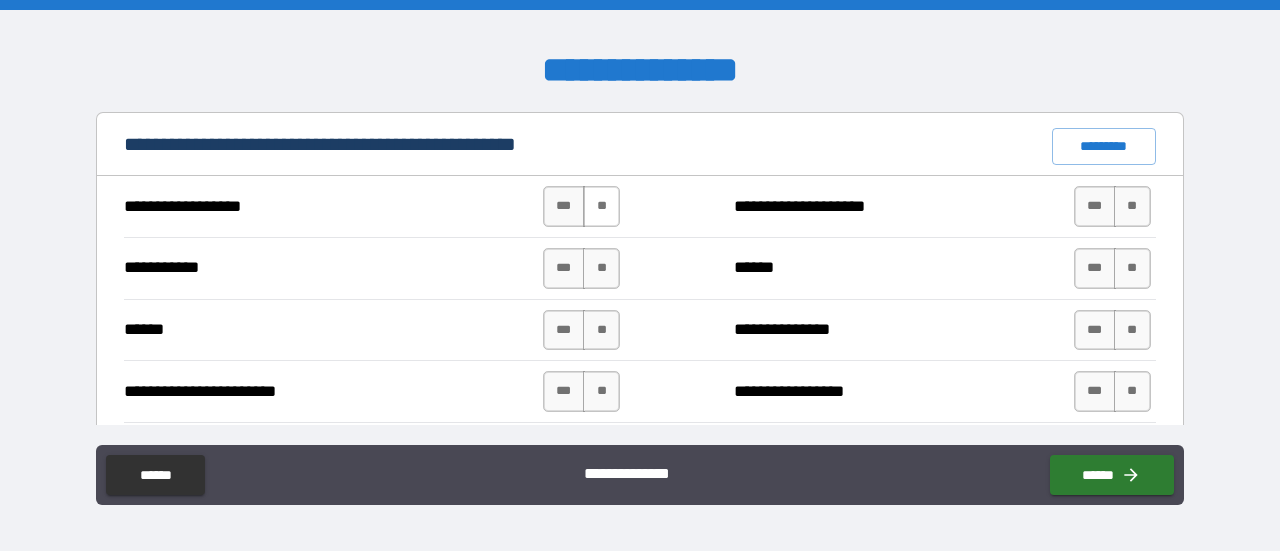 click on "**" at bounding box center (601, 206) 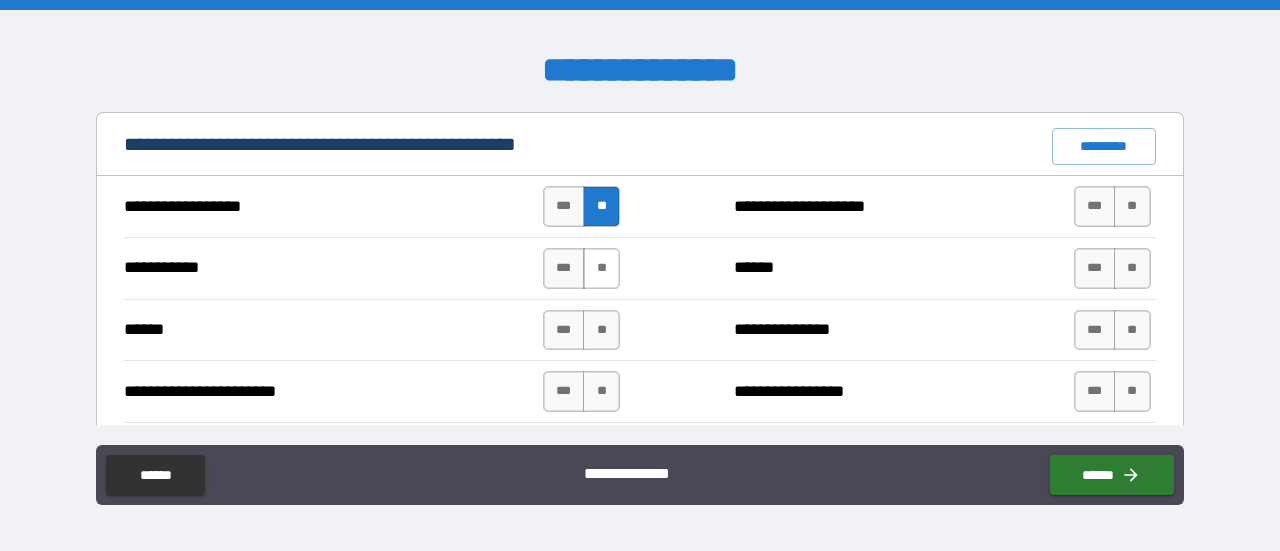 click on "**" at bounding box center [601, 268] 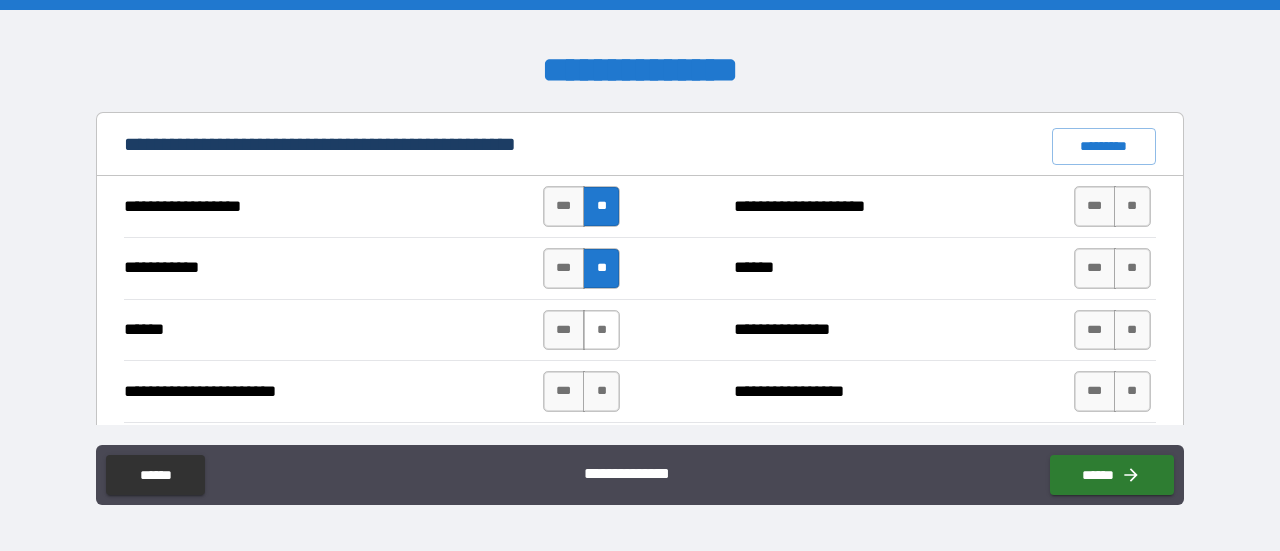 click on "**" at bounding box center [601, 330] 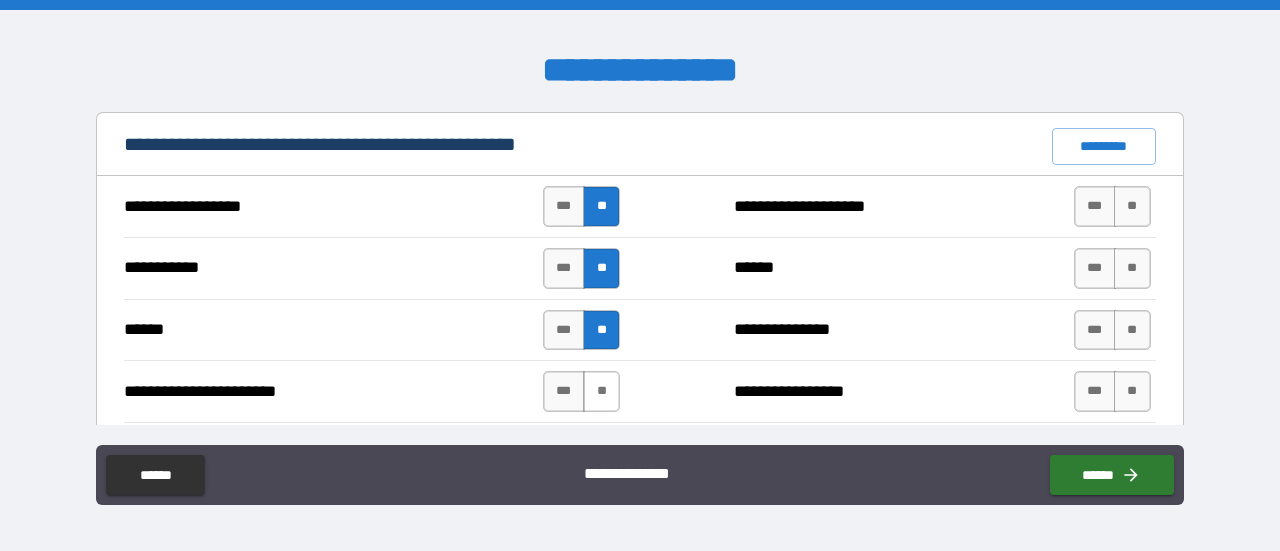 click on "**" at bounding box center (601, 391) 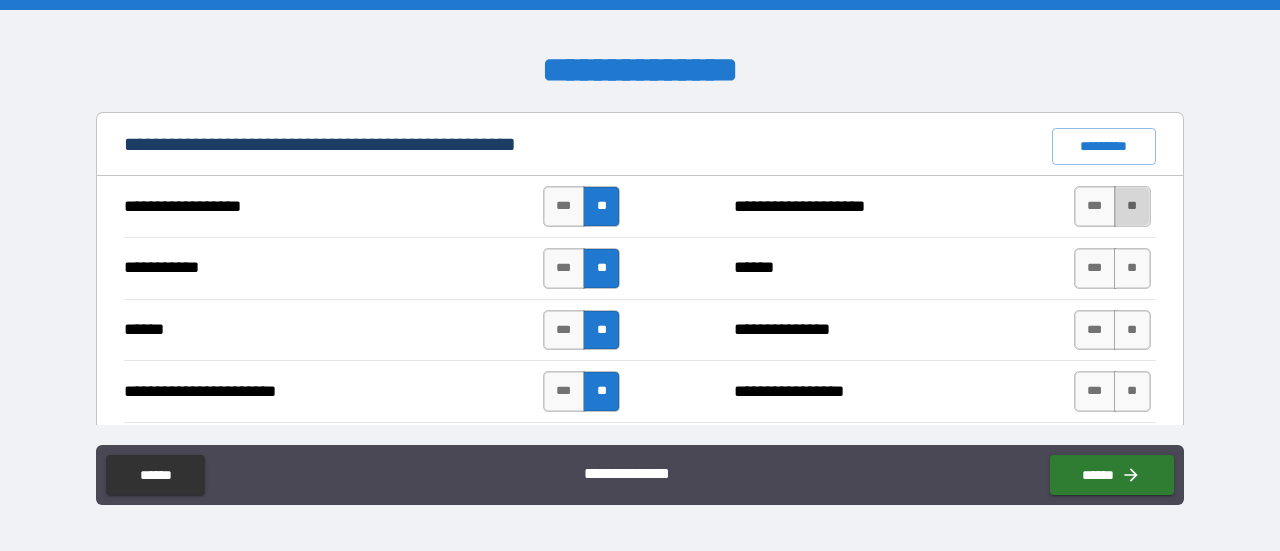click on "**" at bounding box center [1132, 206] 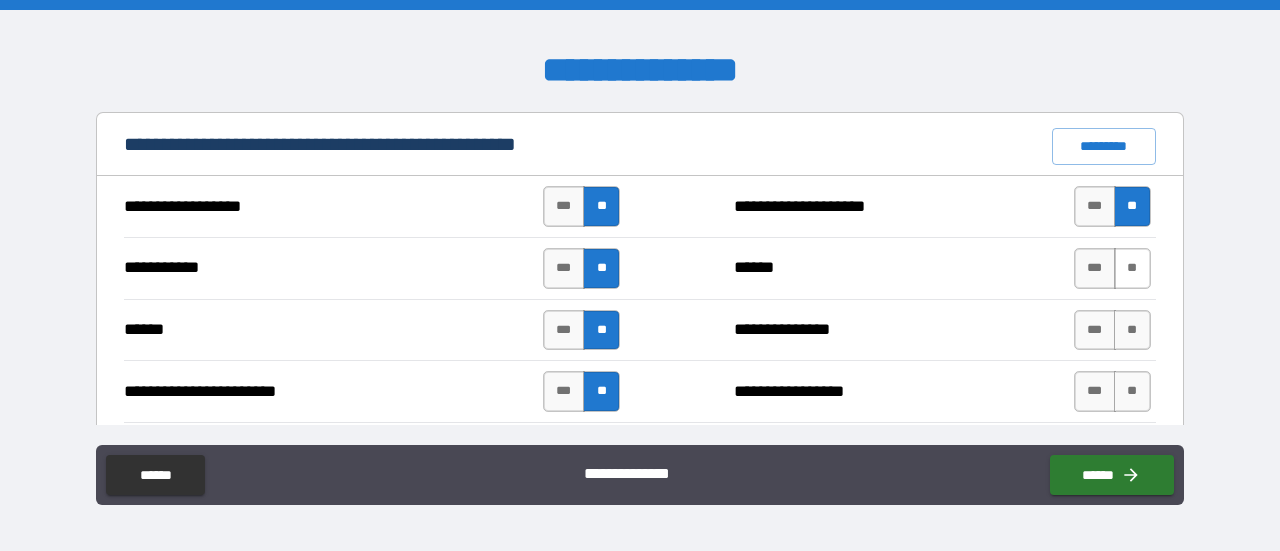 click on "**" at bounding box center [1132, 268] 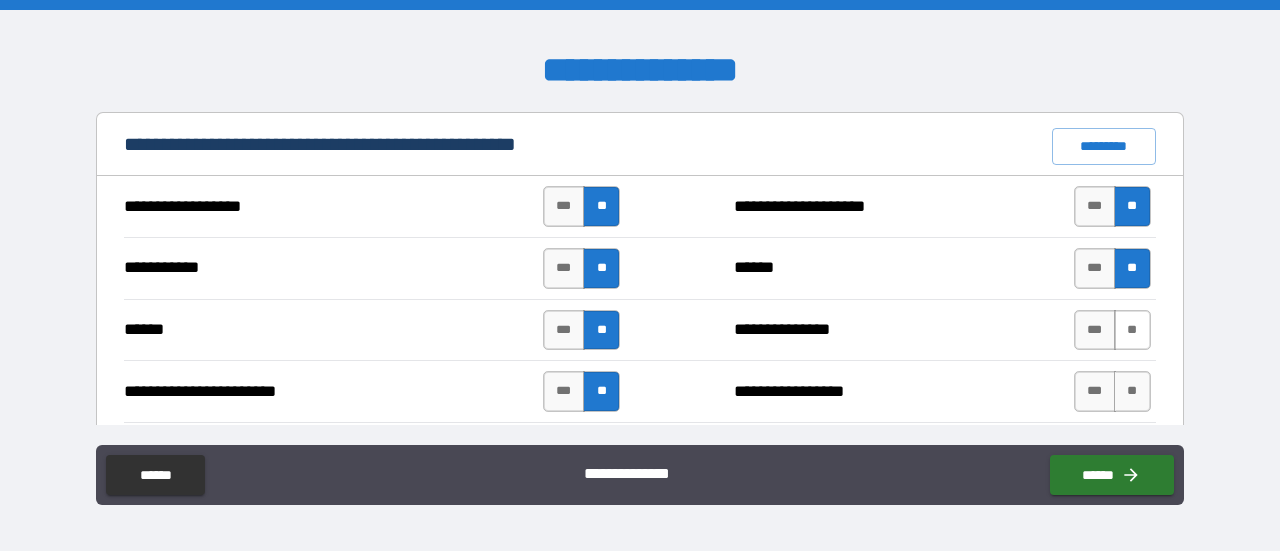 click on "**" at bounding box center [1132, 330] 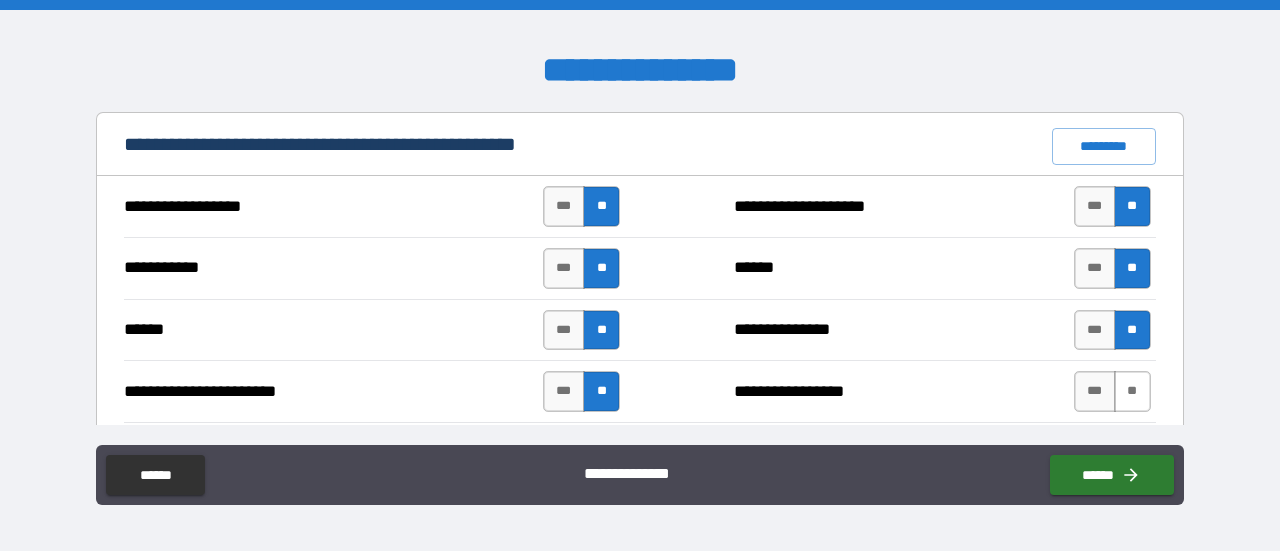 click on "*** **" at bounding box center (1112, 391) 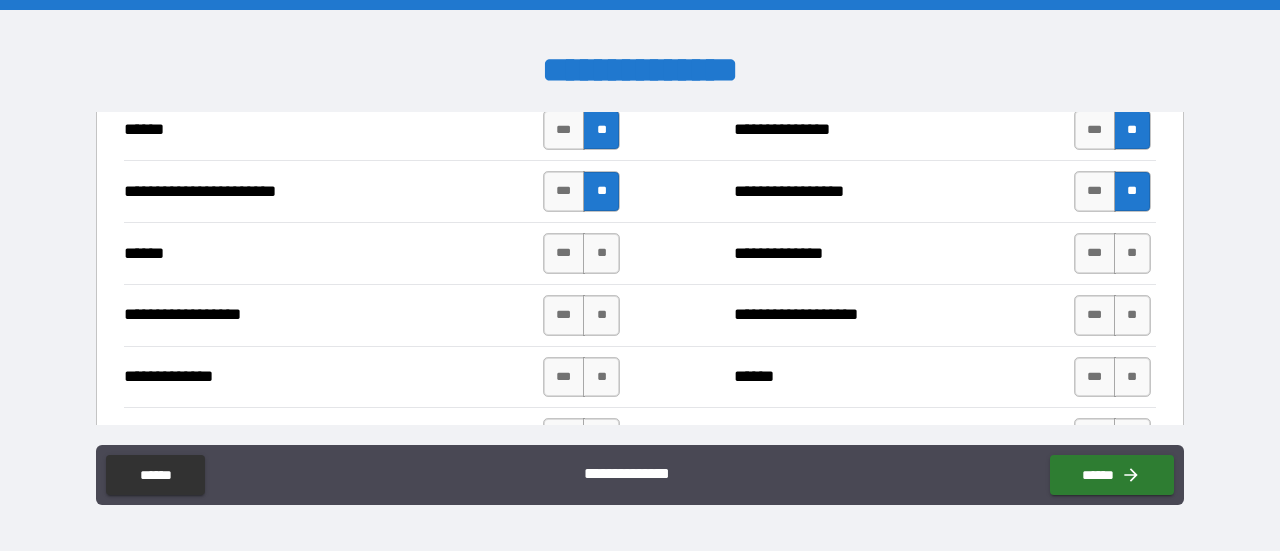 scroll, scrollTop: 2000, scrollLeft: 0, axis: vertical 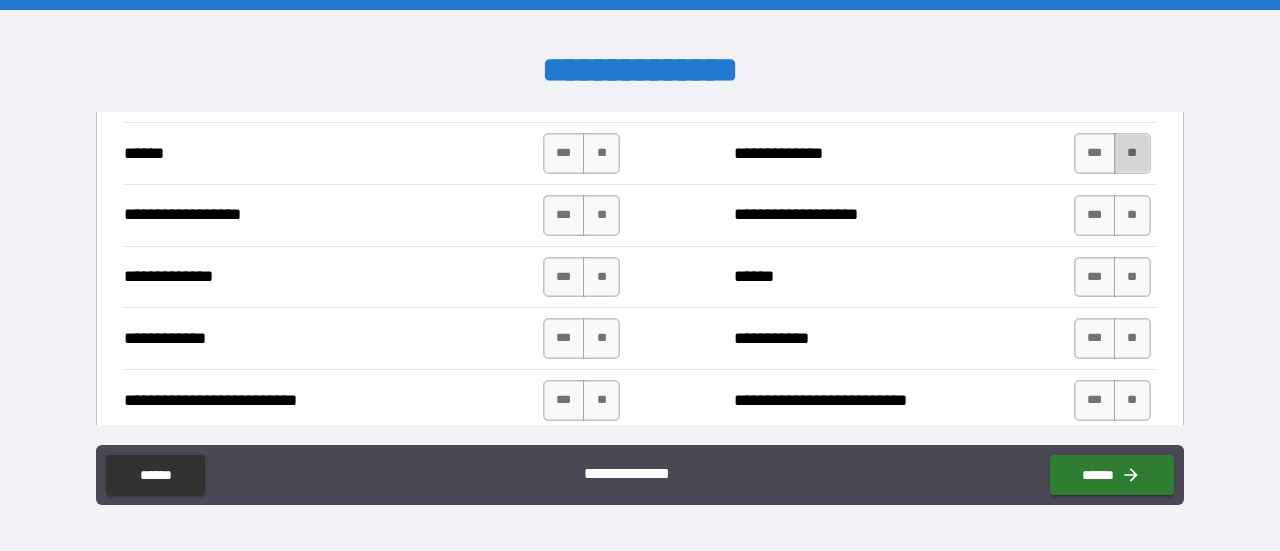 click on "**" at bounding box center [1132, 153] 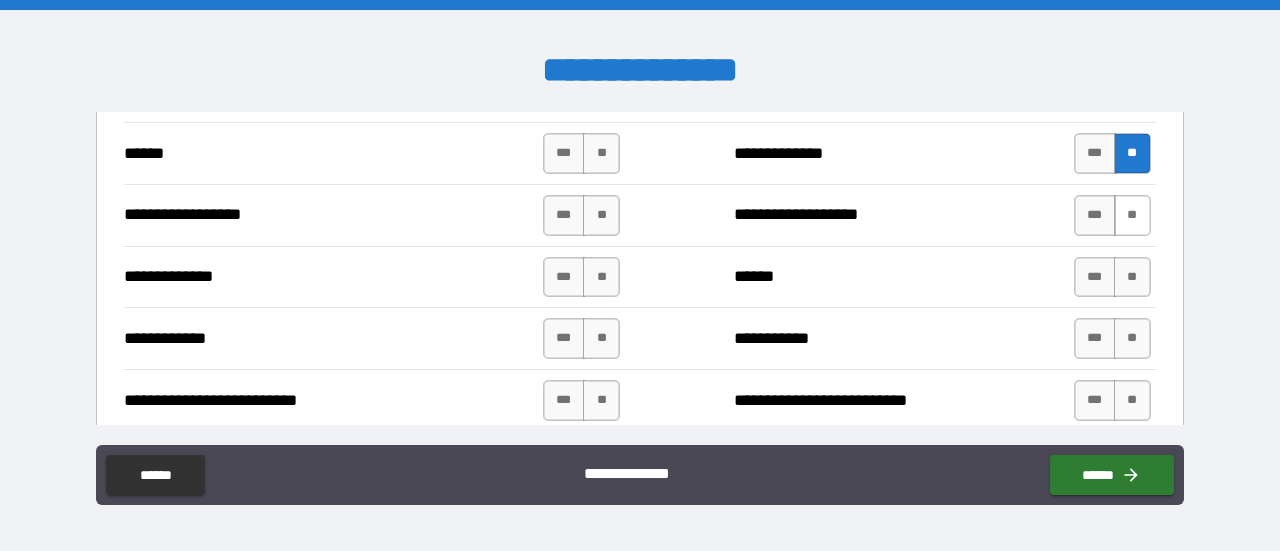 click on "**" at bounding box center (1132, 215) 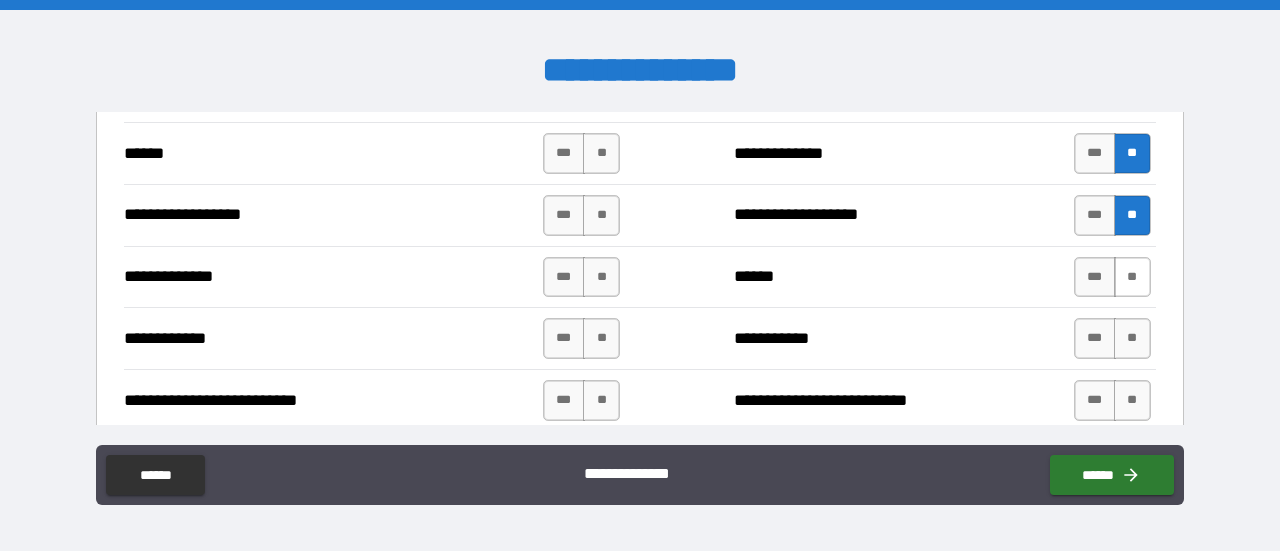 click on "**" at bounding box center (1132, 277) 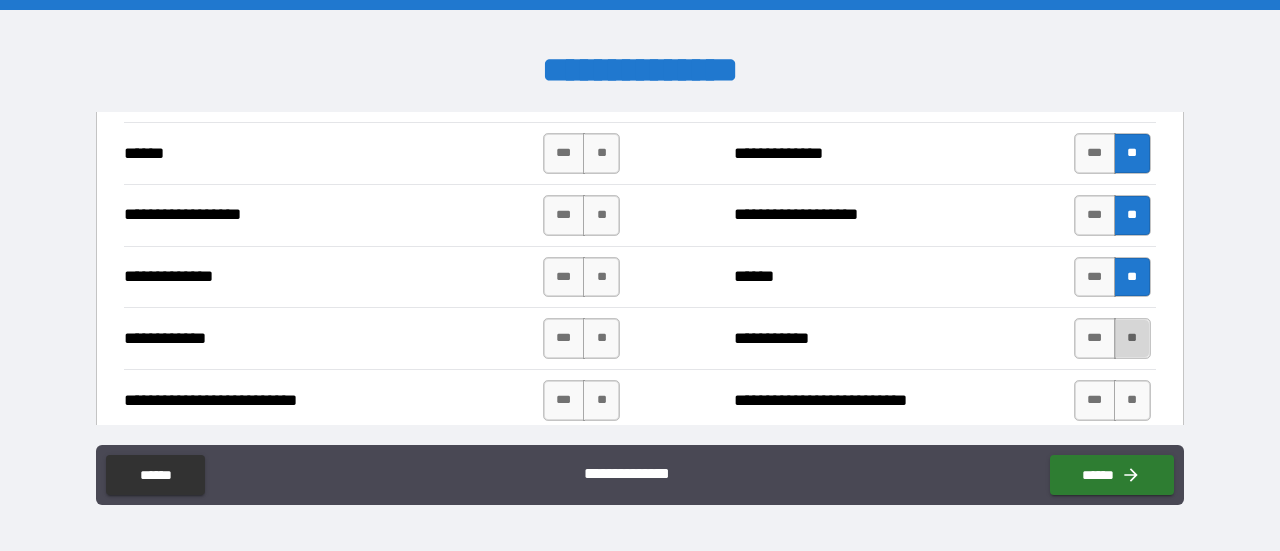 click on "**" at bounding box center [1132, 338] 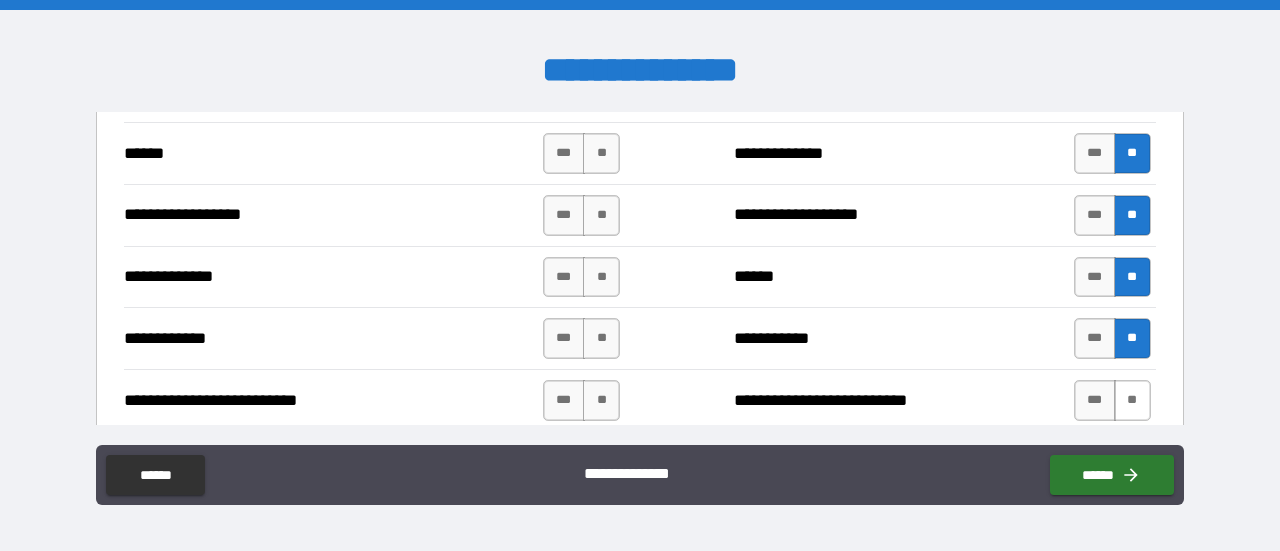 click on "**" at bounding box center (1132, 400) 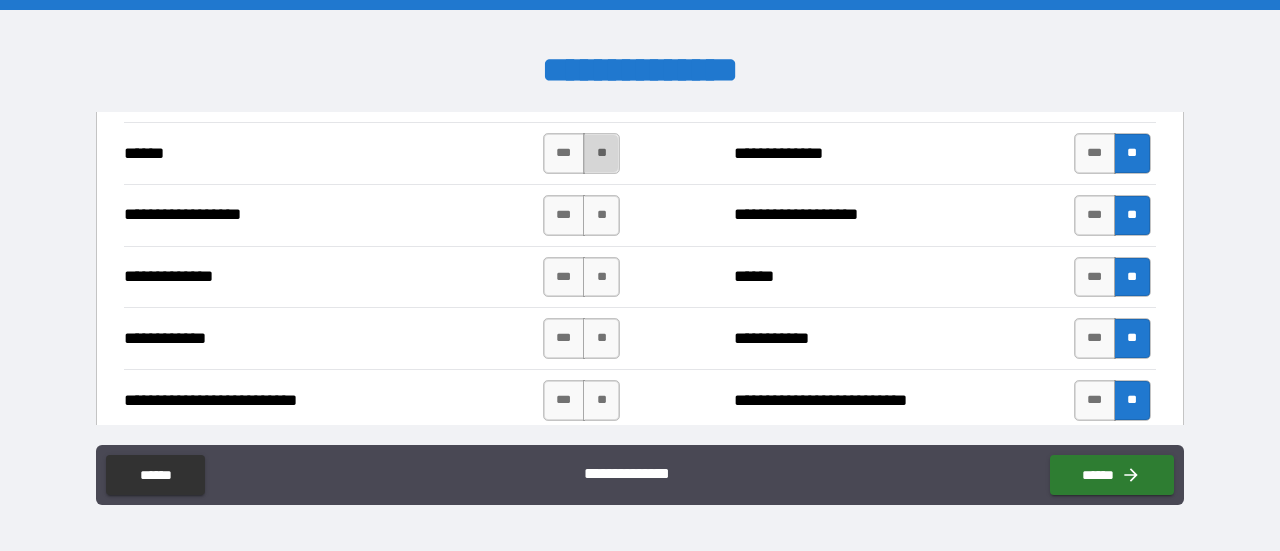 click on "**" at bounding box center (601, 153) 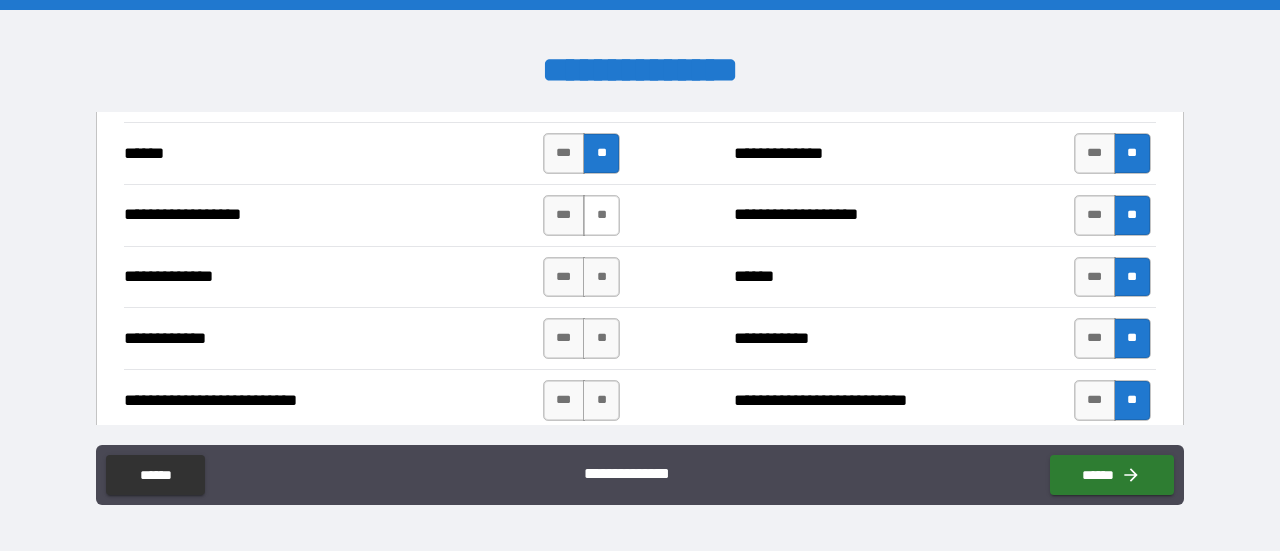 click on "**" at bounding box center [601, 215] 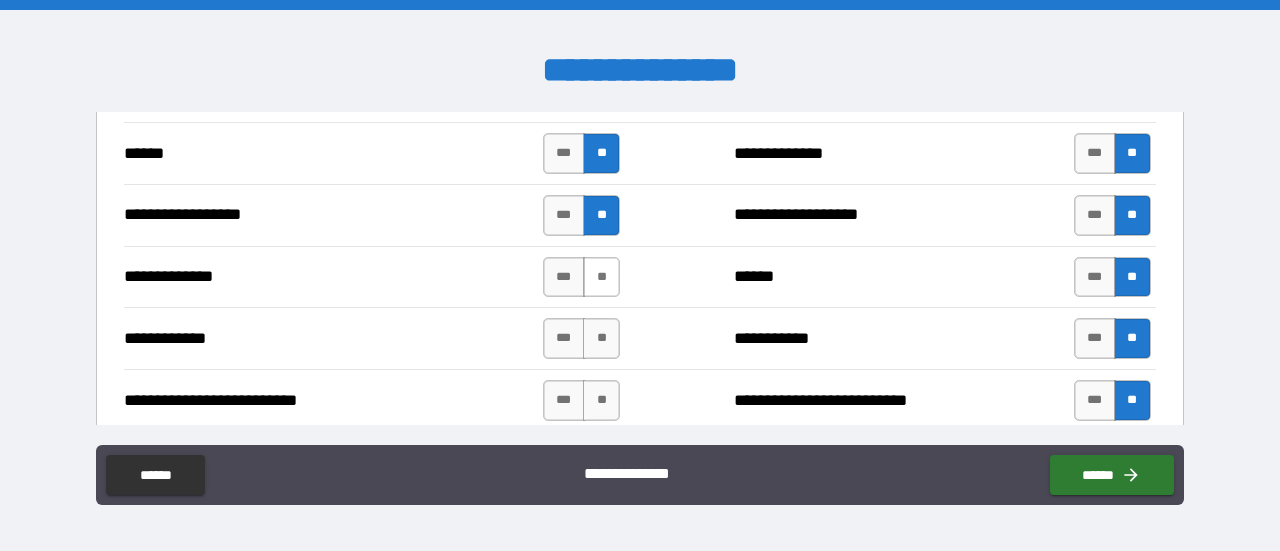 click on "**" at bounding box center [601, 277] 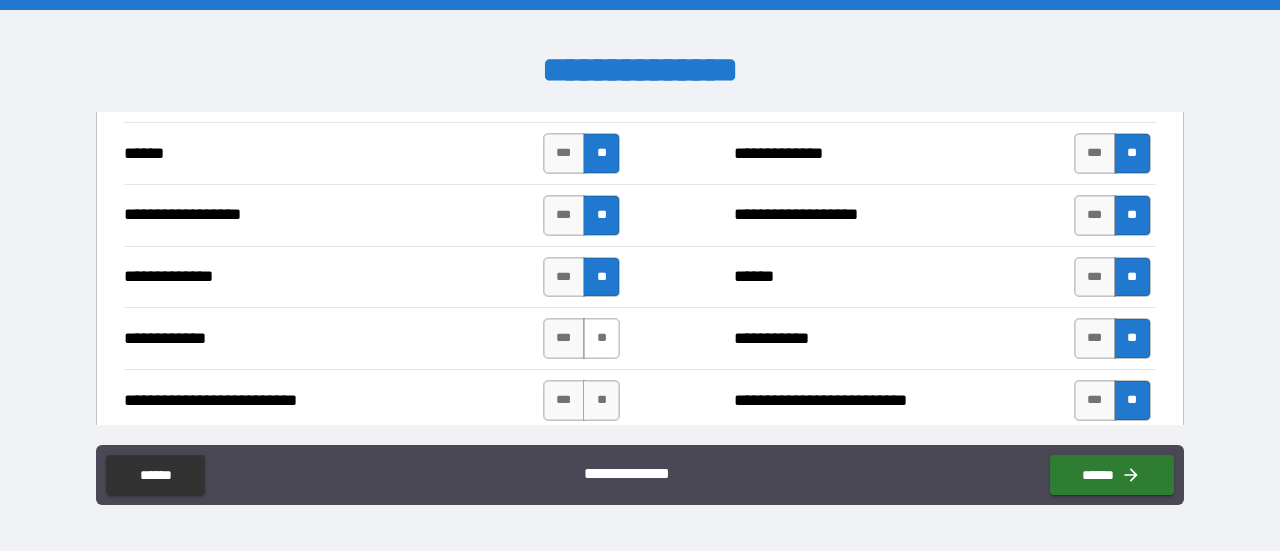 click on "**" at bounding box center (601, 338) 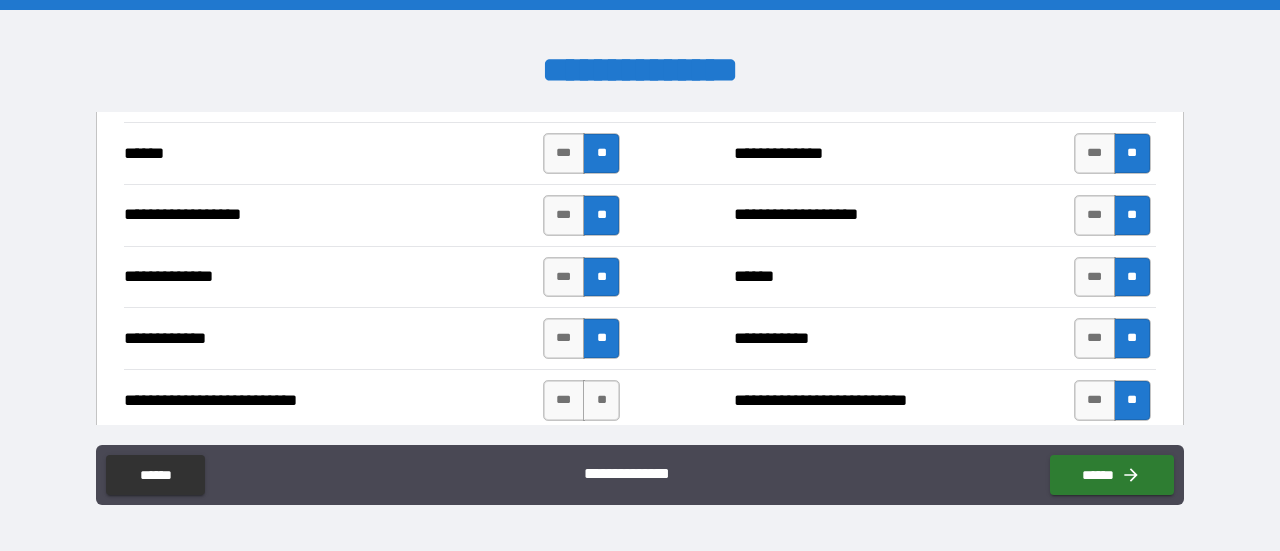 click on "**" at bounding box center [601, 400] 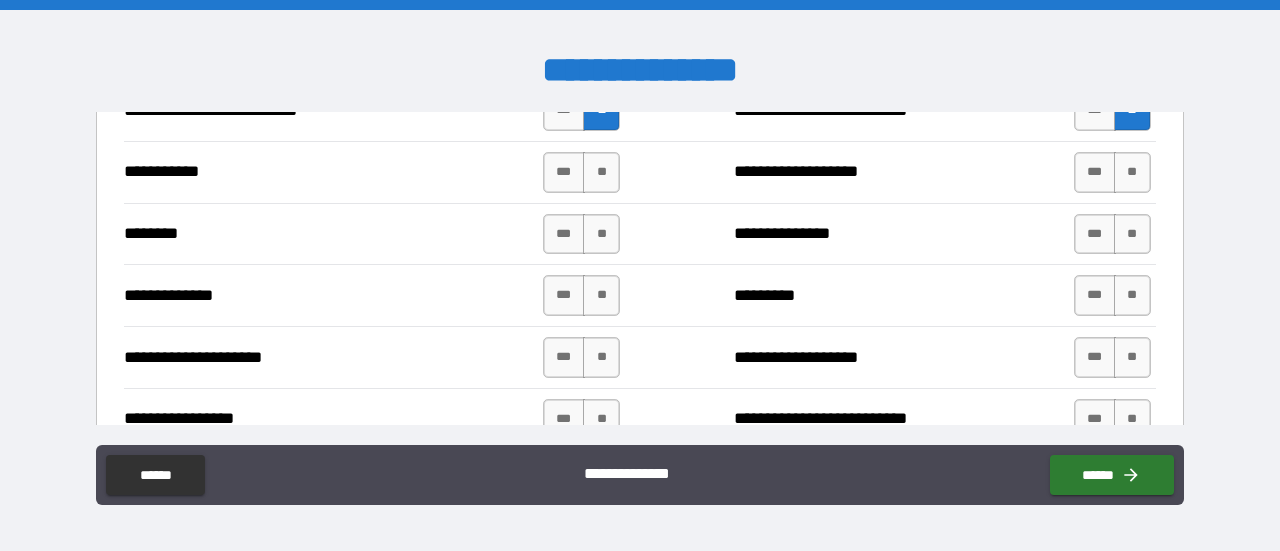 scroll, scrollTop: 2300, scrollLeft: 0, axis: vertical 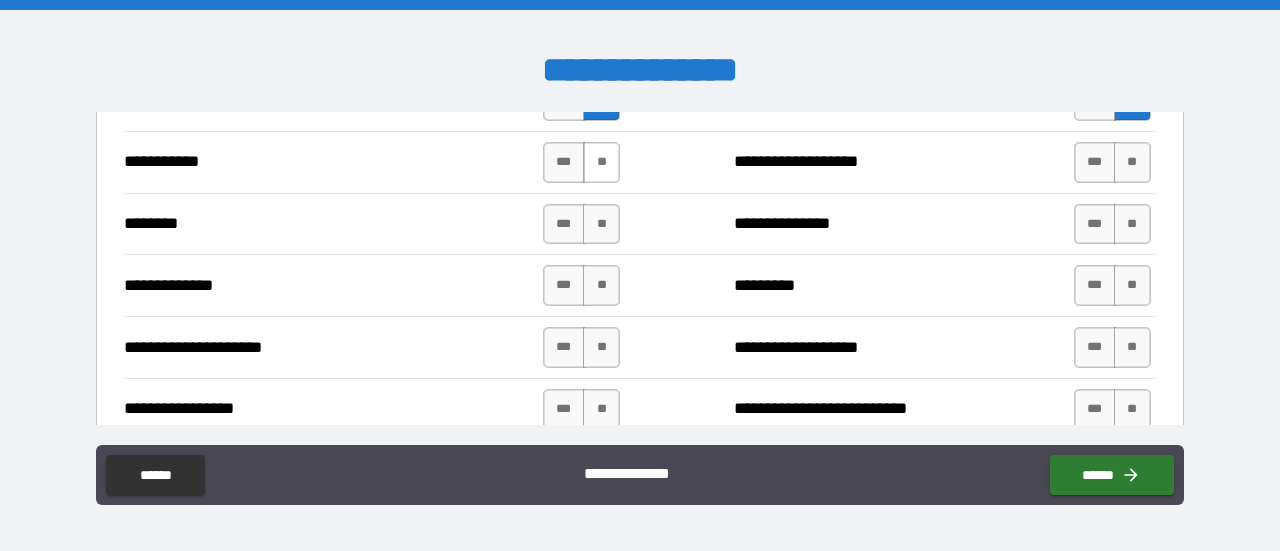 click on "**" at bounding box center [601, 162] 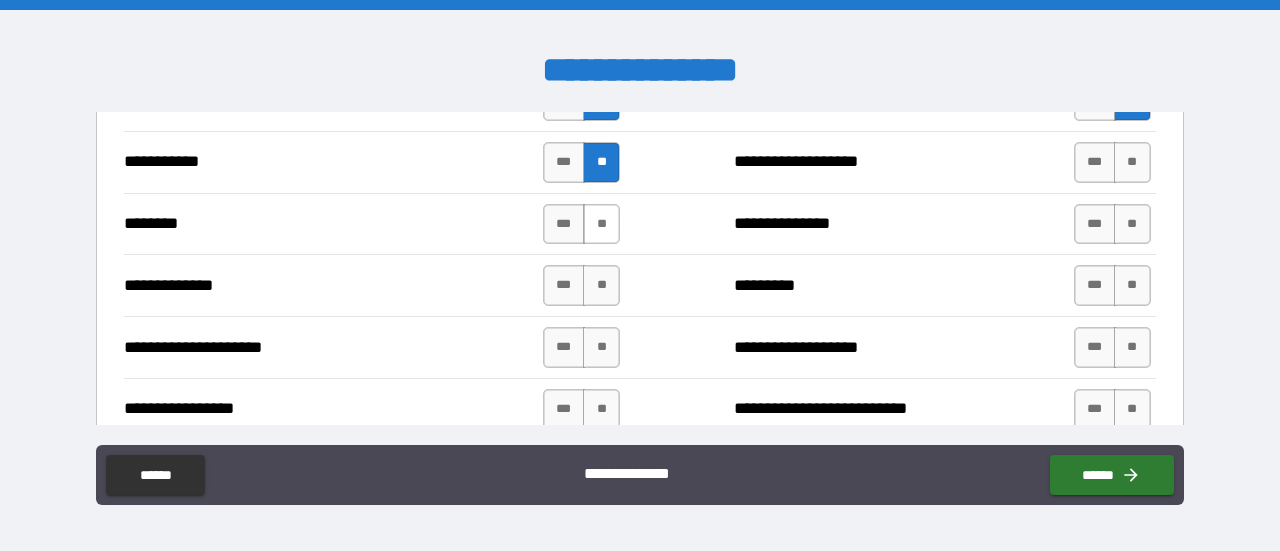 click on "**" at bounding box center (601, 224) 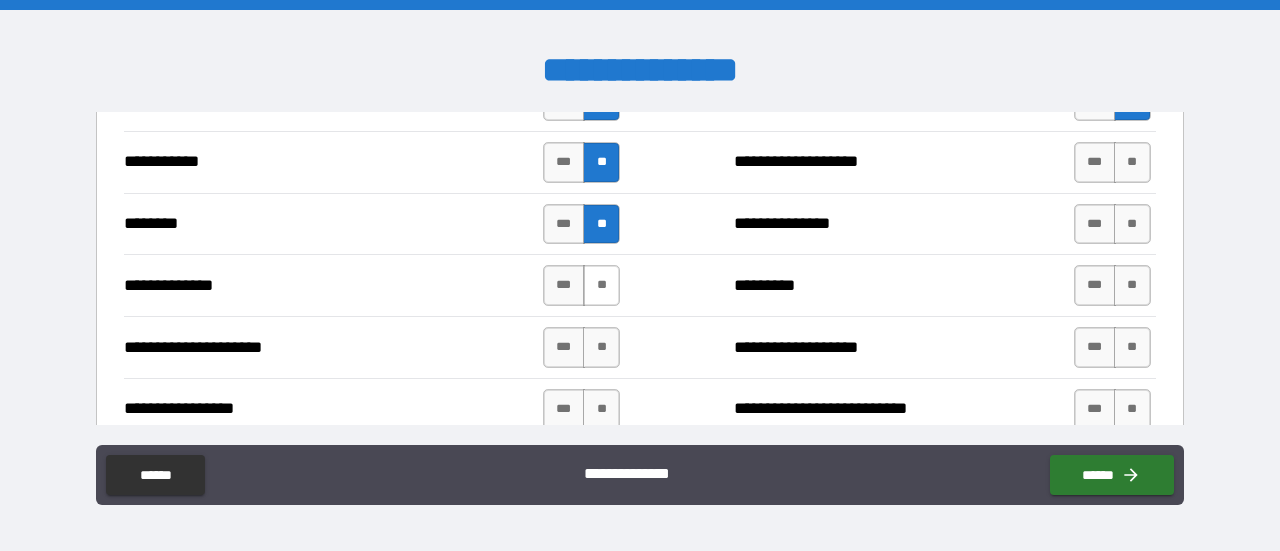 click on "**" at bounding box center (601, 285) 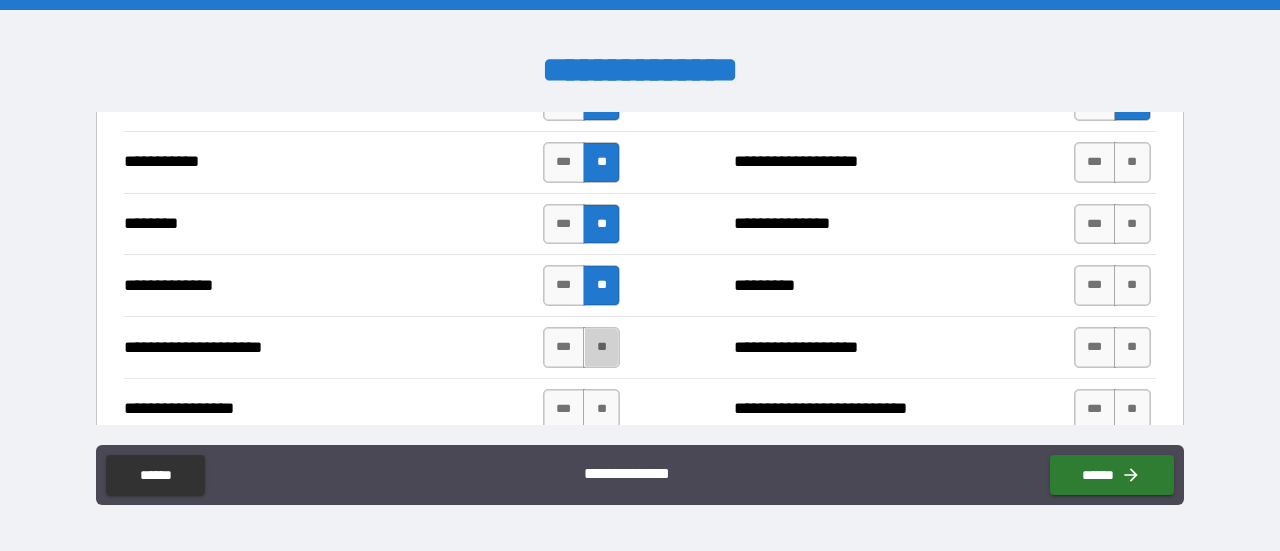 drag, startPoint x: 601, startPoint y: 354, endPoint x: 600, endPoint y: 383, distance: 29.017237 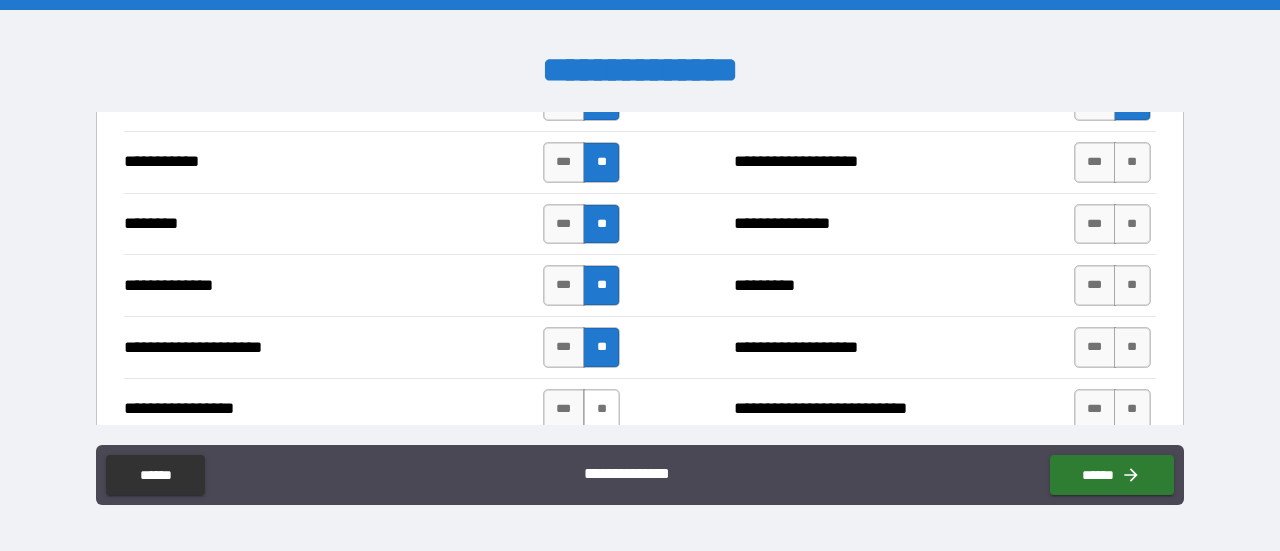 click on "**" at bounding box center (601, 409) 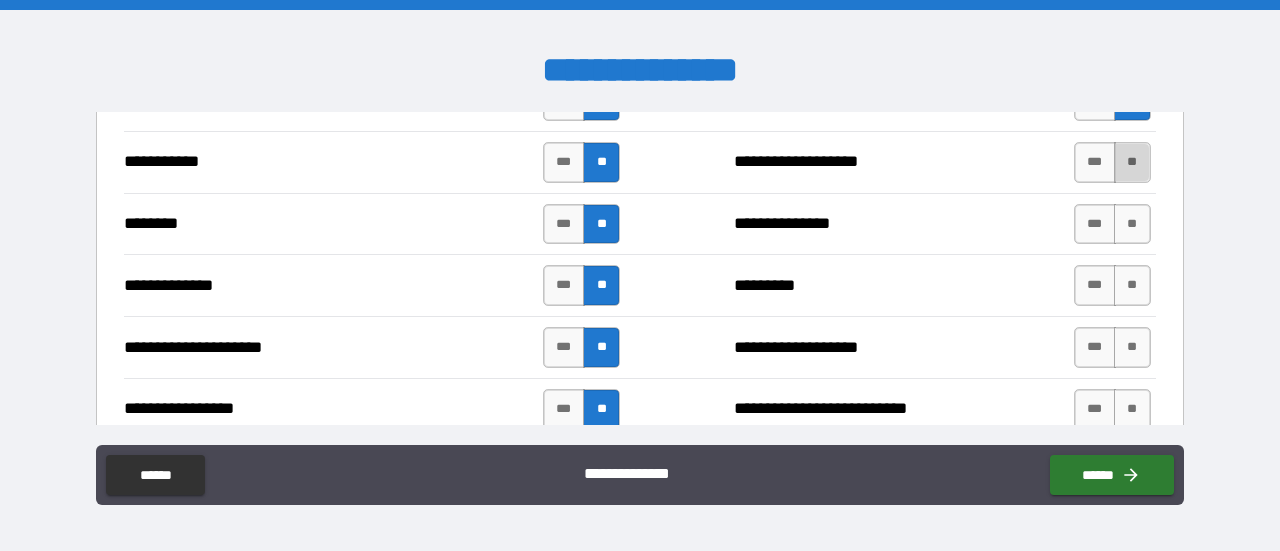 click on "**" at bounding box center (1132, 162) 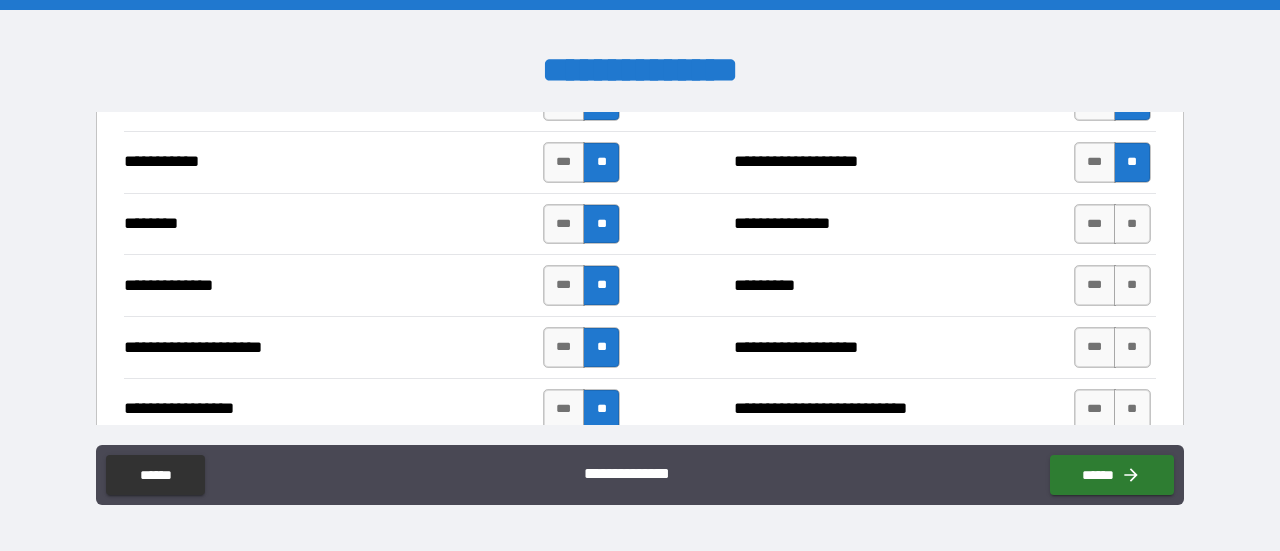 drag, startPoint x: 1128, startPoint y: 207, endPoint x: 1133, endPoint y: 246, distance: 39.319206 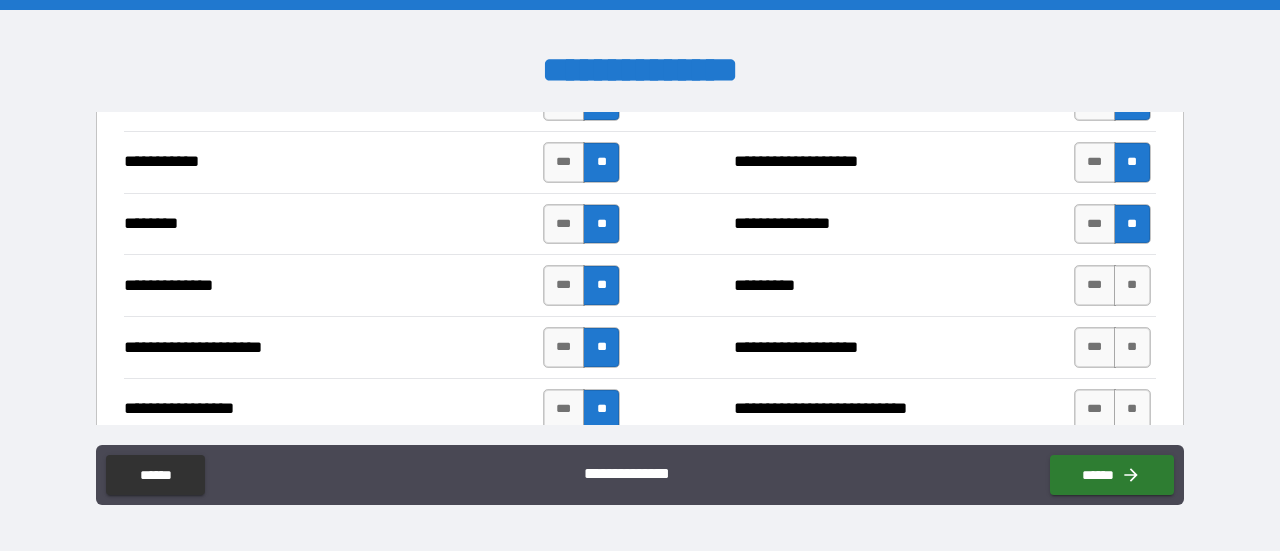 click on "**" at bounding box center [1132, 285] 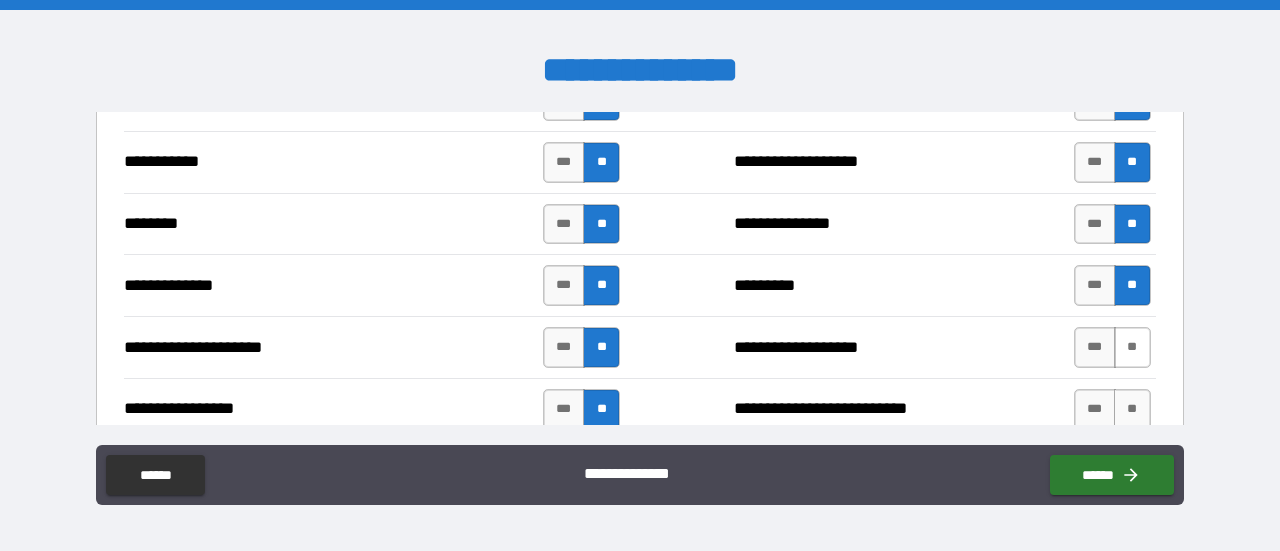 click on "**" at bounding box center (1132, 347) 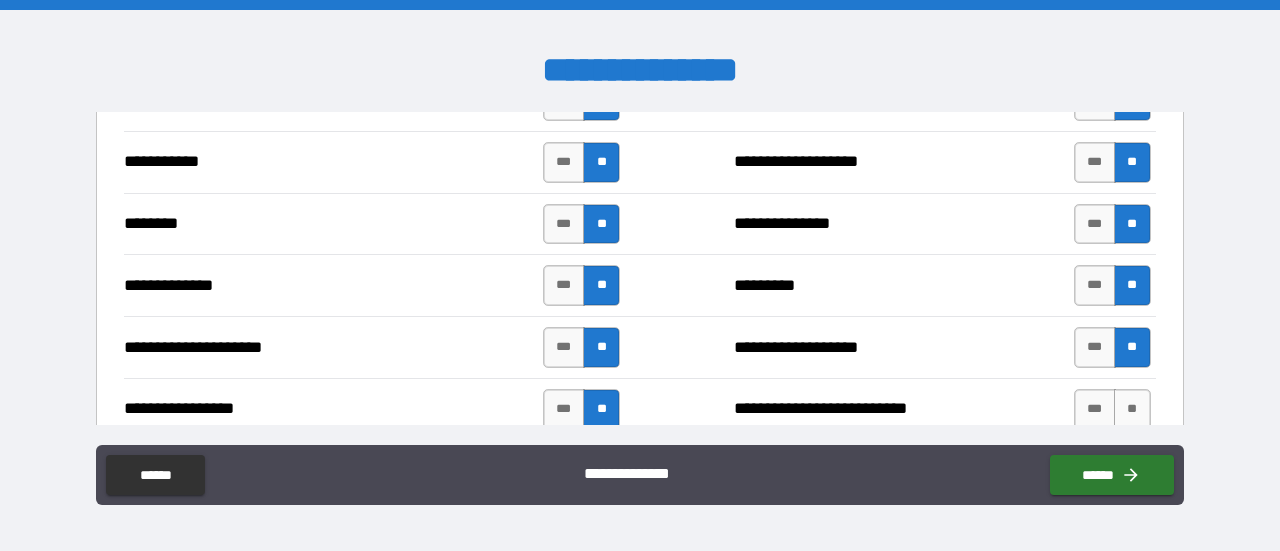 drag, startPoint x: 1124, startPoint y: 407, endPoint x: 1046, endPoint y: 365, distance: 88.588936 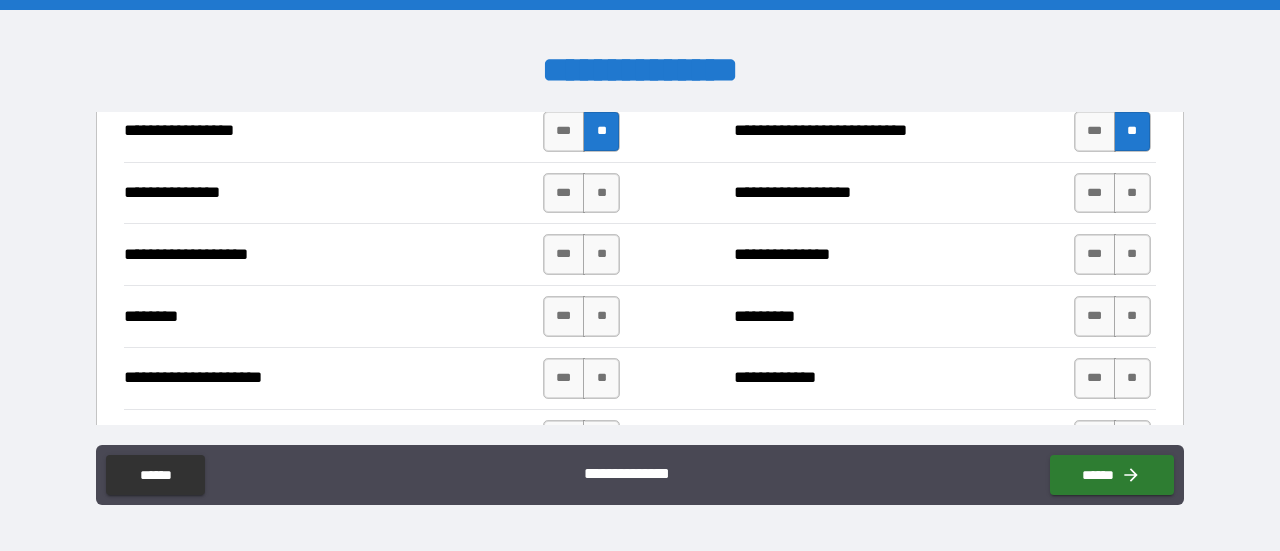 scroll, scrollTop: 2600, scrollLeft: 0, axis: vertical 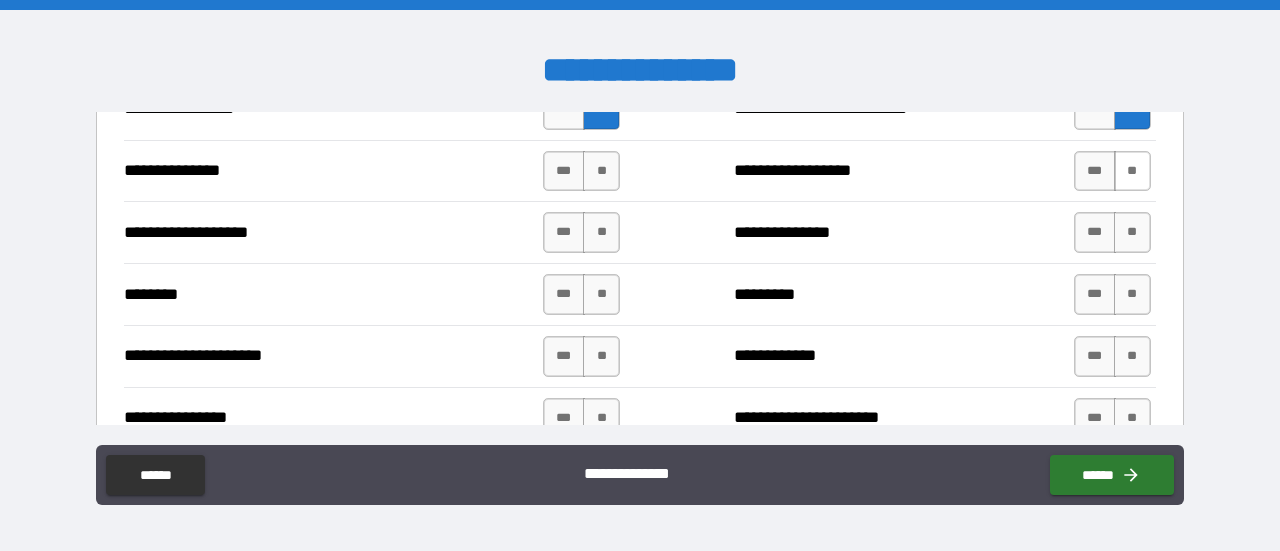 click on "**" at bounding box center [1132, 171] 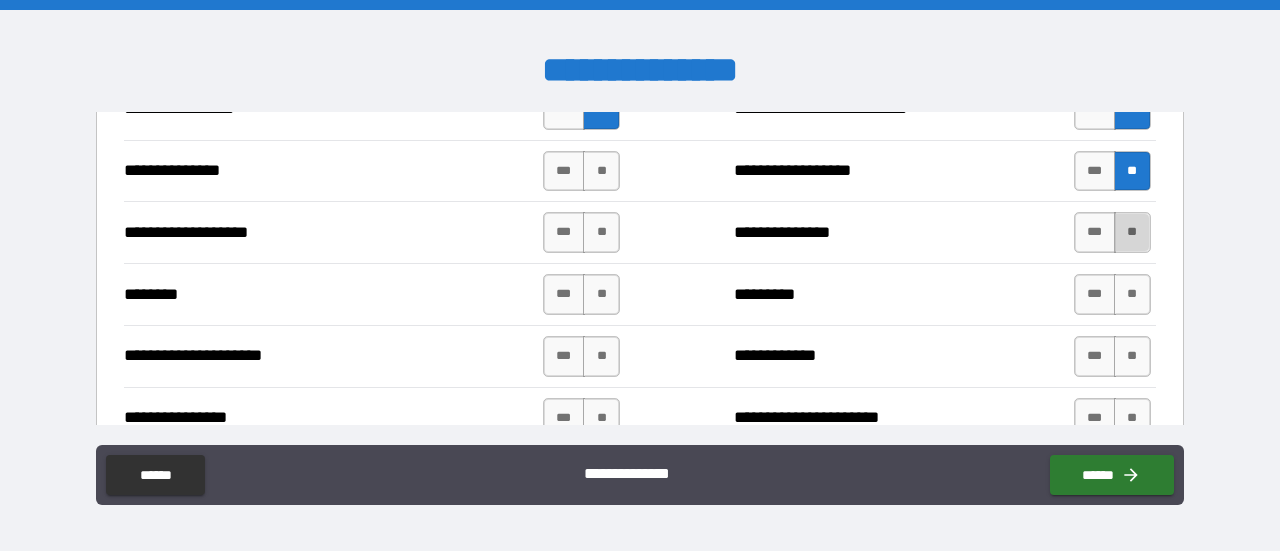 click on "**" at bounding box center [1132, 232] 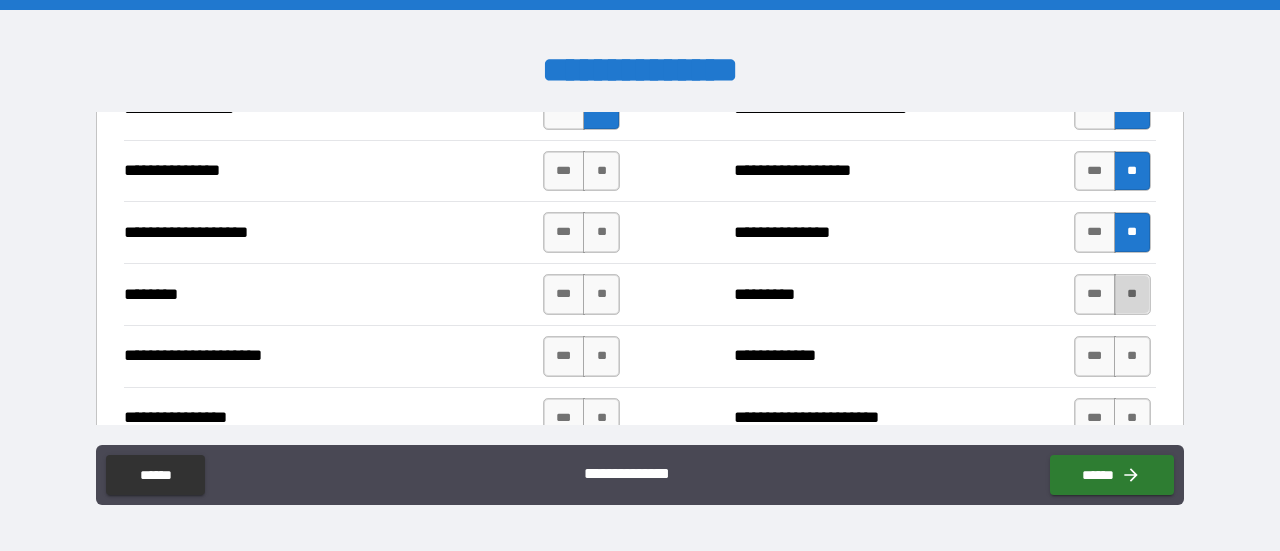 click on "**" at bounding box center (1132, 294) 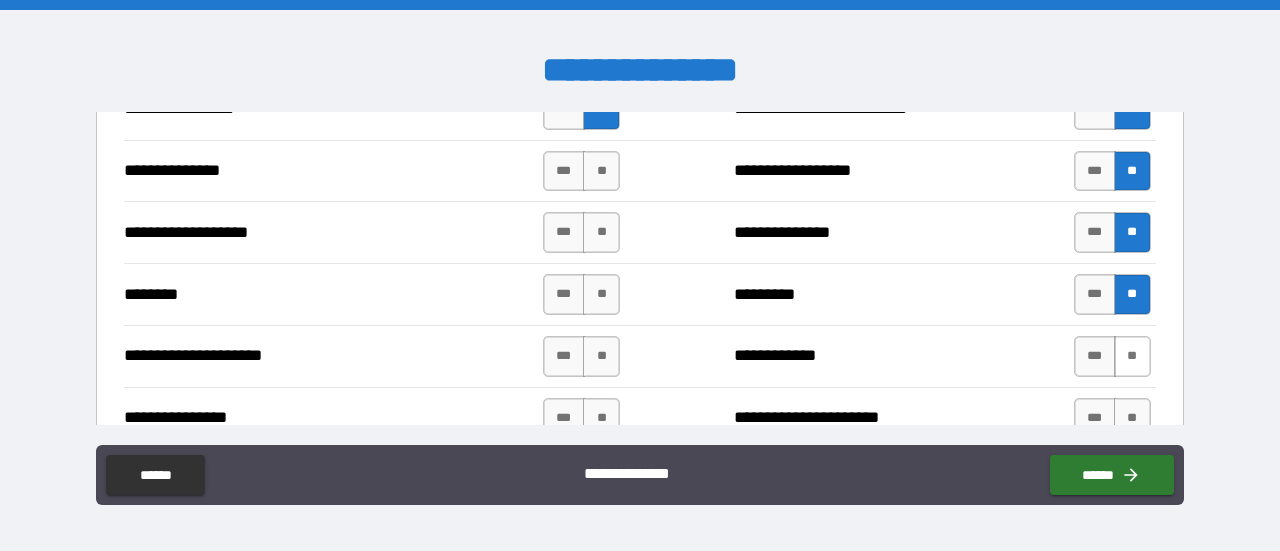 click on "**" at bounding box center (1132, 356) 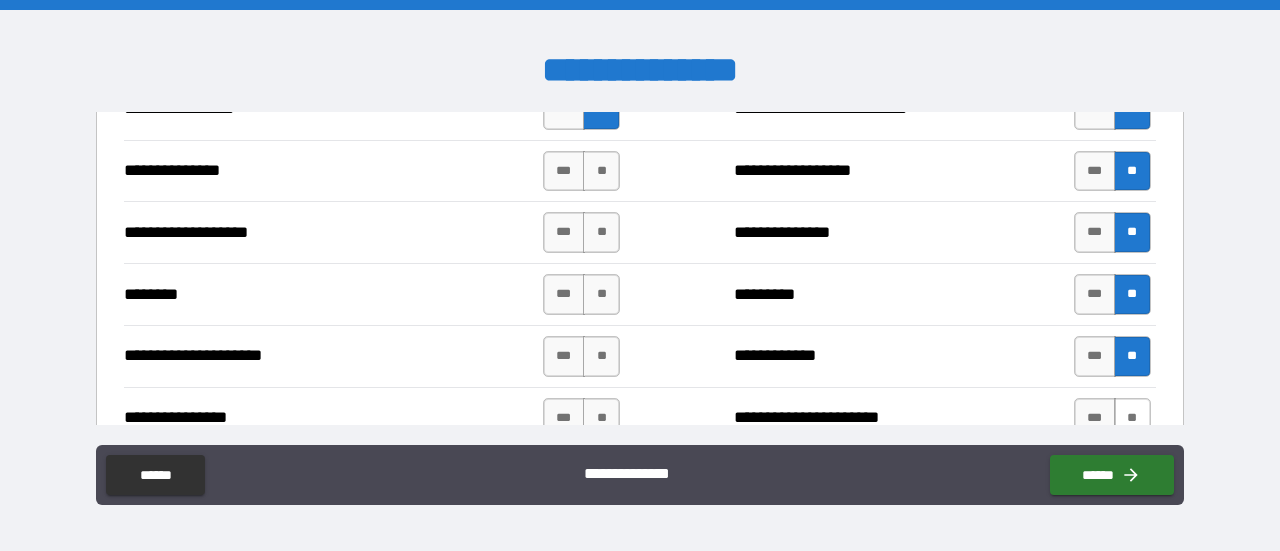 click on "**" at bounding box center [1132, 418] 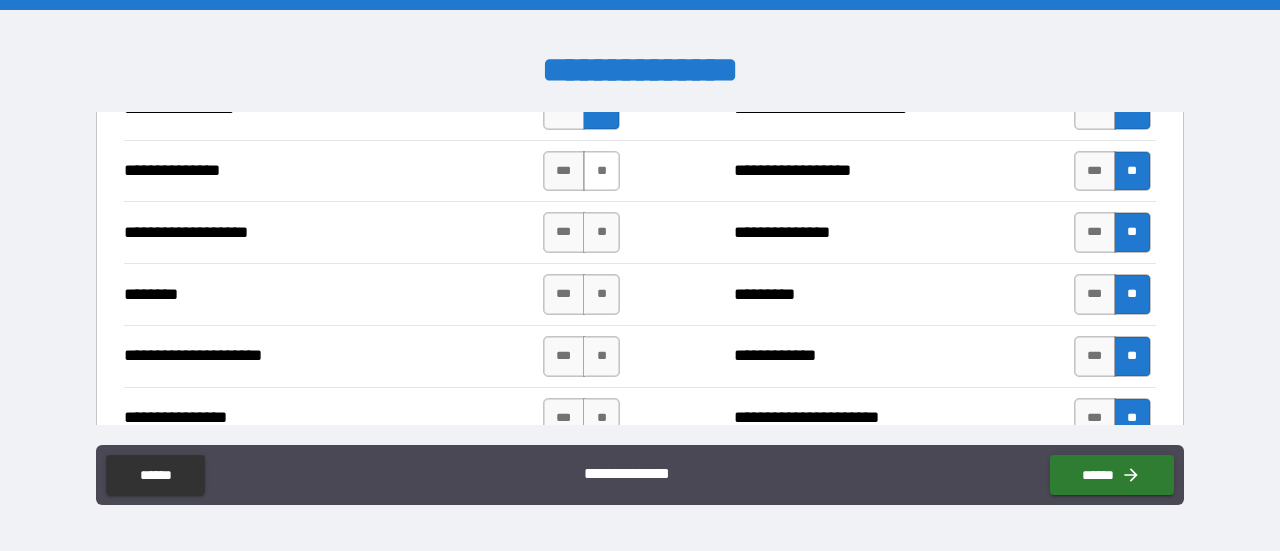 click on "**" at bounding box center (601, 171) 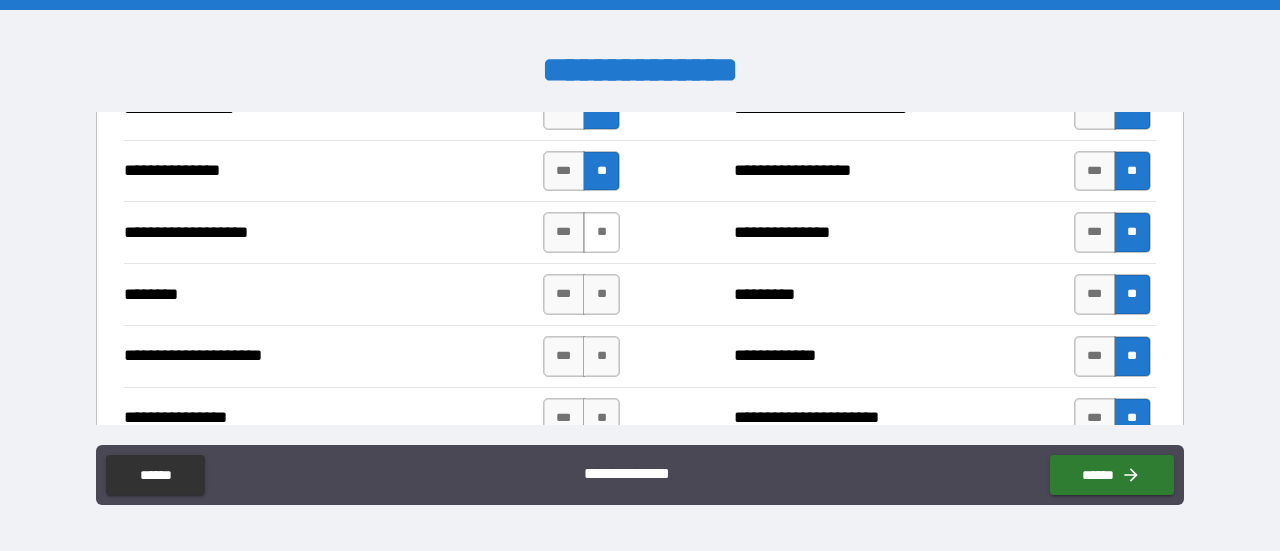 click on "**" at bounding box center [601, 232] 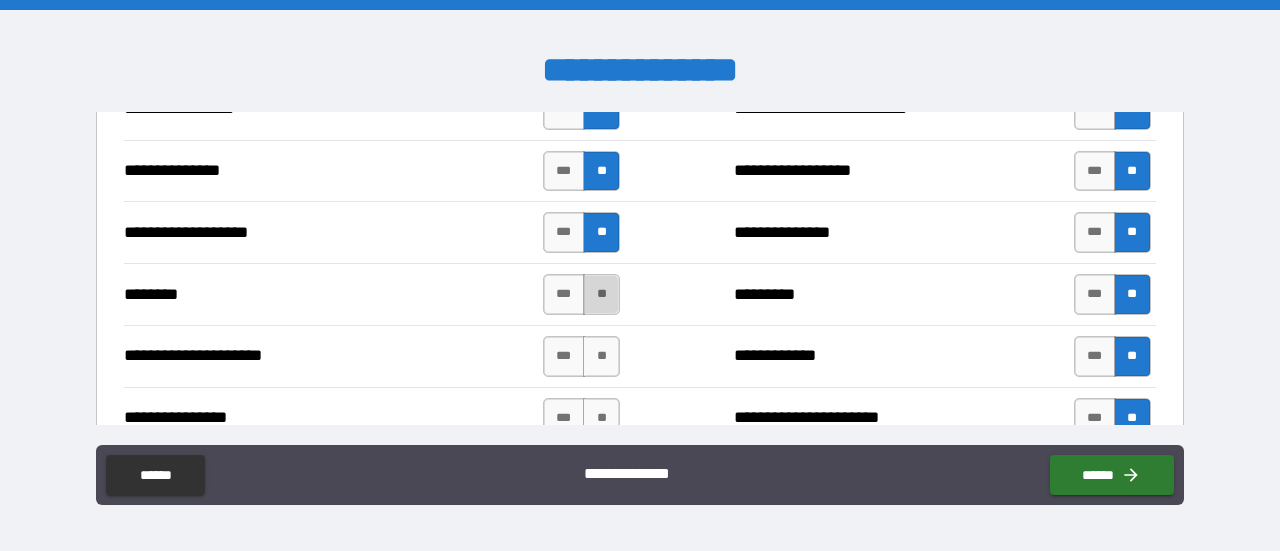 click on "**" at bounding box center [601, 294] 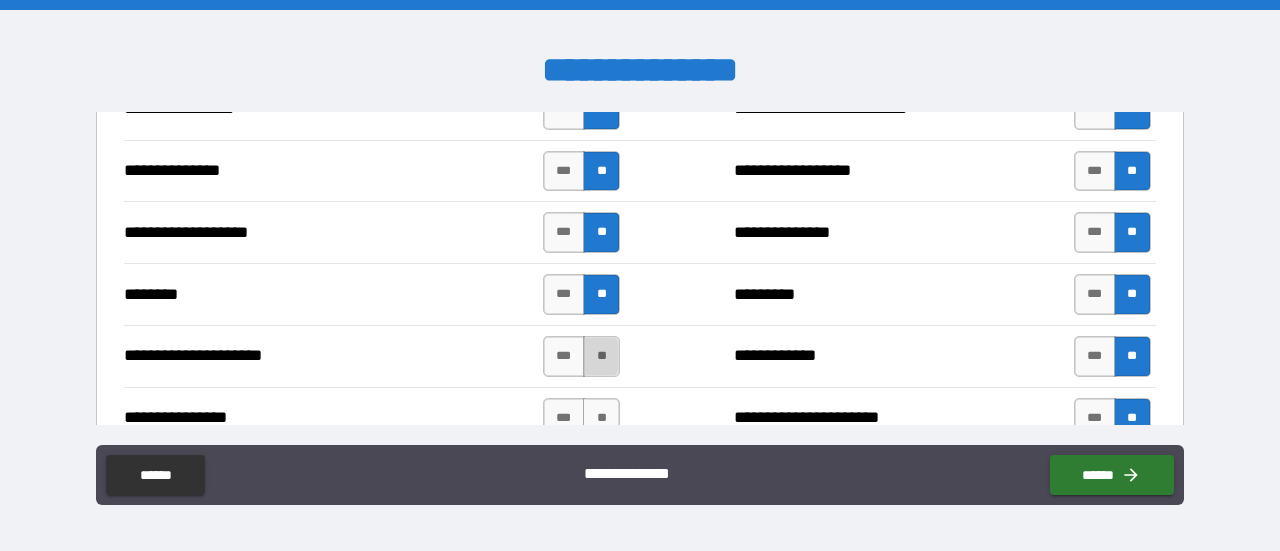 click on "**" at bounding box center (601, 356) 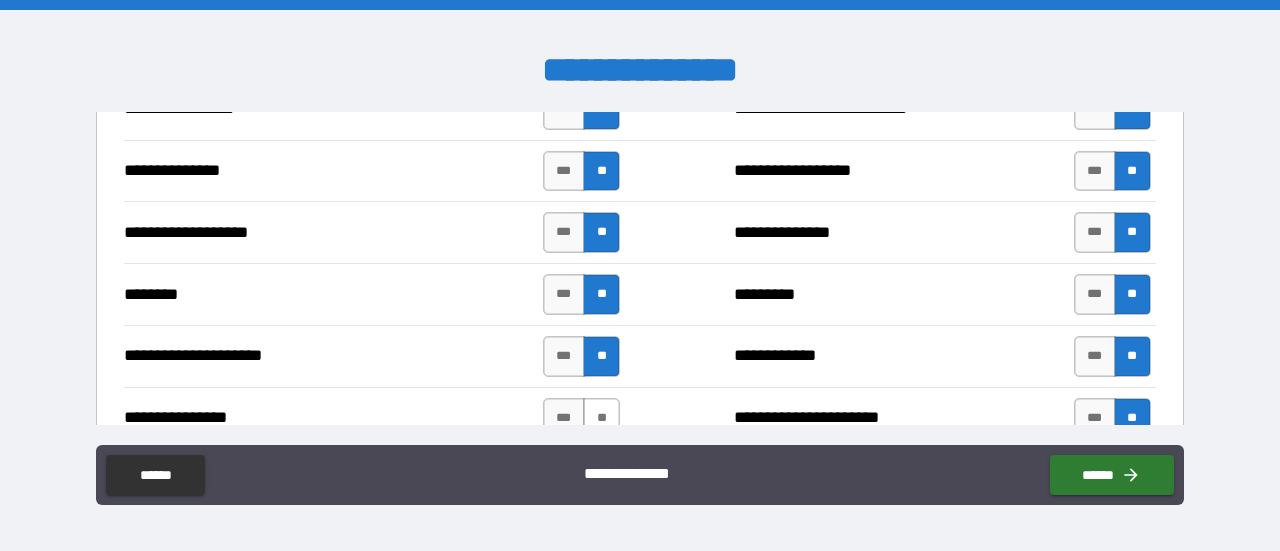 click on "**" at bounding box center (601, 418) 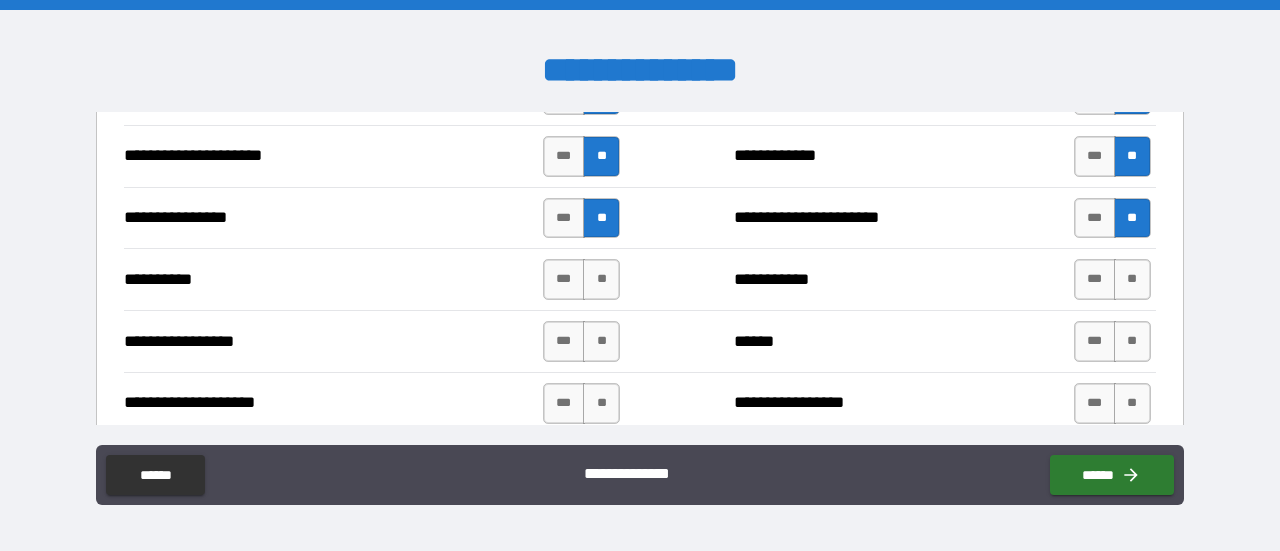 scroll, scrollTop: 2900, scrollLeft: 0, axis: vertical 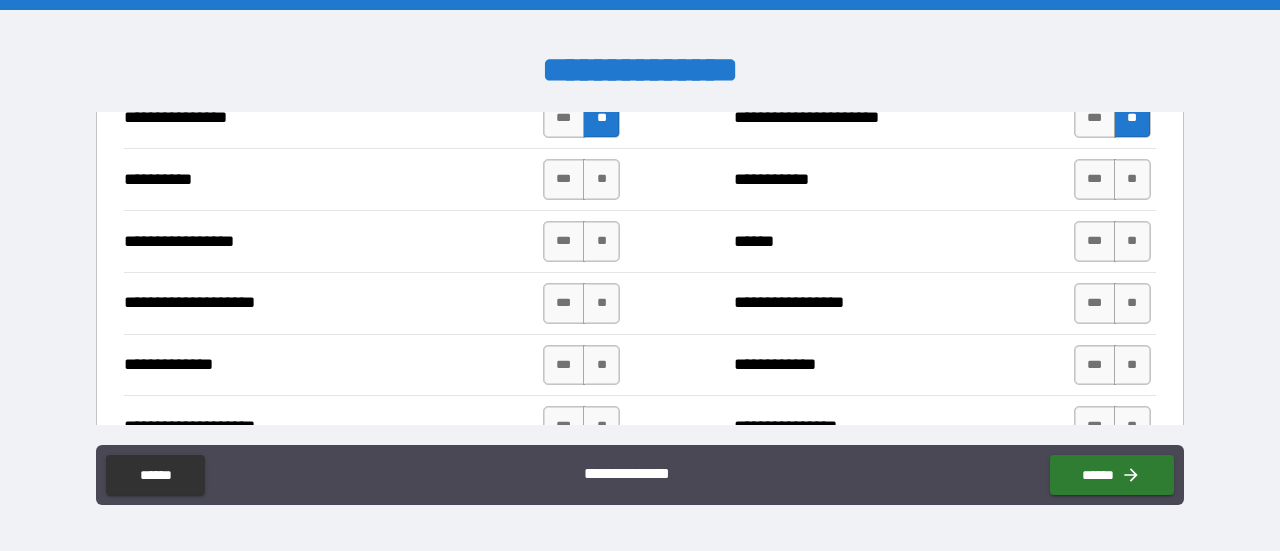 drag, startPoint x: 603, startPoint y: 183, endPoint x: 599, endPoint y: 206, distance: 23.345236 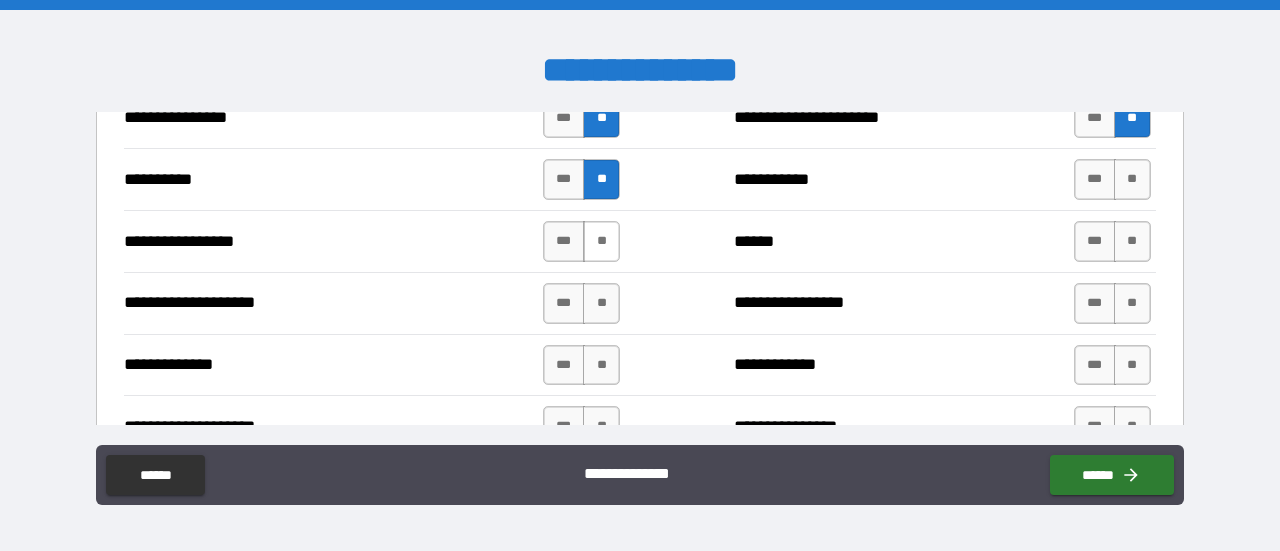 click on "**" at bounding box center (601, 241) 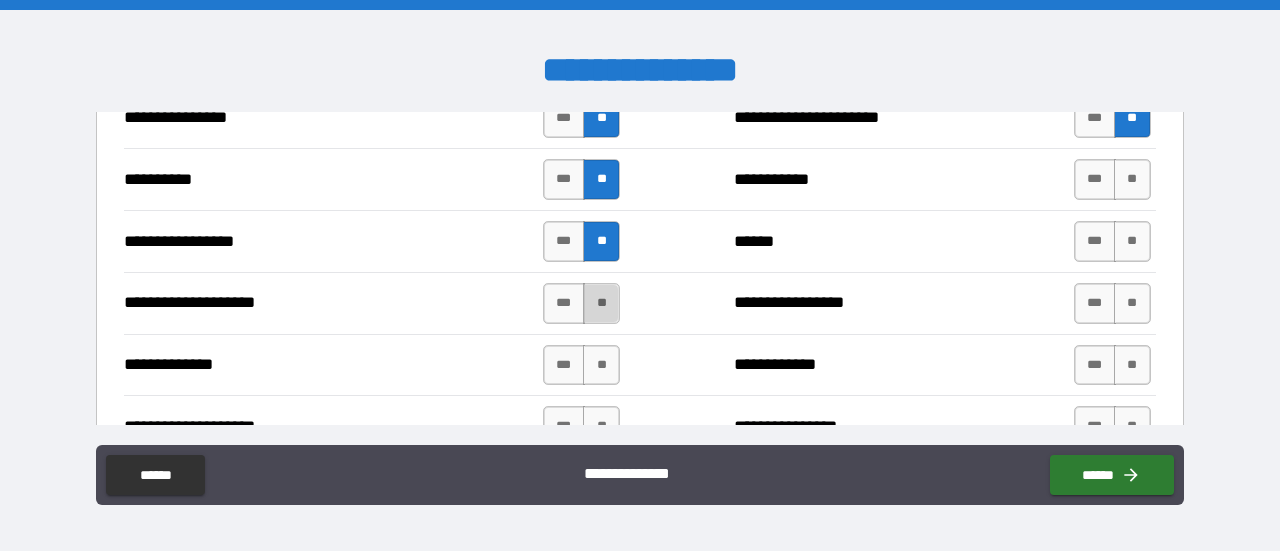 click on "**" at bounding box center (601, 303) 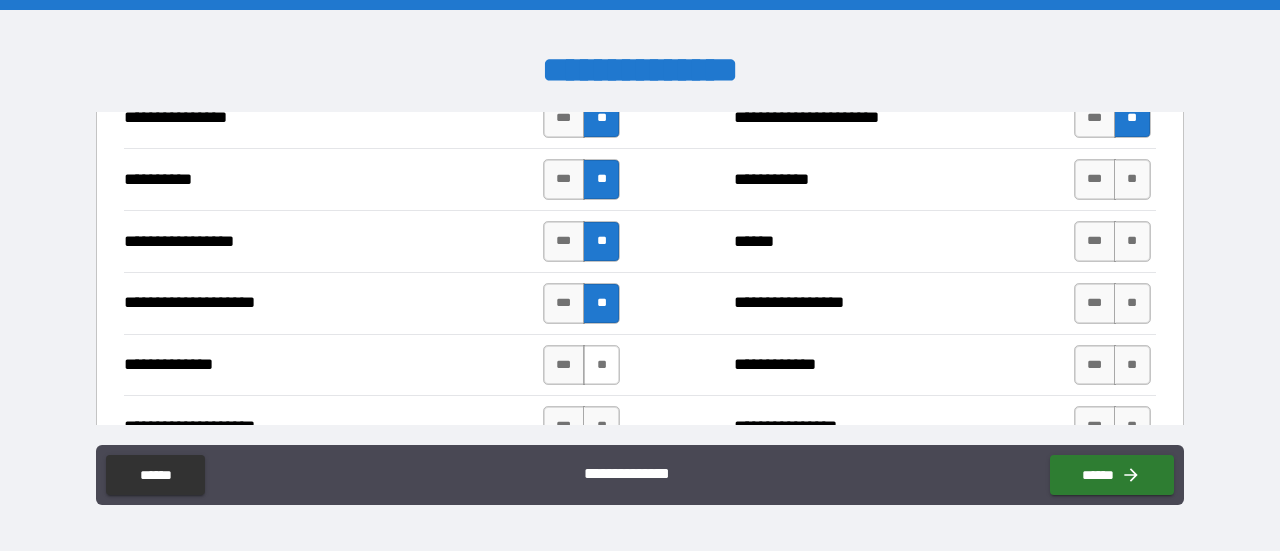 click on "**" at bounding box center [601, 365] 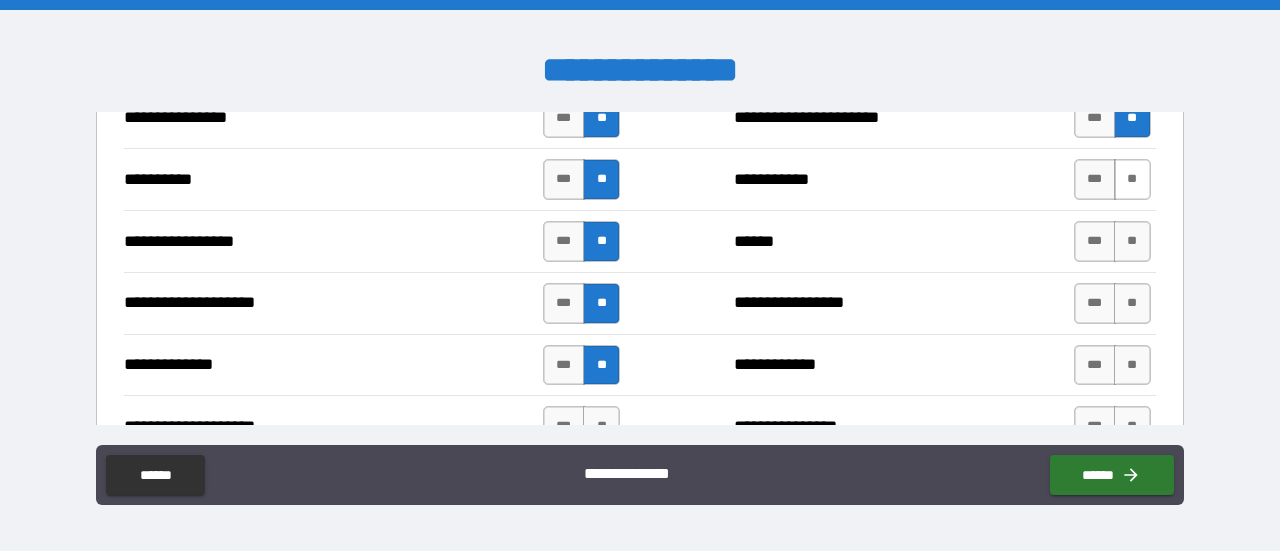 click on "**" at bounding box center [1132, 179] 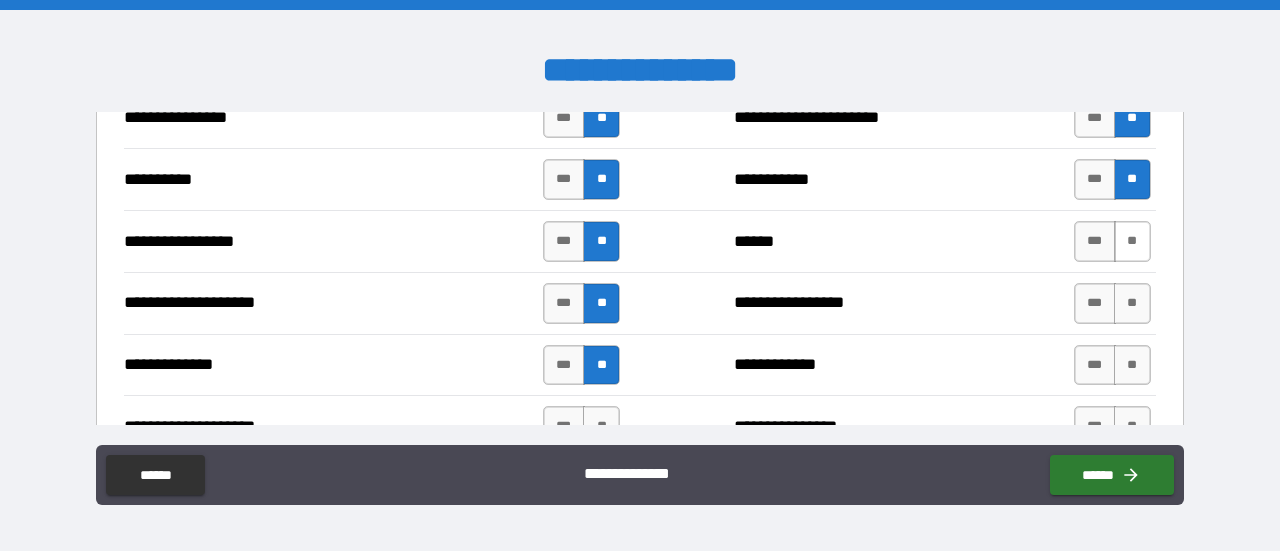 click on "**" at bounding box center [1132, 241] 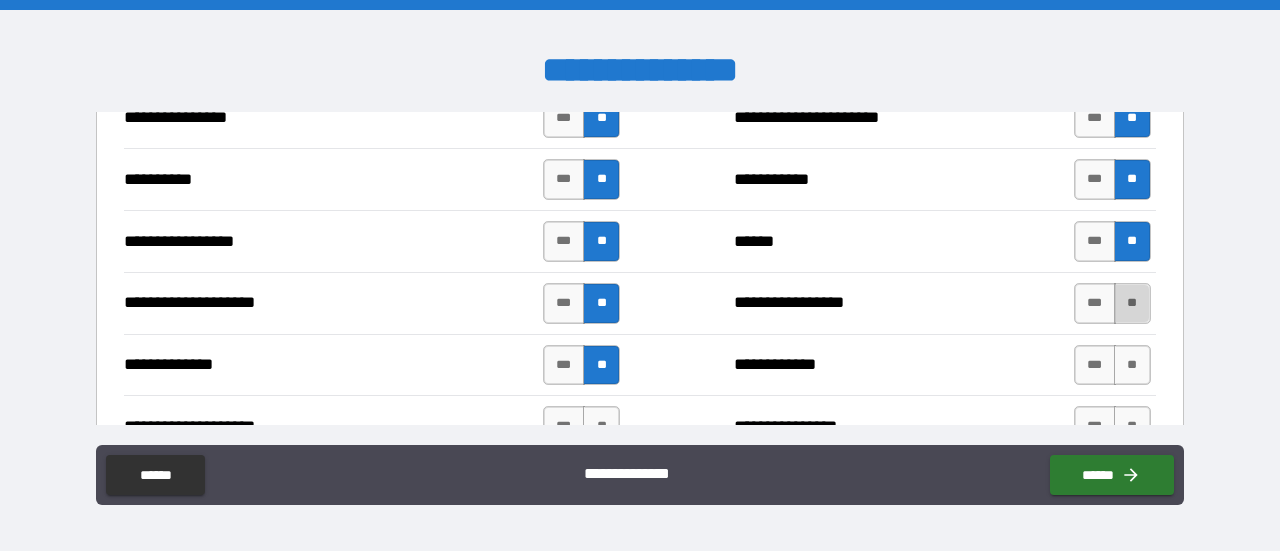 click on "**" at bounding box center (1132, 303) 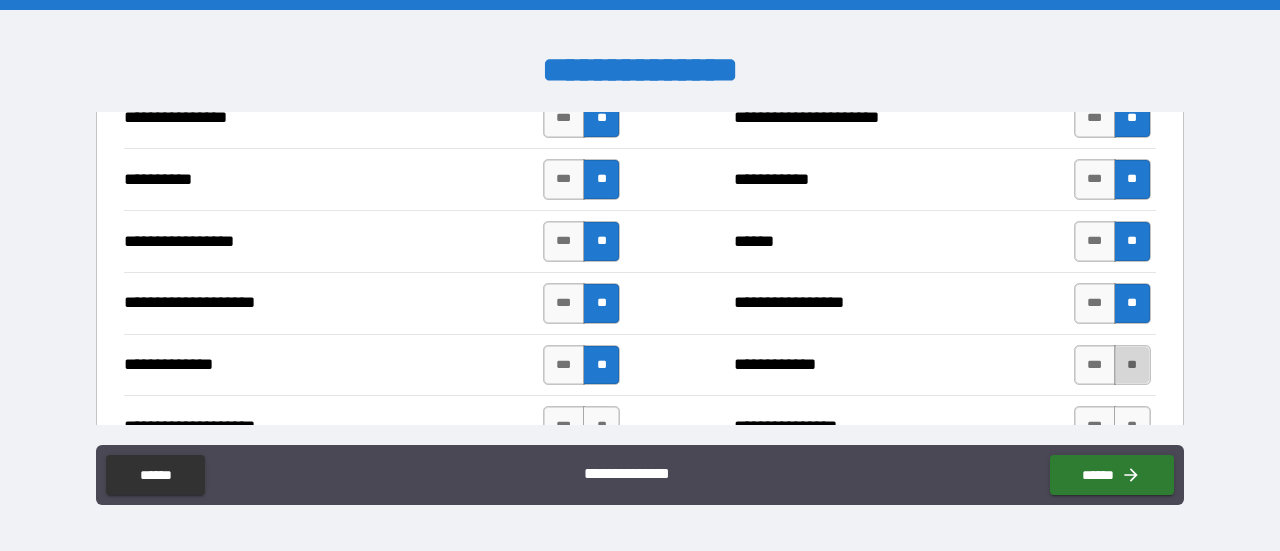 click on "**" at bounding box center [1132, 365] 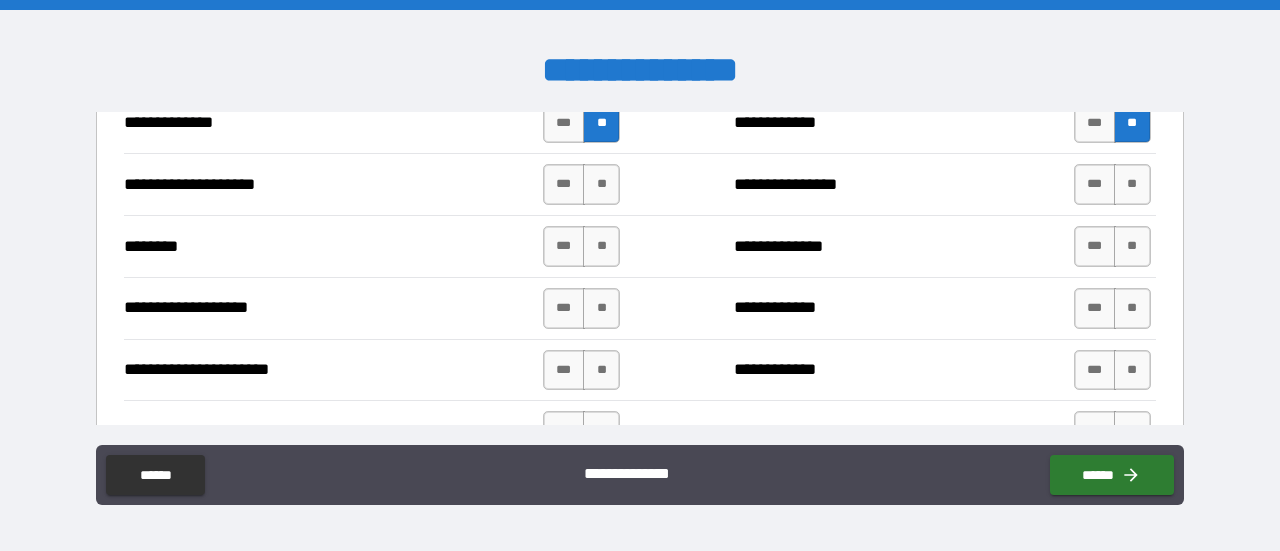 scroll, scrollTop: 3200, scrollLeft: 0, axis: vertical 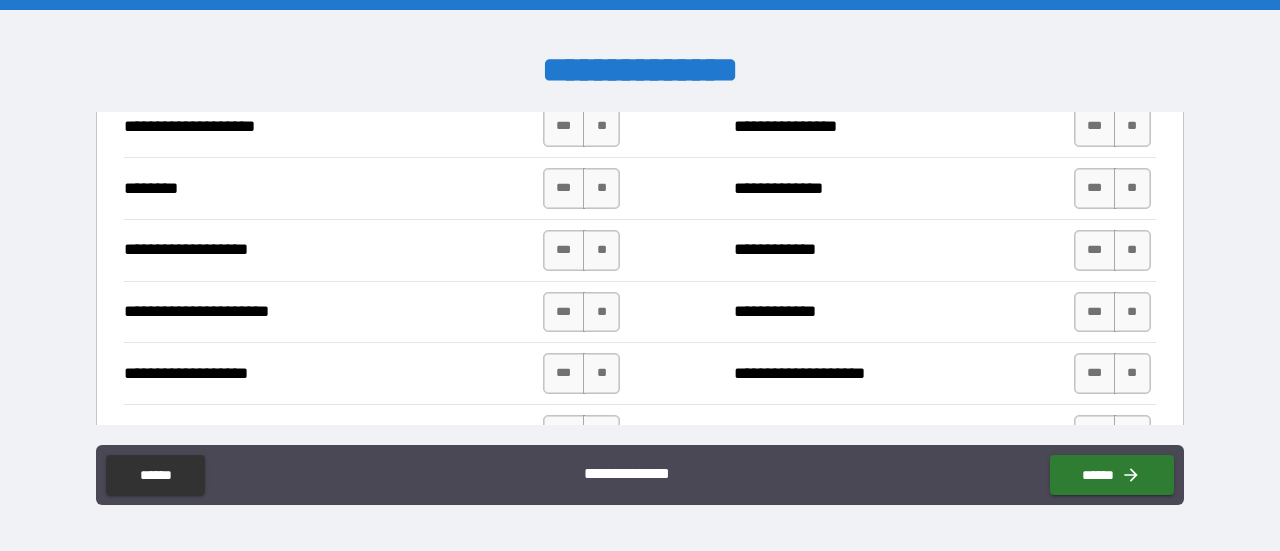 drag, startPoint x: 1124, startPoint y: 129, endPoint x: 1118, endPoint y: 150, distance: 21.84033 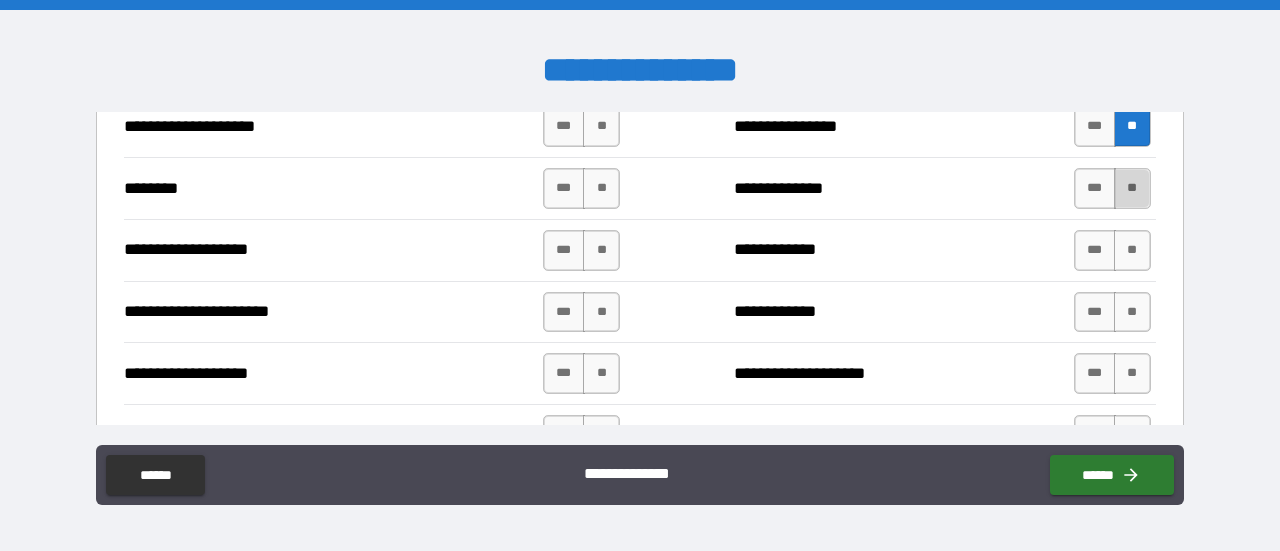 click on "**" at bounding box center [1132, 188] 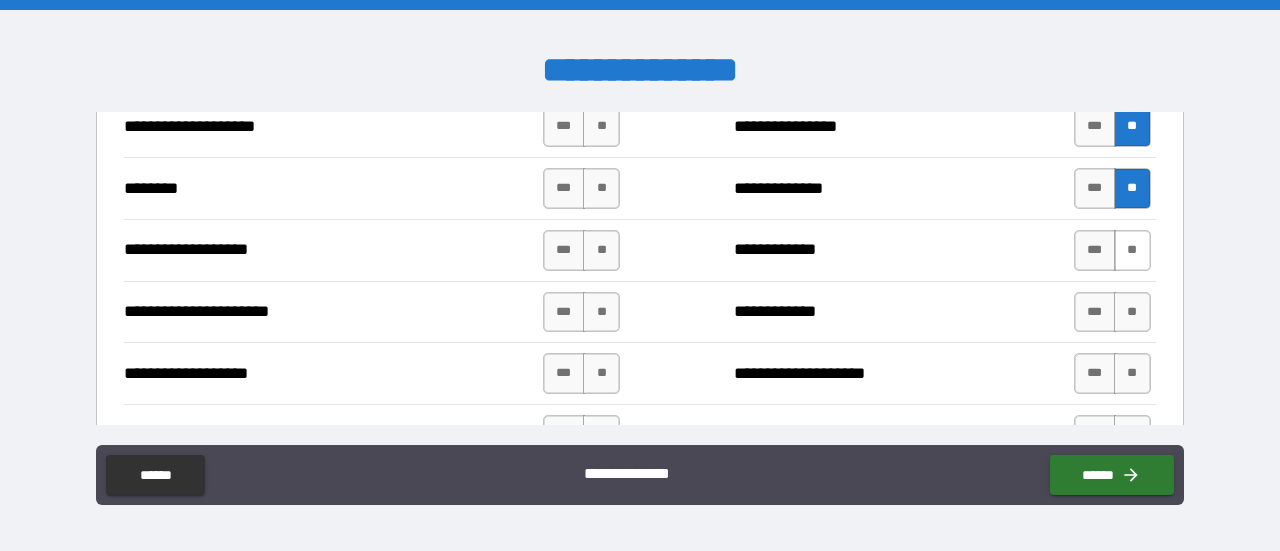 click on "**" at bounding box center [1132, 250] 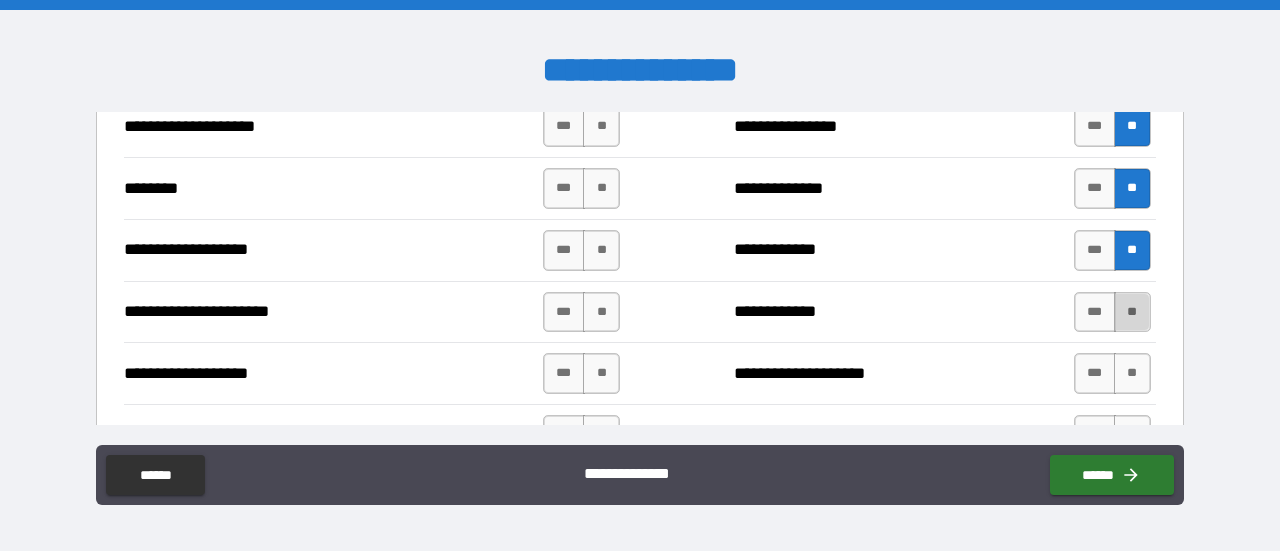 click on "**" at bounding box center [1132, 312] 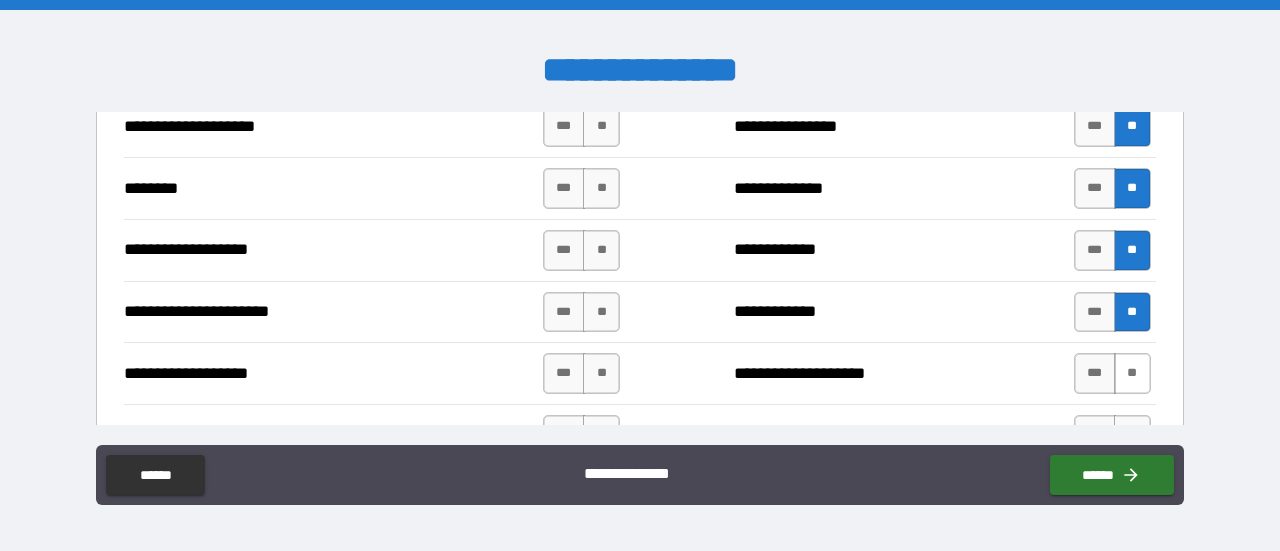 click on "**" at bounding box center (1132, 373) 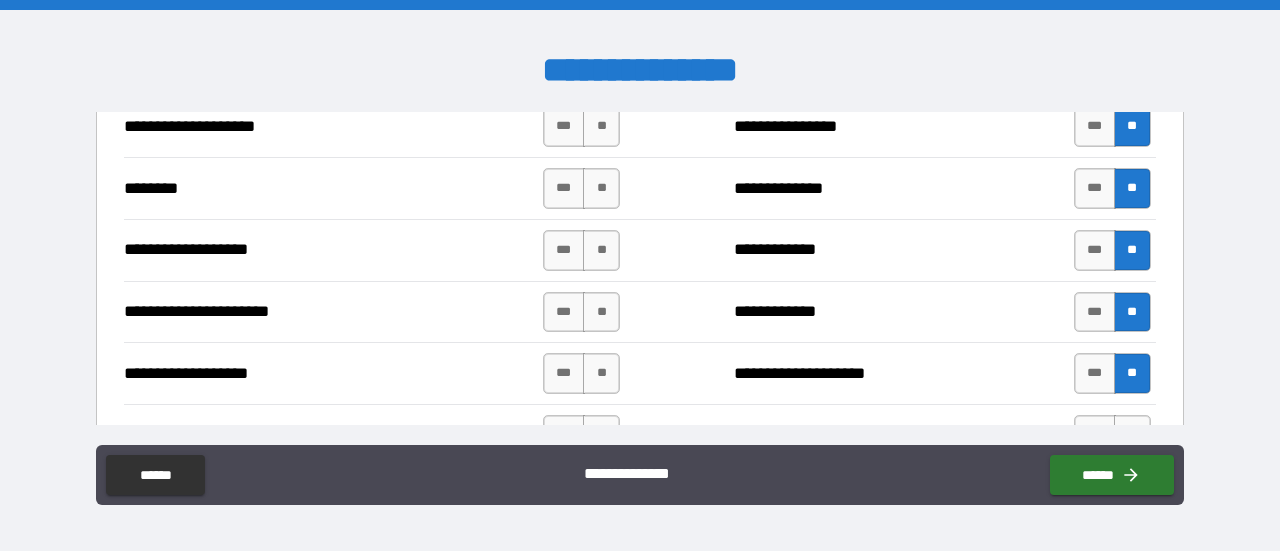 drag, startPoint x: 603, startPoint y: 124, endPoint x: 597, endPoint y: 163, distance: 39.45884 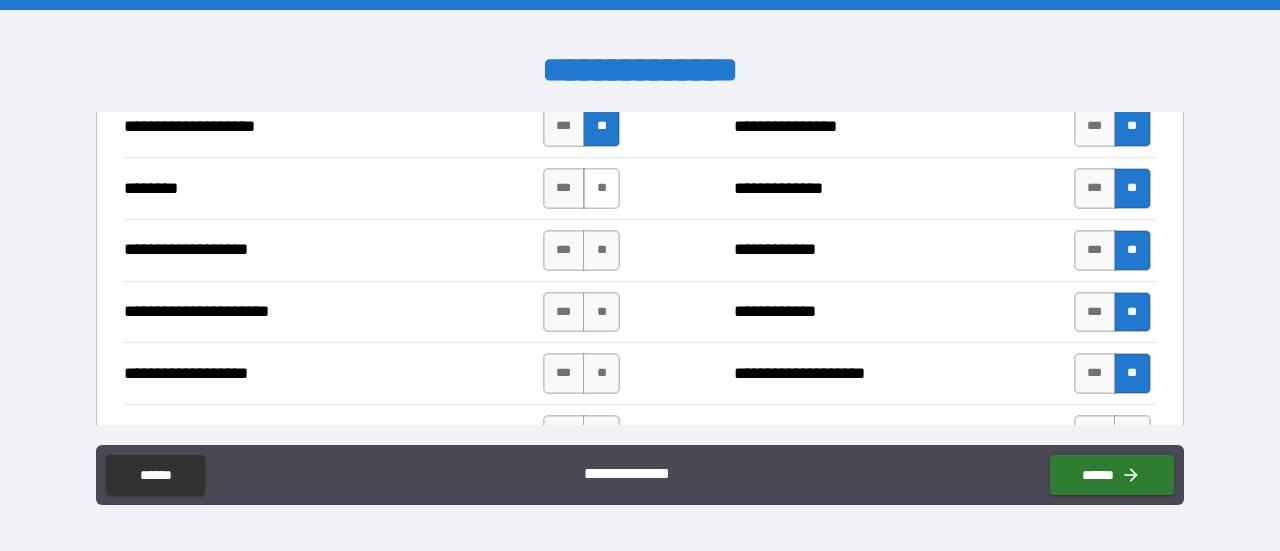click on "**" at bounding box center (601, 188) 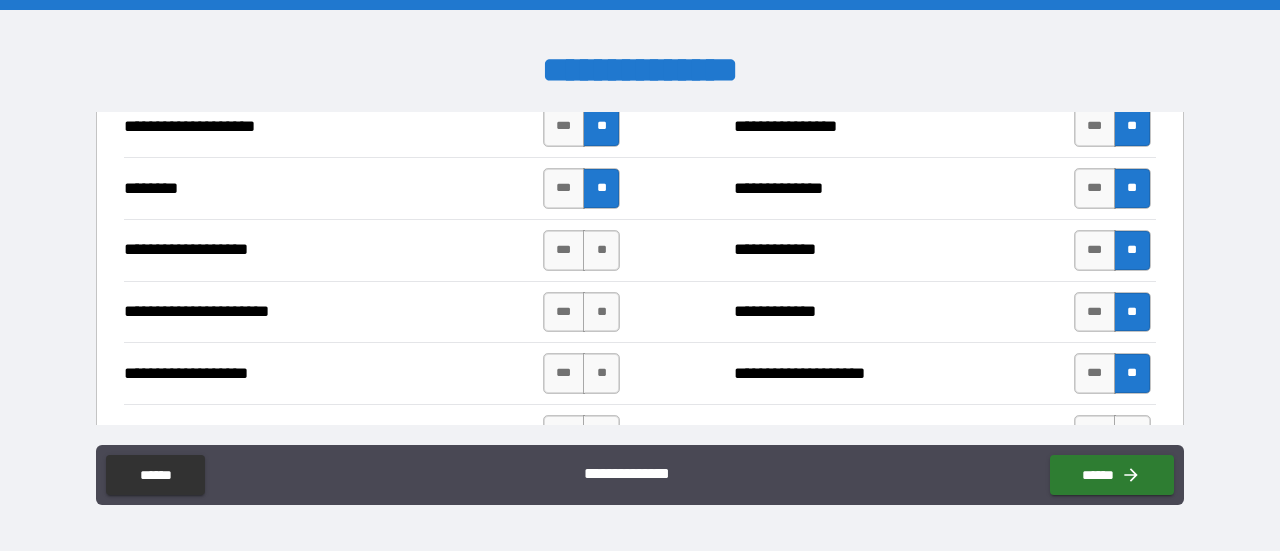 click on "*** **" at bounding box center [581, 250] 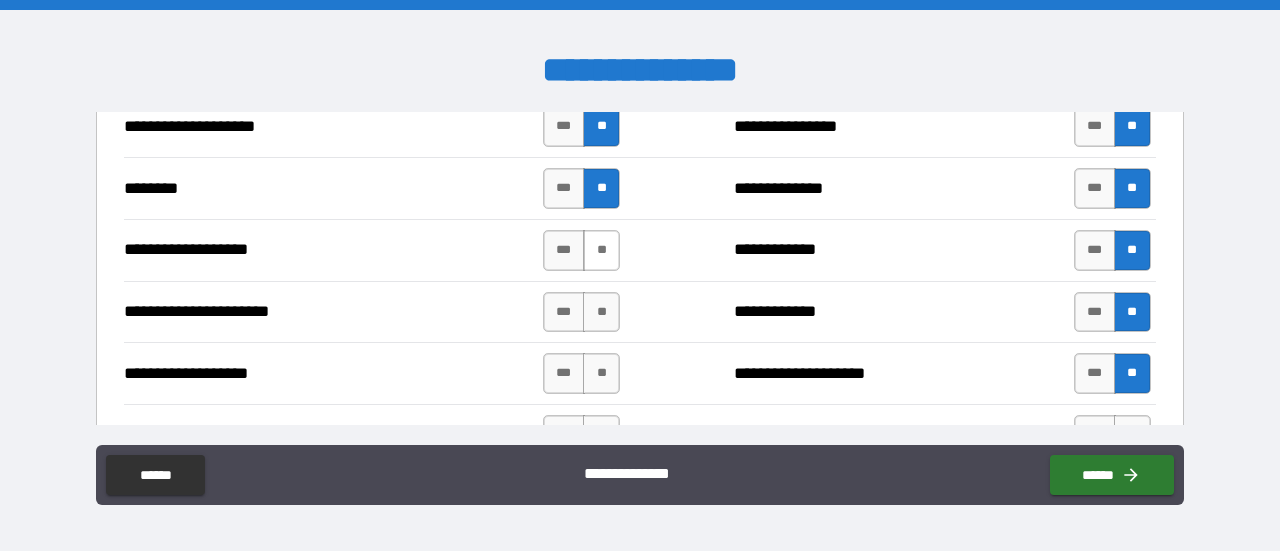 click on "**" at bounding box center (601, 250) 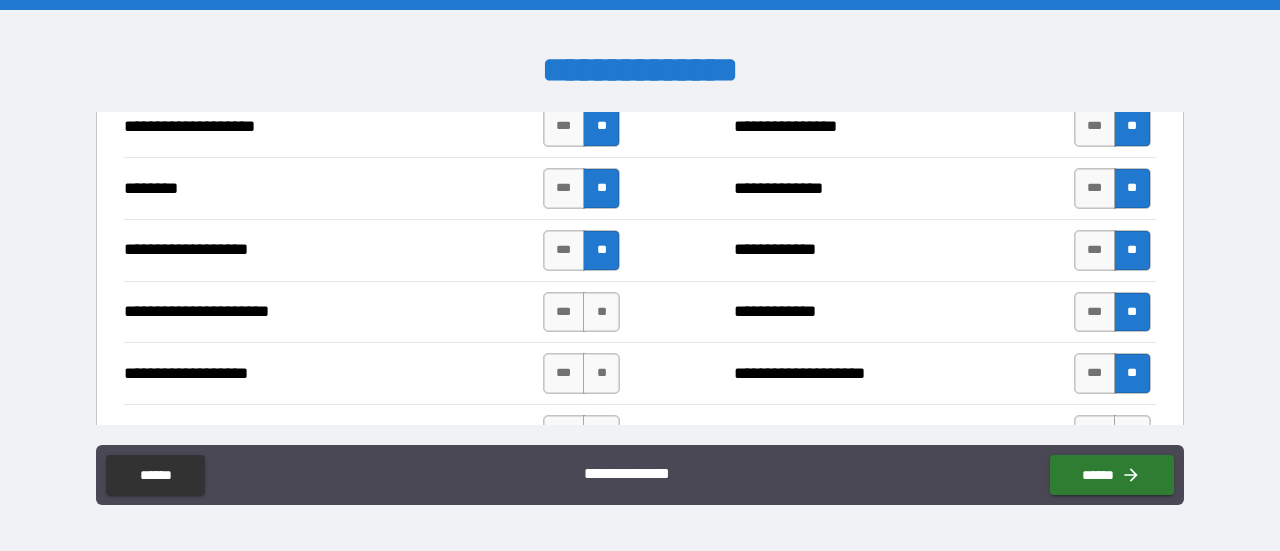 click on "**" at bounding box center (601, 312) 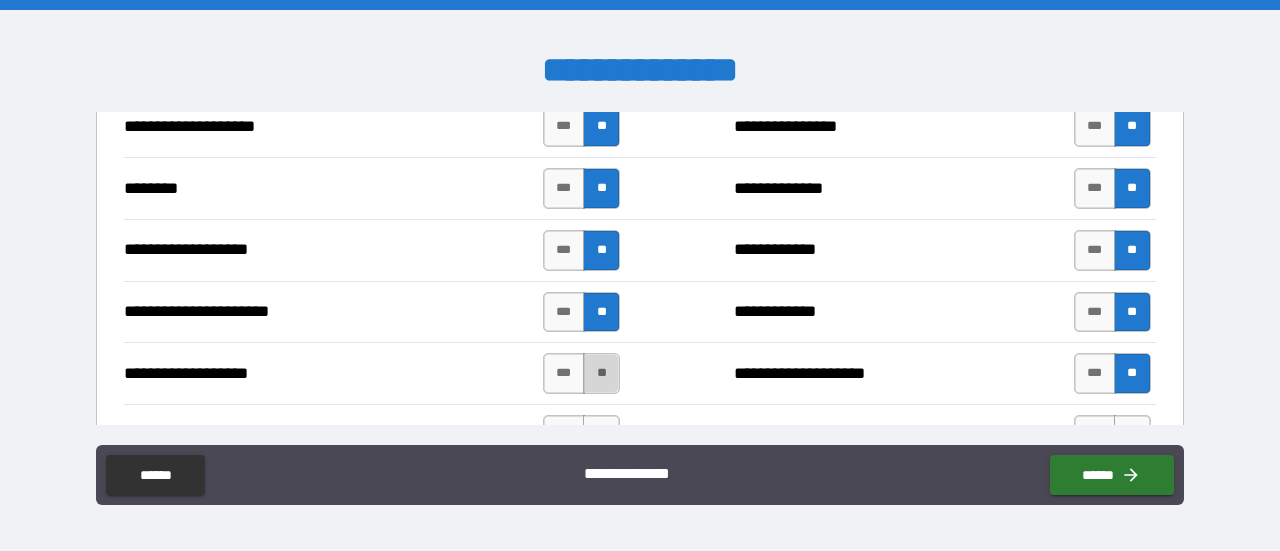 click on "**" at bounding box center [601, 373] 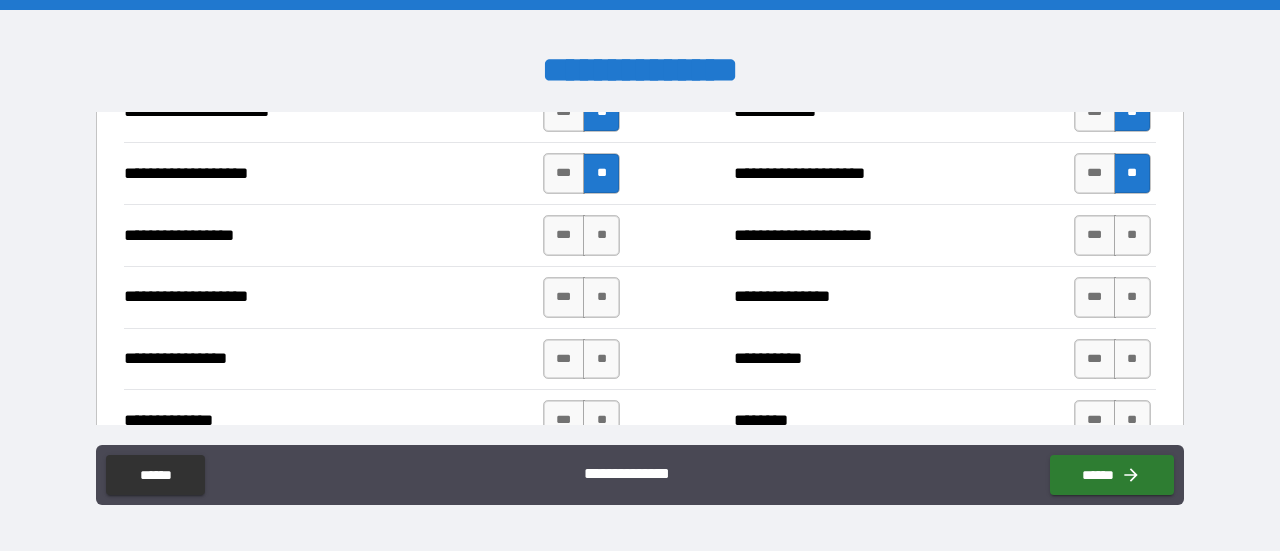 scroll, scrollTop: 3500, scrollLeft: 0, axis: vertical 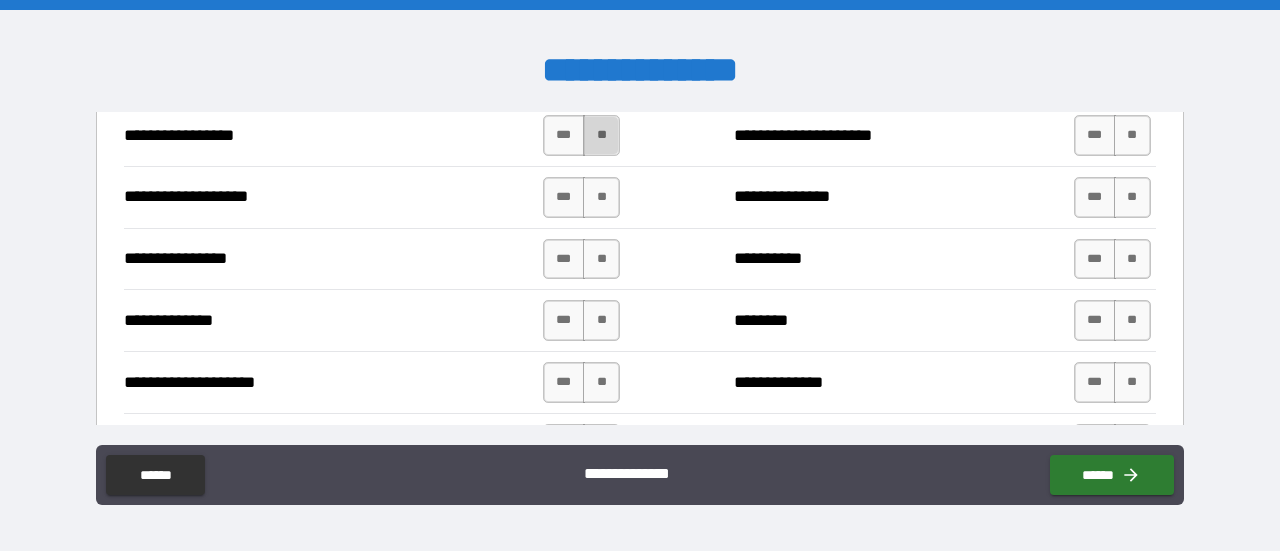 drag, startPoint x: 598, startPoint y: 136, endPoint x: 592, endPoint y: 149, distance: 14.3178215 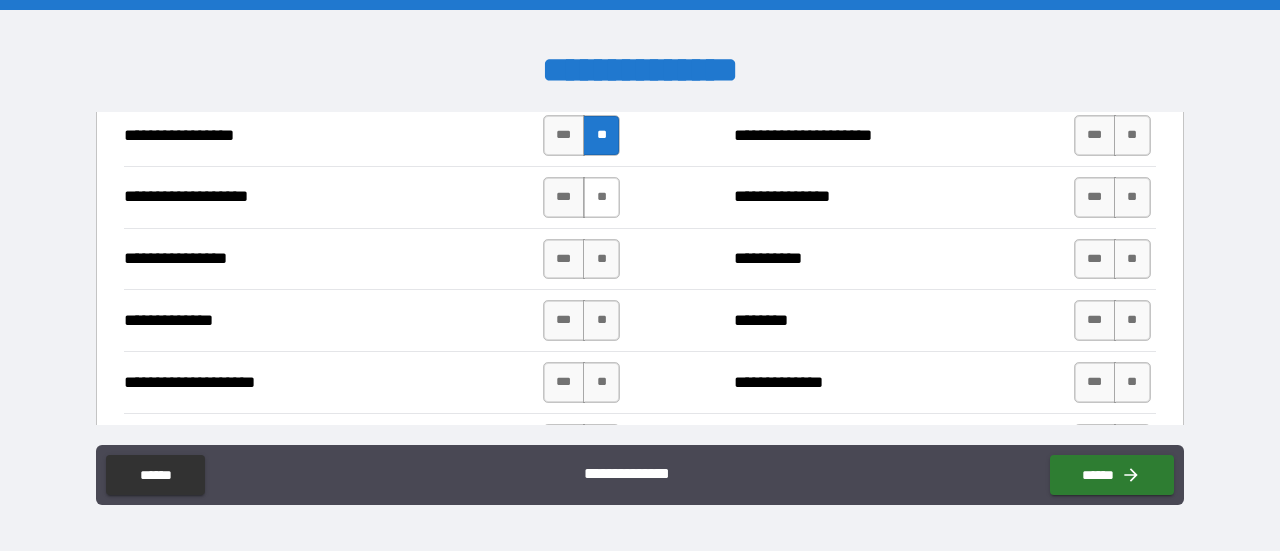 click on "**" at bounding box center [601, 197] 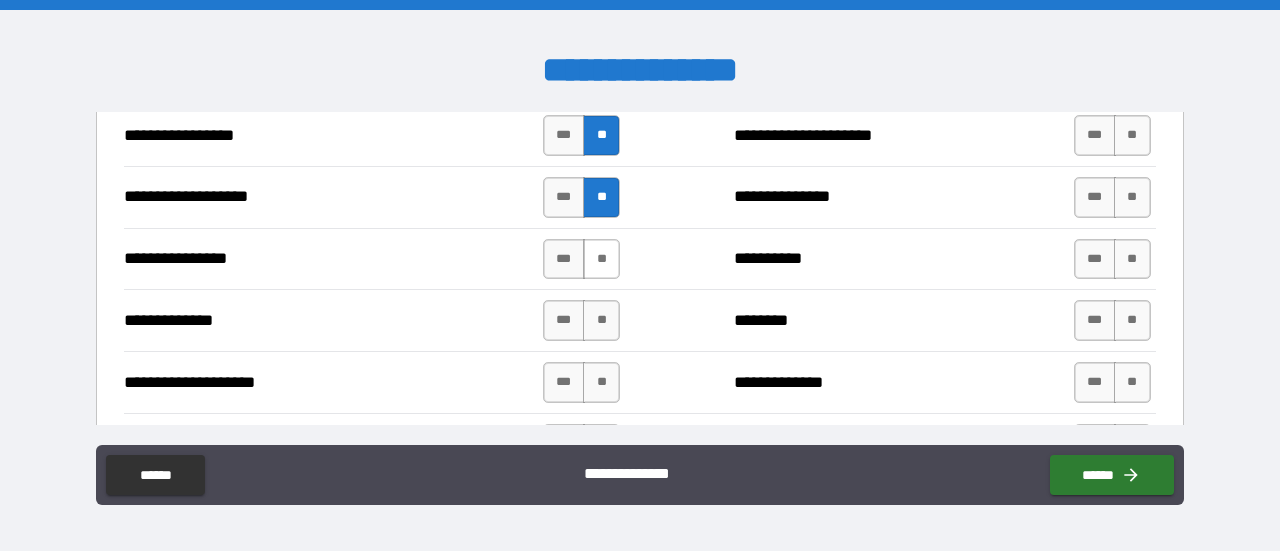 click on "**" at bounding box center [601, 259] 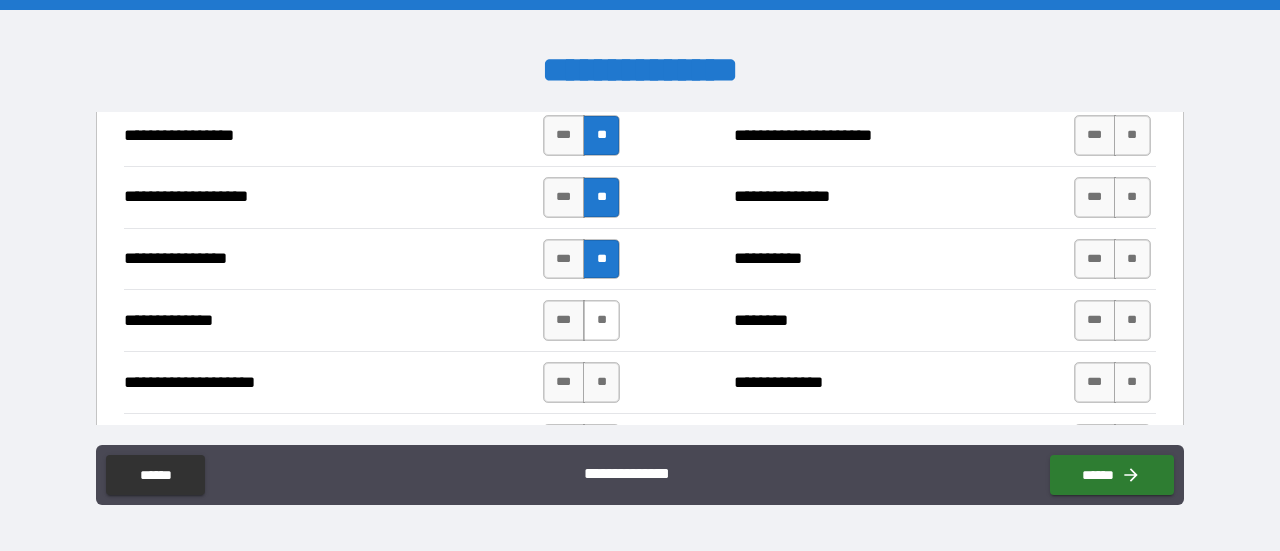 click on "**" at bounding box center [601, 320] 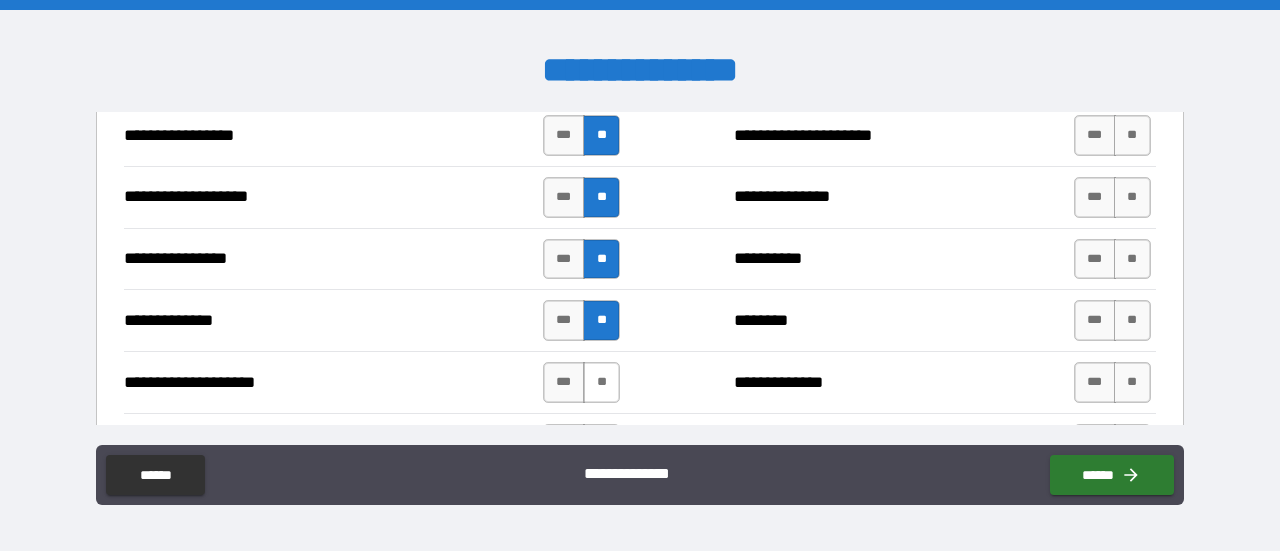 click on "**" at bounding box center (601, 382) 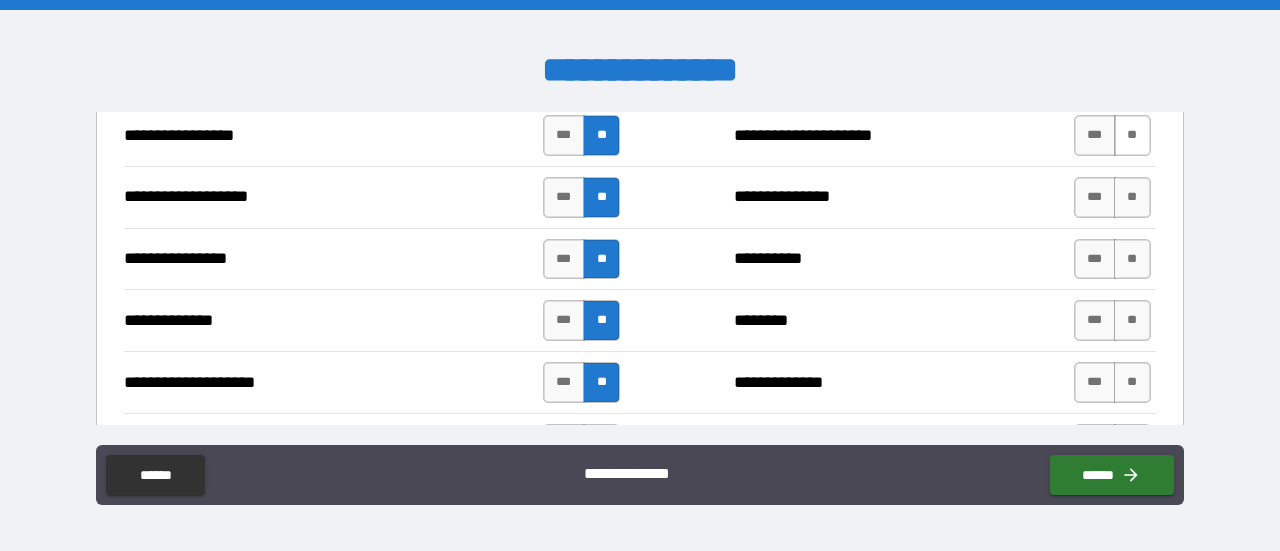 click on "**" at bounding box center (1132, 135) 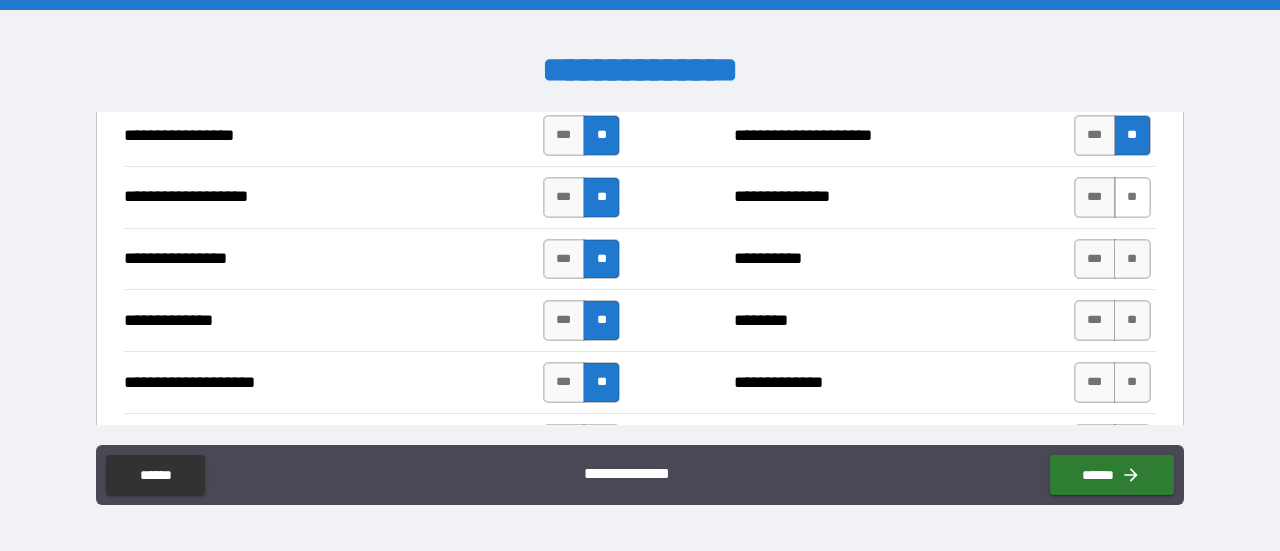 click on "**" at bounding box center [1132, 197] 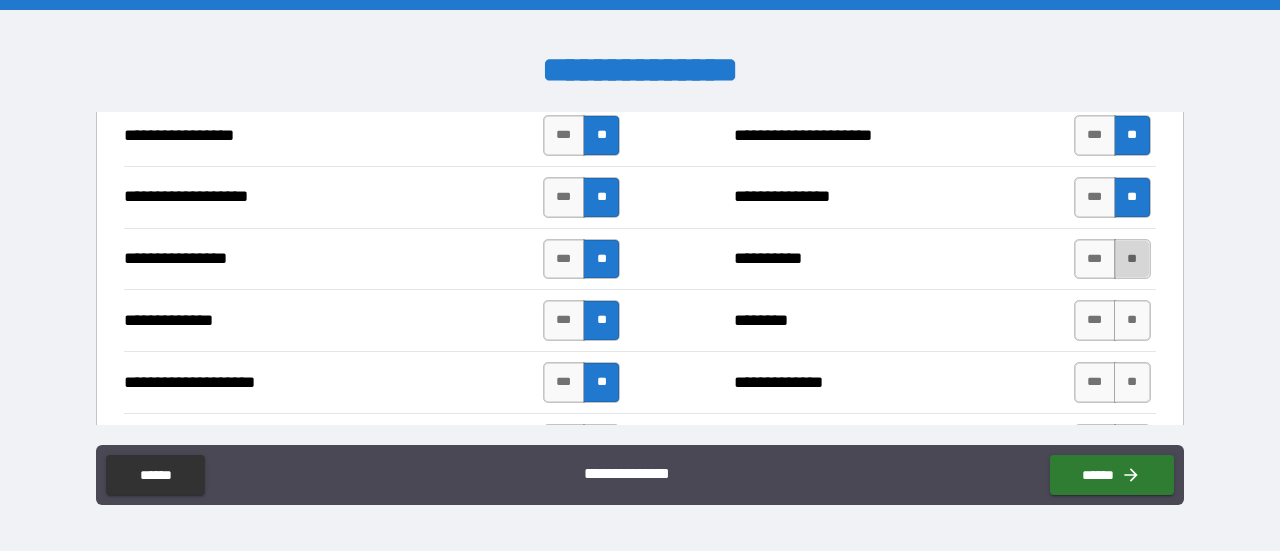 click on "**" at bounding box center (1132, 259) 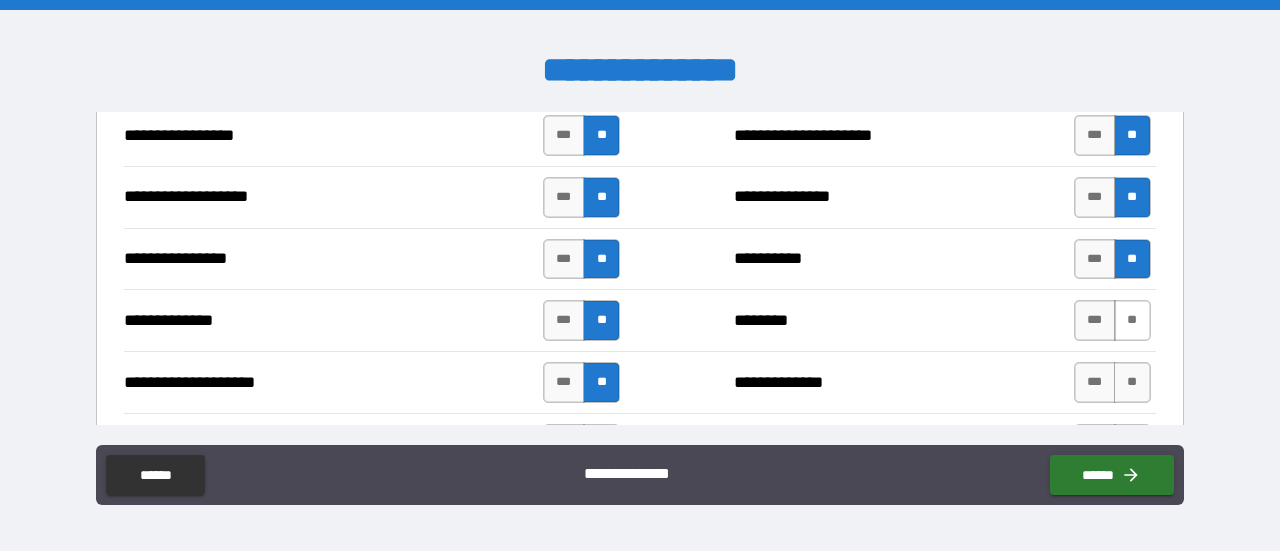 click on "**" at bounding box center [1132, 320] 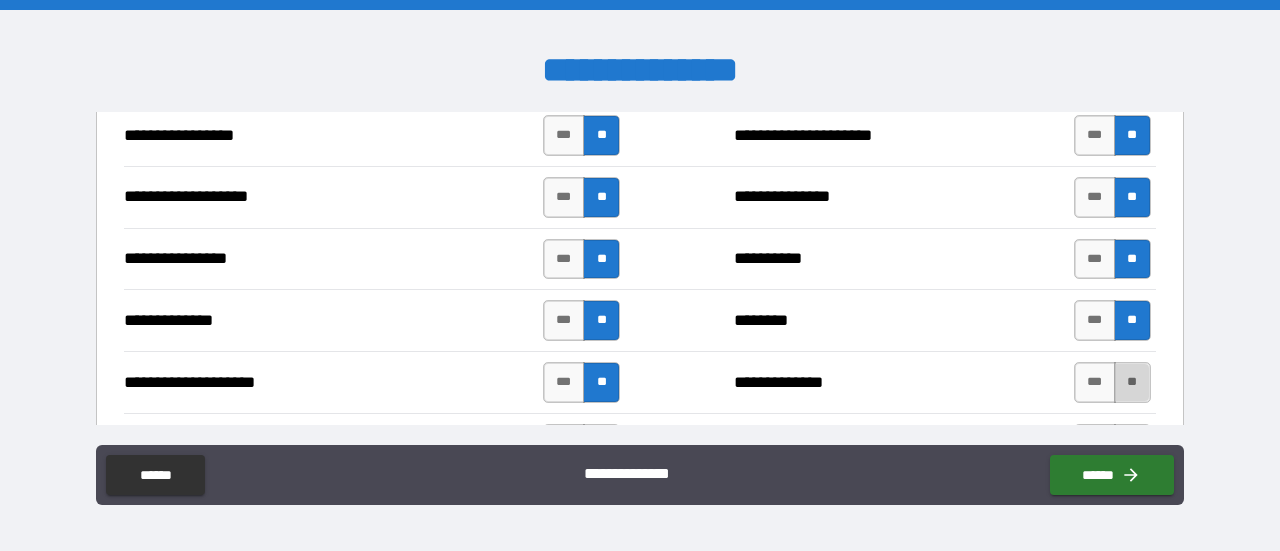click on "**" at bounding box center [1132, 382] 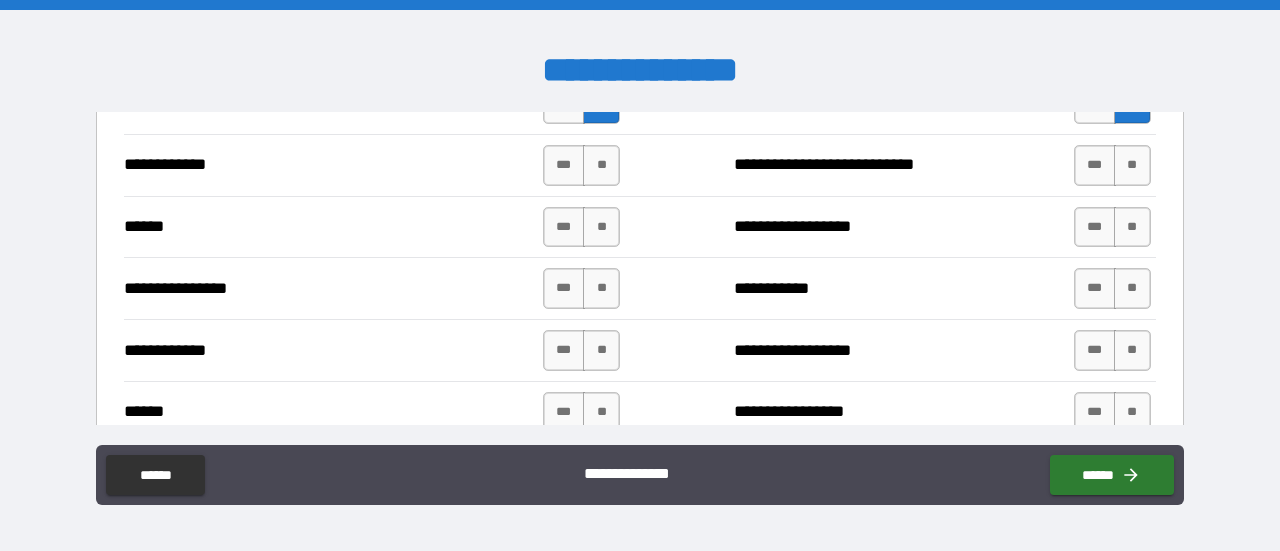 scroll, scrollTop: 3800, scrollLeft: 0, axis: vertical 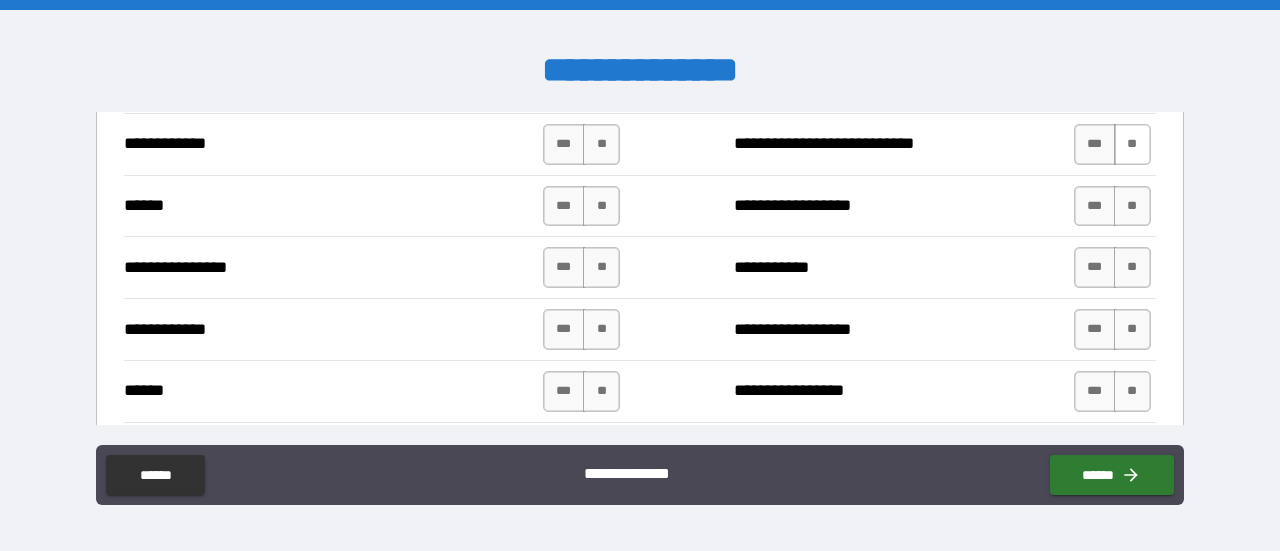 click on "**" at bounding box center [1132, 144] 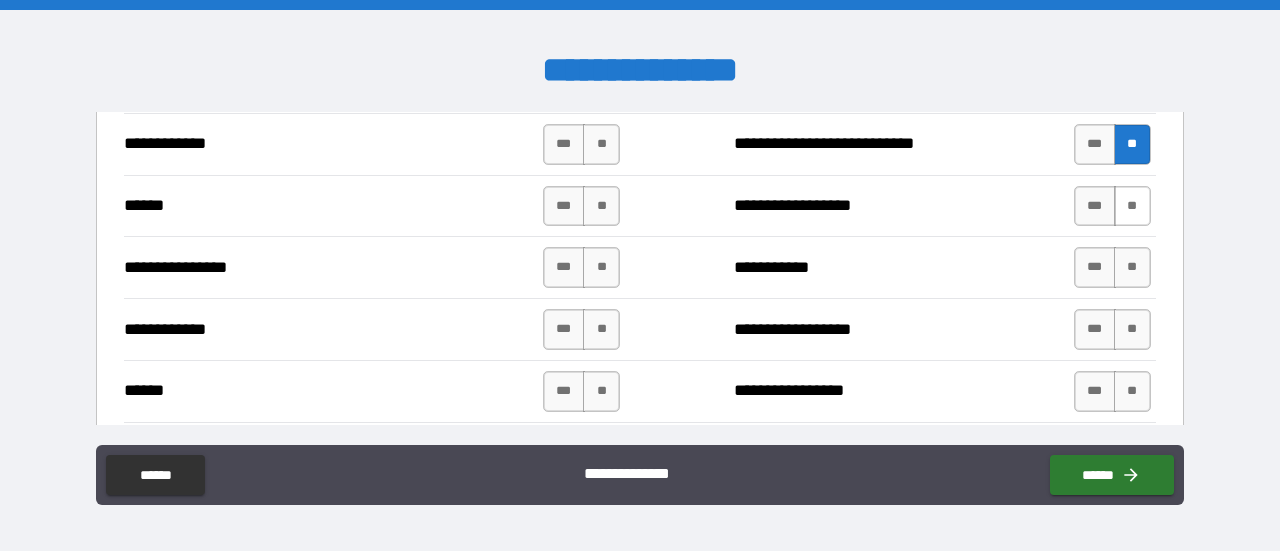 click on "**" at bounding box center [1132, 206] 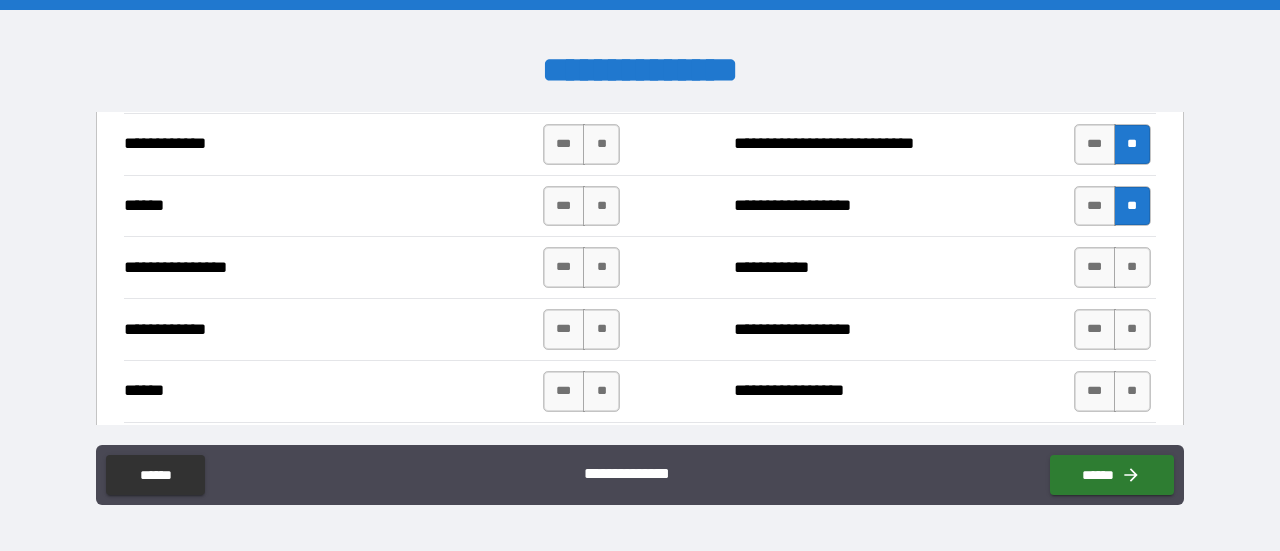 click on "**" at bounding box center [1132, 267] 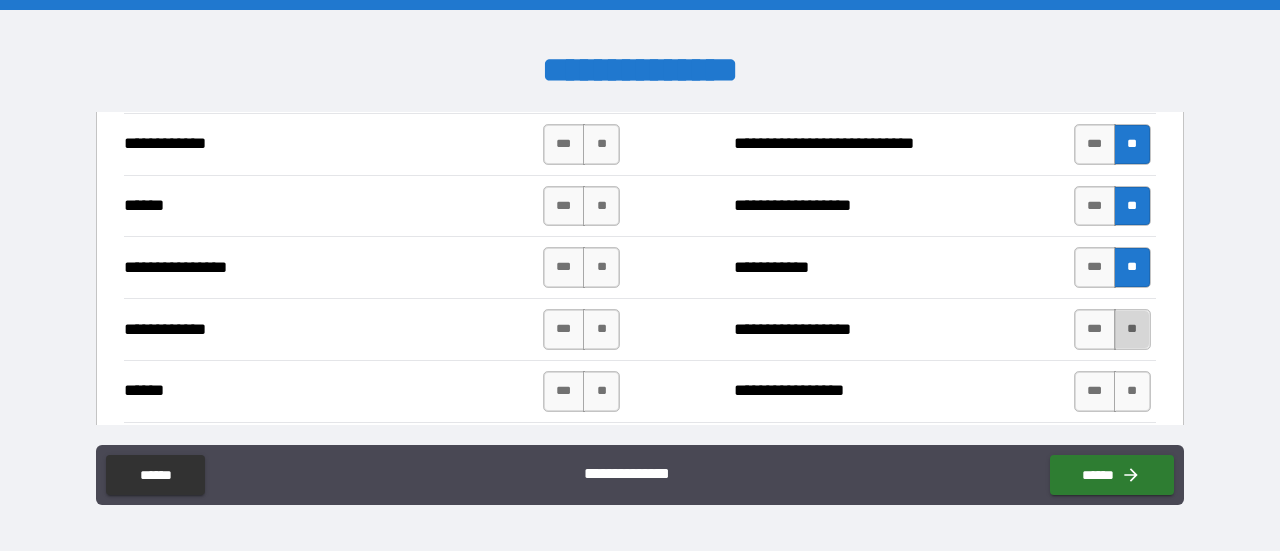 click on "**" at bounding box center [1132, 329] 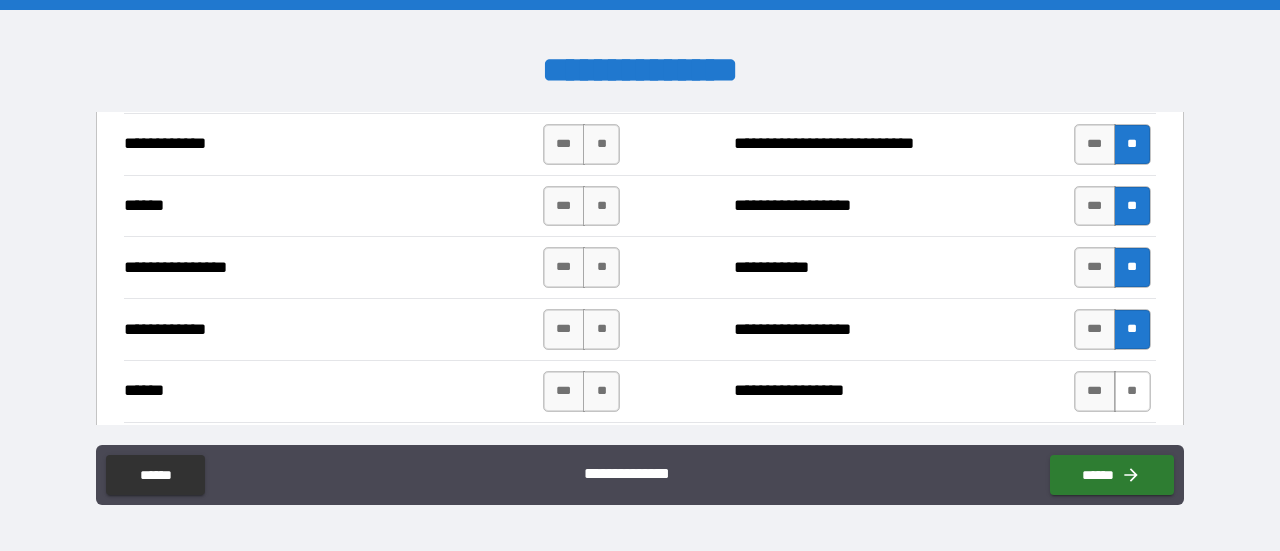 click on "**" at bounding box center [1132, 391] 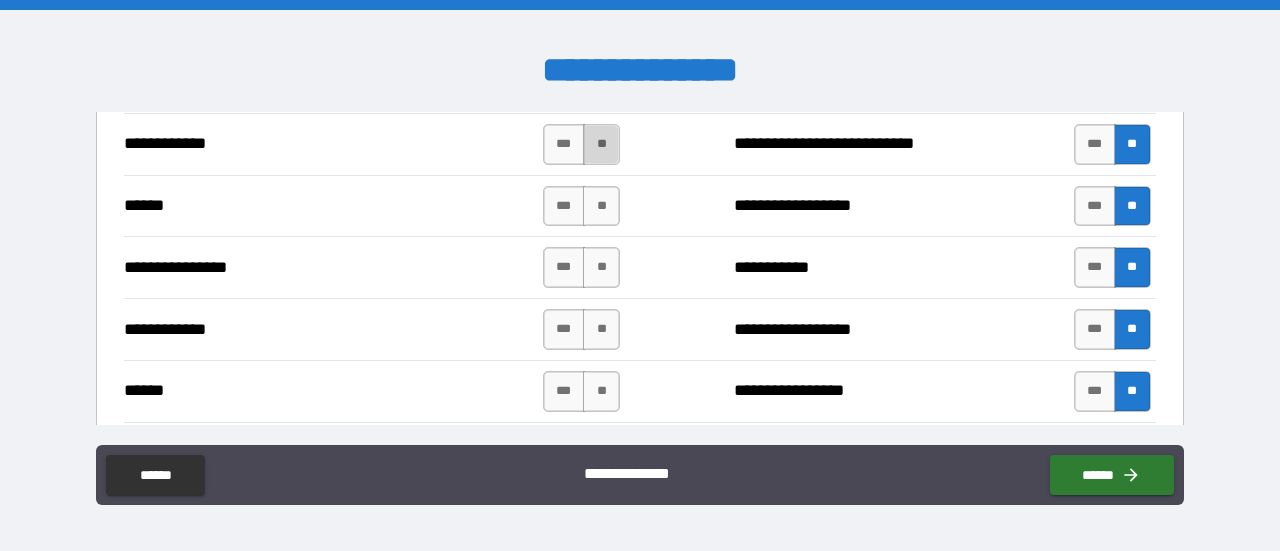 click on "**" at bounding box center (601, 144) 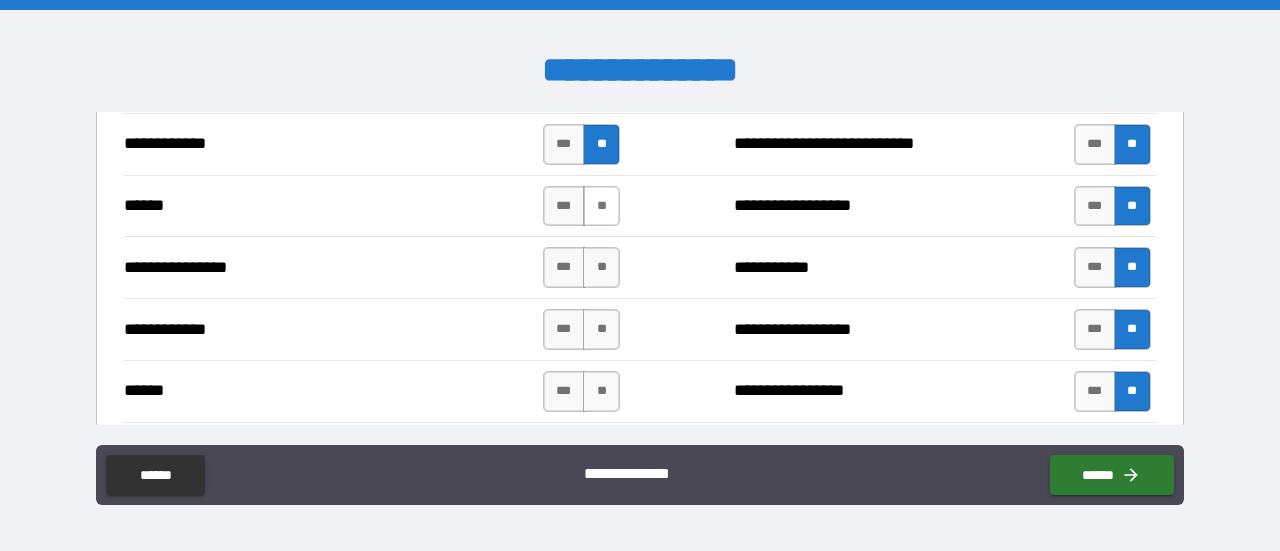 click on "**" at bounding box center [601, 206] 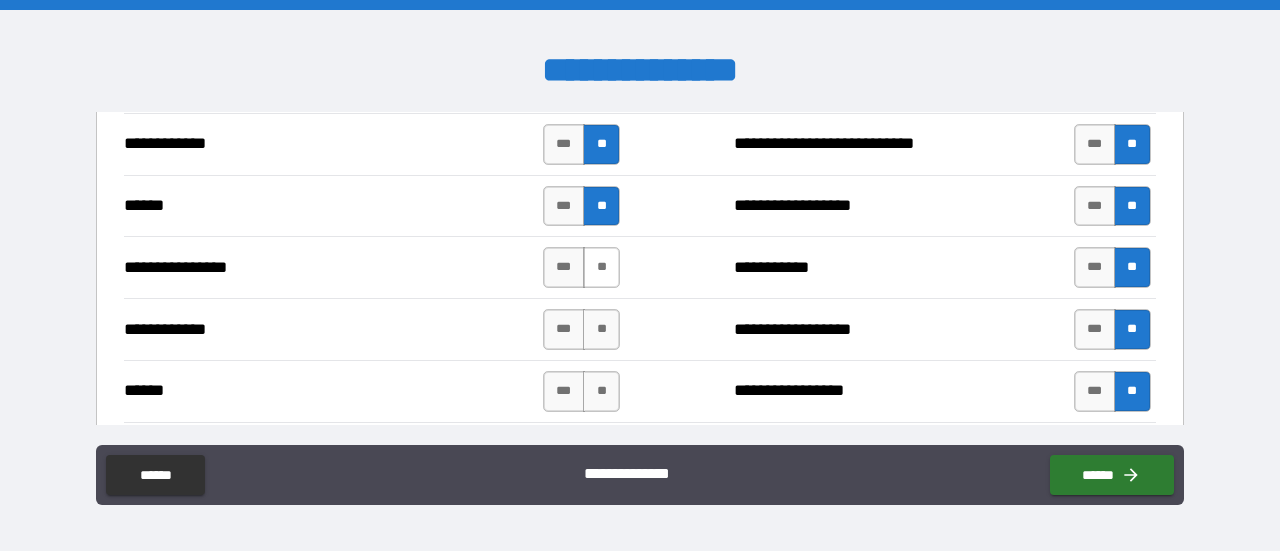 click on "**" at bounding box center [601, 267] 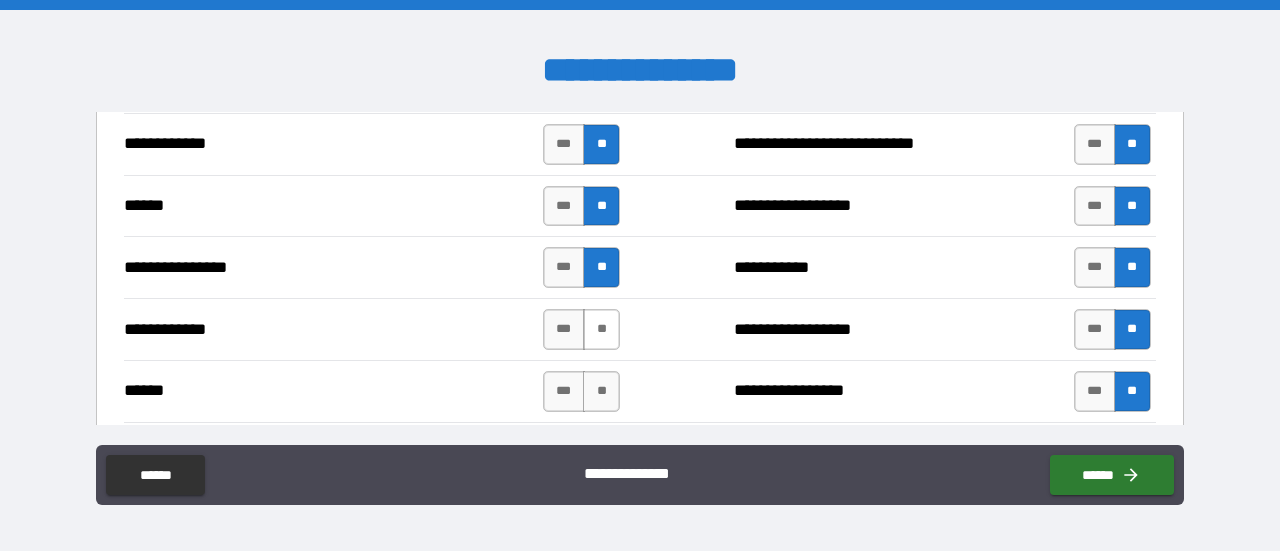 click on "**" at bounding box center (601, 329) 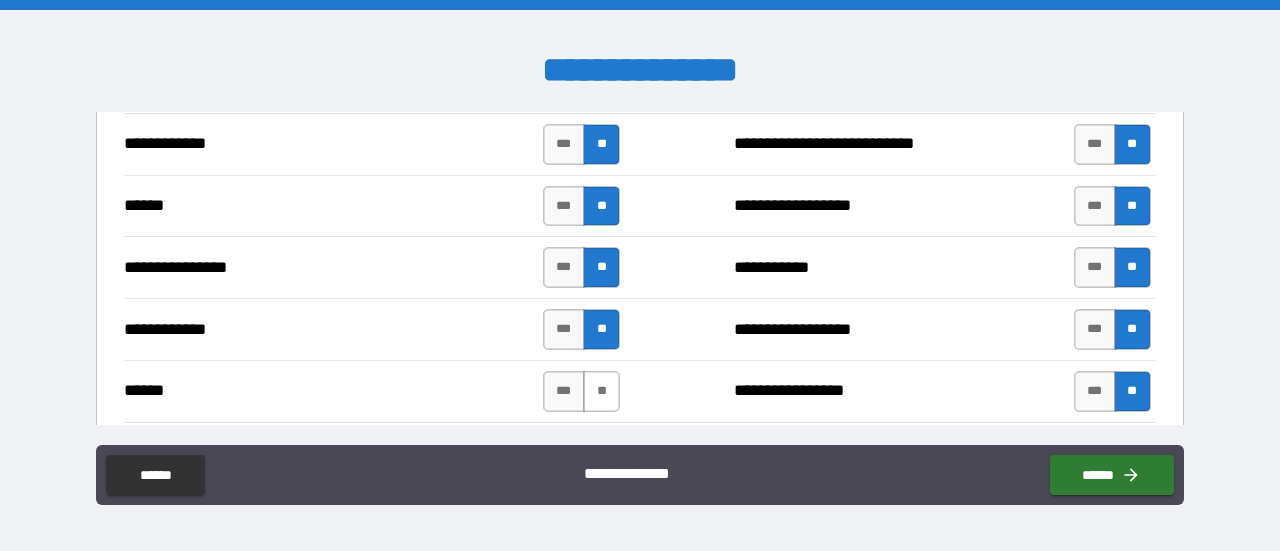 click on "**" at bounding box center (601, 391) 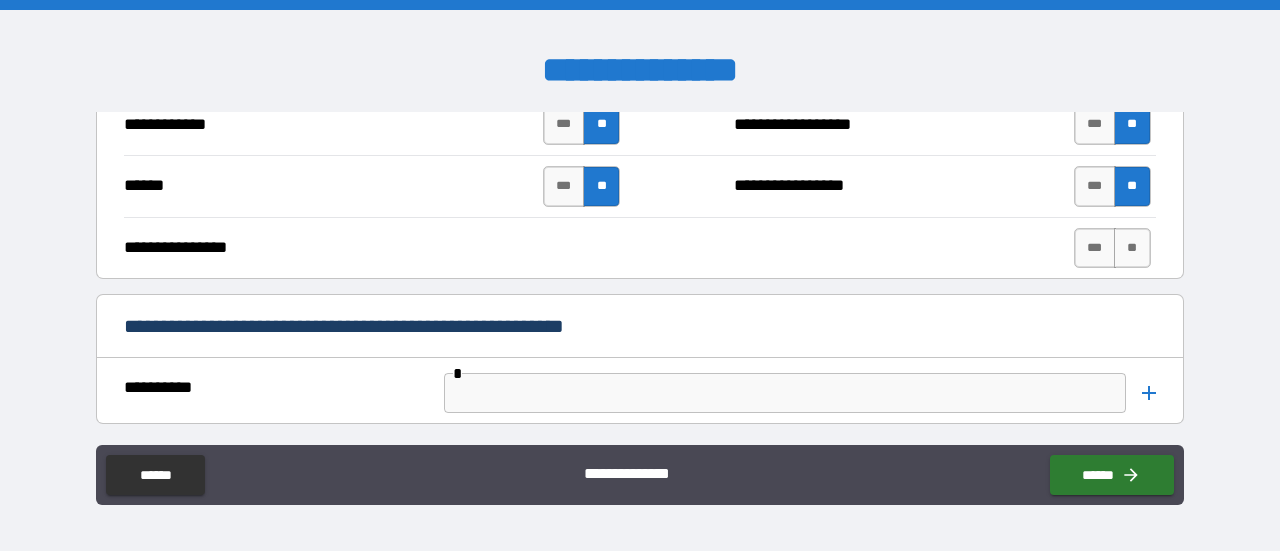 scroll, scrollTop: 4000, scrollLeft: 0, axis: vertical 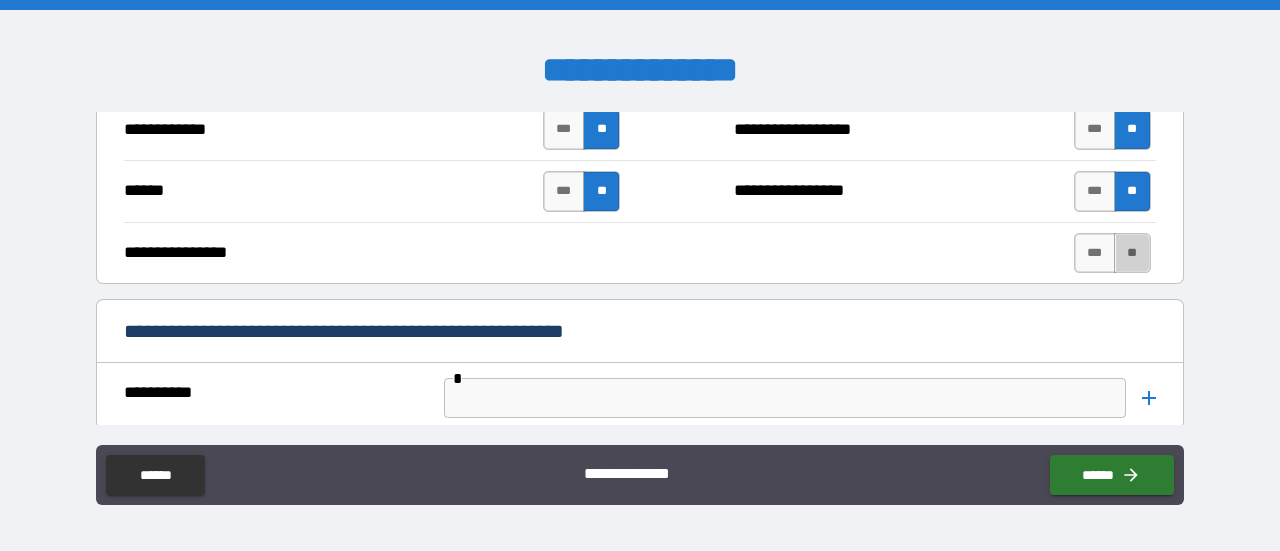 drag, startPoint x: 1125, startPoint y: 253, endPoint x: 862, endPoint y: 226, distance: 264.3823 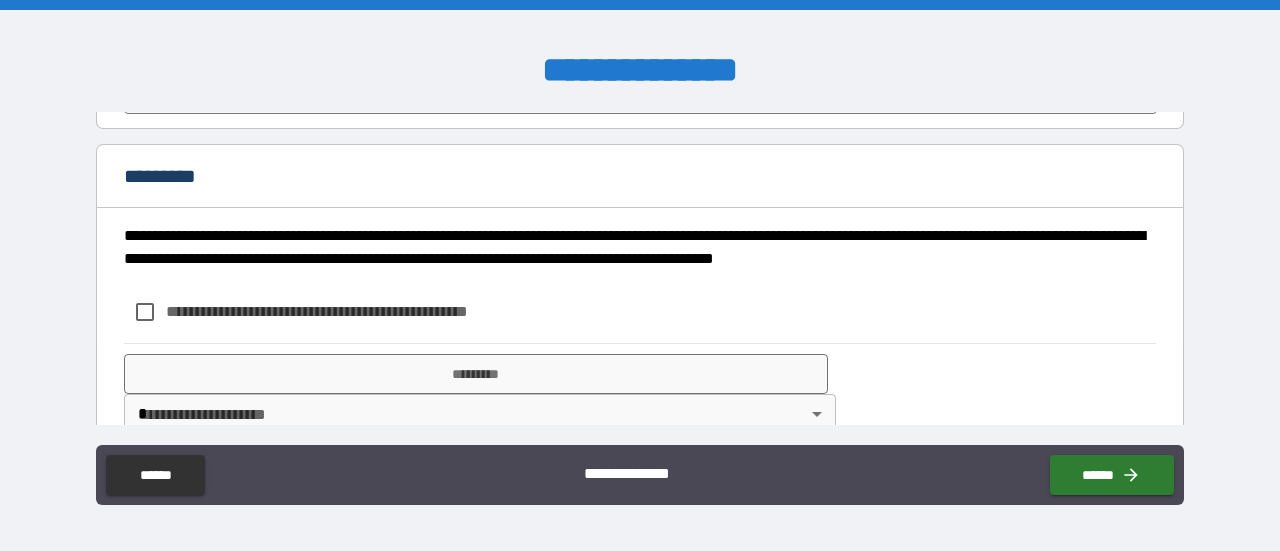 scroll, scrollTop: 4500, scrollLeft: 0, axis: vertical 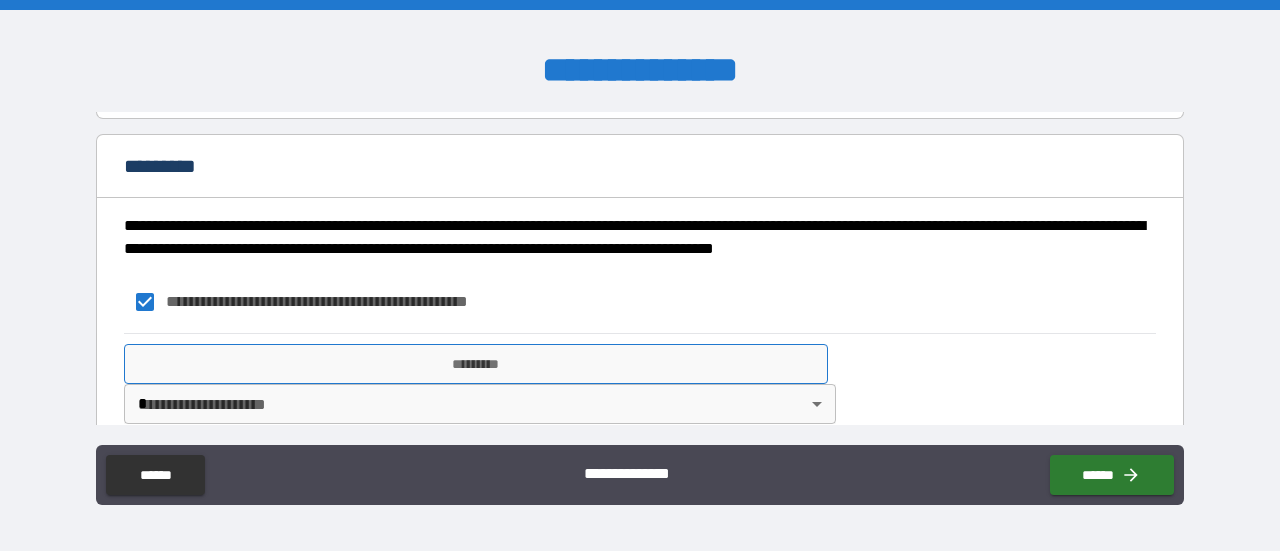 click on "*********" at bounding box center (476, 364) 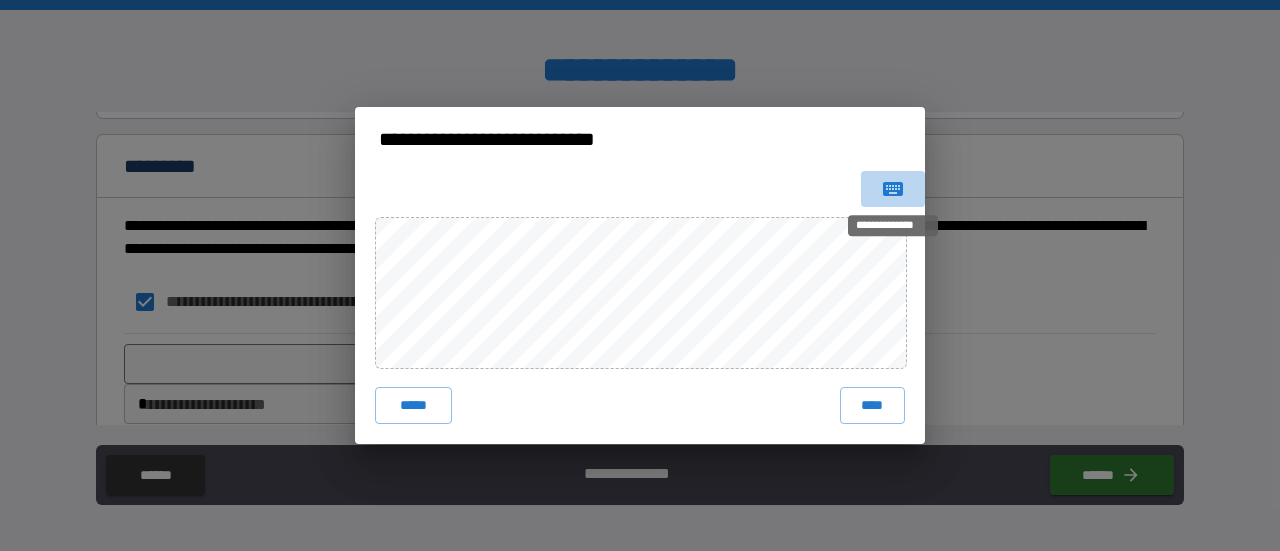 click 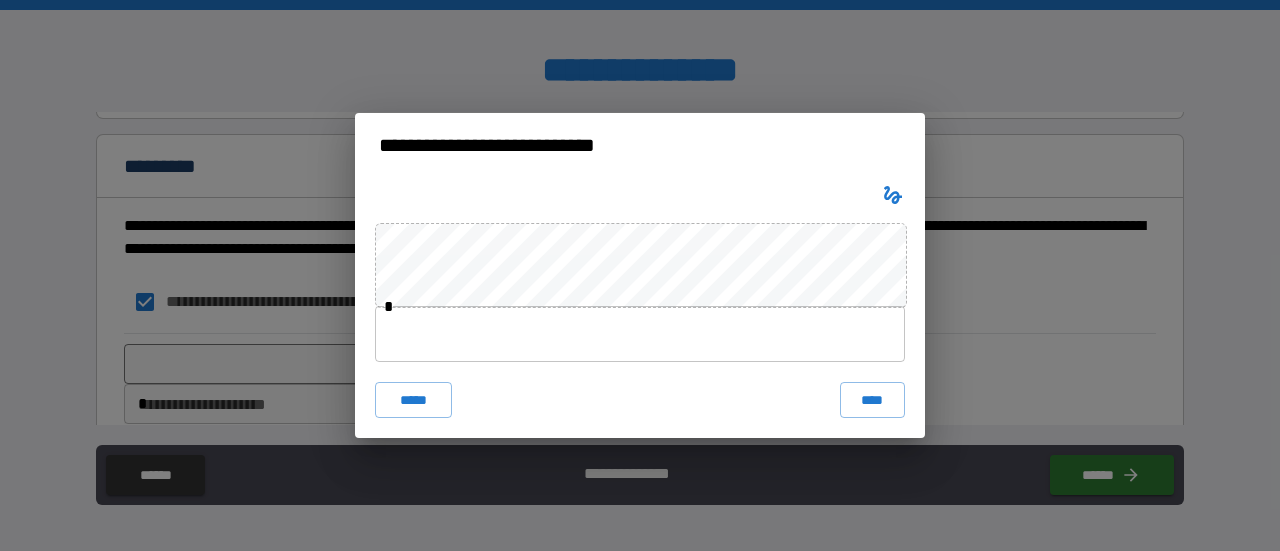 click at bounding box center [640, 334] 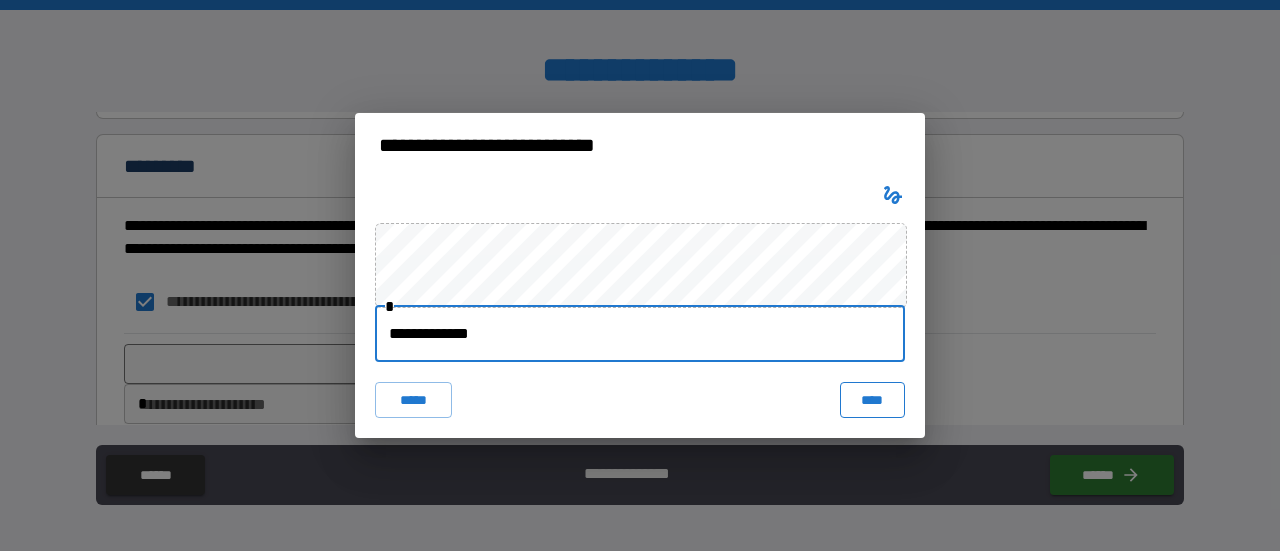 type on "**********" 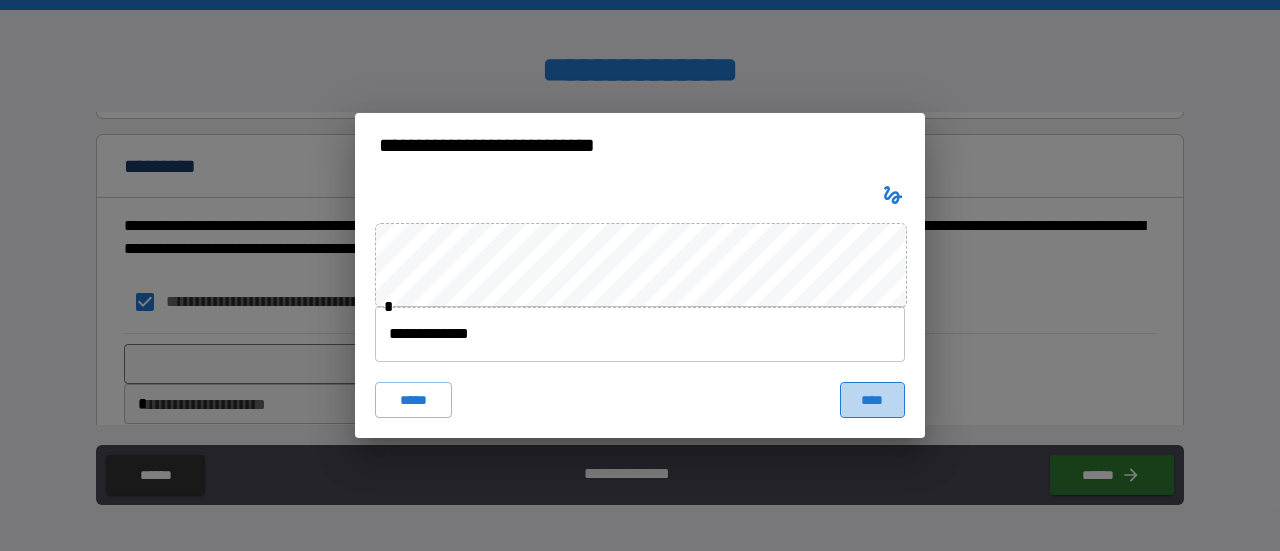 click on "****" at bounding box center [873, 400] 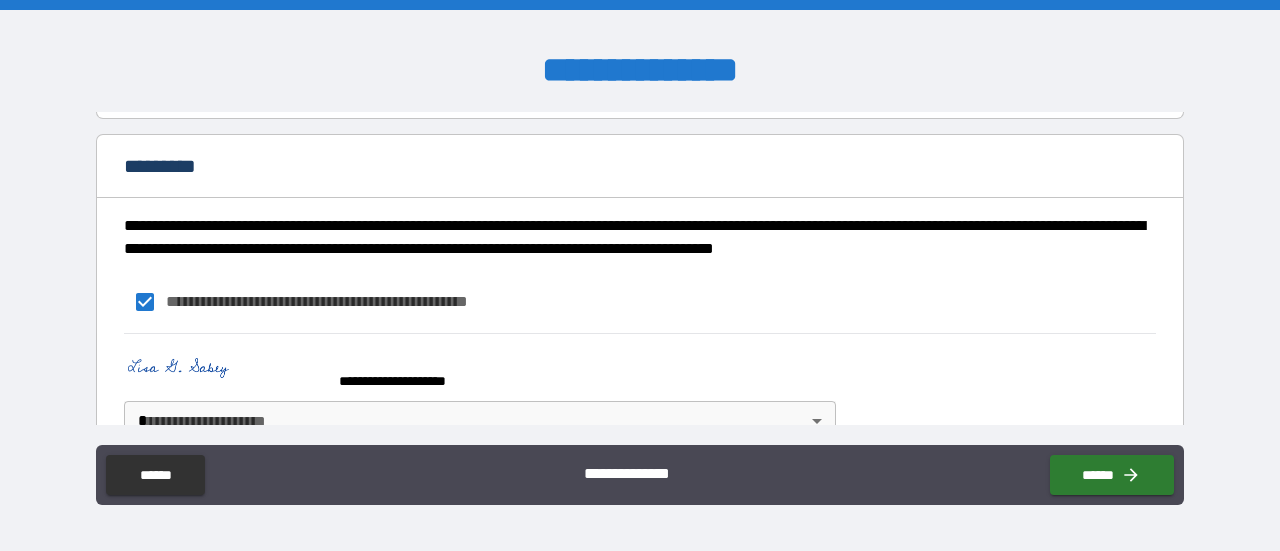 scroll, scrollTop: 4547, scrollLeft: 0, axis: vertical 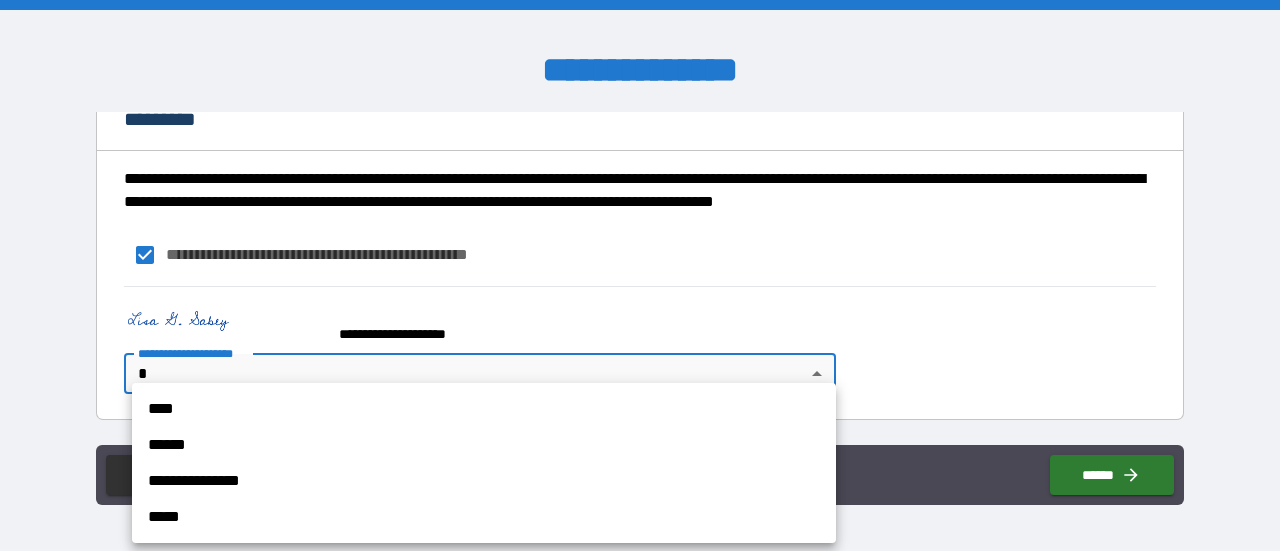 click on "**********" at bounding box center (640, 275) 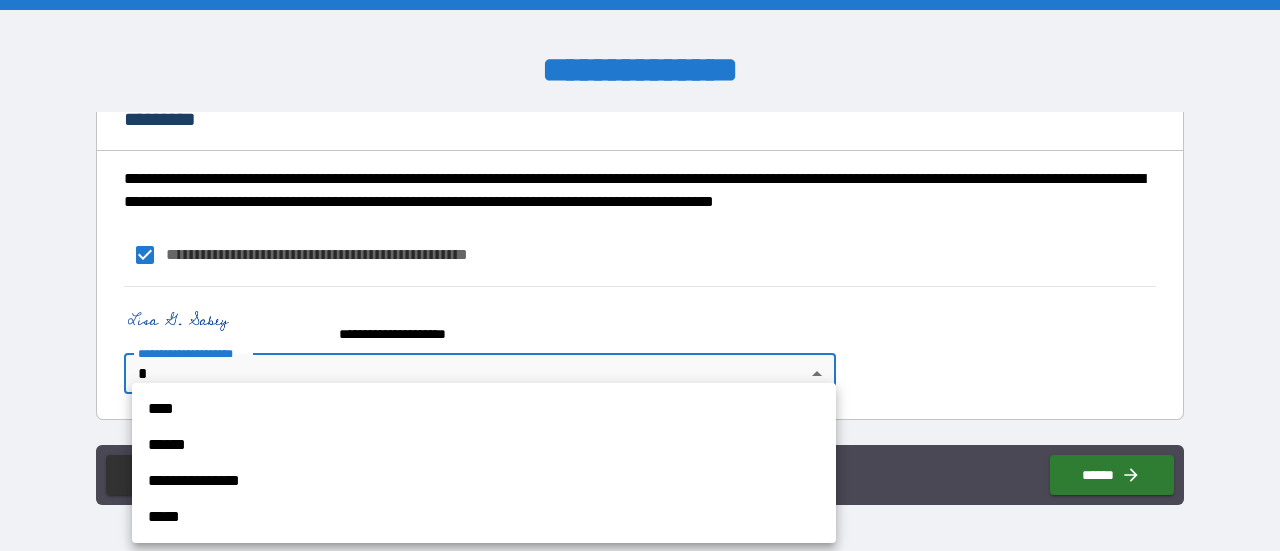 click on "****" at bounding box center [484, 409] 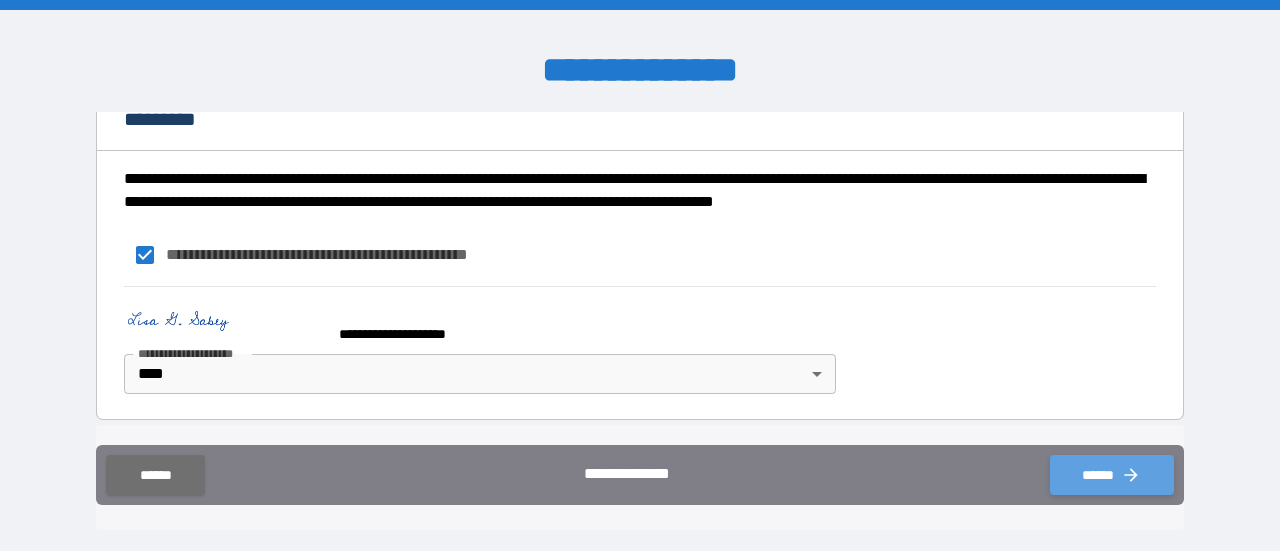 click on "******" at bounding box center [1112, 475] 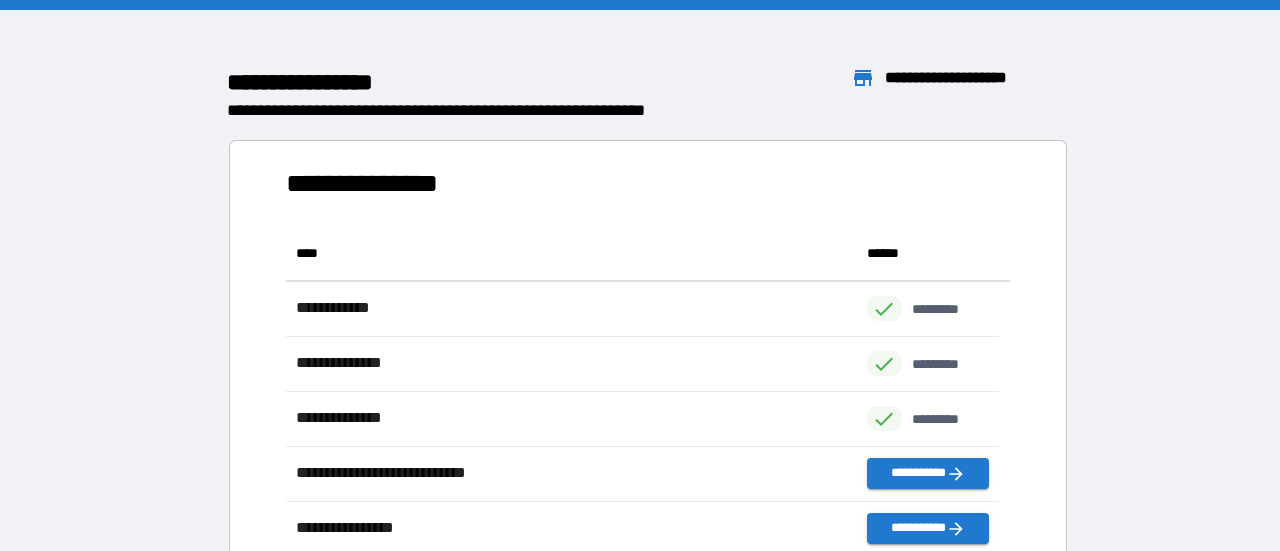 scroll, scrollTop: 16, scrollLeft: 15, axis: both 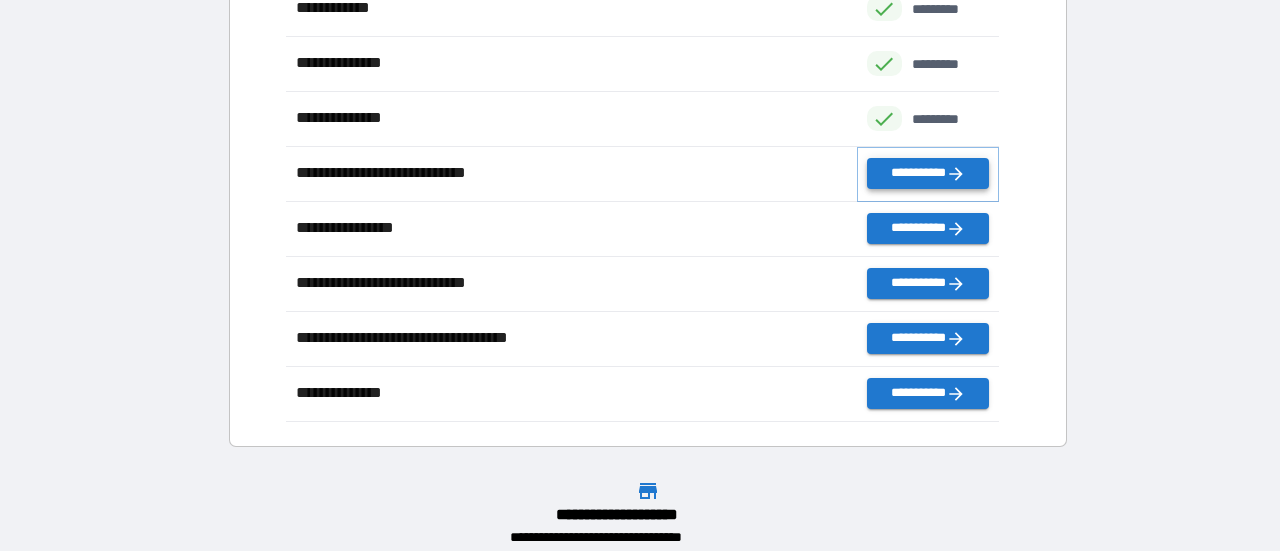 click on "**********" at bounding box center [928, 173] 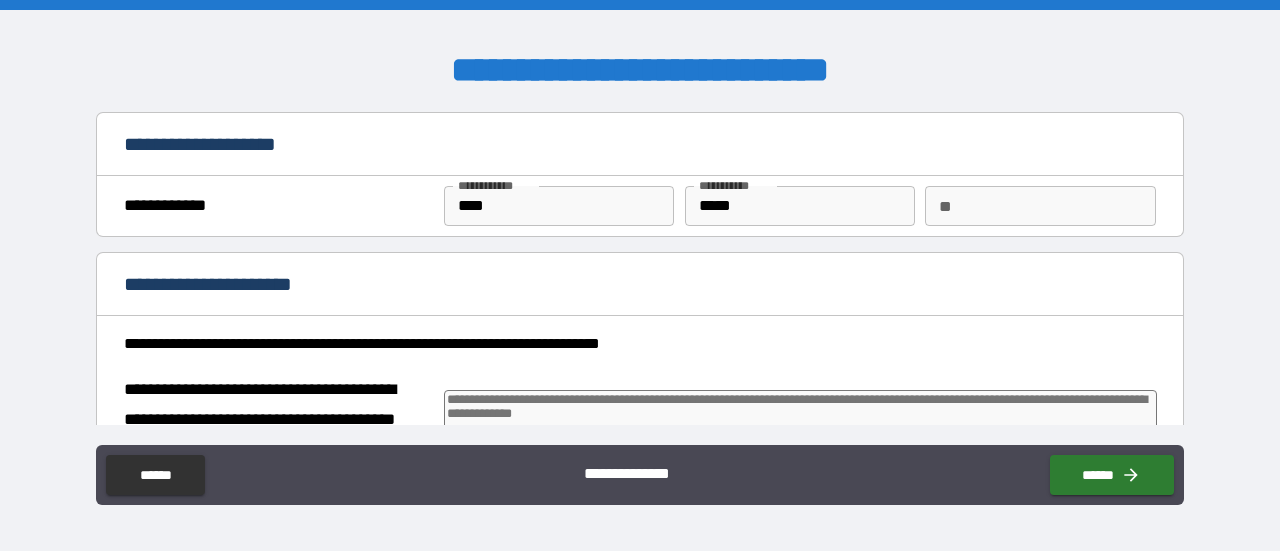 type on "*" 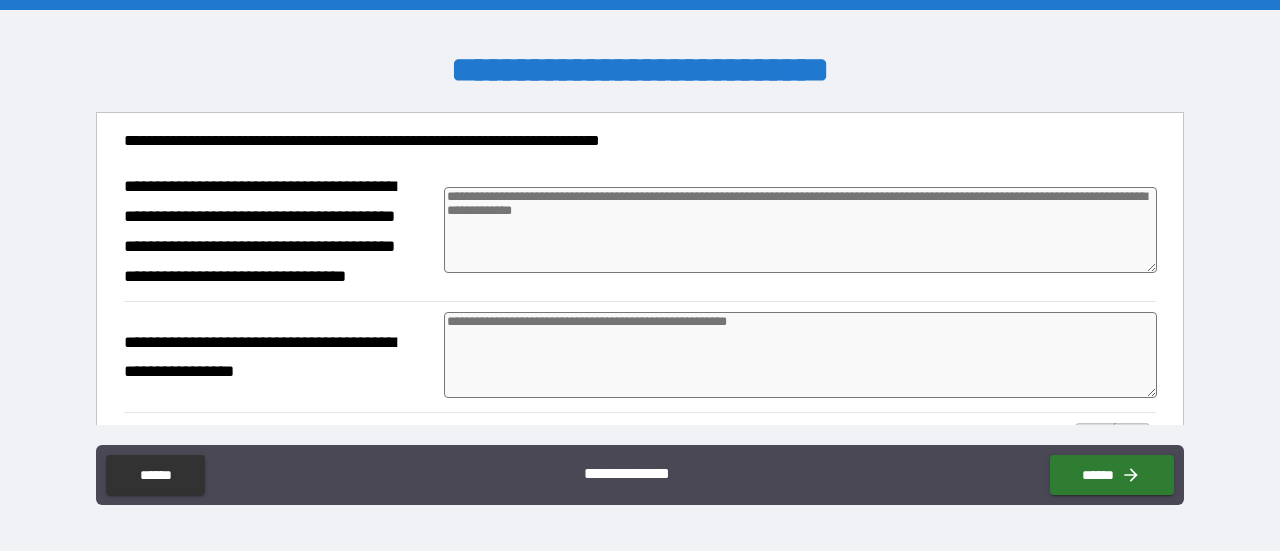 scroll, scrollTop: 200, scrollLeft: 0, axis: vertical 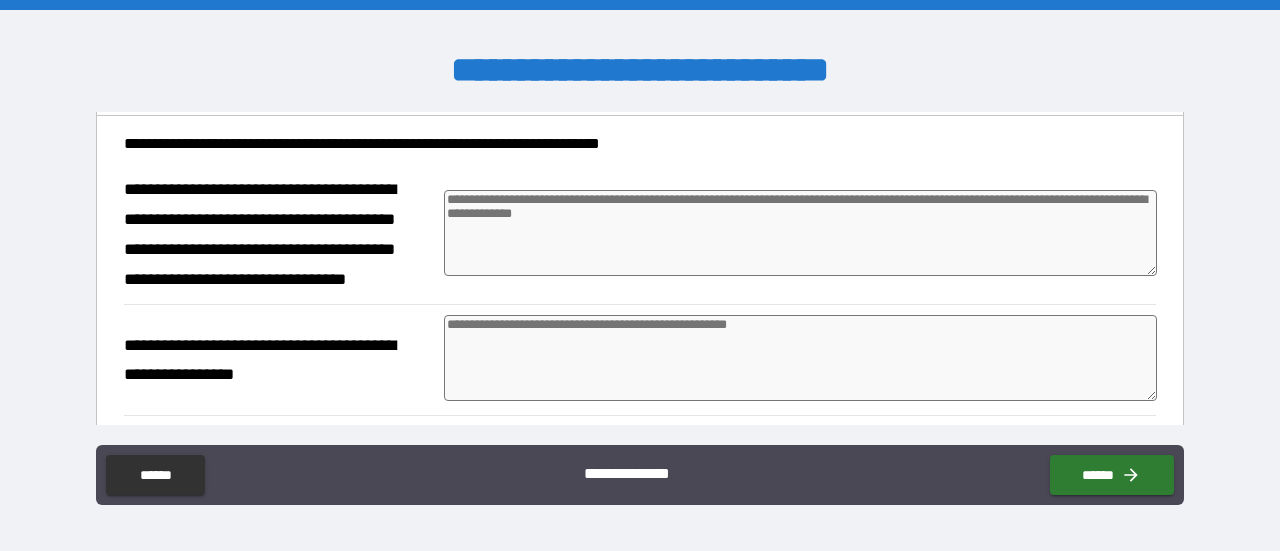 click at bounding box center [800, 233] 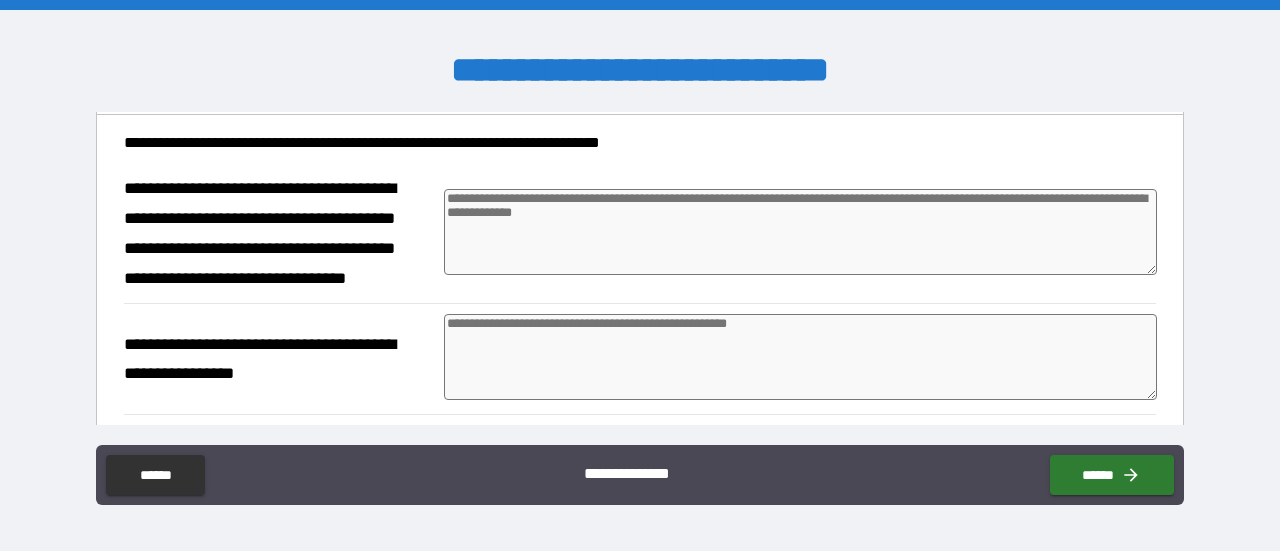 scroll, scrollTop: 200, scrollLeft: 0, axis: vertical 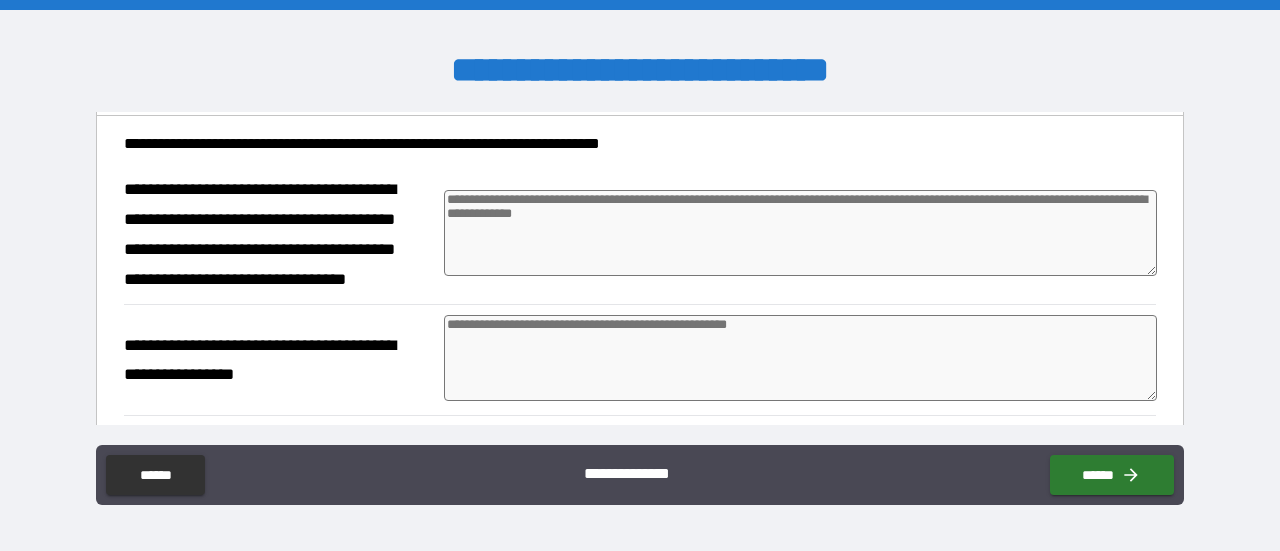 type on "*" 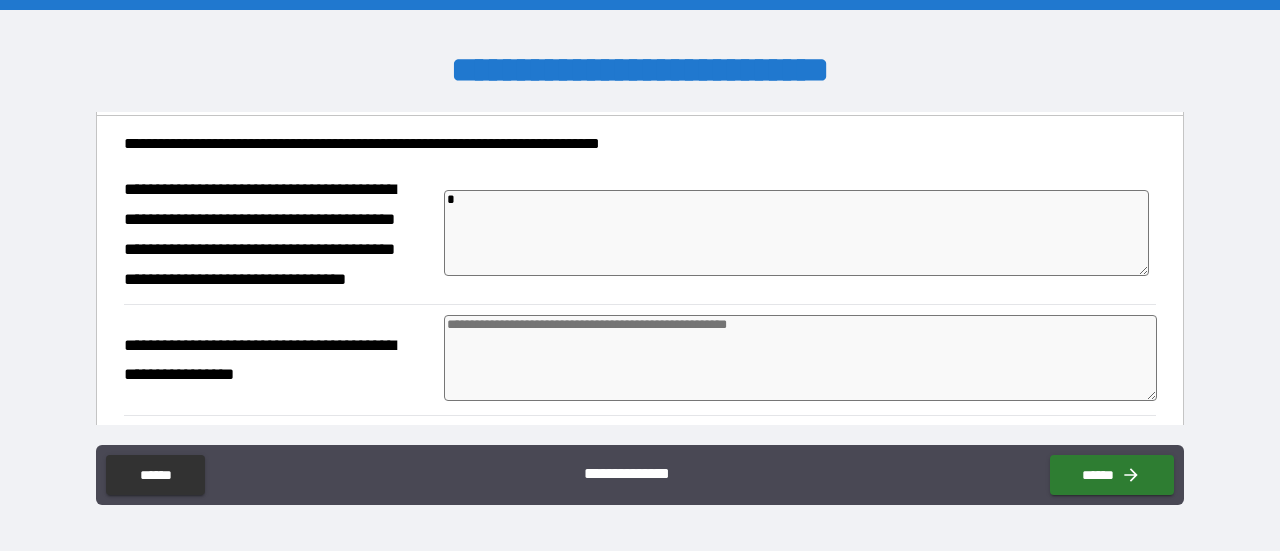 type on "*" 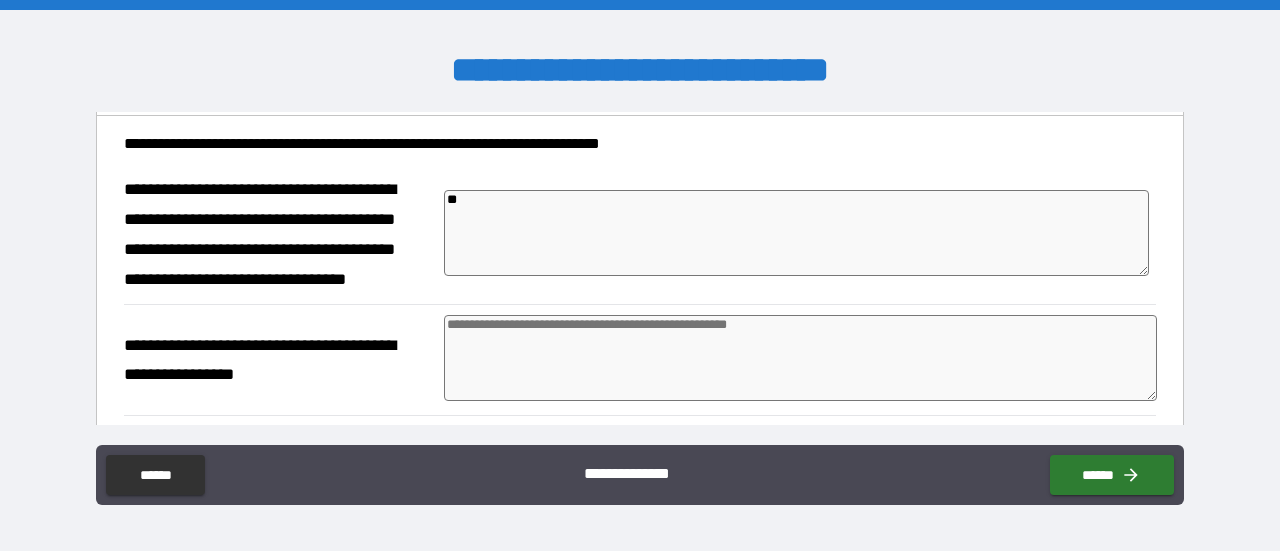 type on "***" 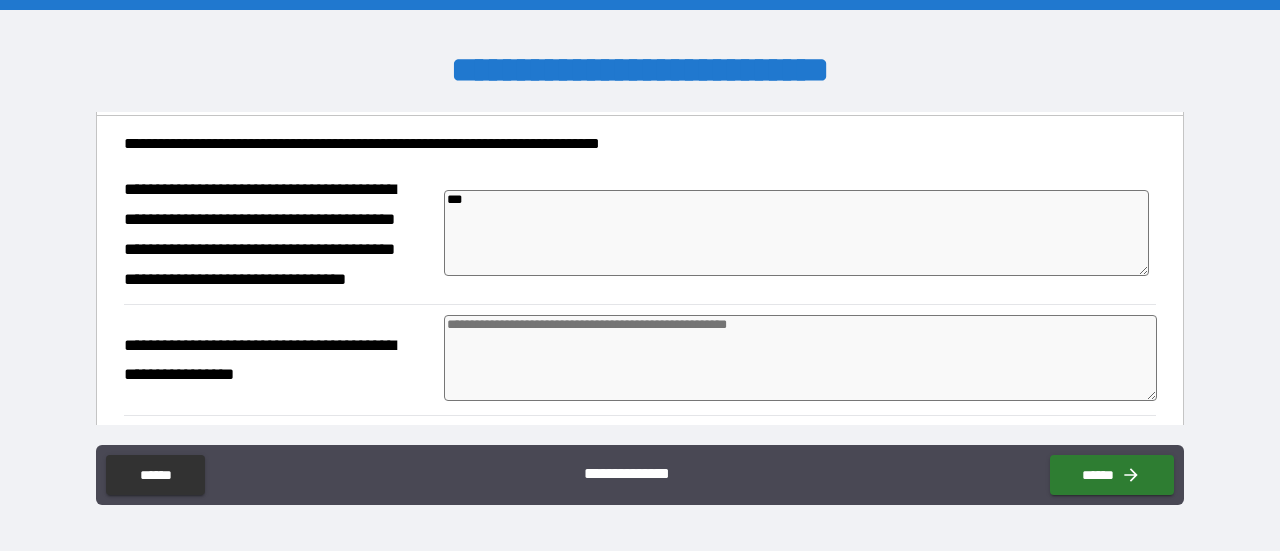 type on "****" 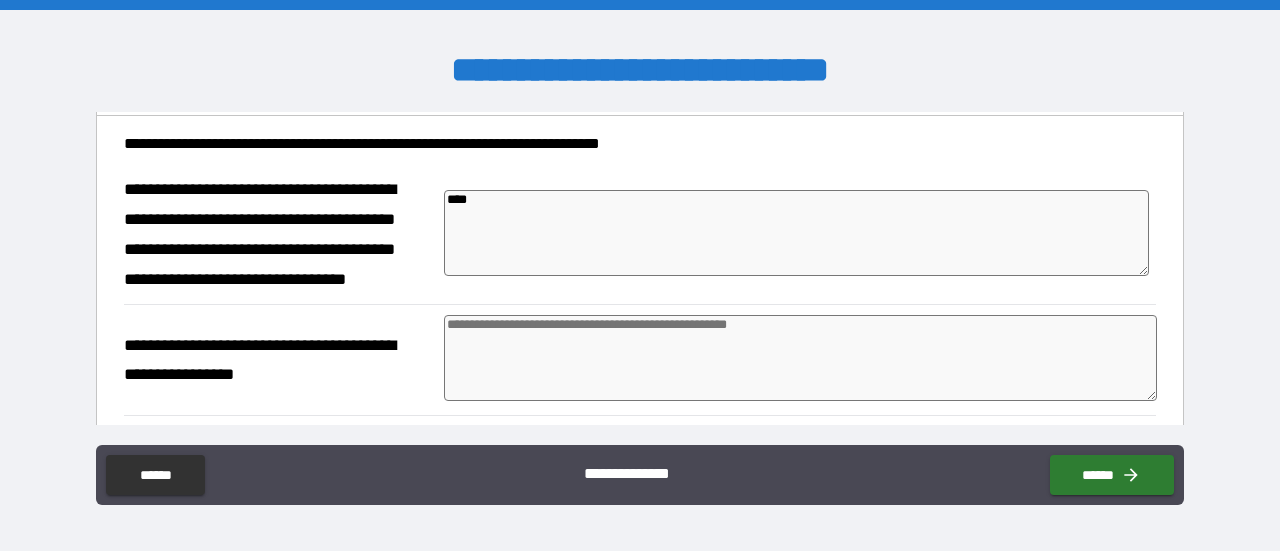 type on "*****" 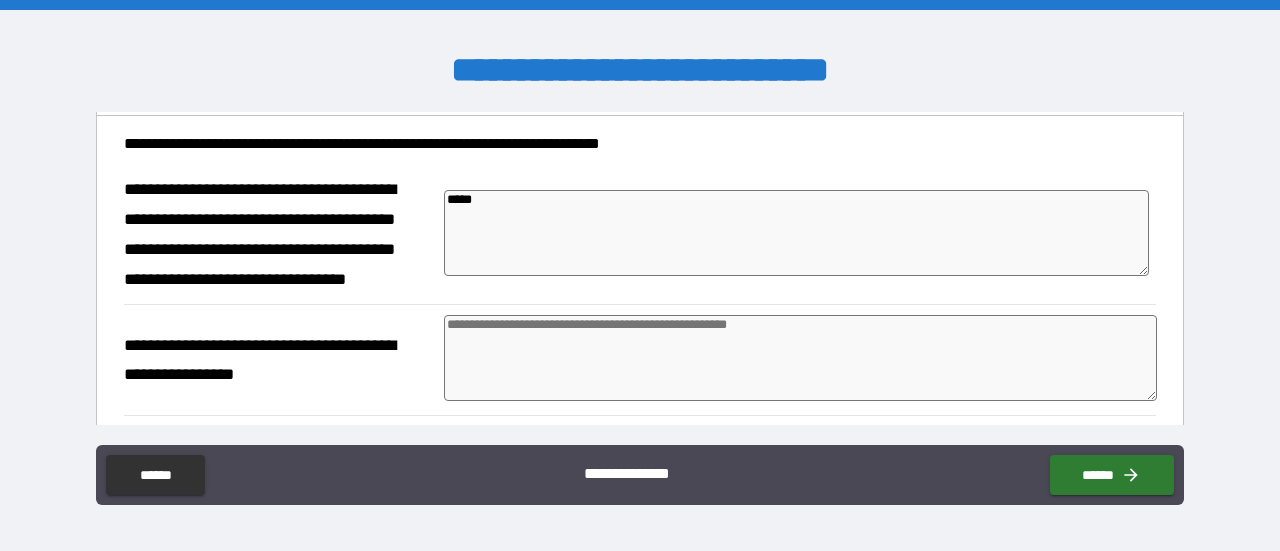 type on "*" 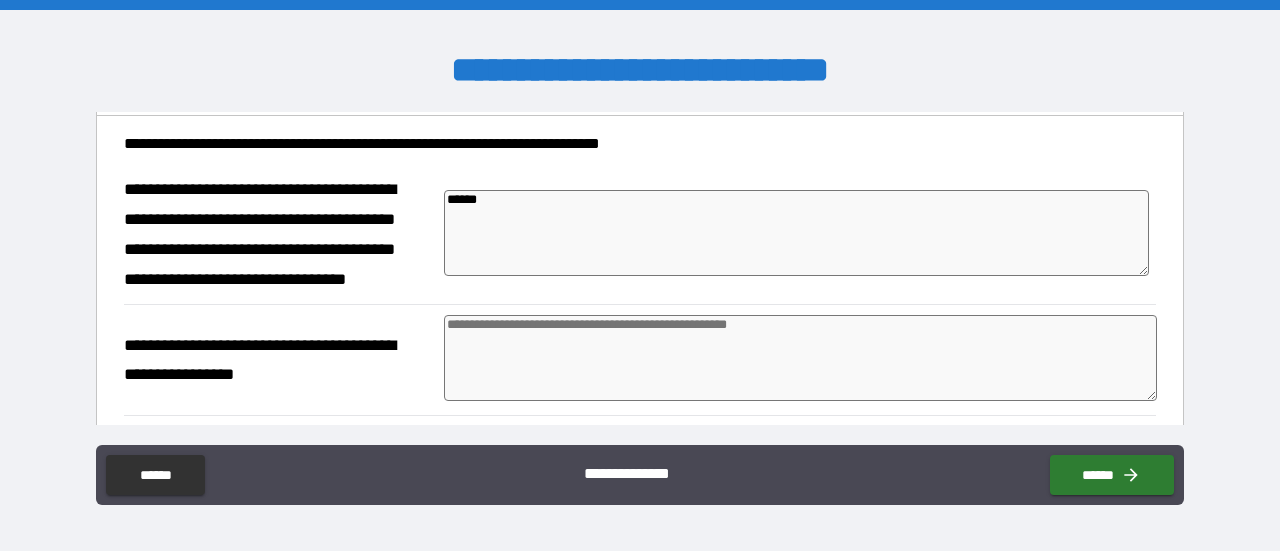type on "*******" 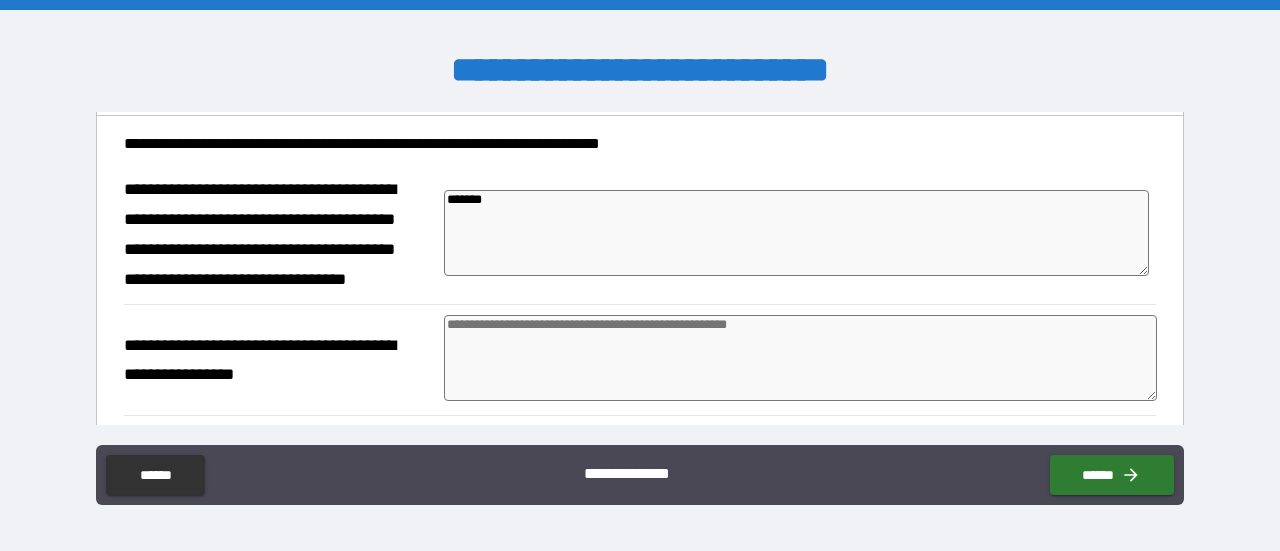 type on "*" 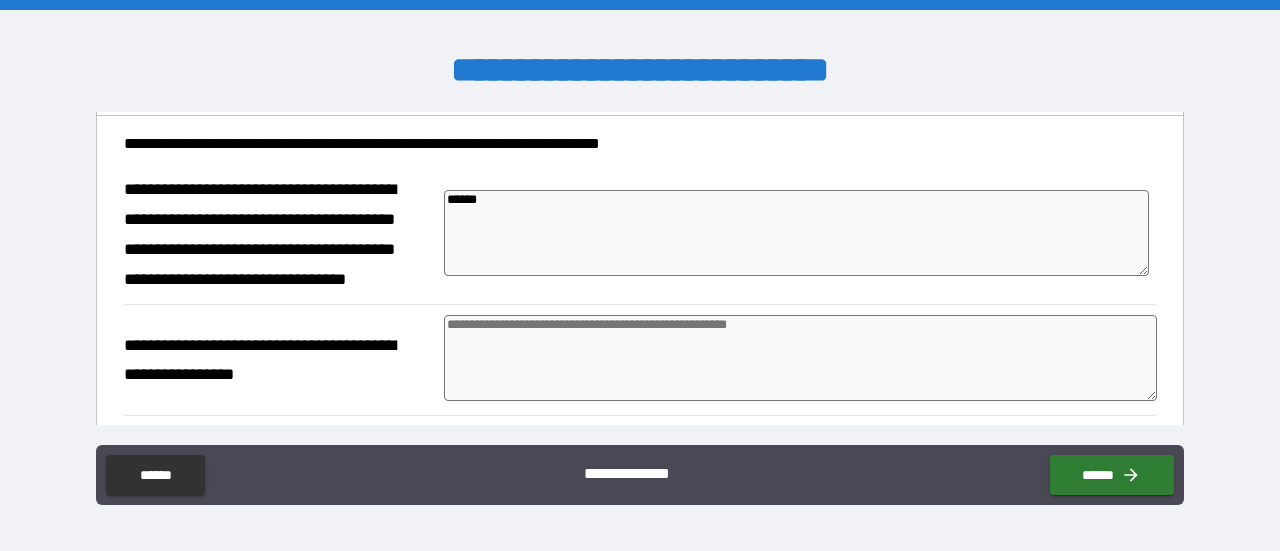 type on "*****" 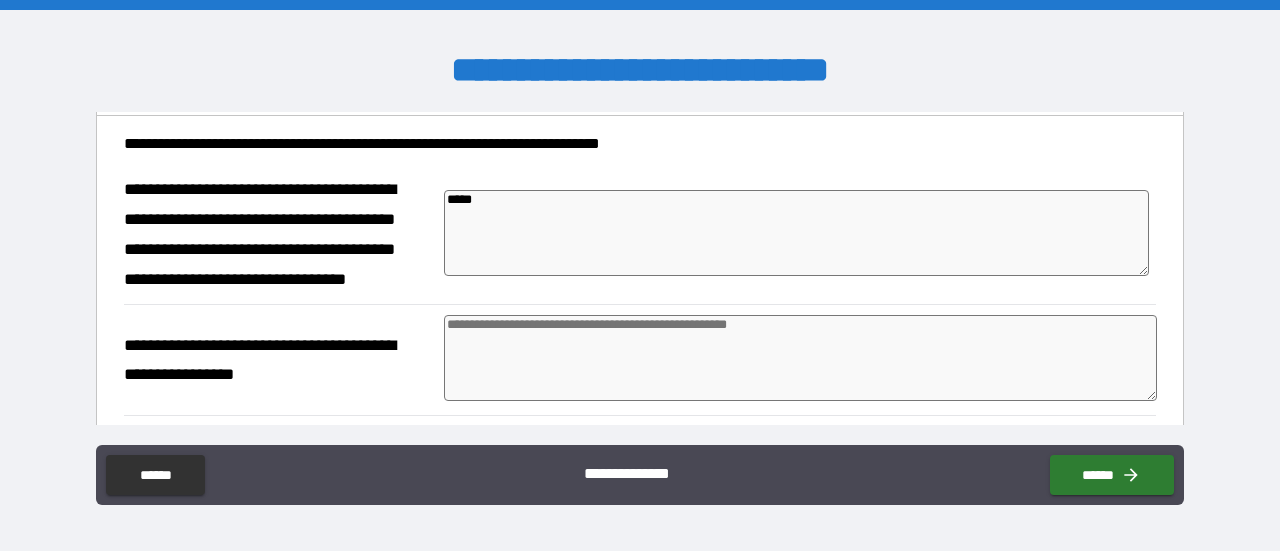 type on "******" 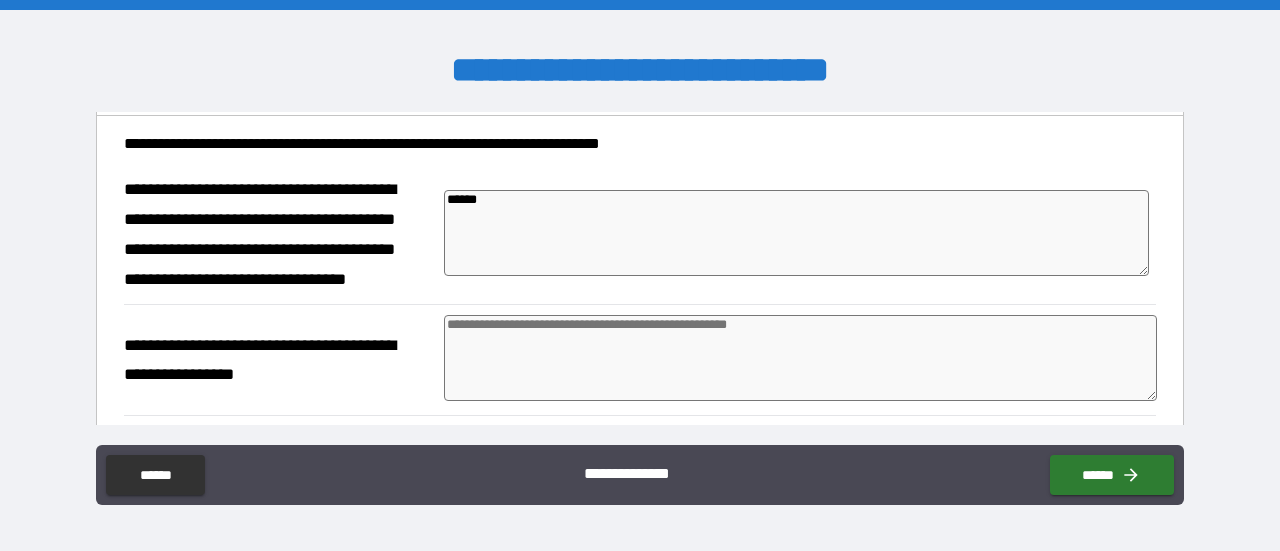 type on "*******" 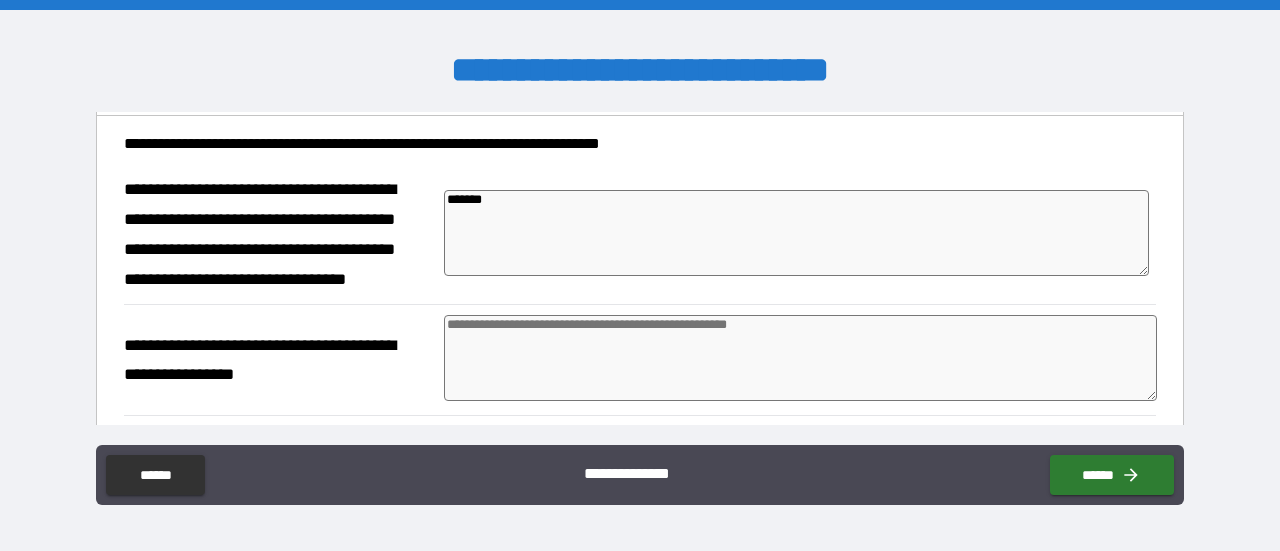 type on "********" 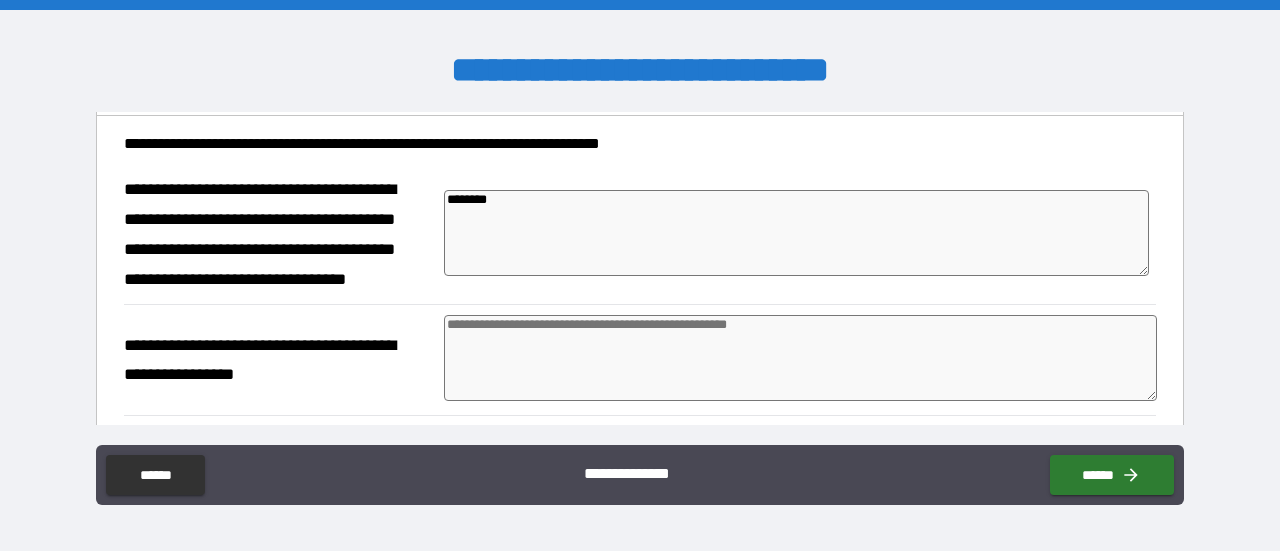 type on "*" 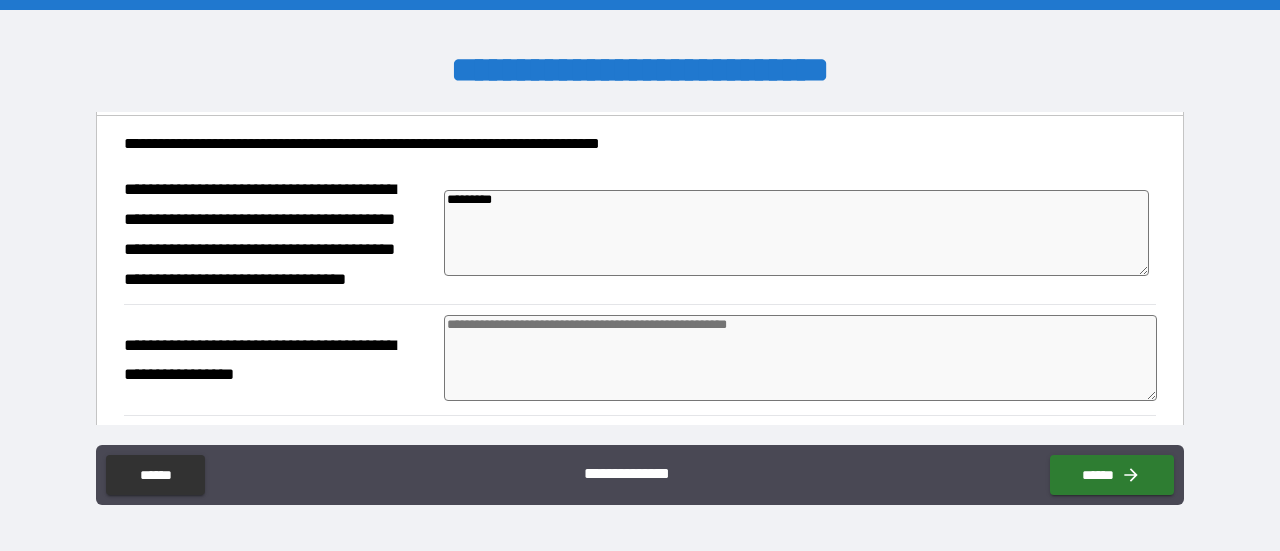 type on "**********" 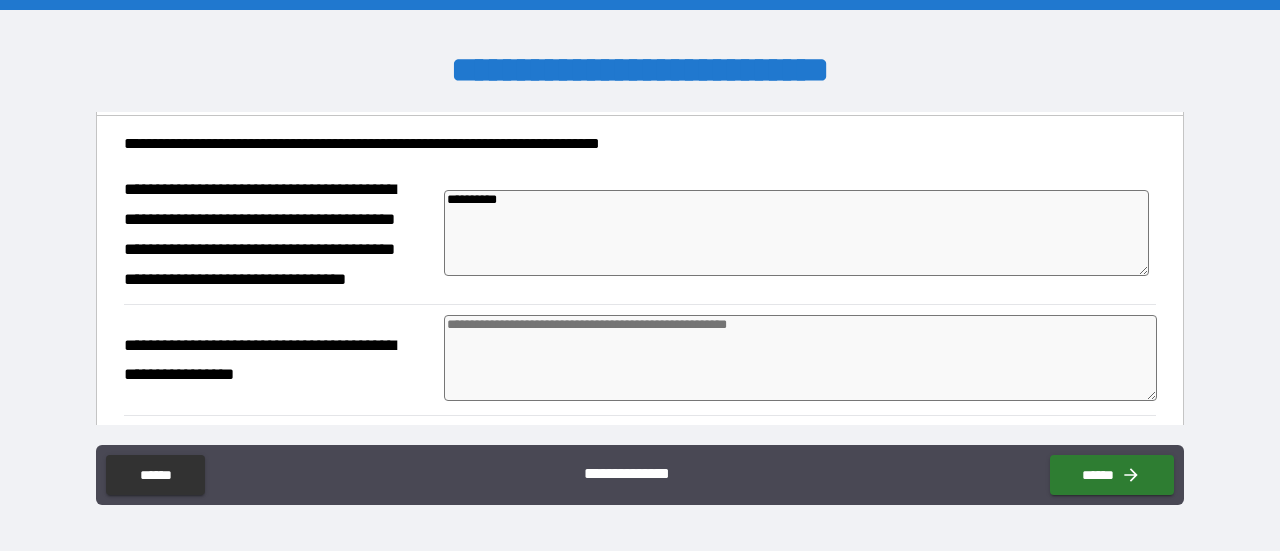 type on "**********" 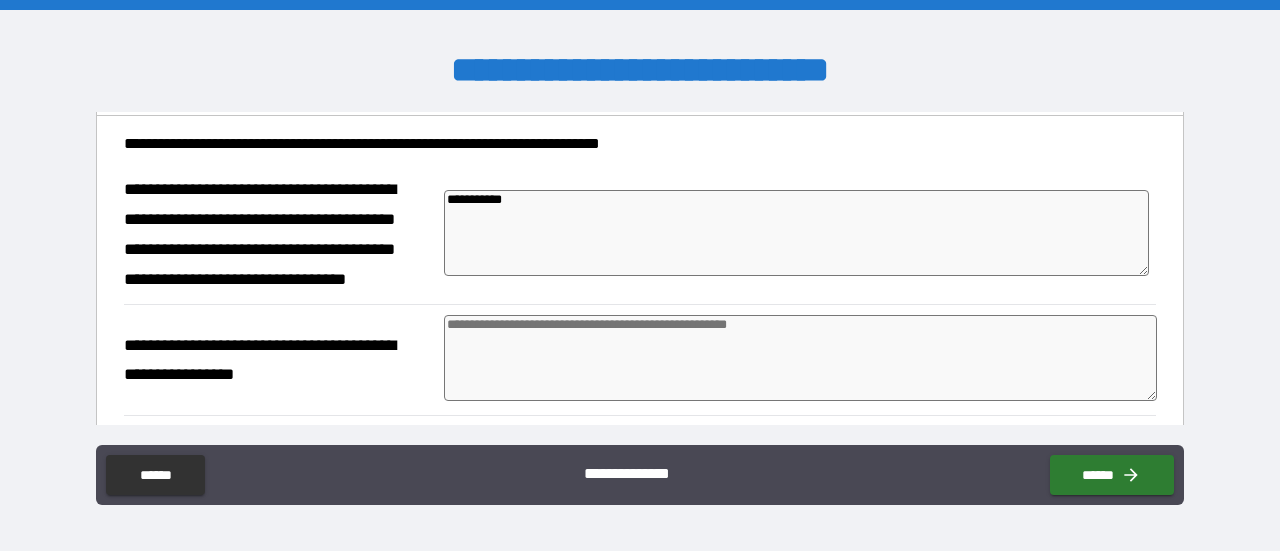 type on "*" 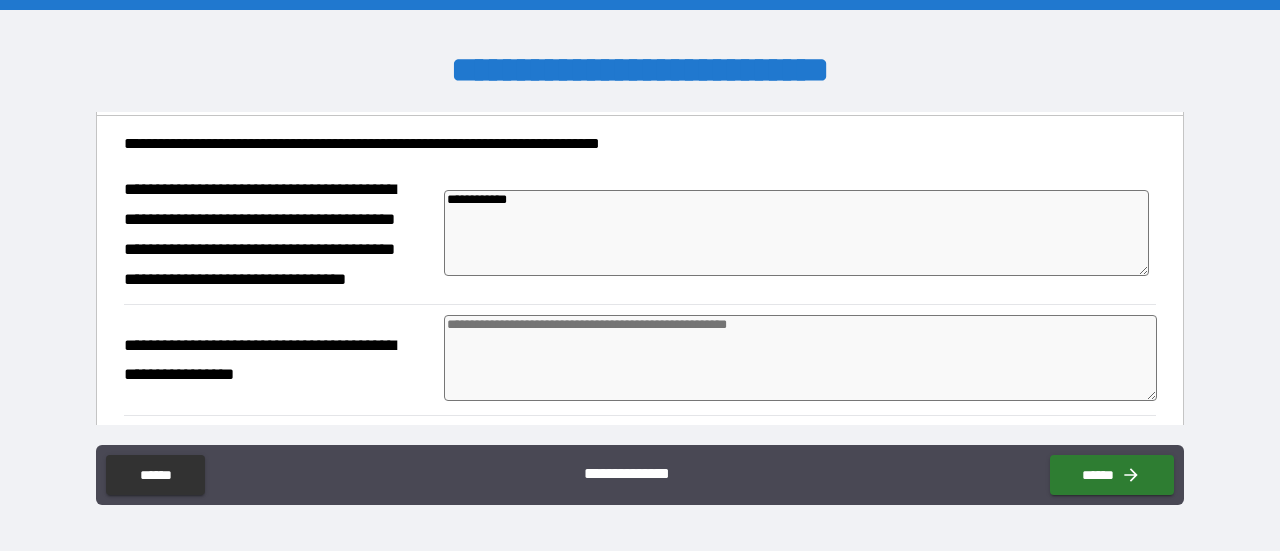 type on "*" 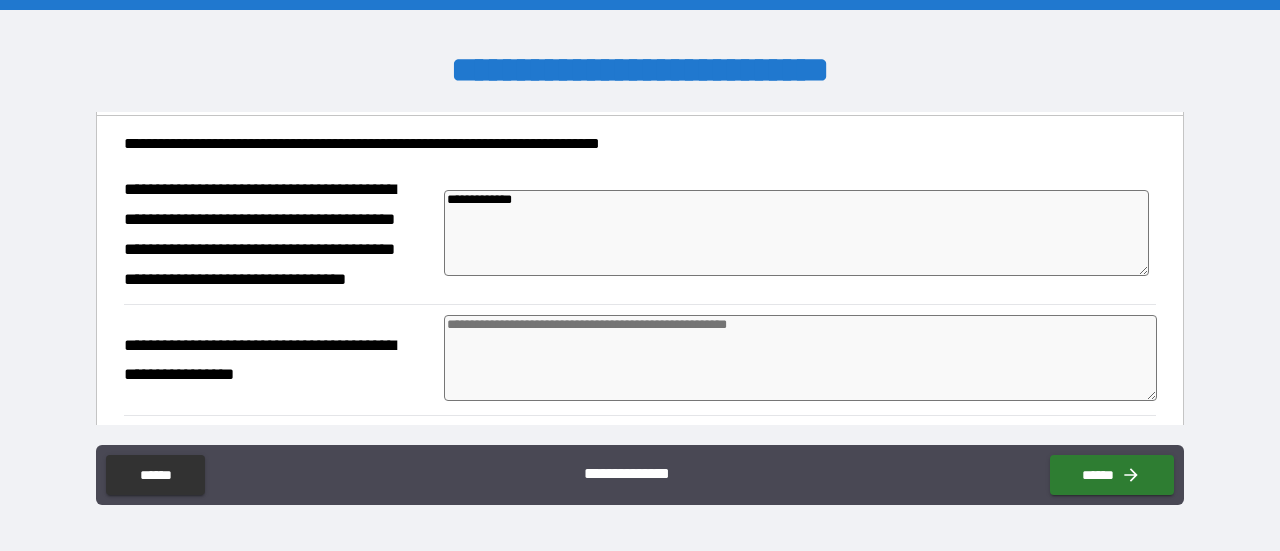 type on "*" 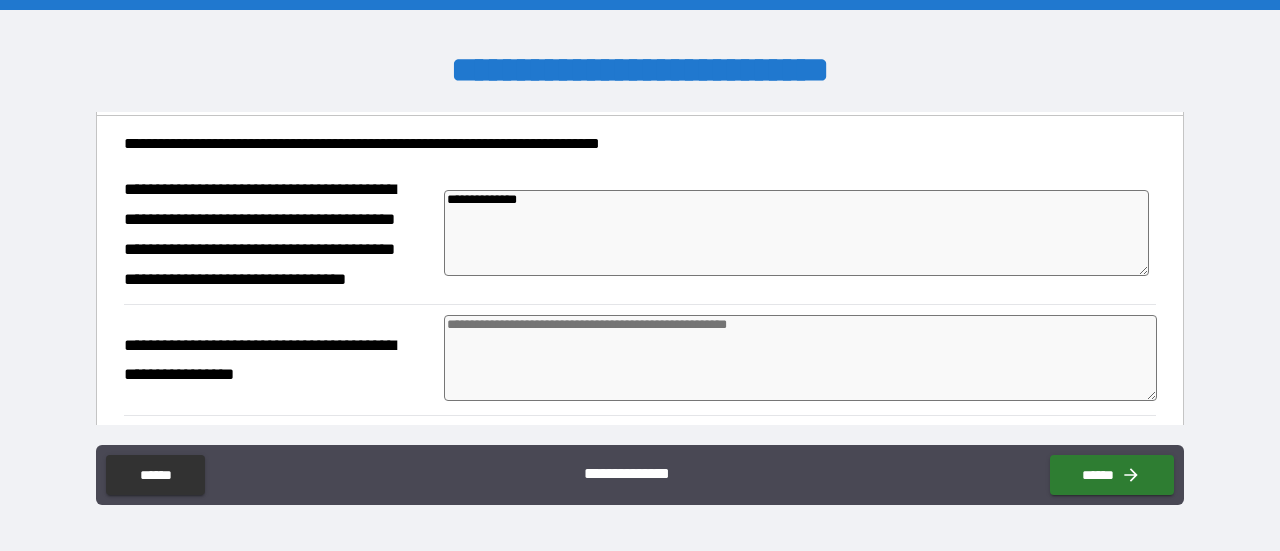 type on "*" 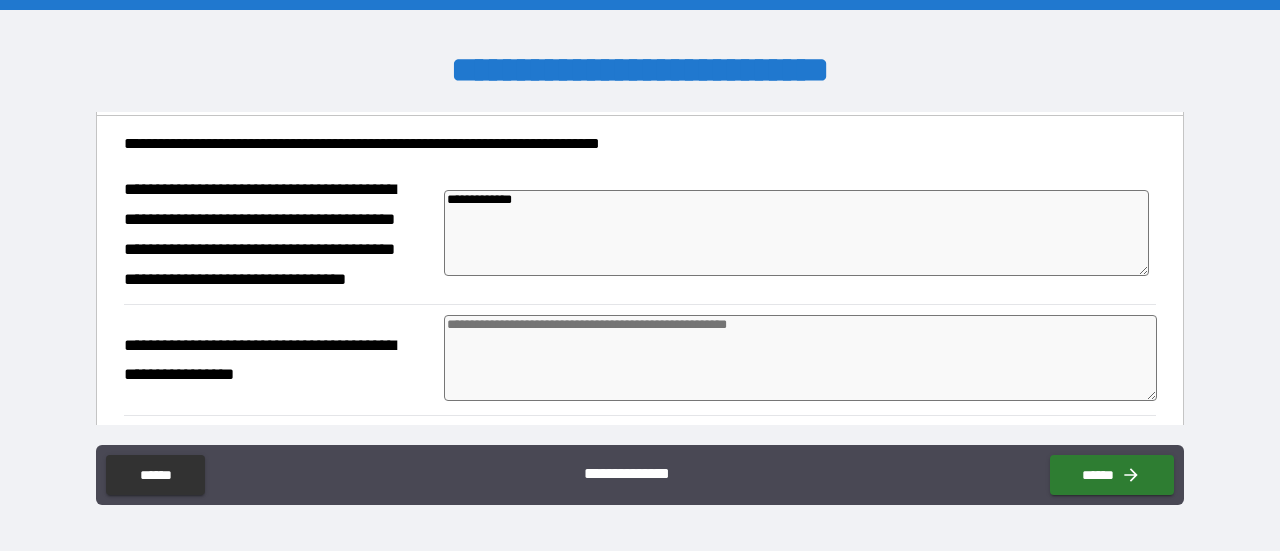 type on "**********" 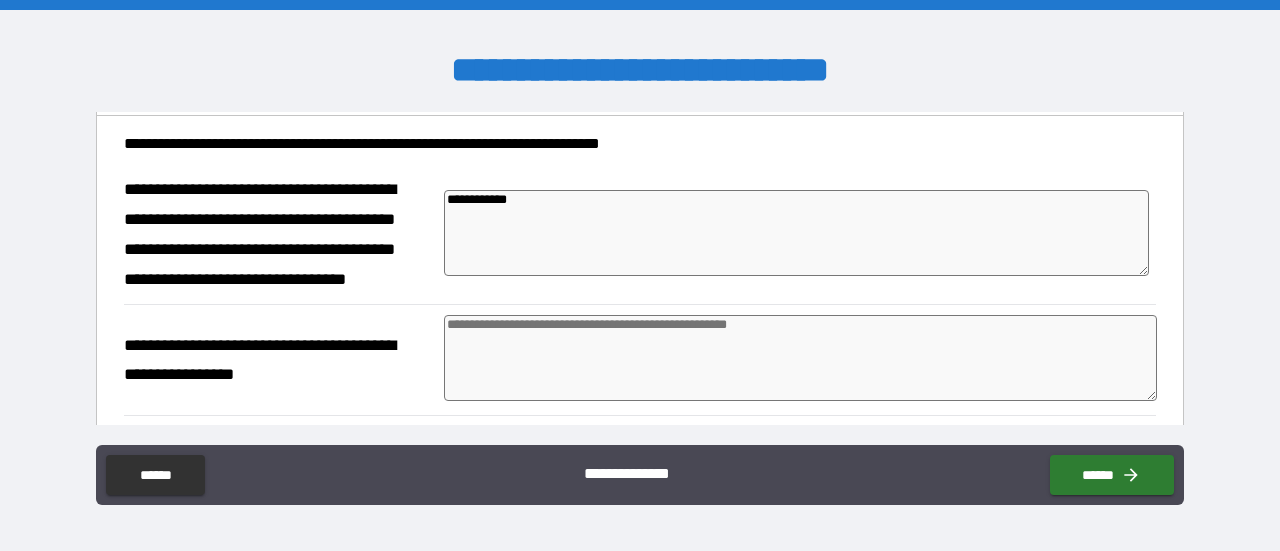 type on "**********" 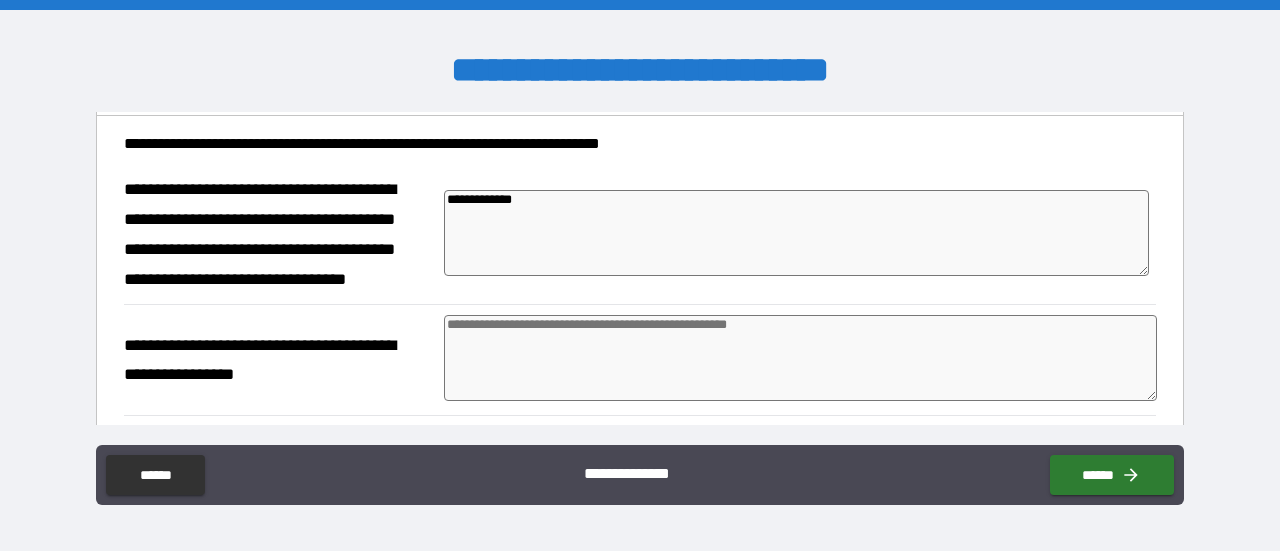 type on "**********" 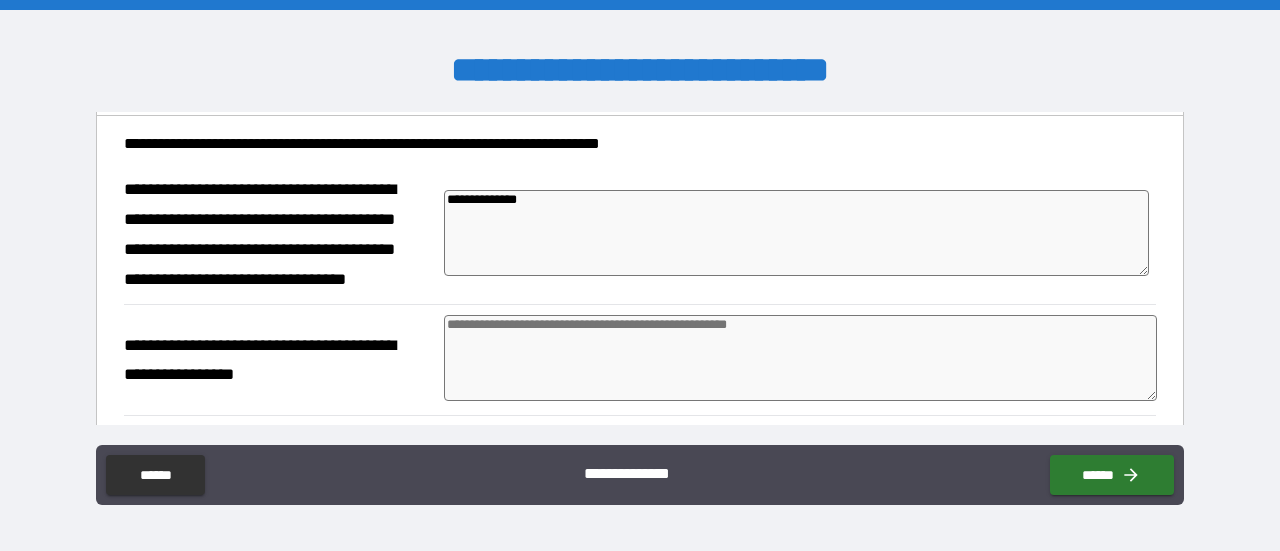 type on "*" 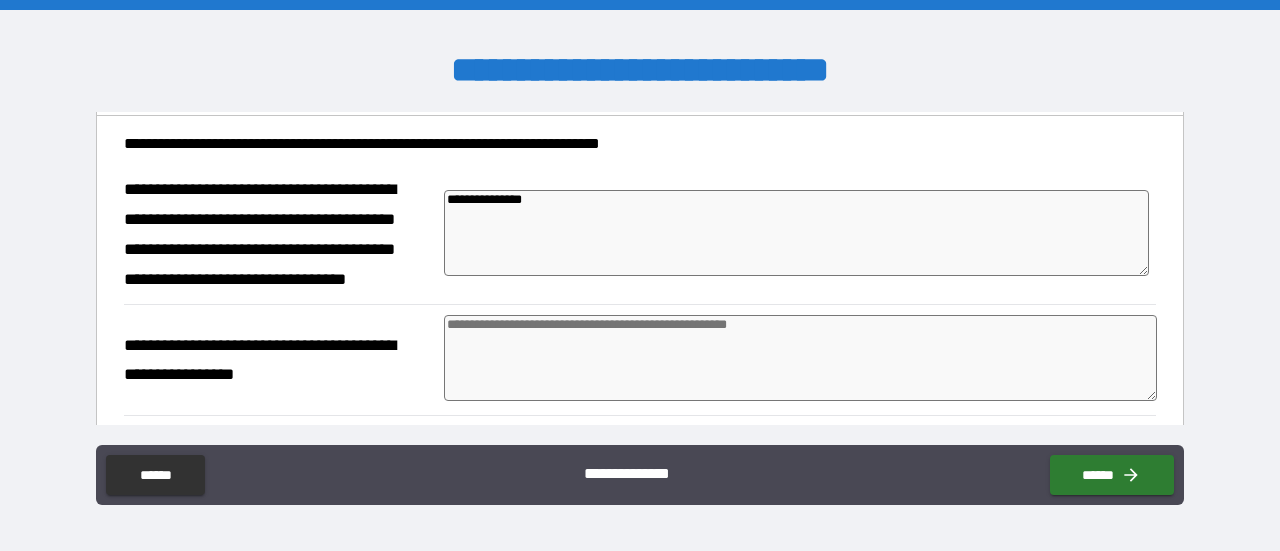 type on "**********" 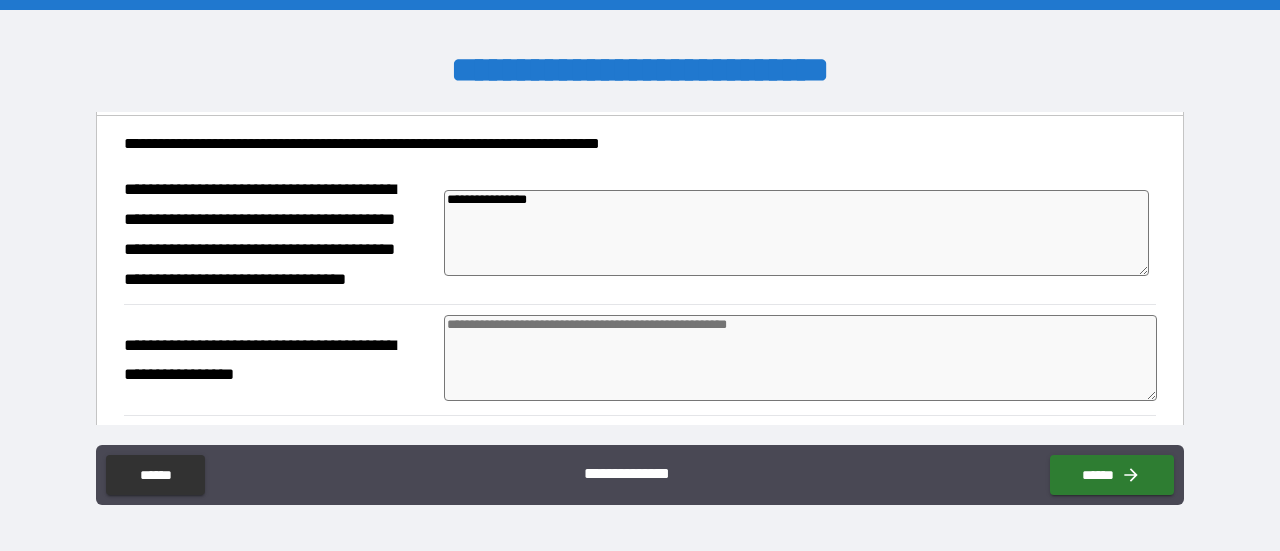 type on "**********" 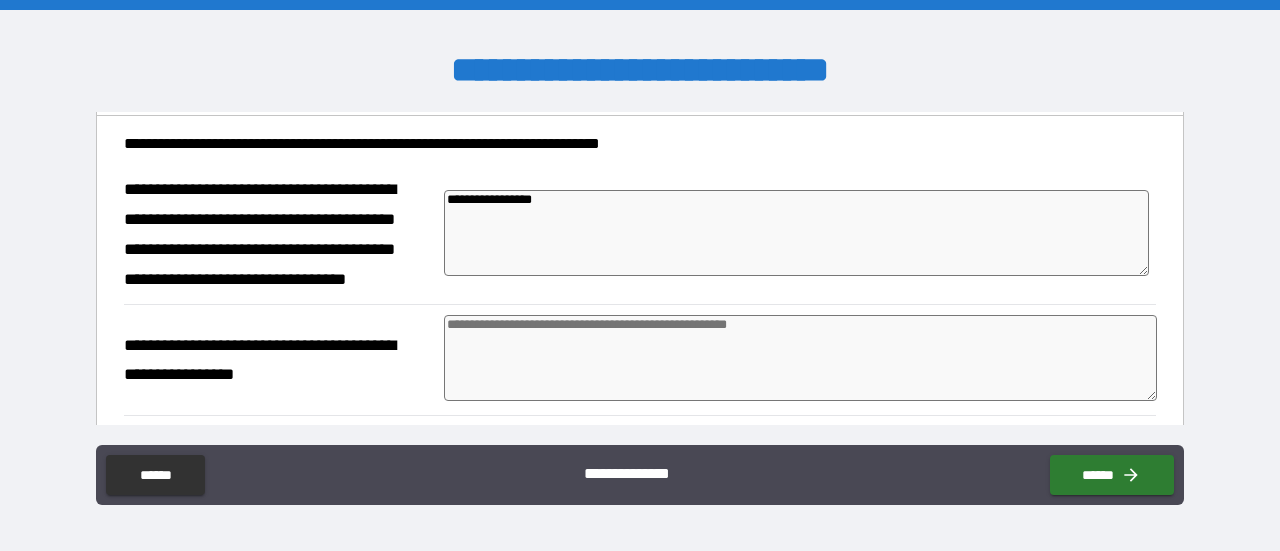 type on "*" 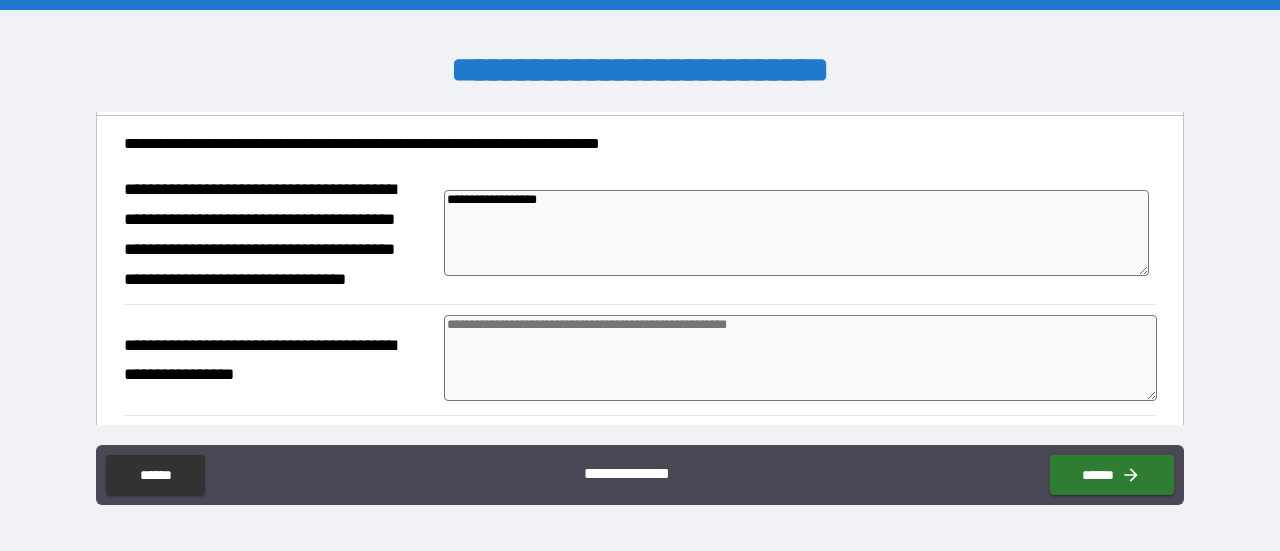 type on "**********" 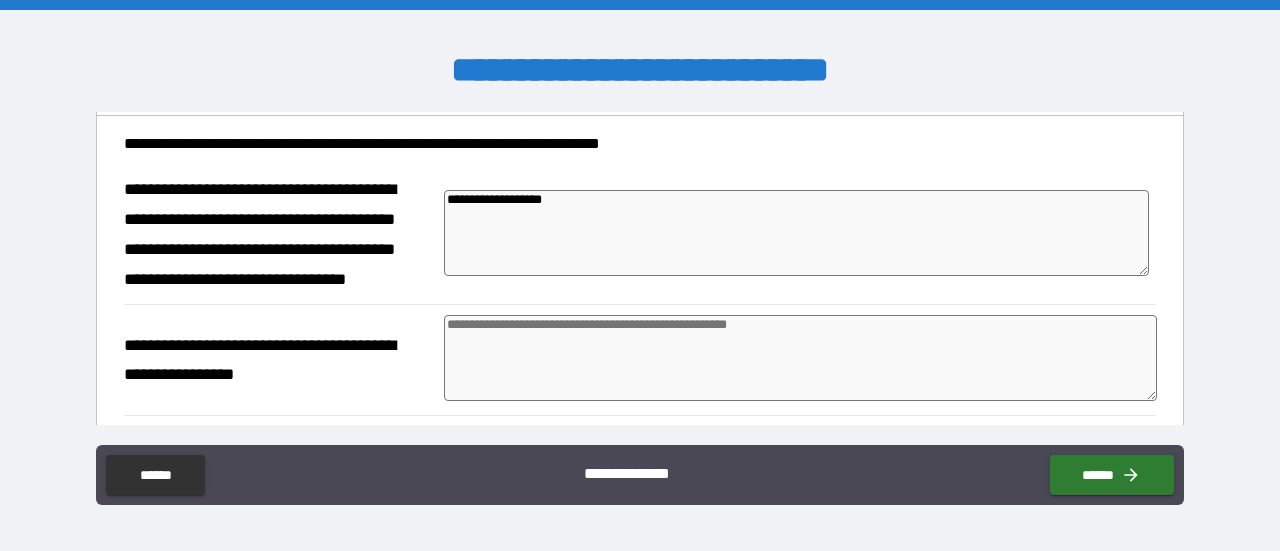 type on "**********" 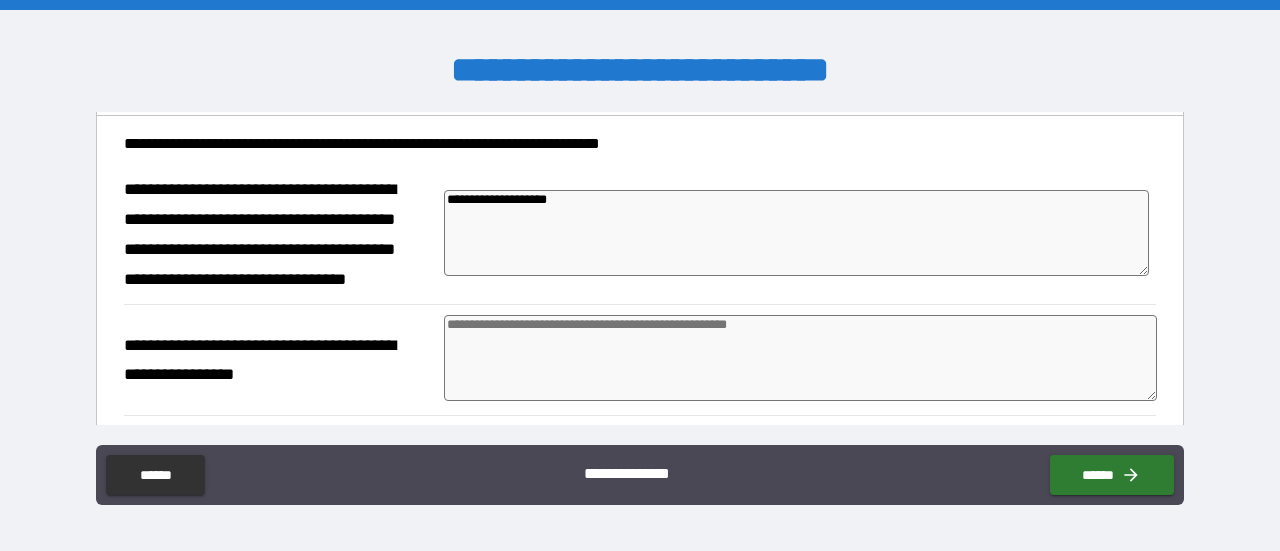 type on "**********" 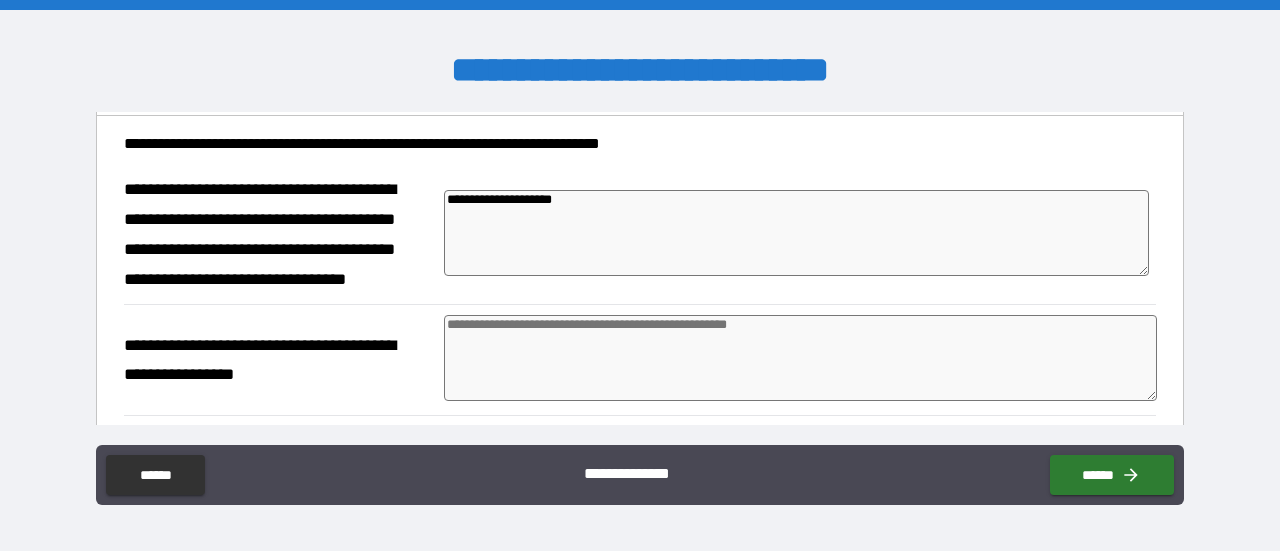type on "*" 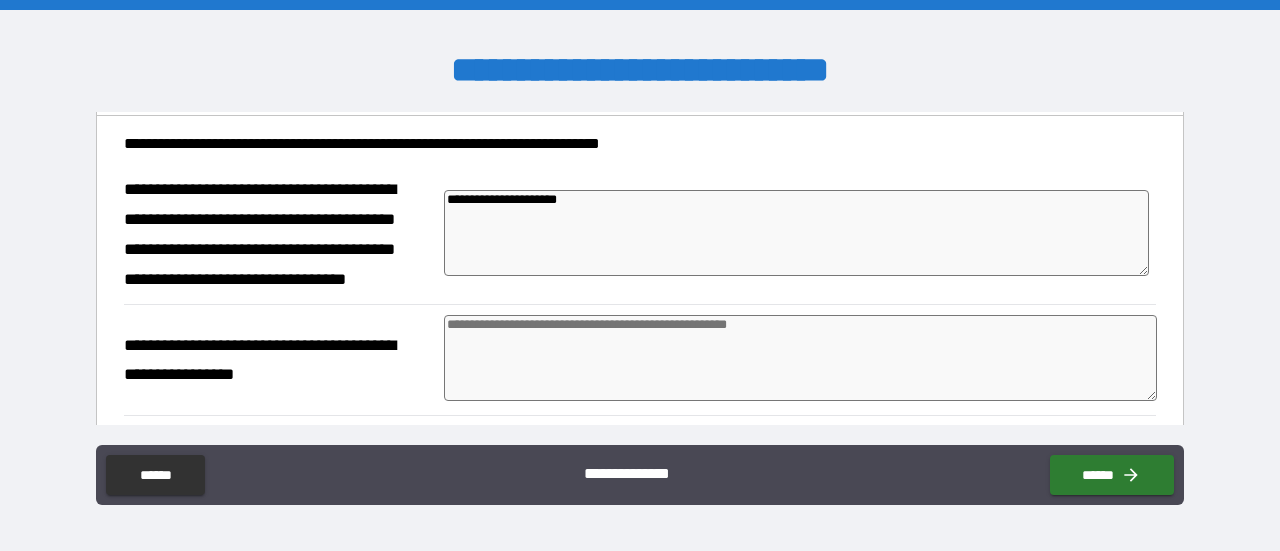 type on "*" 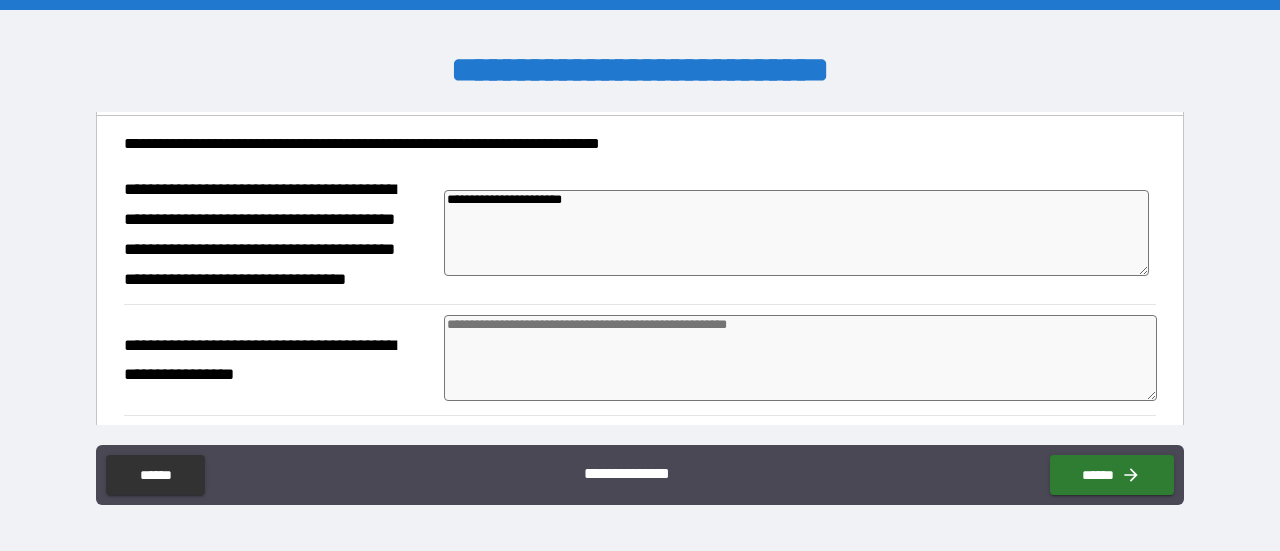 type on "*" 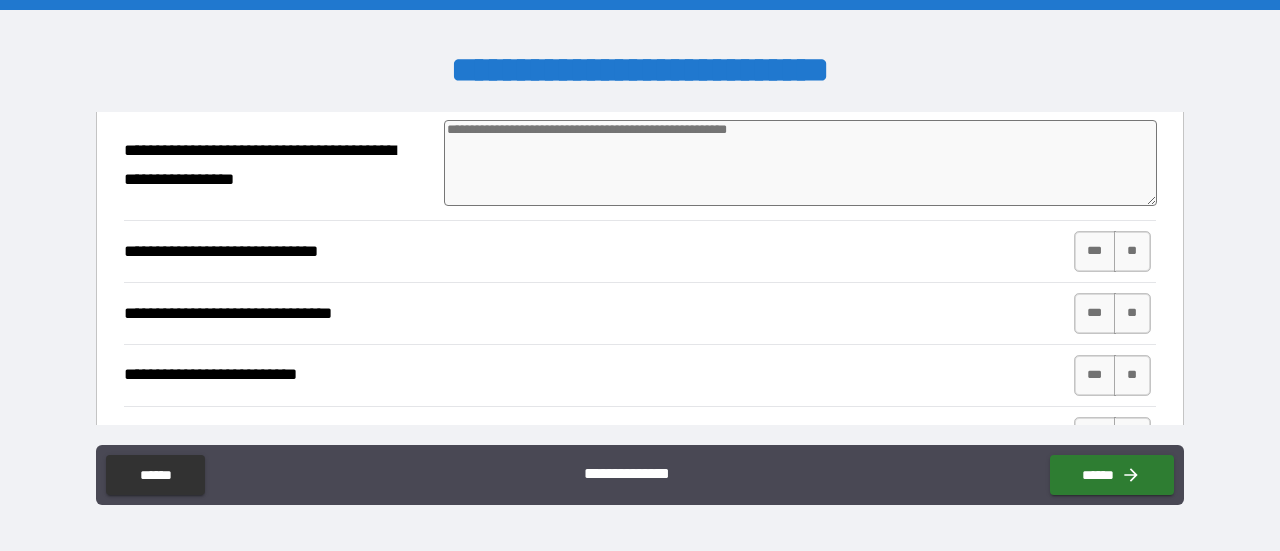 scroll, scrollTop: 400, scrollLeft: 0, axis: vertical 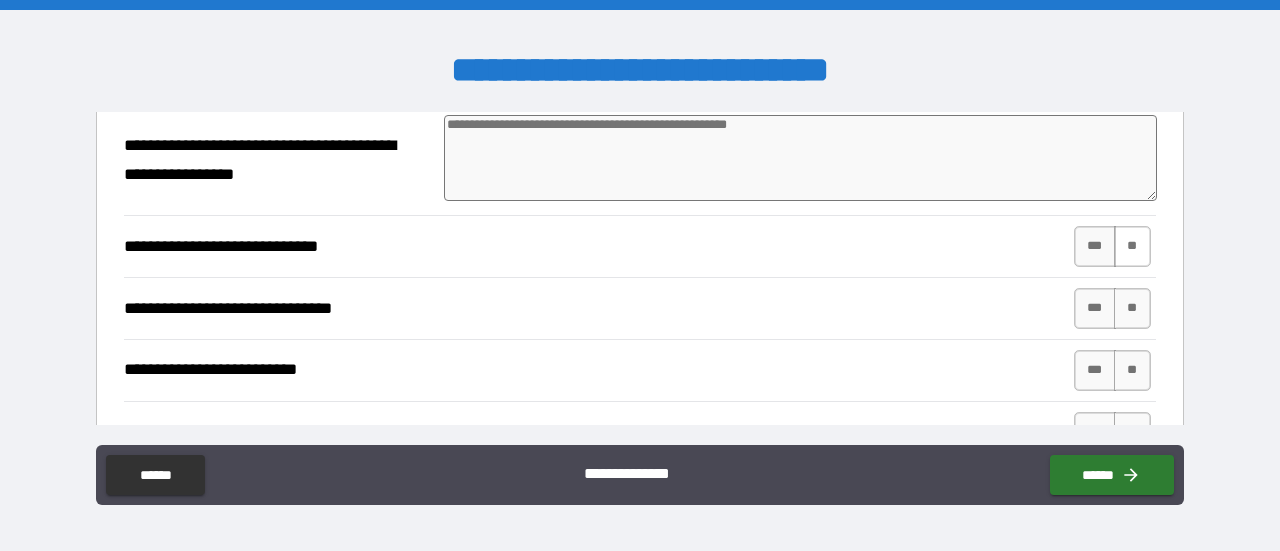 type on "**********" 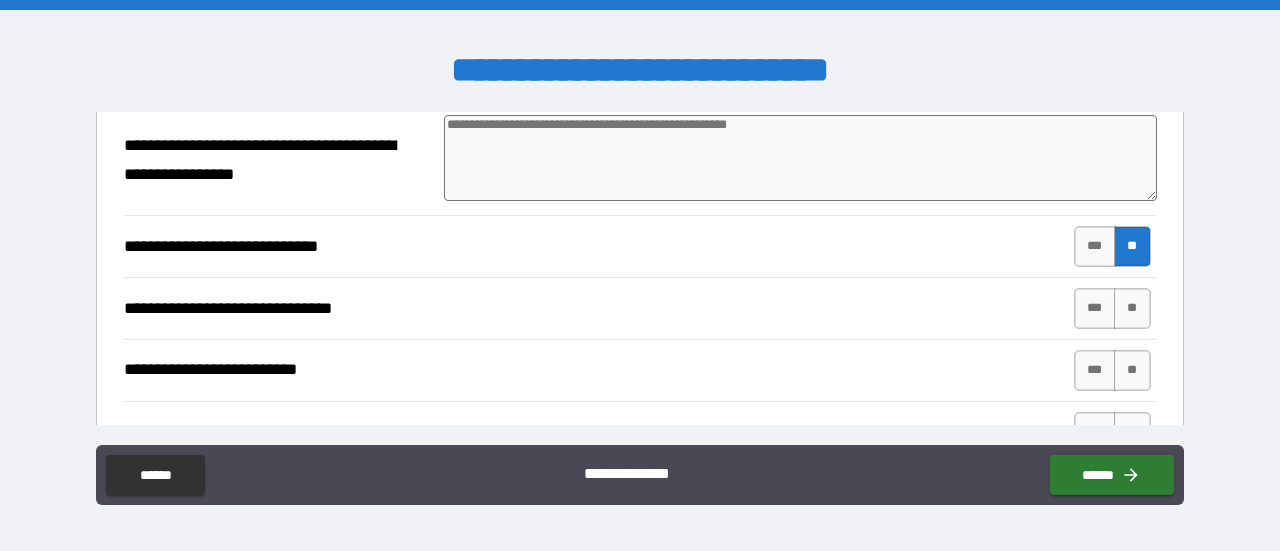 type on "*" 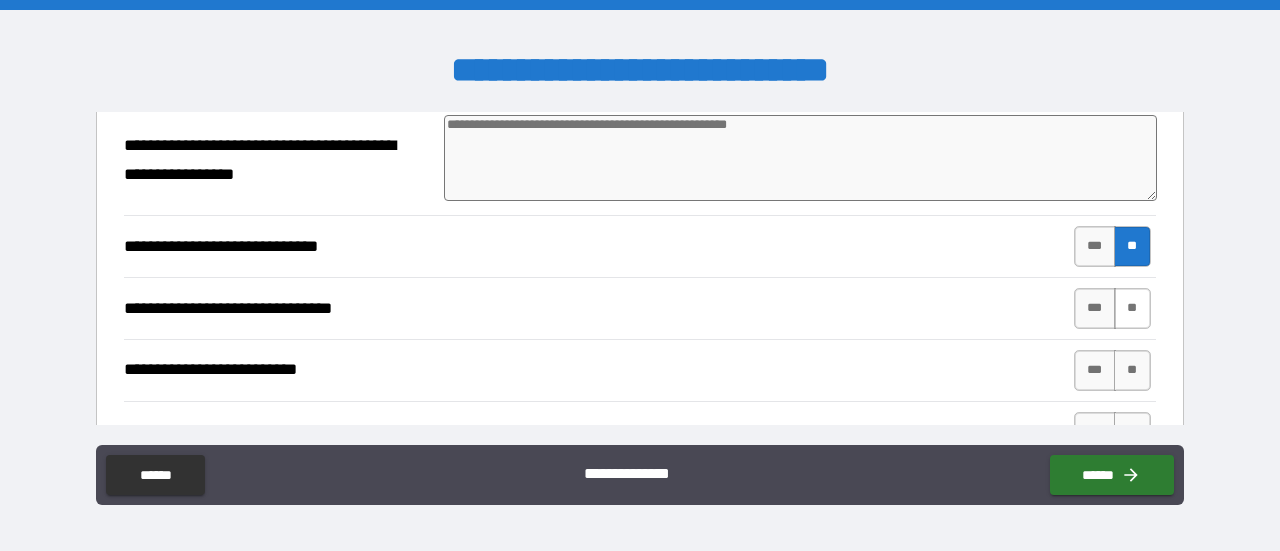 click on "**" at bounding box center [1132, 308] 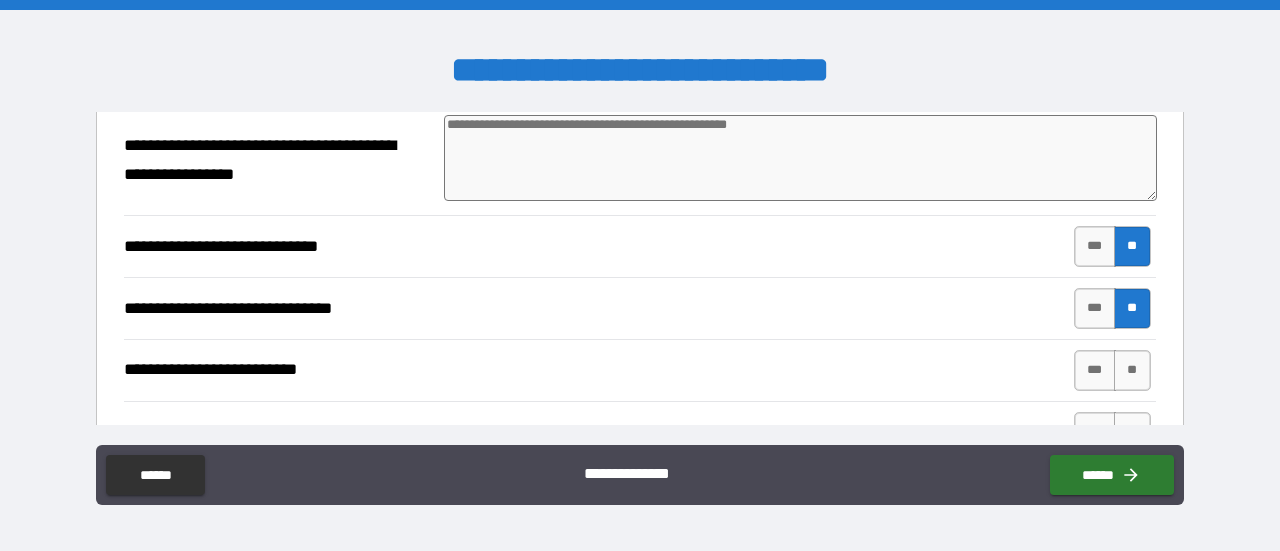 type on "*" 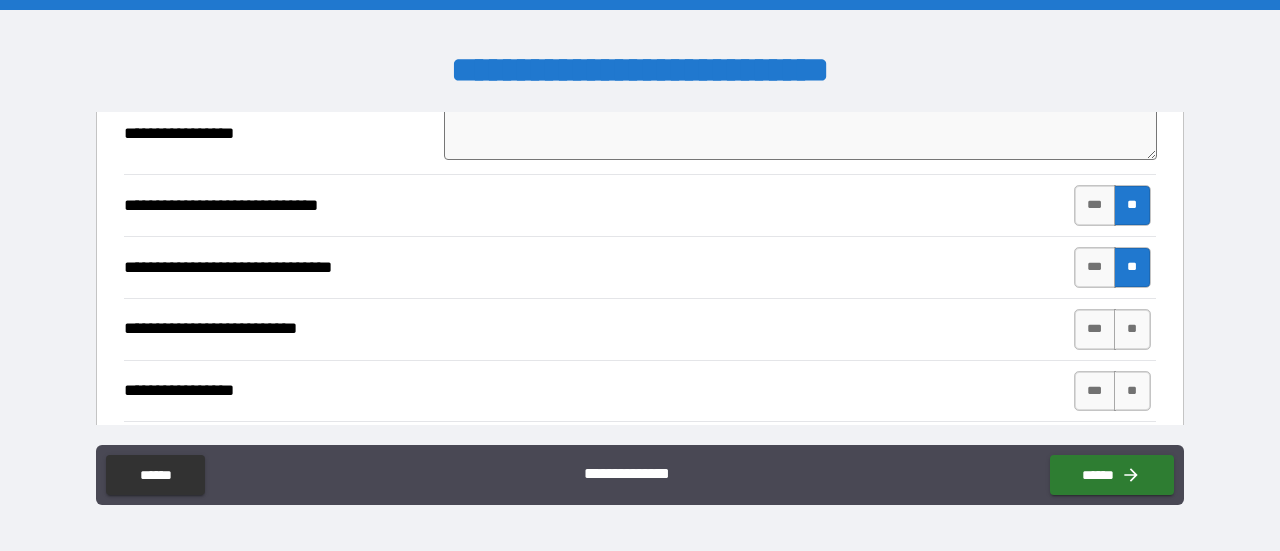 scroll, scrollTop: 500, scrollLeft: 0, axis: vertical 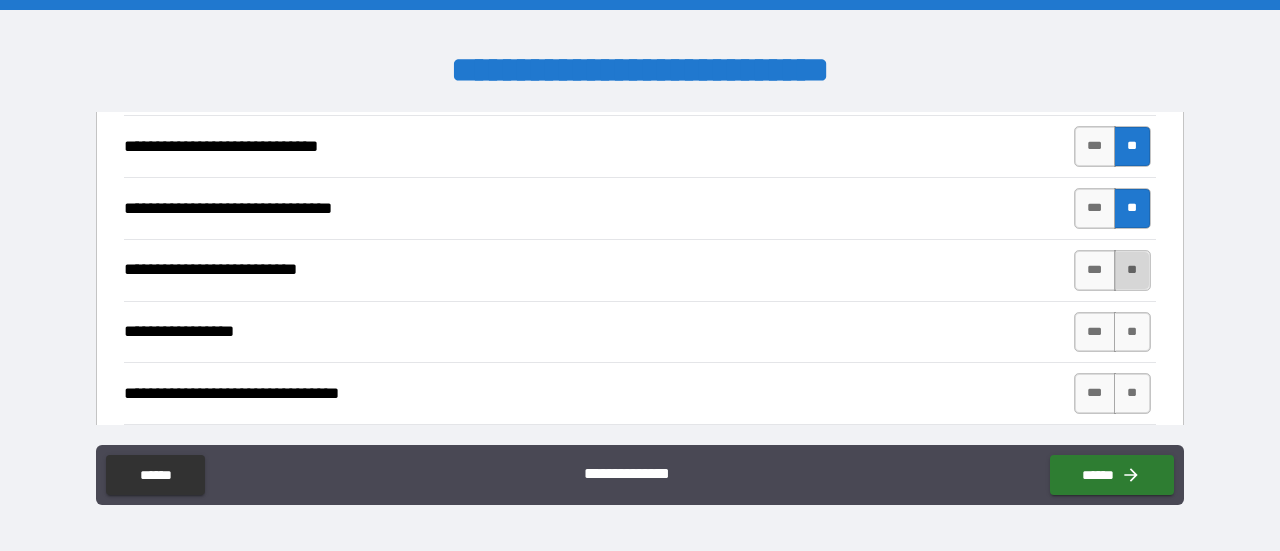 click on "**" at bounding box center [1132, 270] 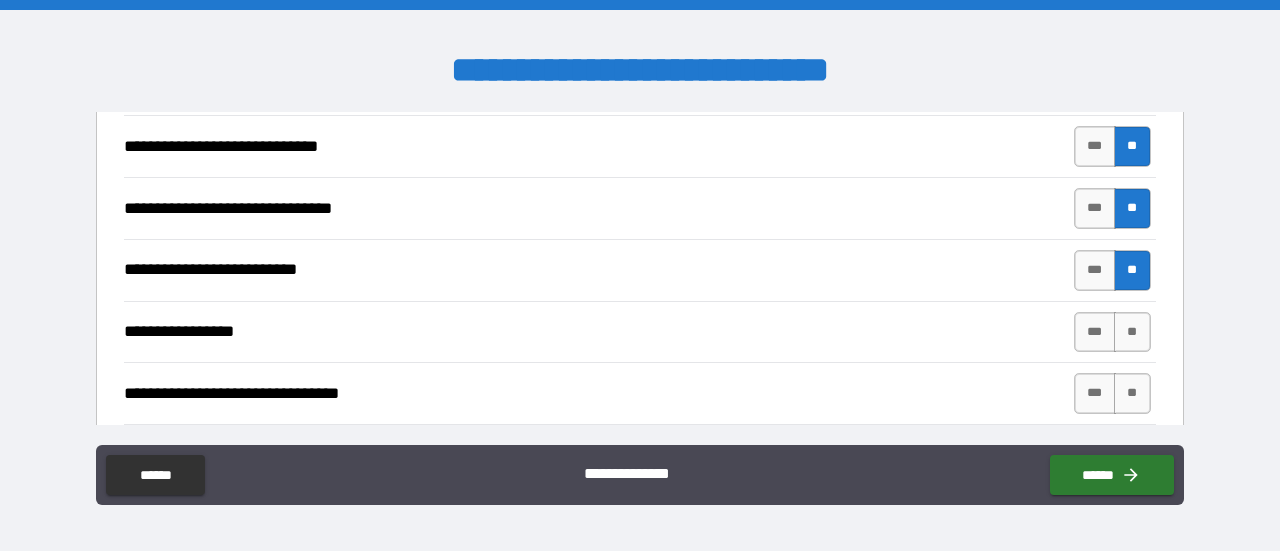 type on "*" 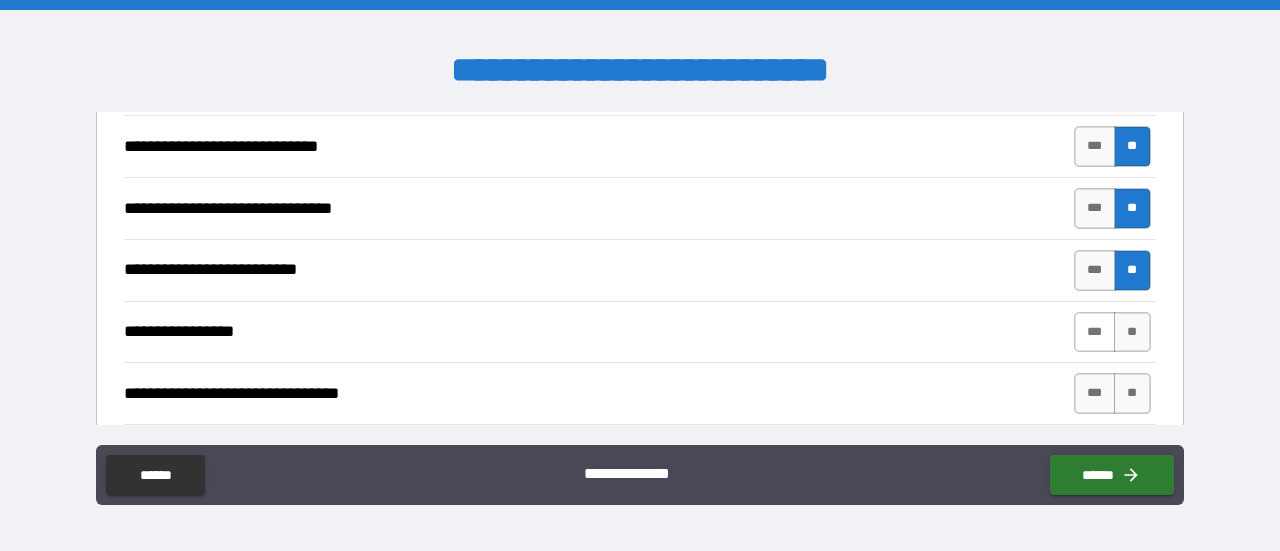 click on "***" at bounding box center [1095, 332] 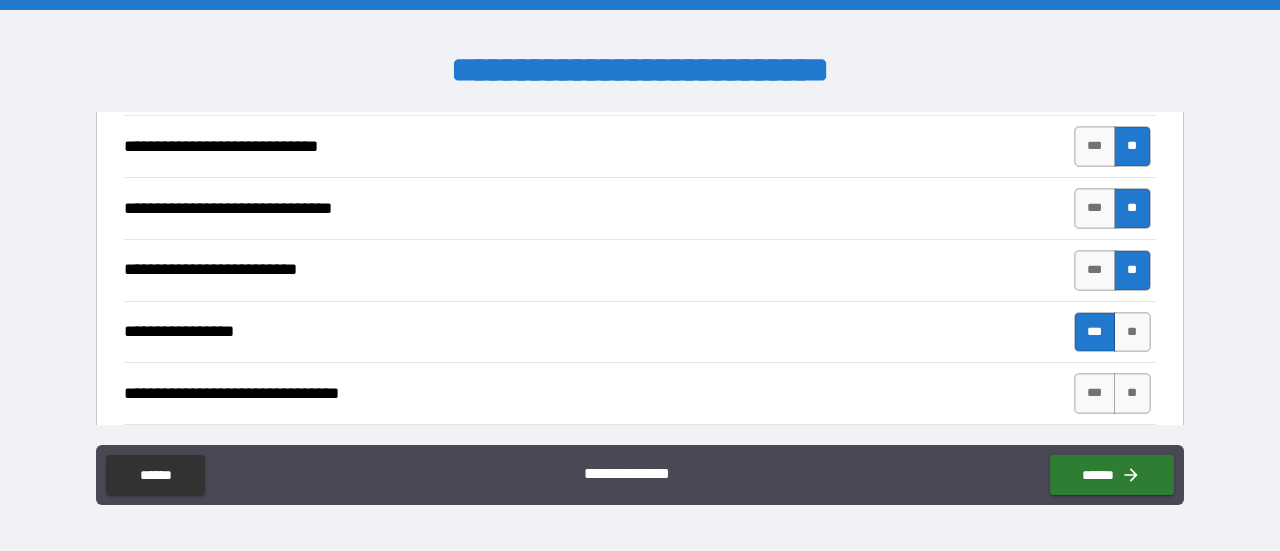 type on "*" 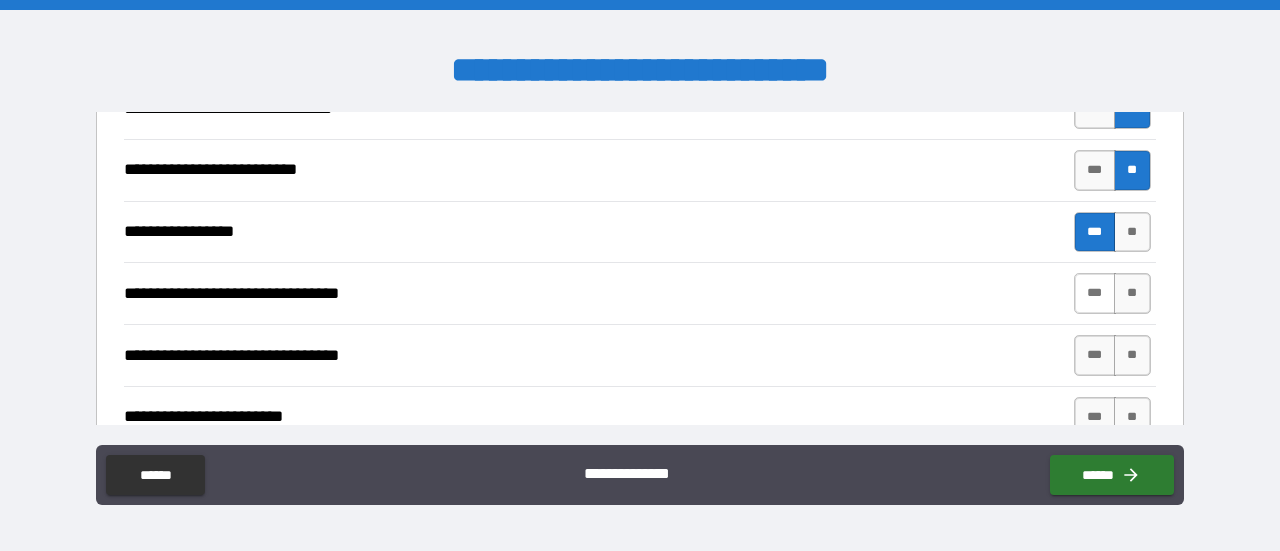 click on "***" at bounding box center [1095, 293] 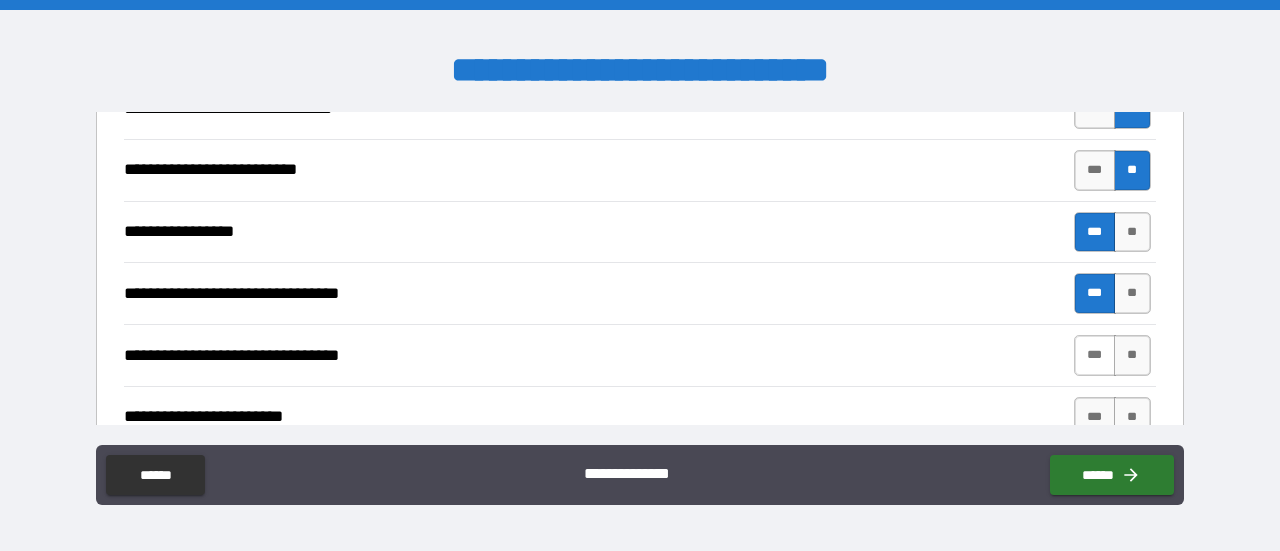 type on "*" 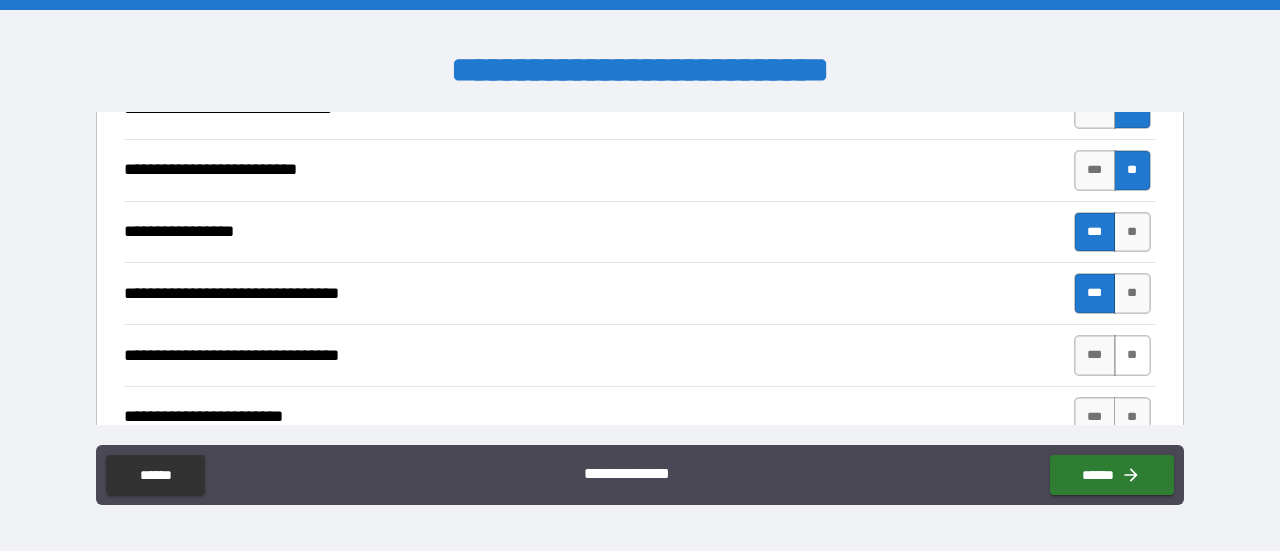 click on "**" at bounding box center (1132, 355) 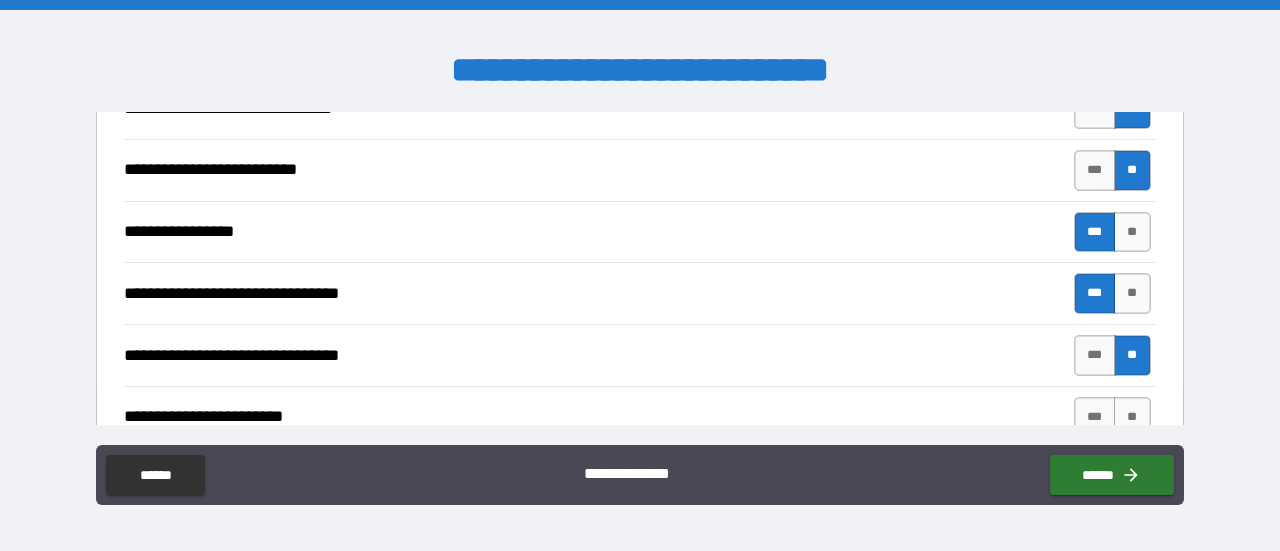 type on "*" 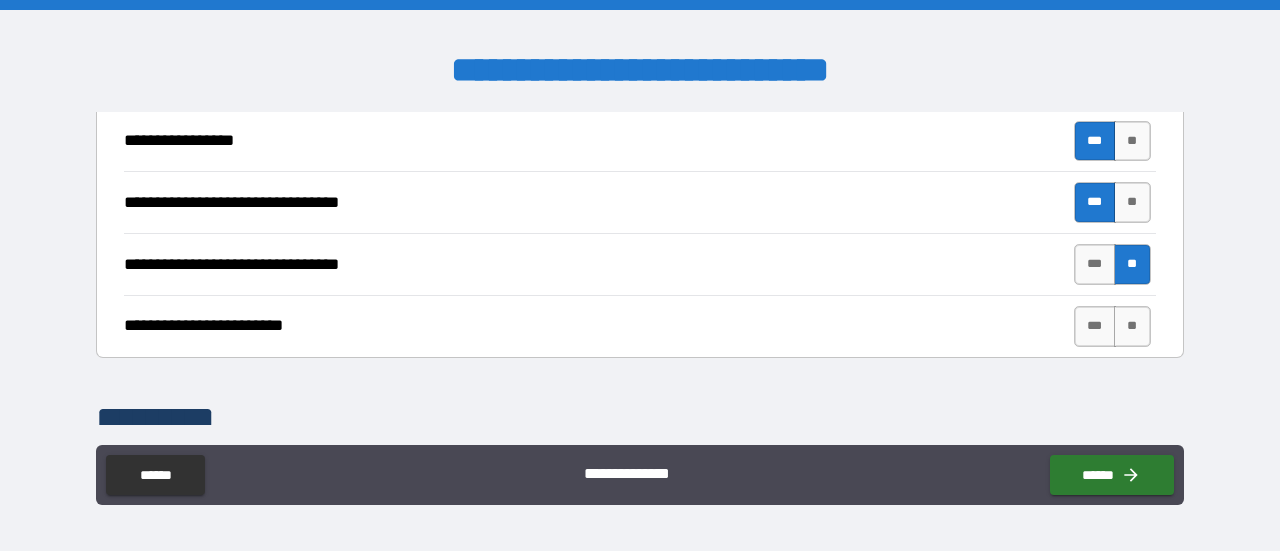 scroll, scrollTop: 700, scrollLeft: 0, axis: vertical 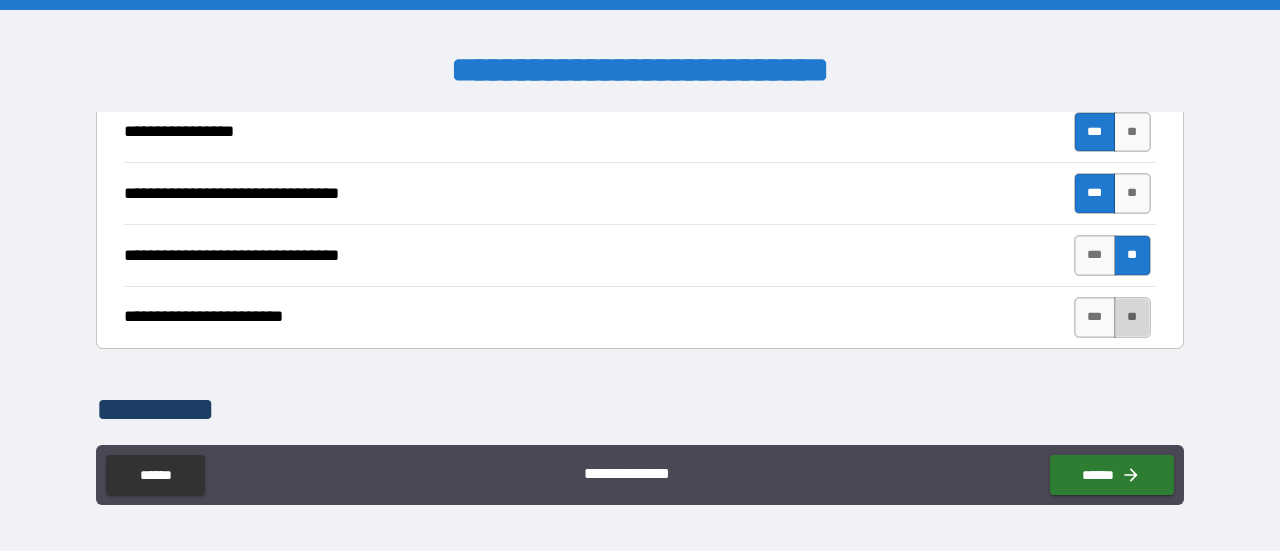 click on "**" at bounding box center (1132, 317) 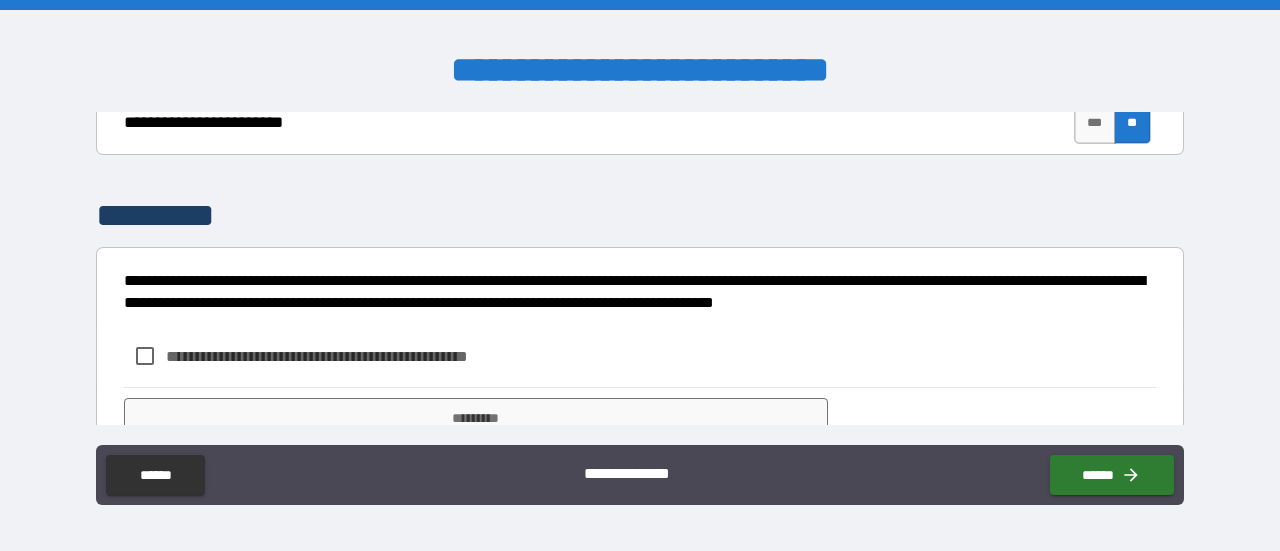 scroll, scrollTop: 900, scrollLeft: 0, axis: vertical 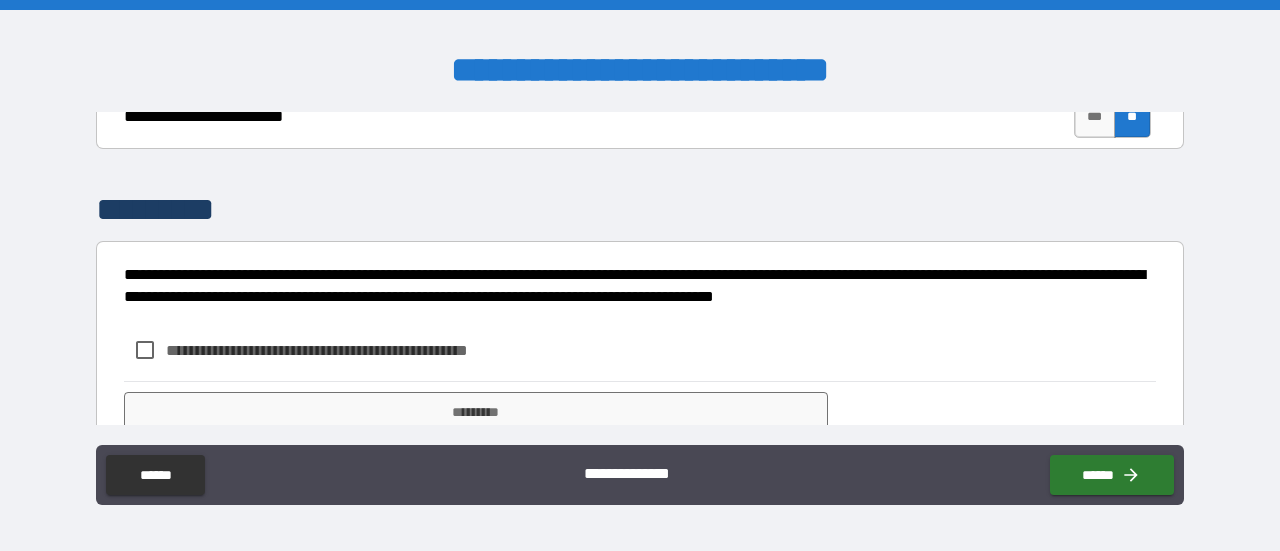 click on "**" at bounding box center (1132, 117) 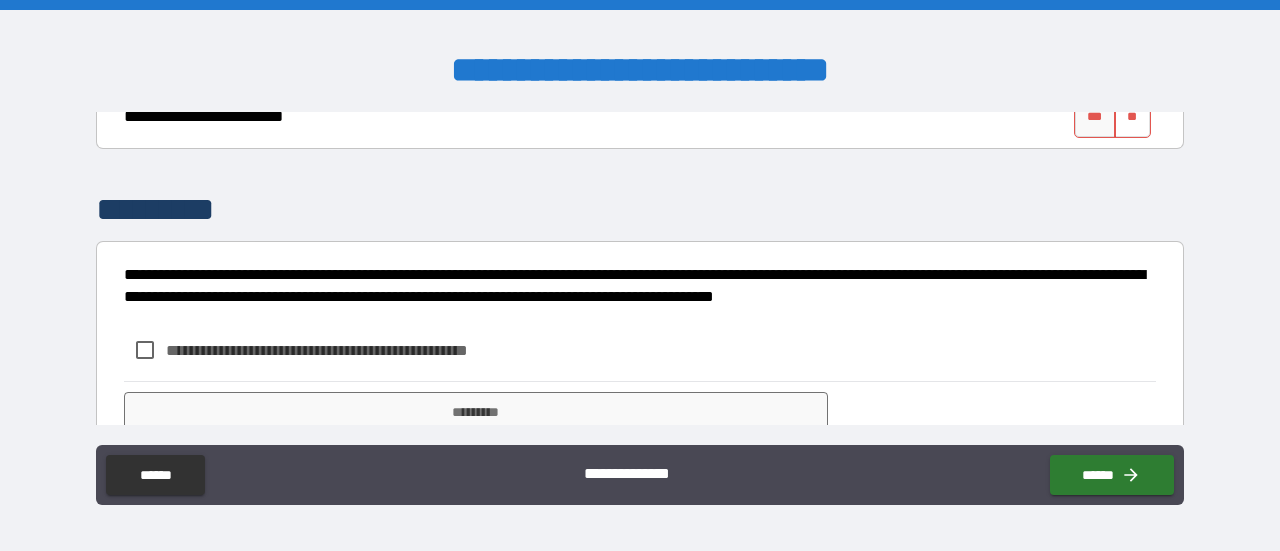 type on "*" 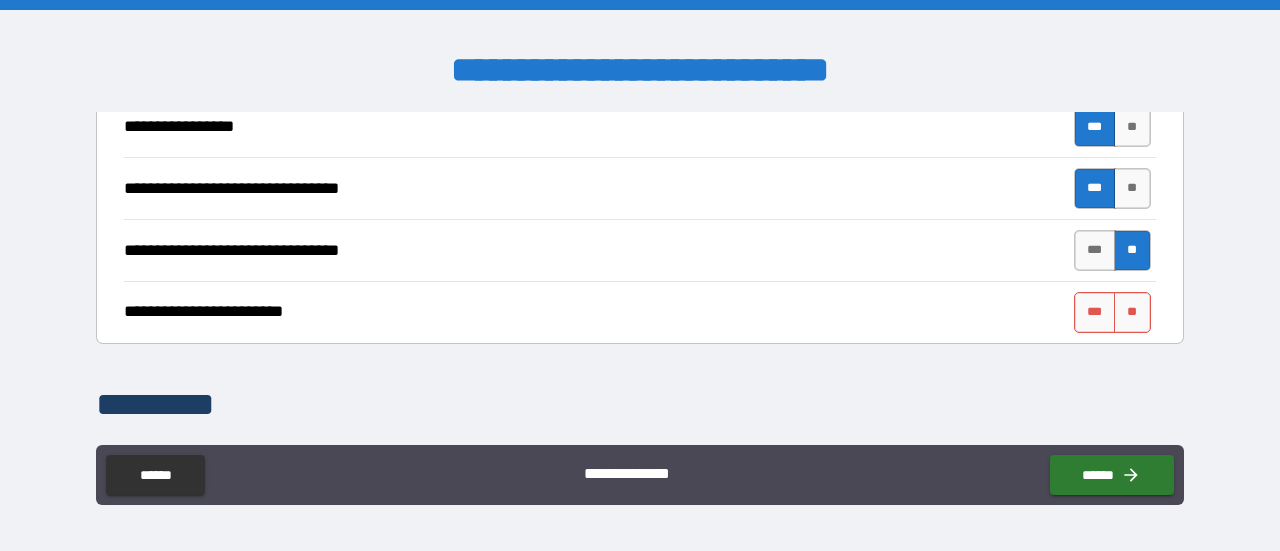 scroll, scrollTop: 700, scrollLeft: 0, axis: vertical 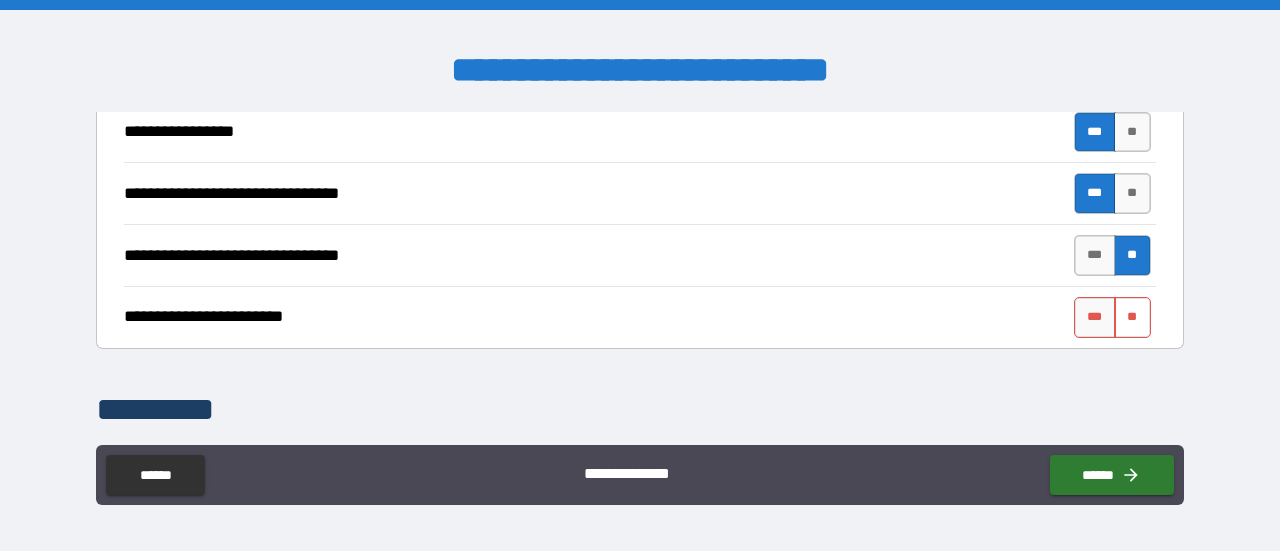 click on "**" at bounding box center (1132, 317) 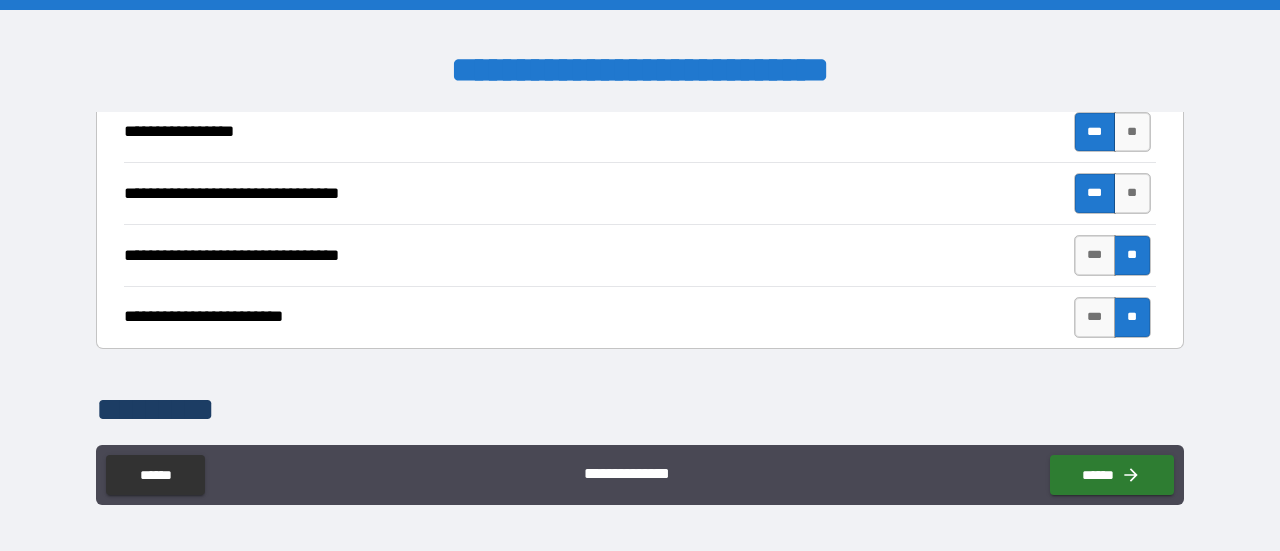 type on "*" 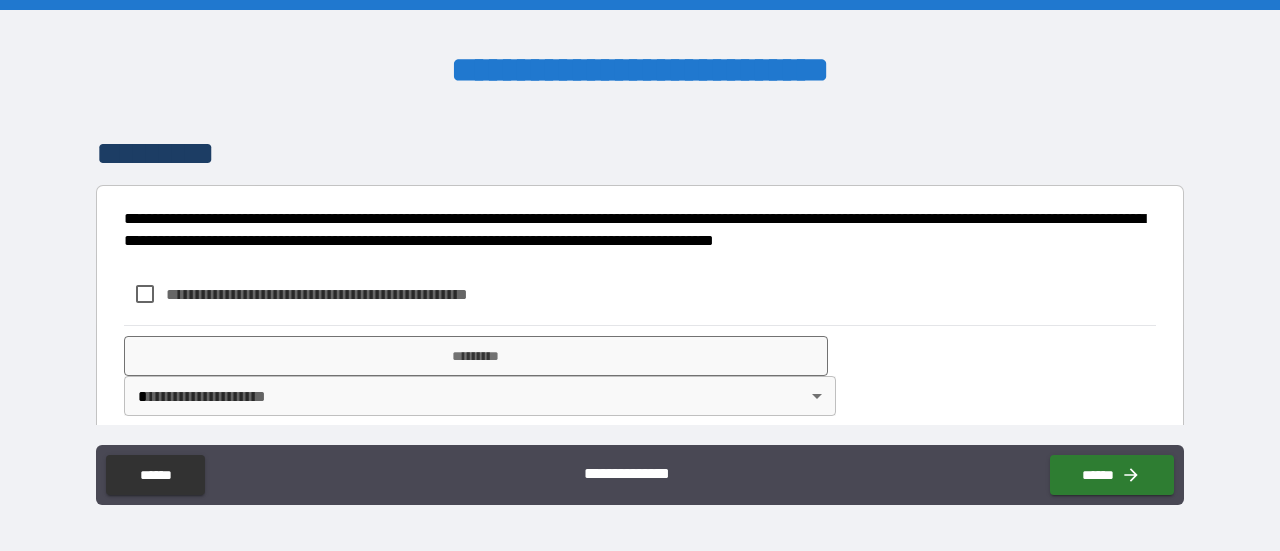 scroll, scrollTop: 978, scrollLeft: 0, axis: vertical 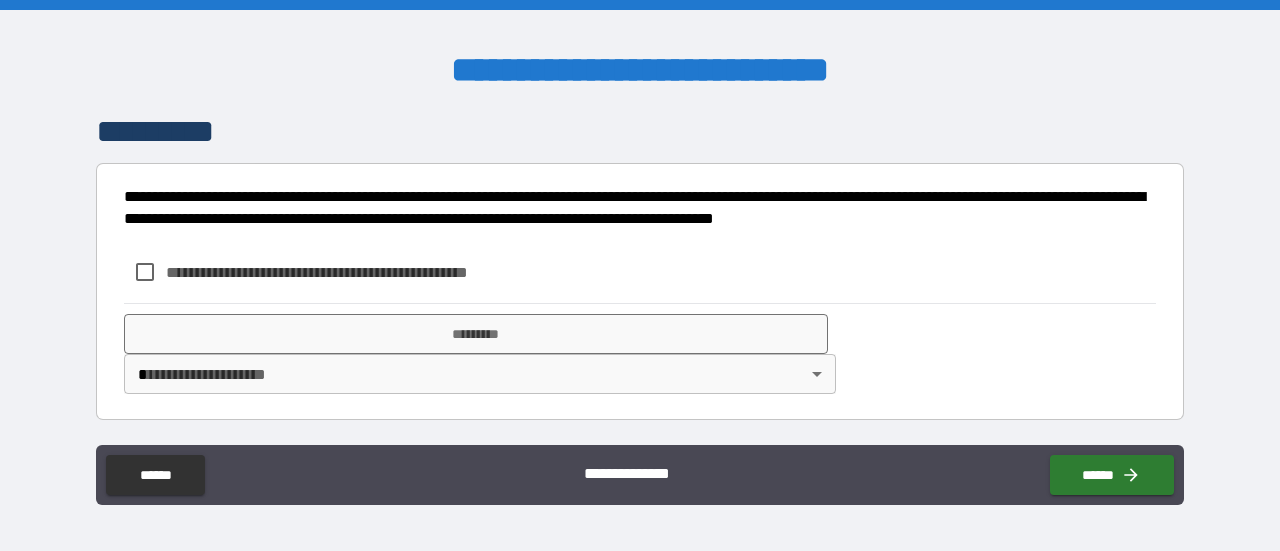 type on "*" 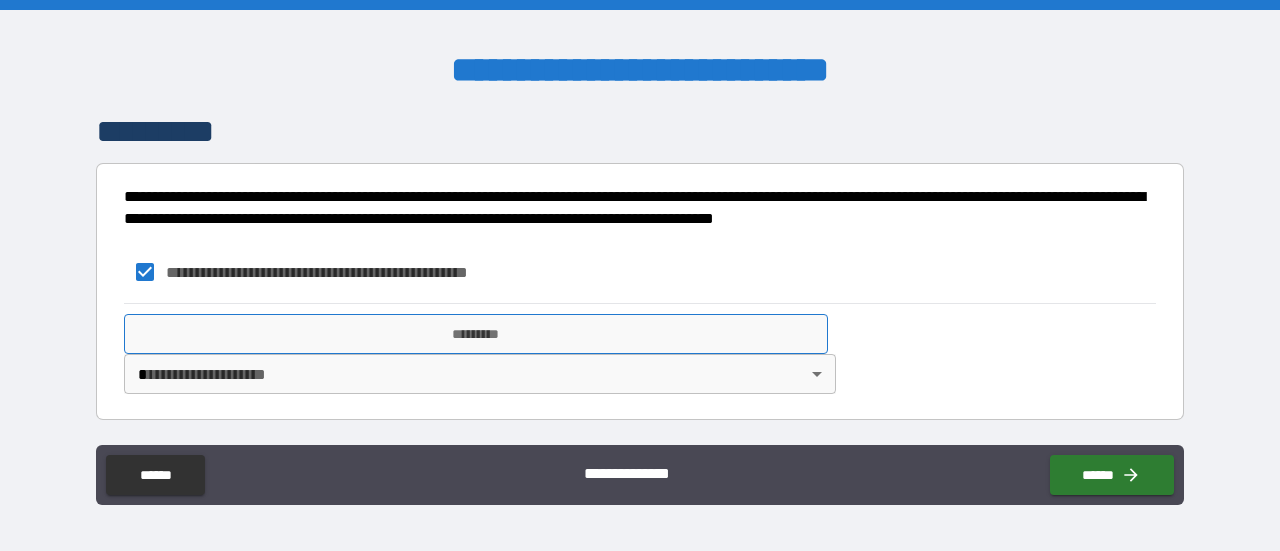 type on "*" 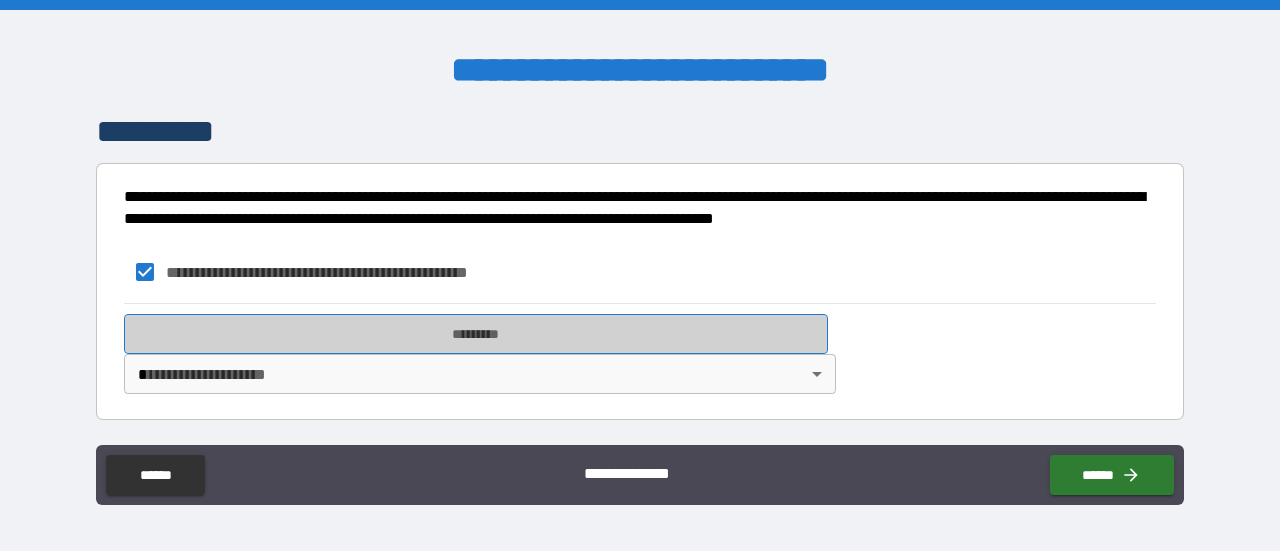 click on "*********" at bounding box center (476, 334) 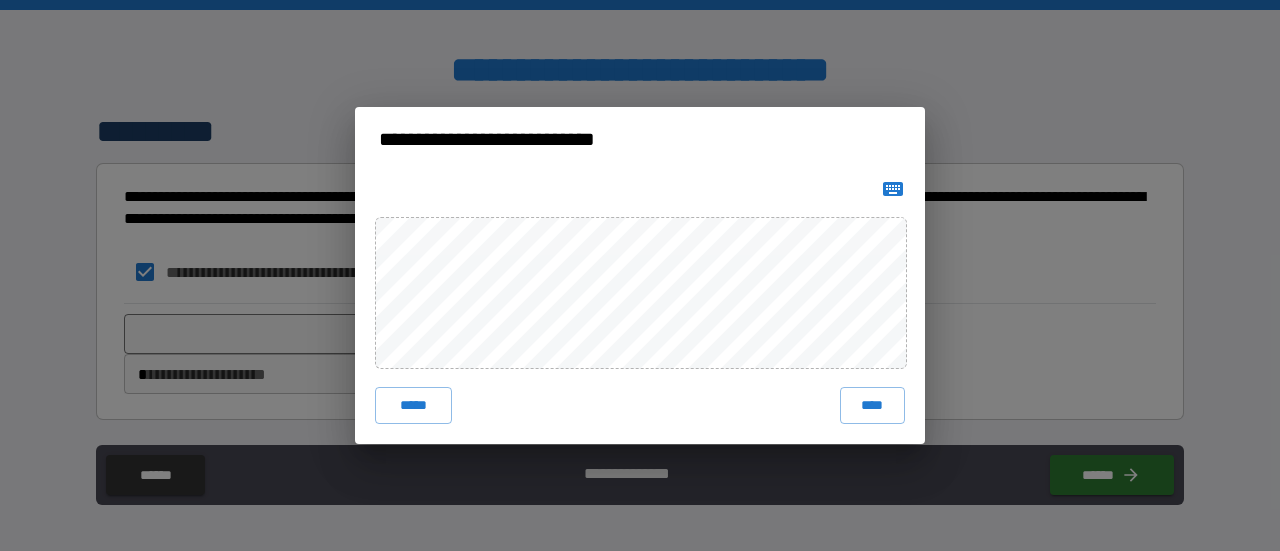 click 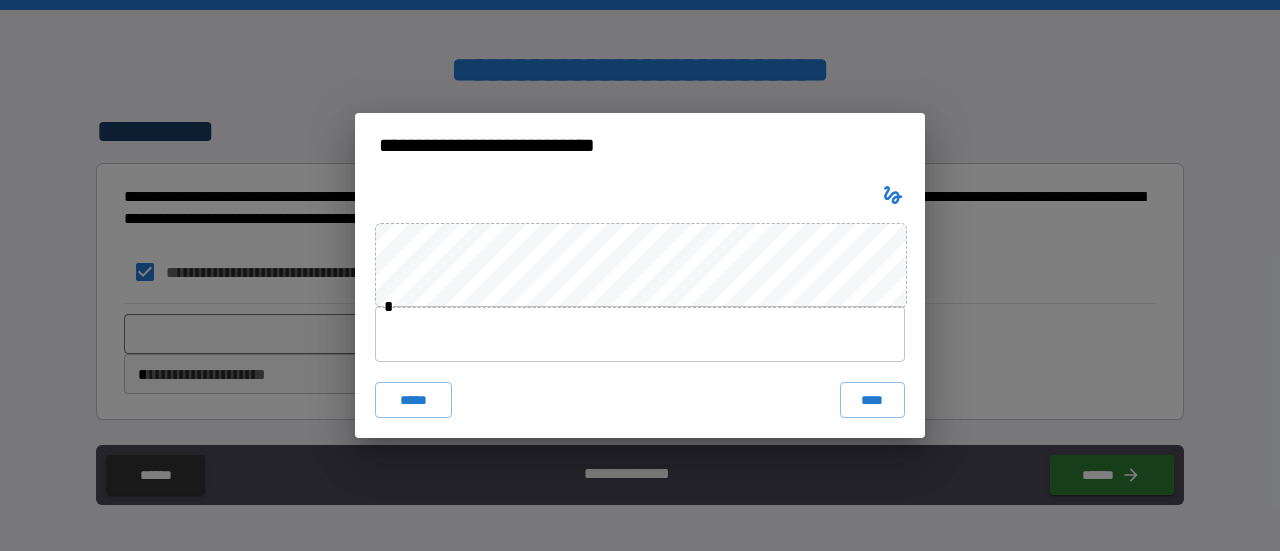 click at bounding box center [640, 334] 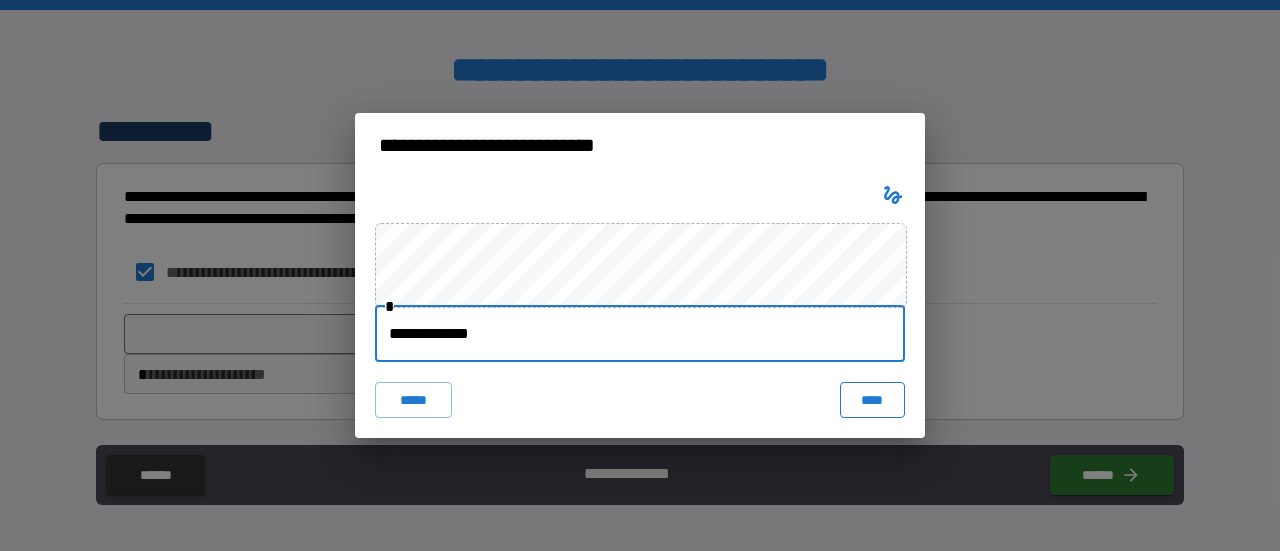 type on "**********" 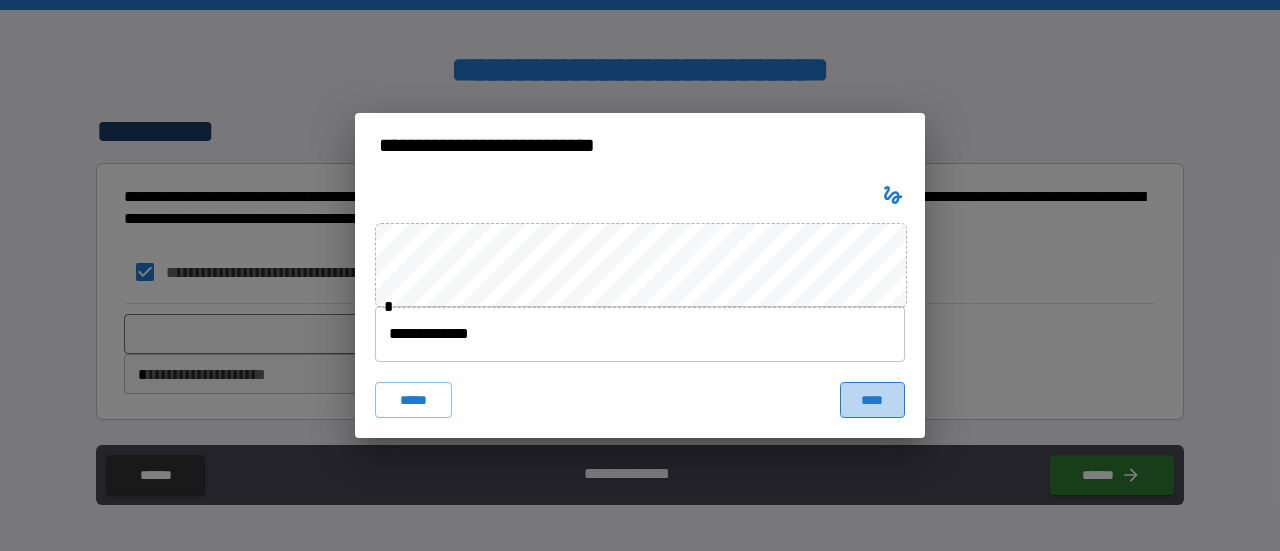 click on "****" at bounding box center (873, 400) 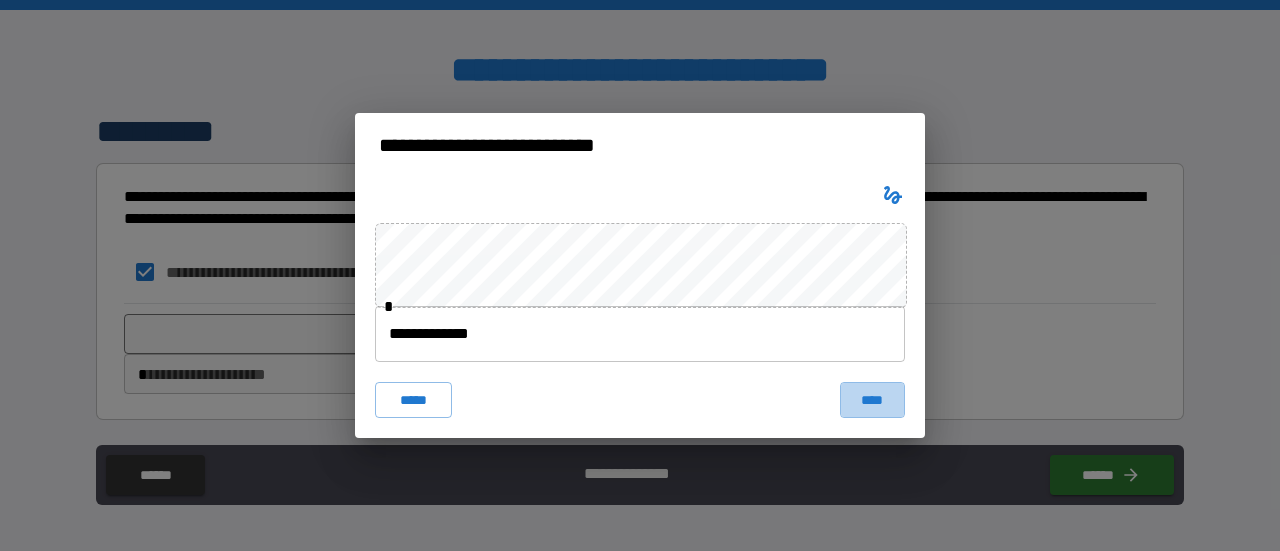 type on "*" 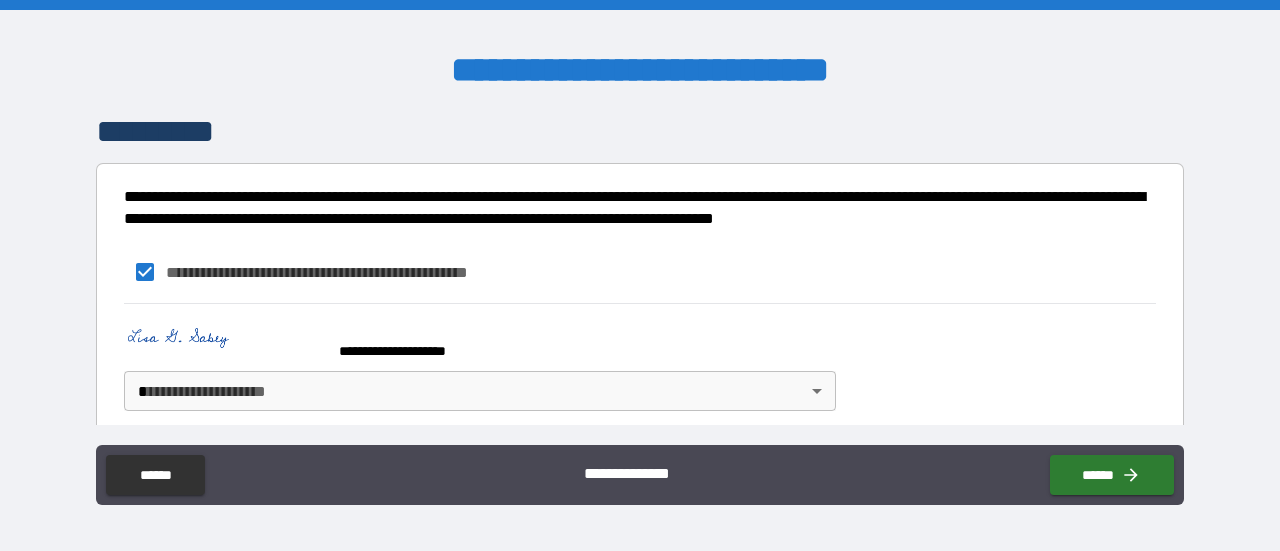 type on "*" 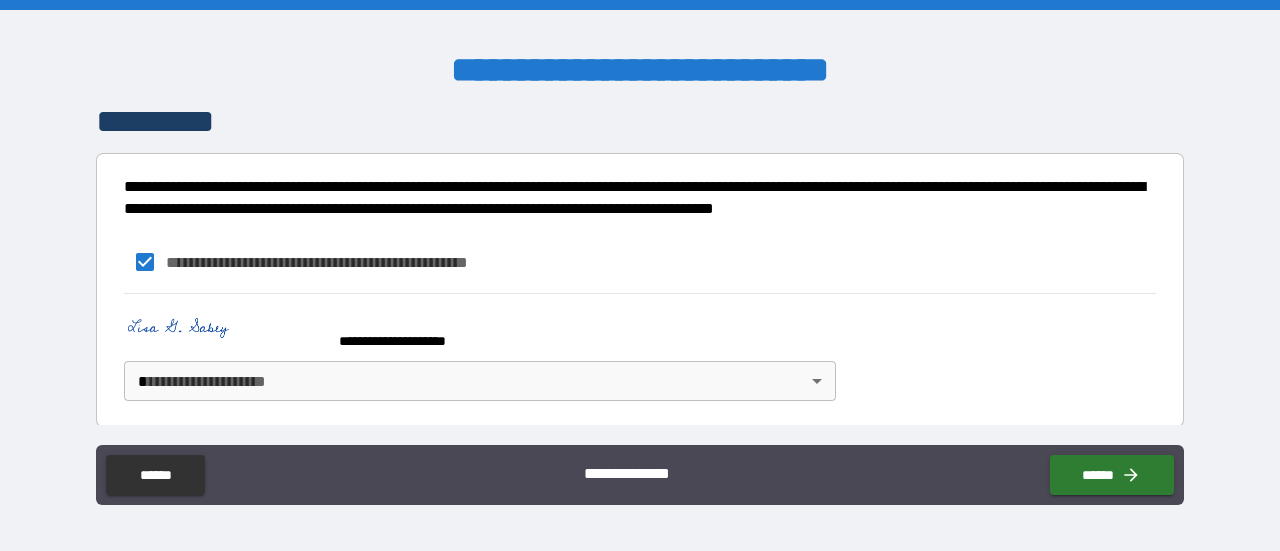 scroll, scrollTop: 995, scrollLeft: 0, axis: vertical 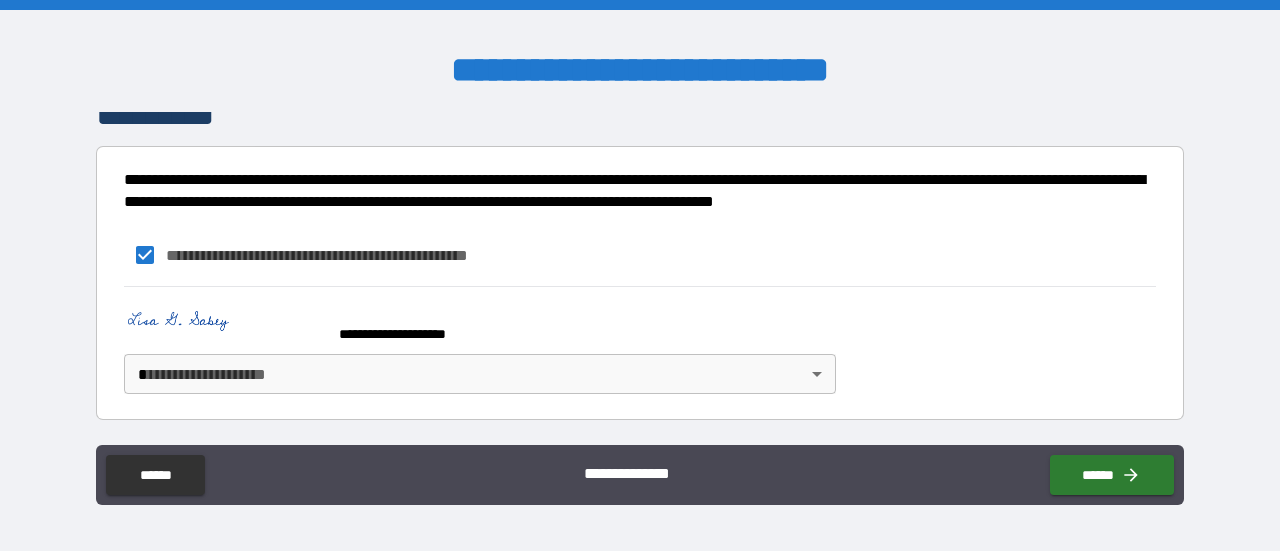 click on "**********" at bounding box center [640, 275] 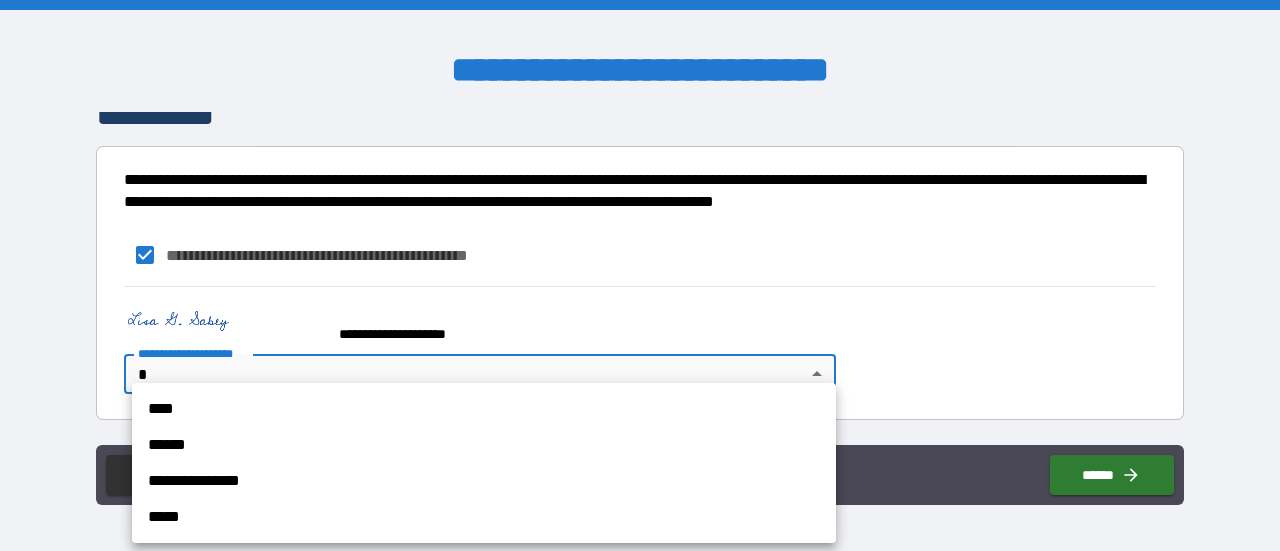 click on "****" at bounding box center (484, 409) 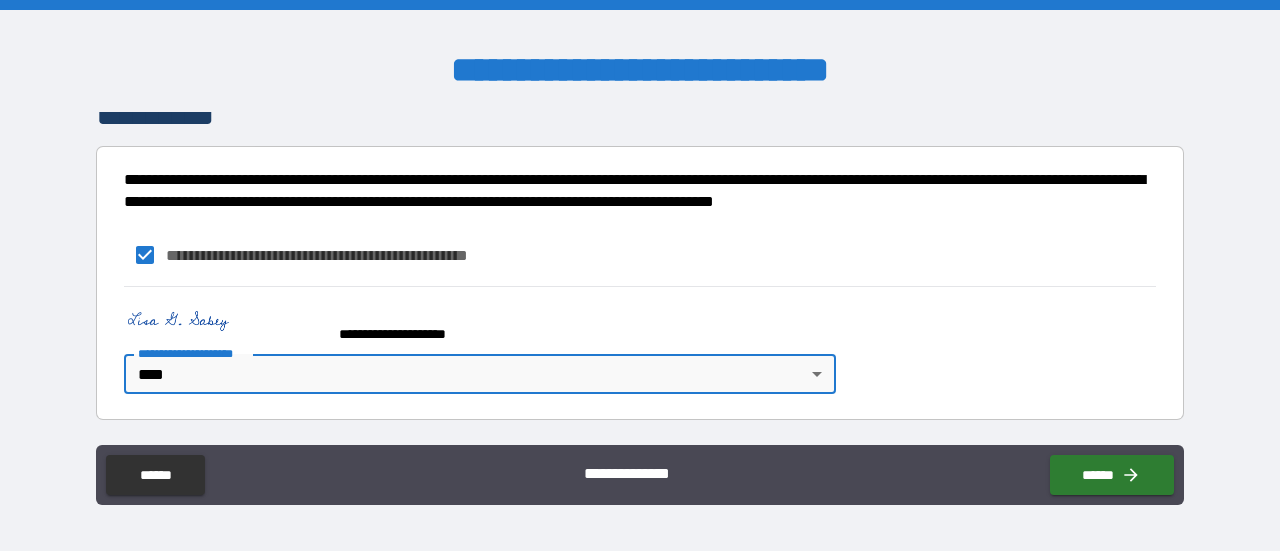 type on "*" 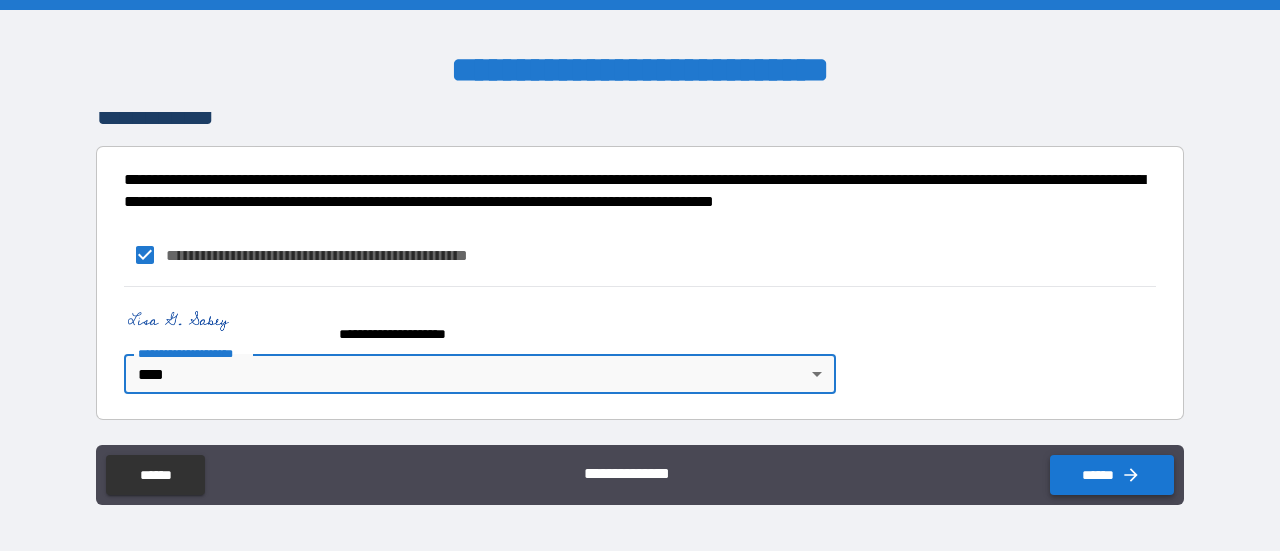 click on "******" at bounding box center (1112, 475) 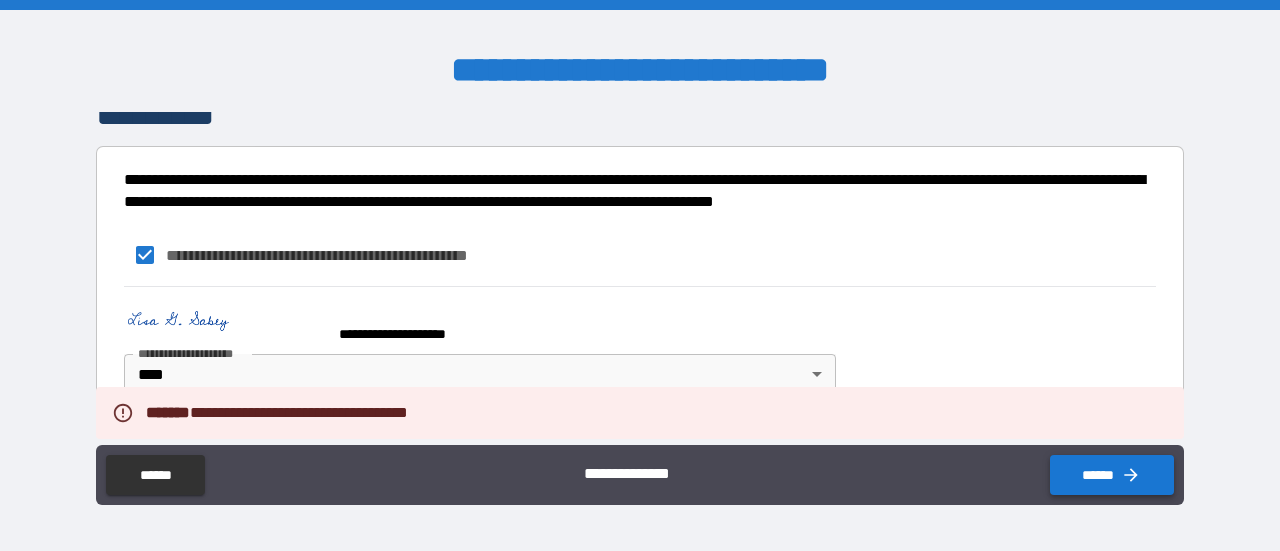 type on "*" 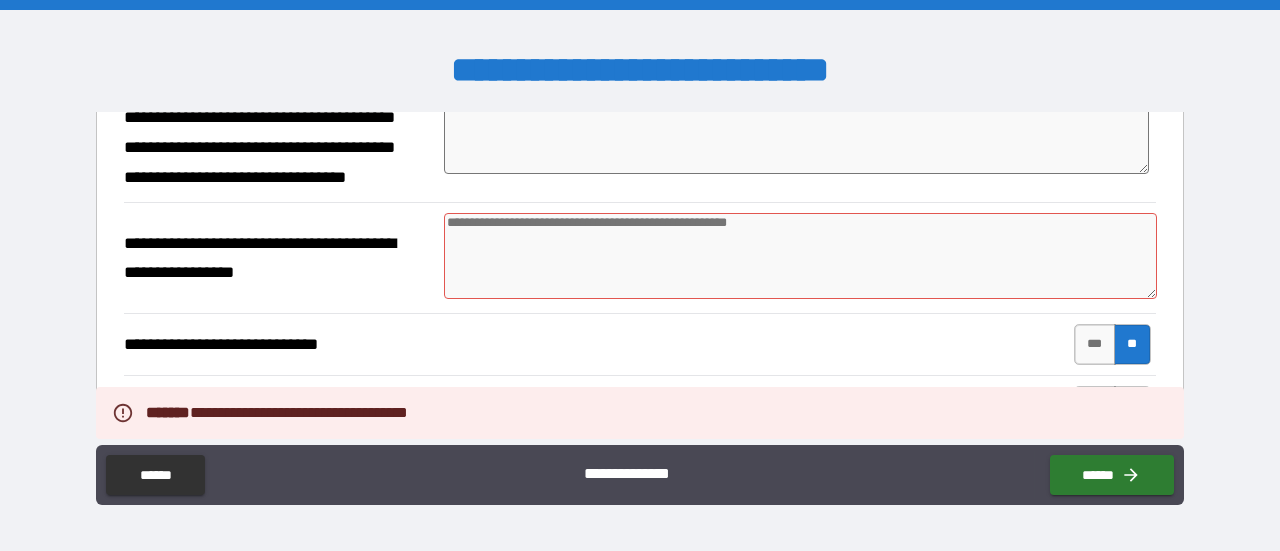 scroll, scrollTop: 300, scrollLeft: 0, axis: vertical 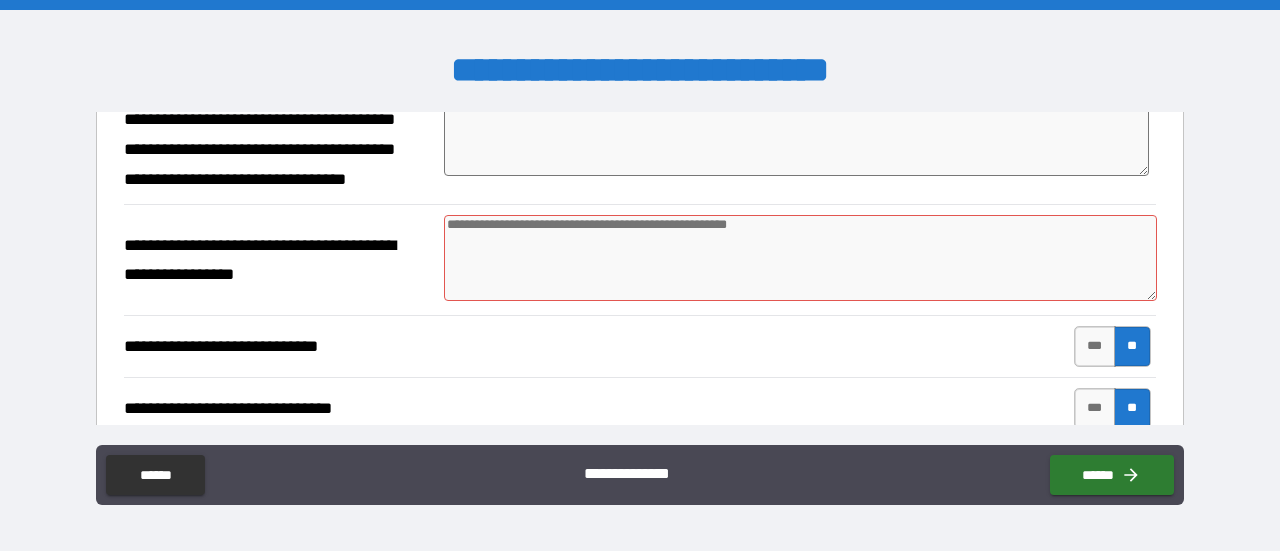 click at bounding box center [800, 258] 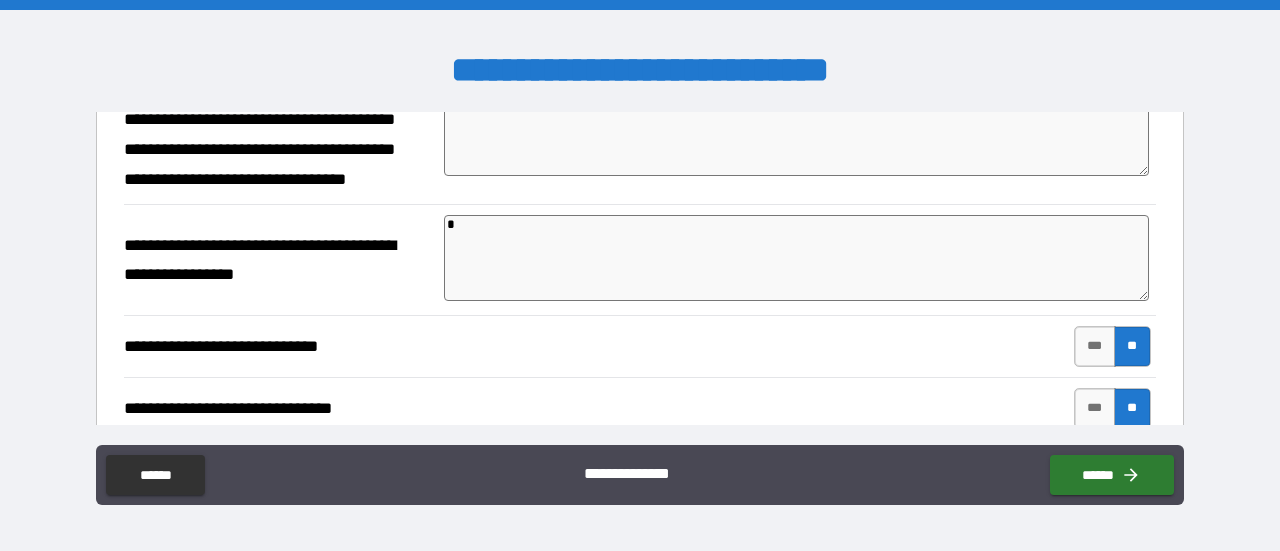 type on "*" 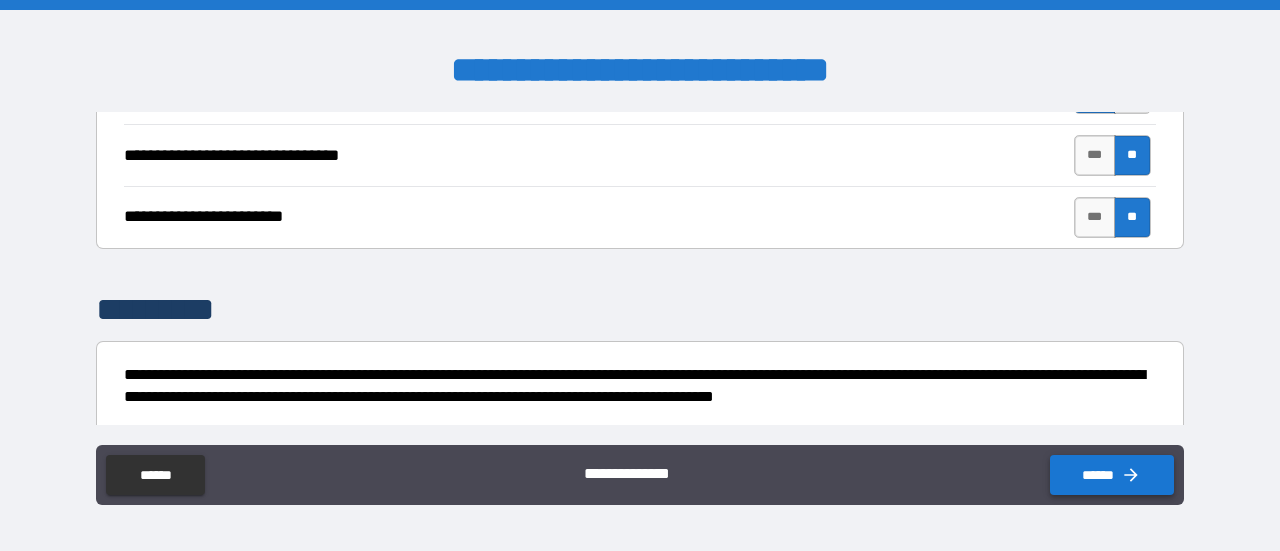 scroll, scrollTop: 900, scrollLeft: 0, axis: vertical 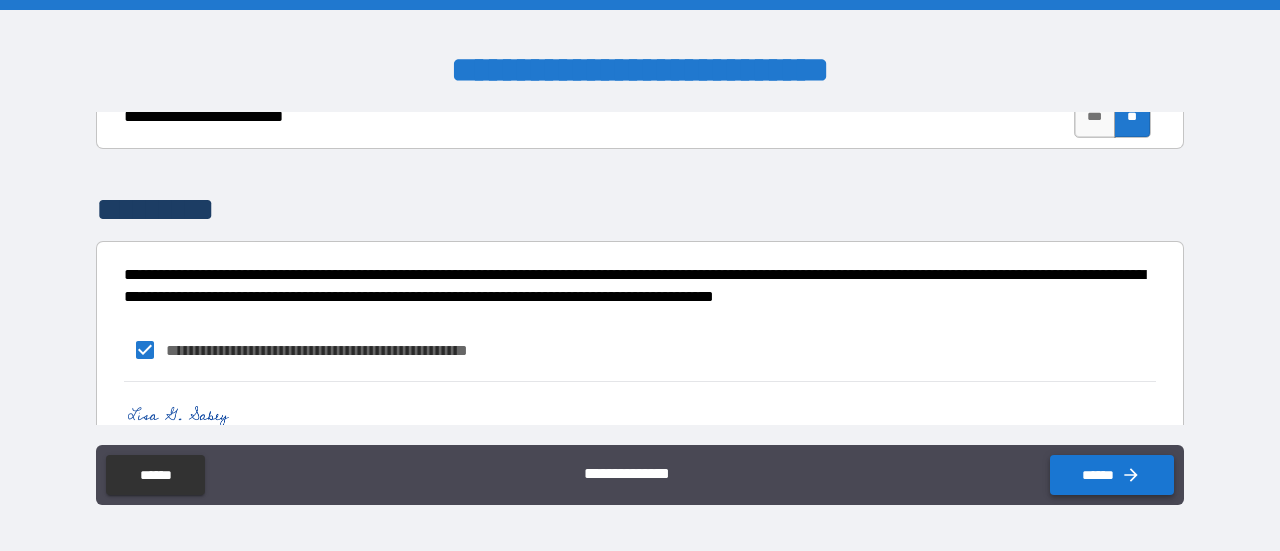 click on "******" at bounding box center (1112, 475) 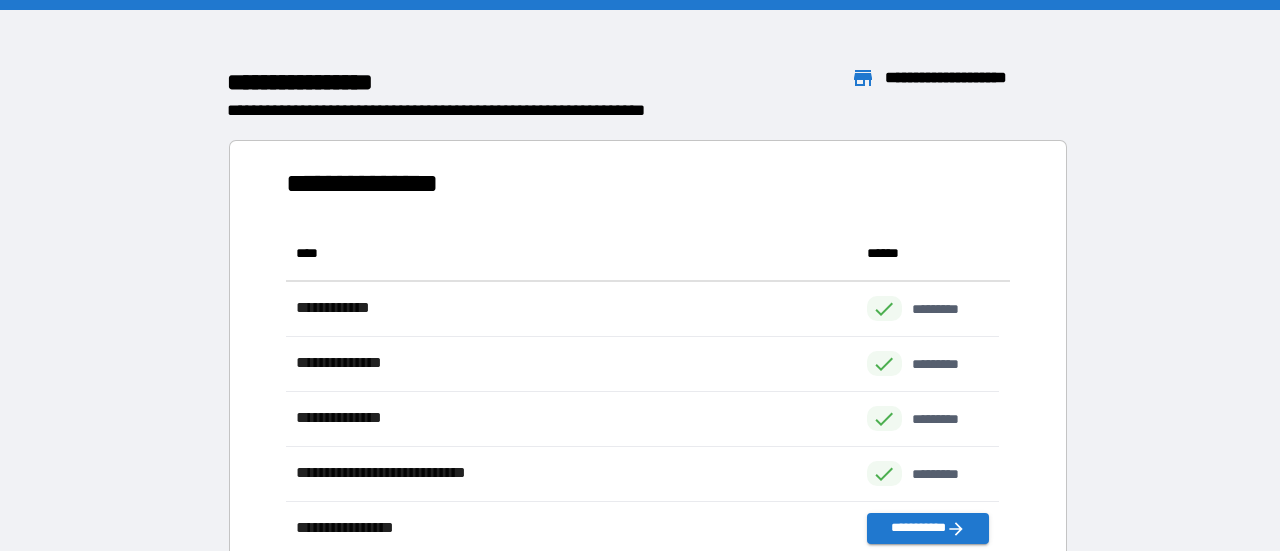 scroll, scrollTop: 16, scrollLeft: 15, axis: both 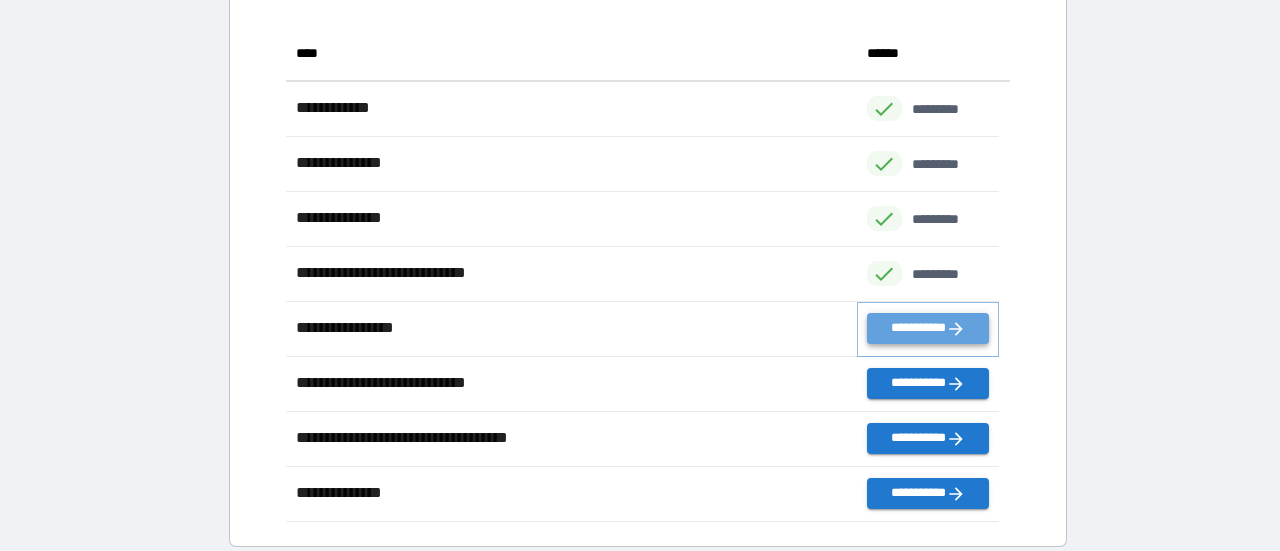 click on "**********" at bounding box center (928, 328) 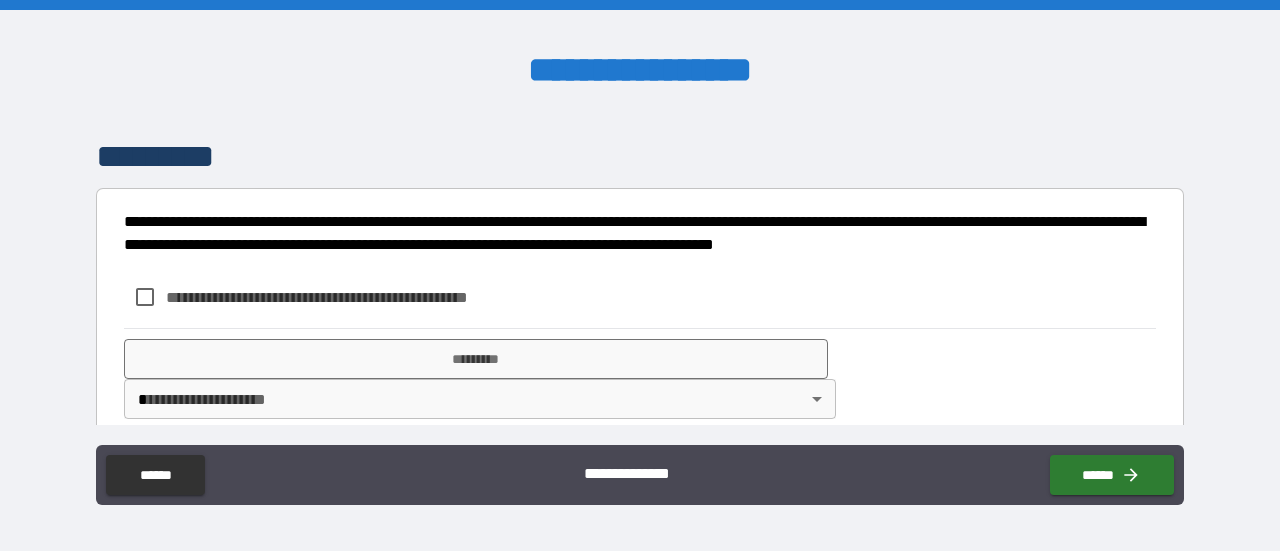 scroll, scrollTop: 568, scrollLeft: 0, axis: vertical 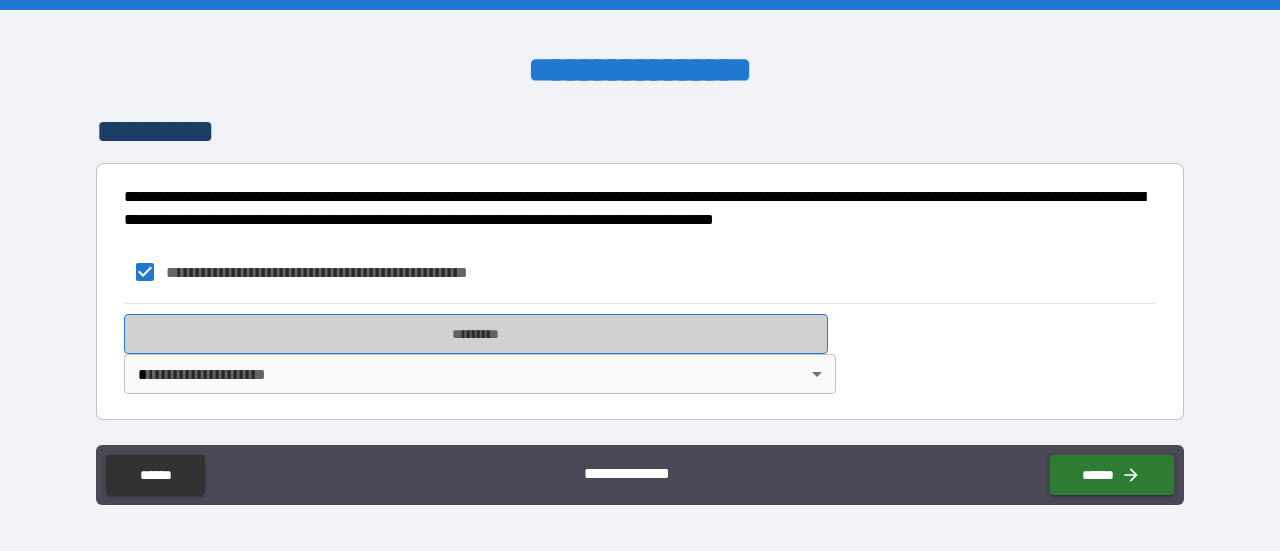 click on "*********" at bounding box center [476, 334] 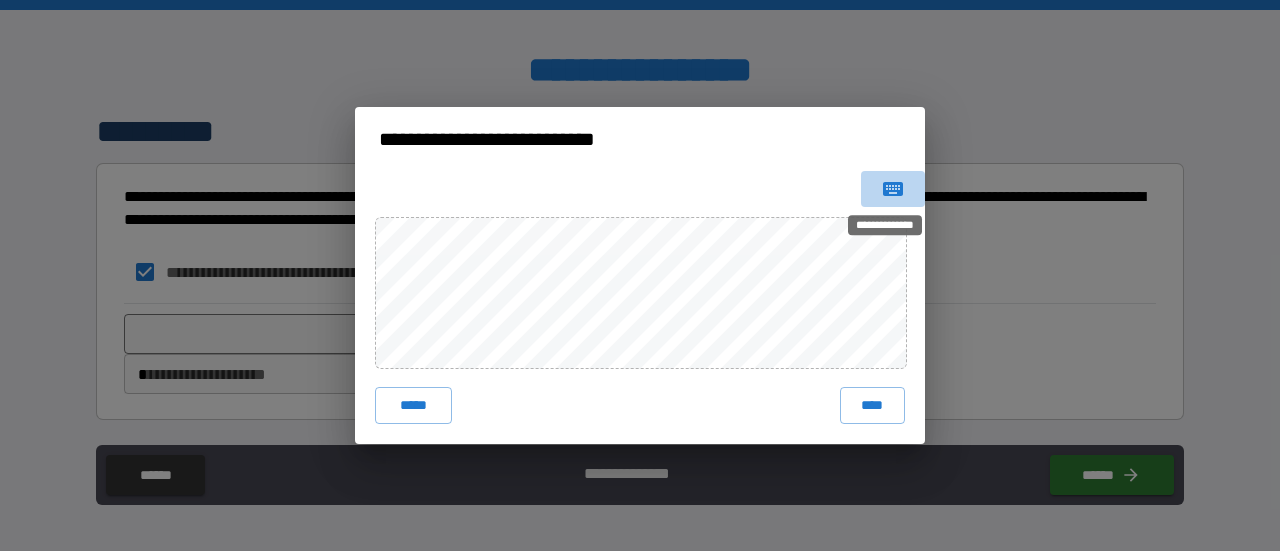 click 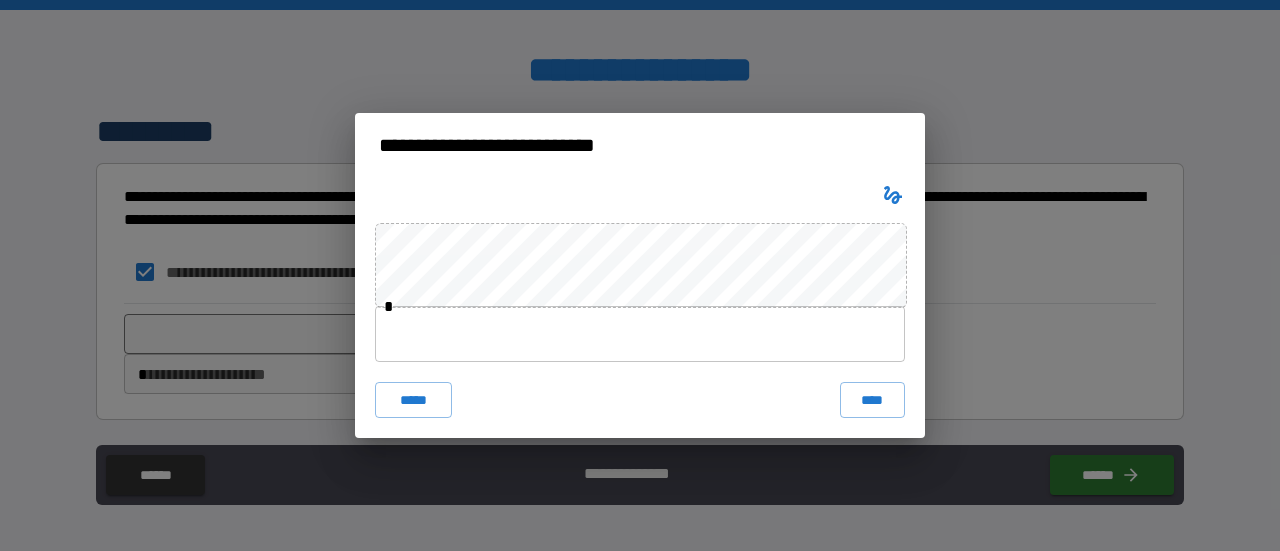 click at bounding box center (640, 334) 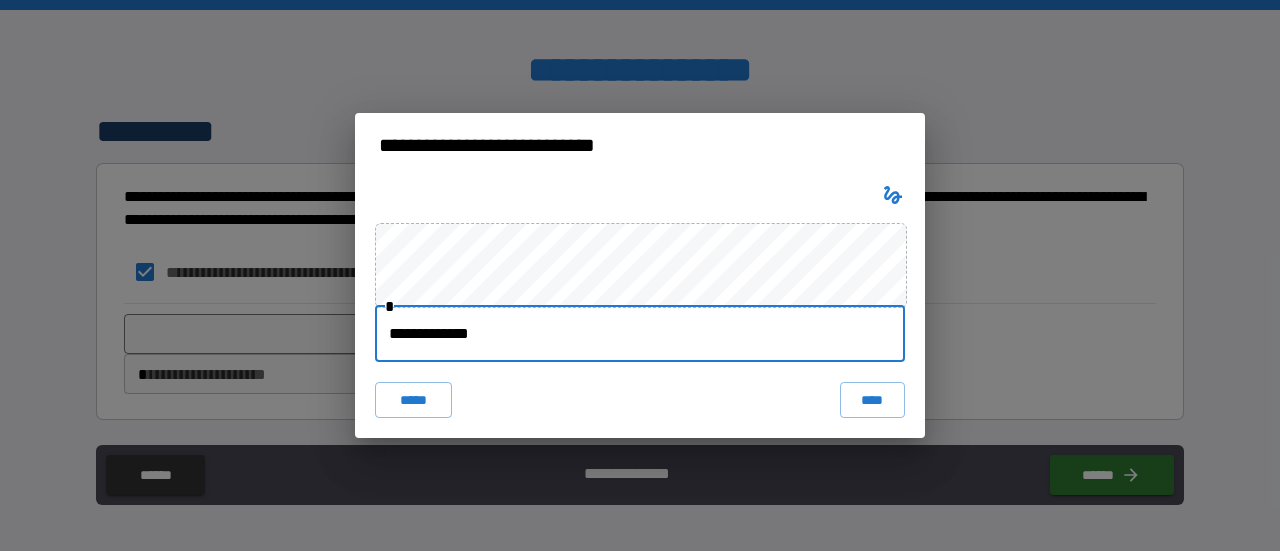 click on "****" at bounding box center (873, 400) 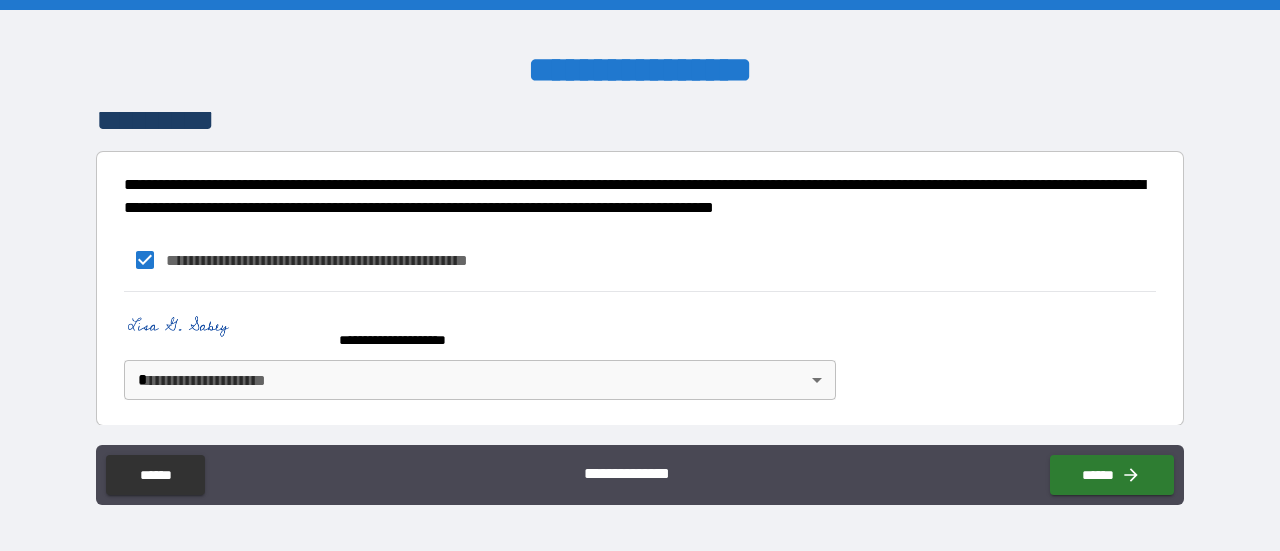 scroll, scrollTop: 585, scrollLeft: 0, axis: vertical 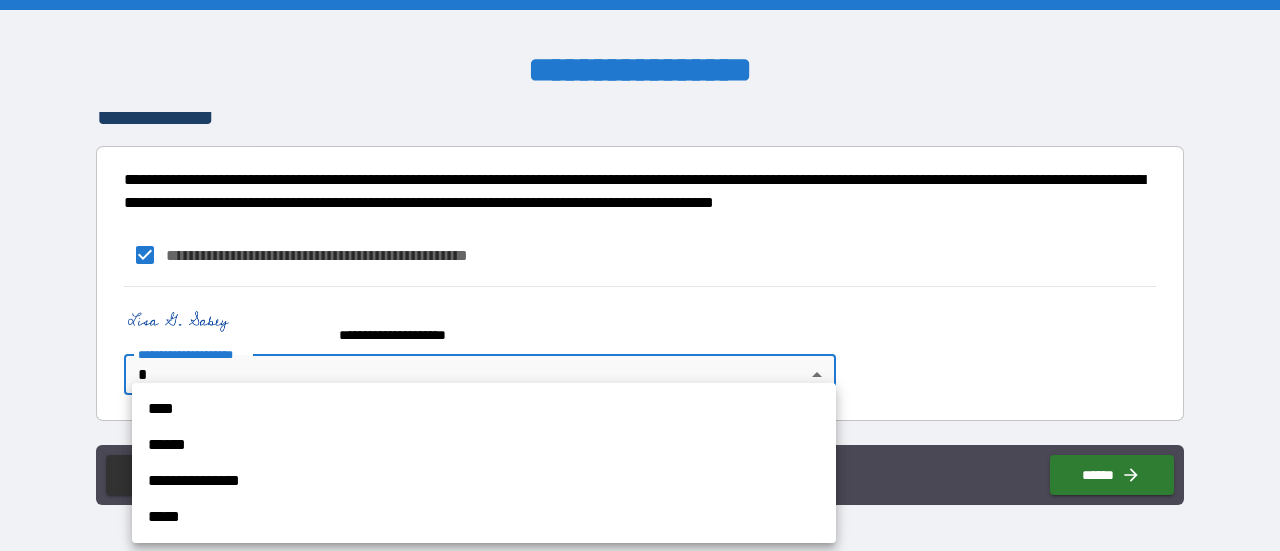 click on "**********" at bounding box center (640, 275) 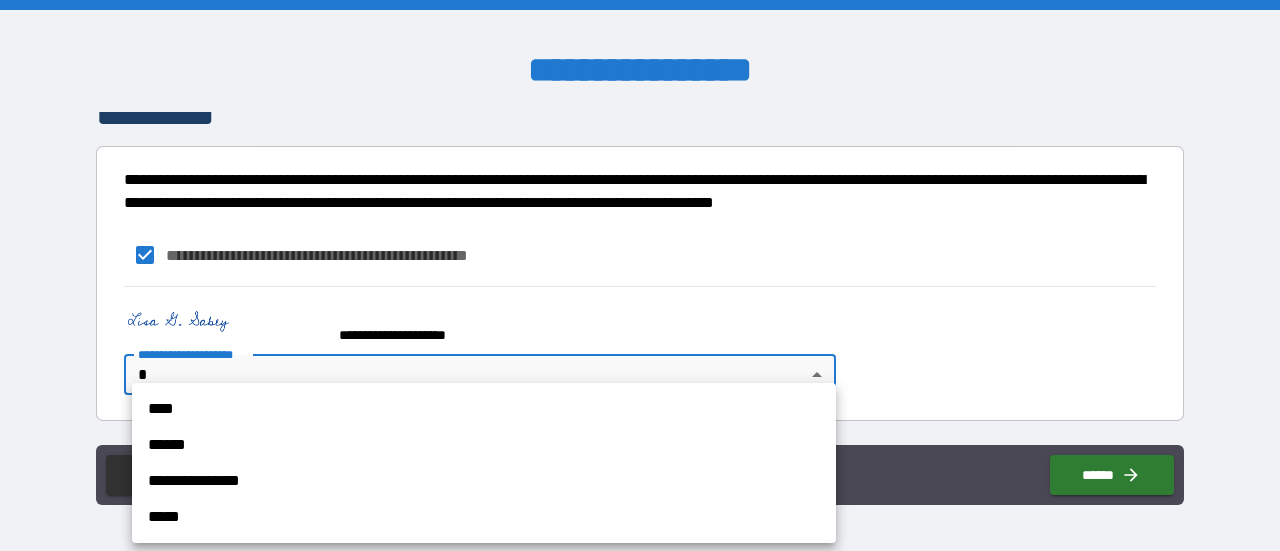 click on "****" at bounding box center [484, 409] 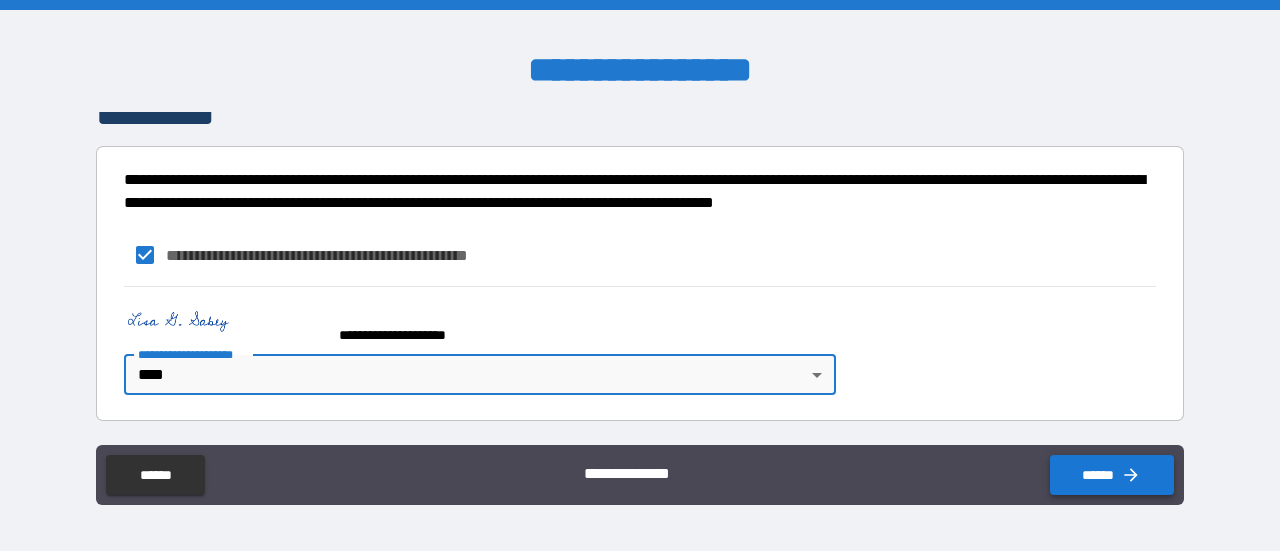click on "******" at bounding box center [1112, 475] 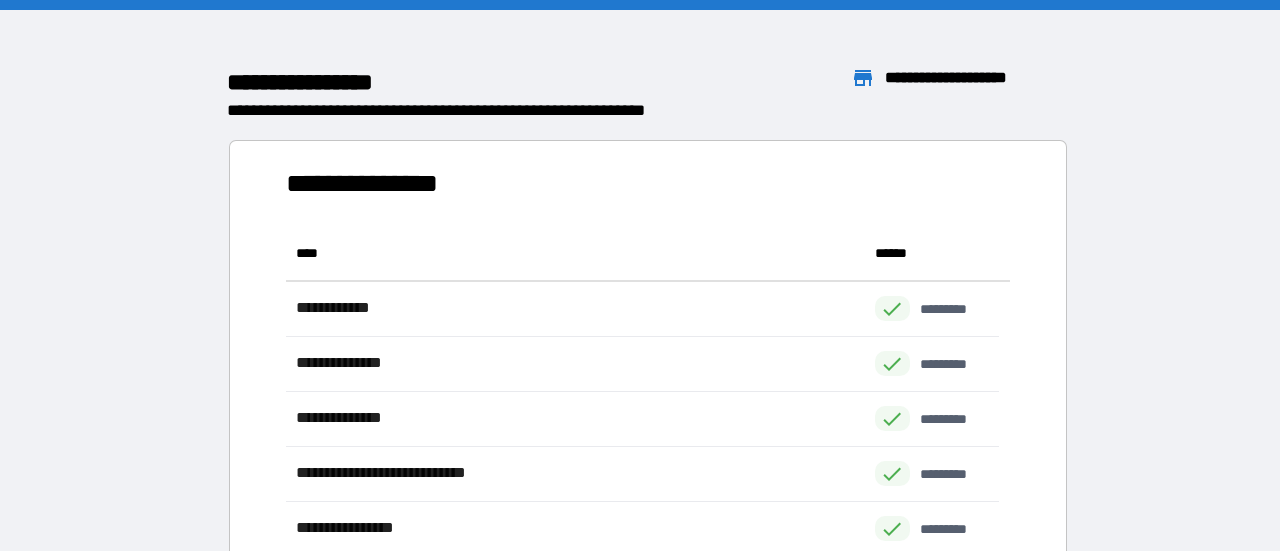 scroll, scrollTop: 16, scrollLeft: 15, axis: both 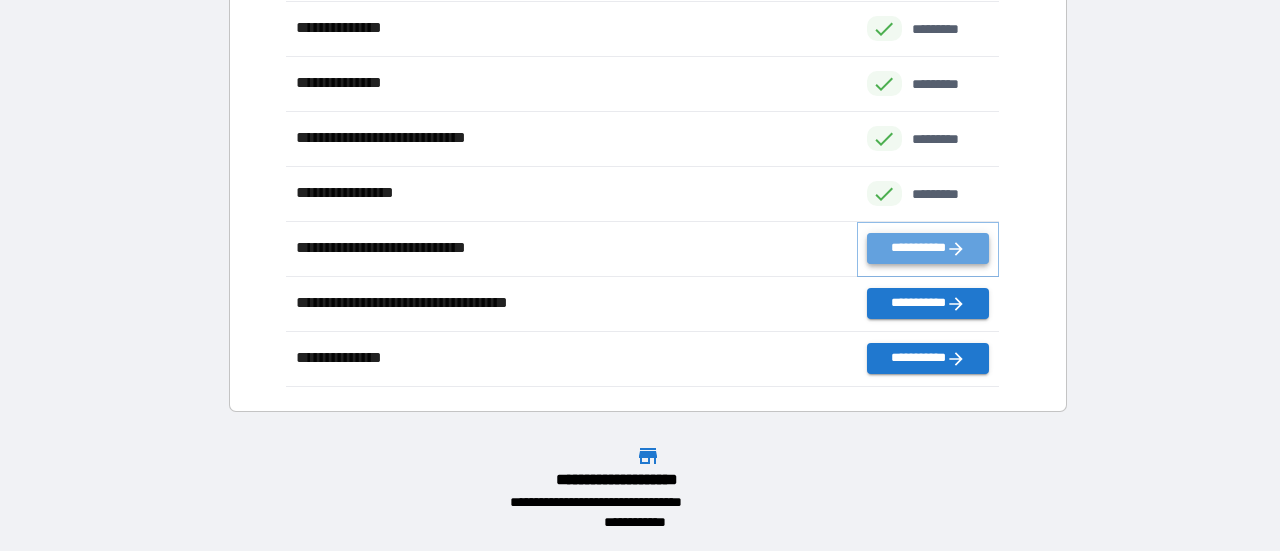 click on "**********" at bounding box center [928, 248] 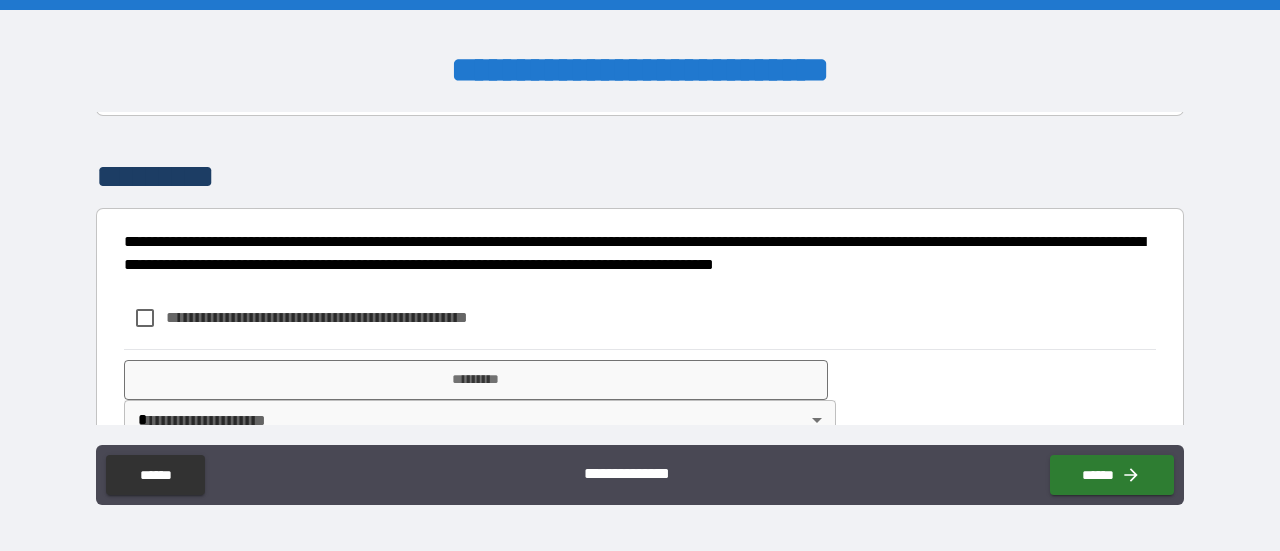 scroll, scrollTop: 1800, scrollLeft: 0, axis: vertical 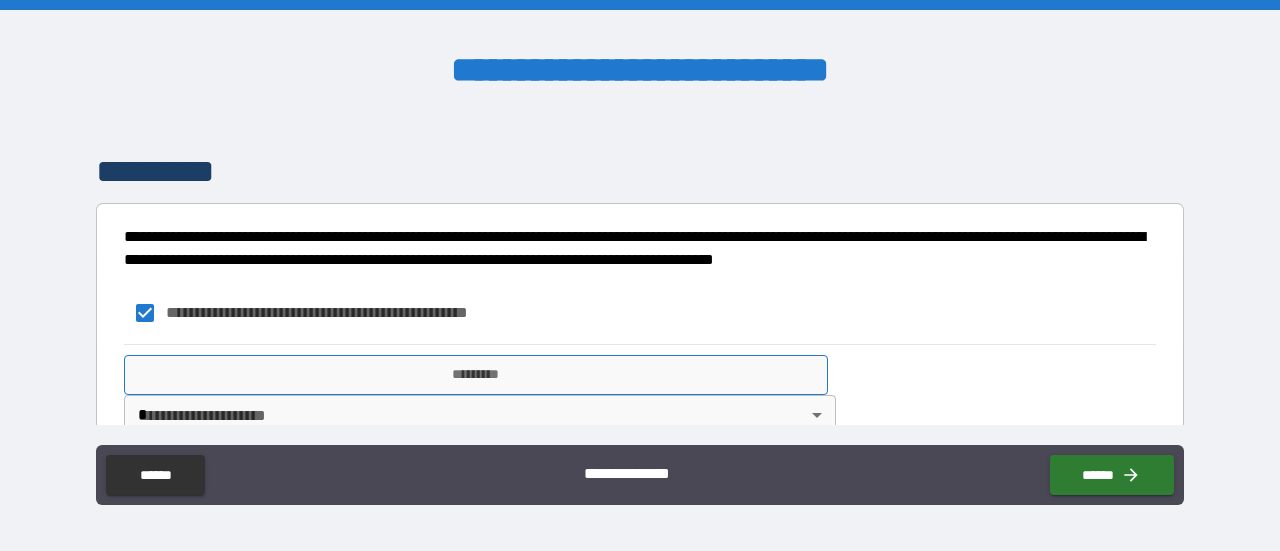 click on "*********" at bounding box center (476, 375) 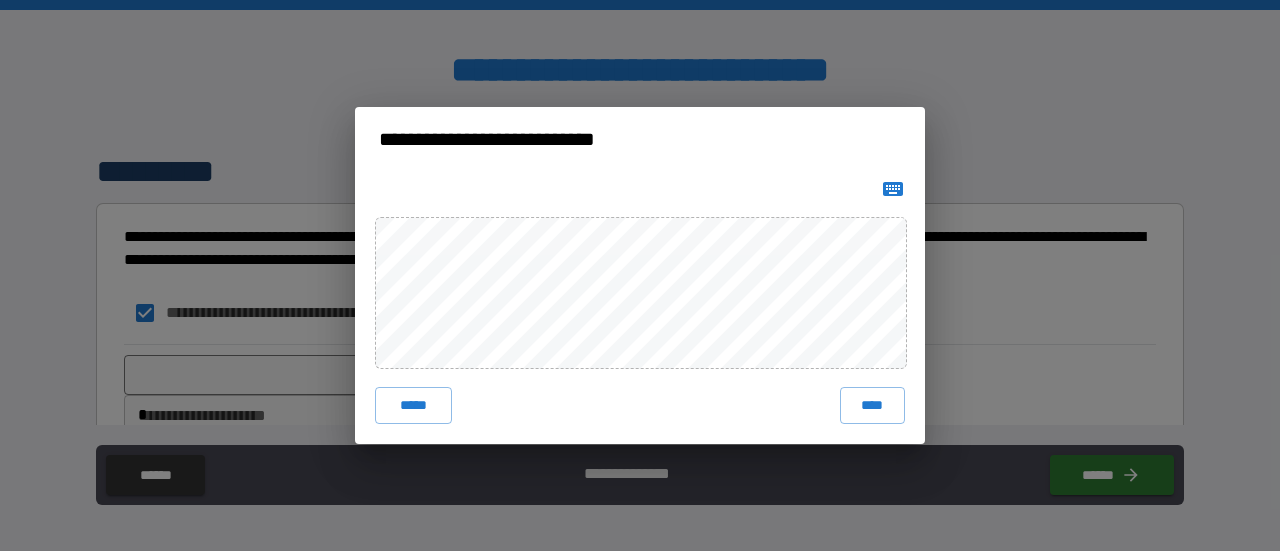 click 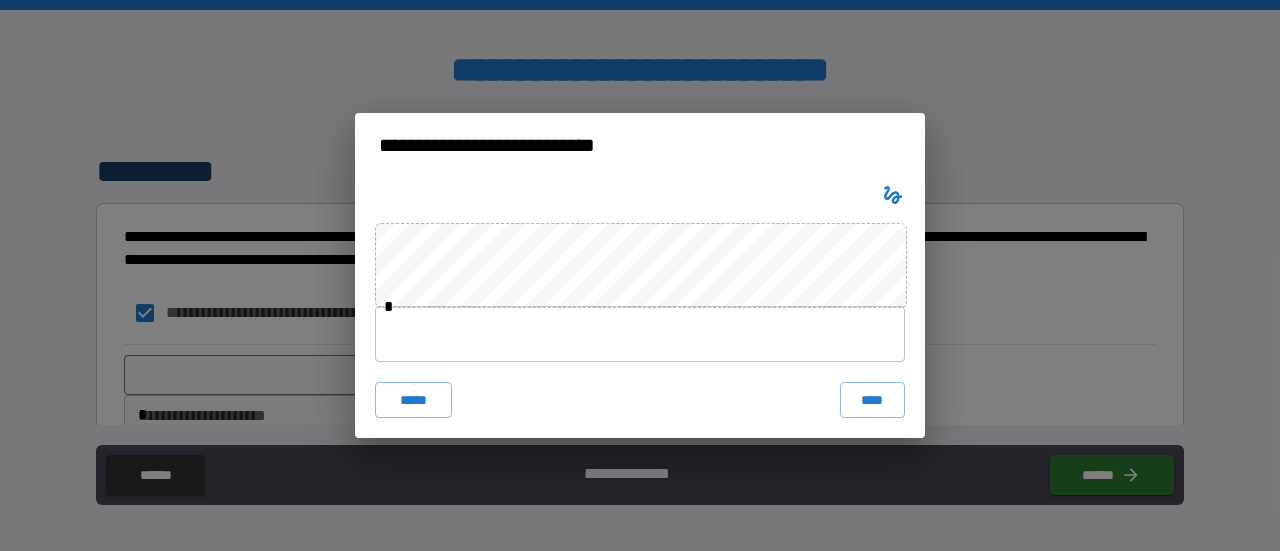 click at bounding box center (640, 334) 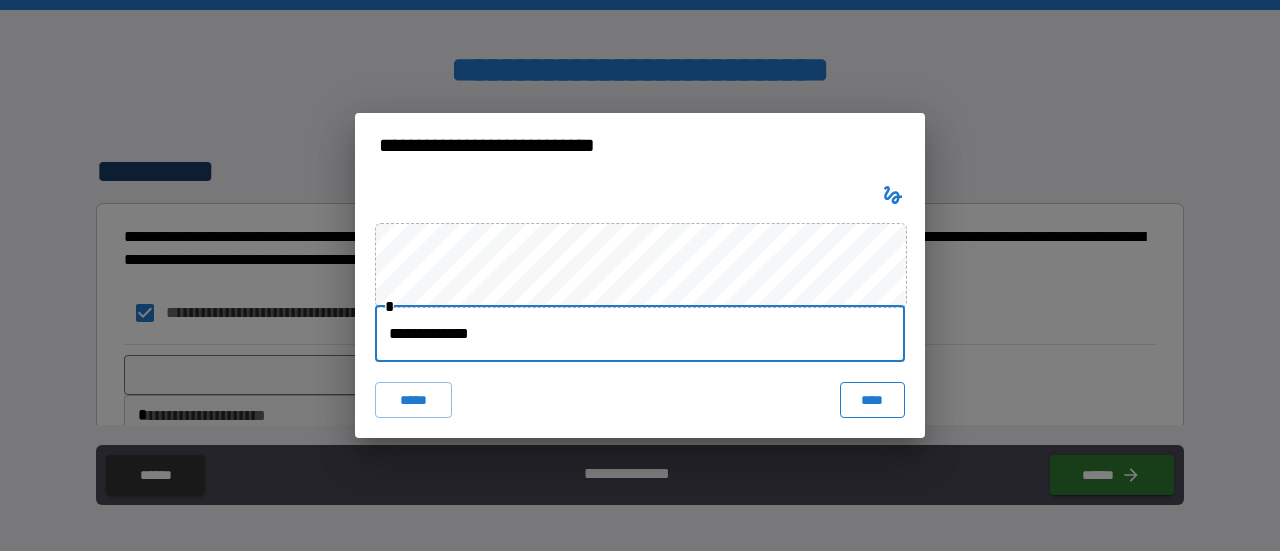 click on "****" at bounding box center (873, 400) 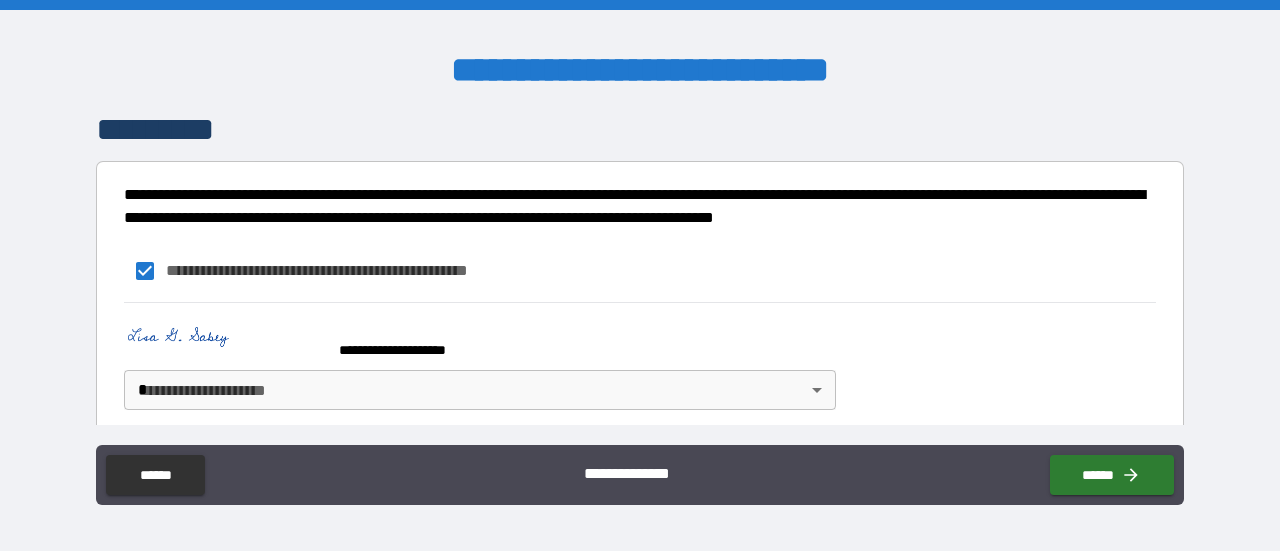scroll, scrollTop: 1857, scrollLeft: 0, axis: vertical 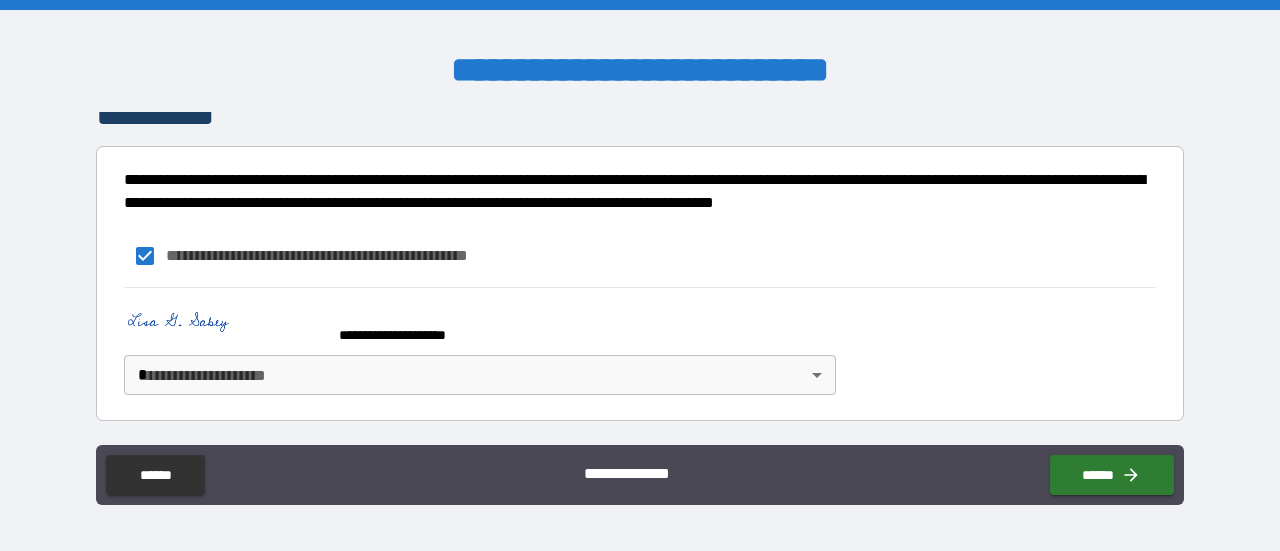 click on "**********" at bounding box center [640, 275] 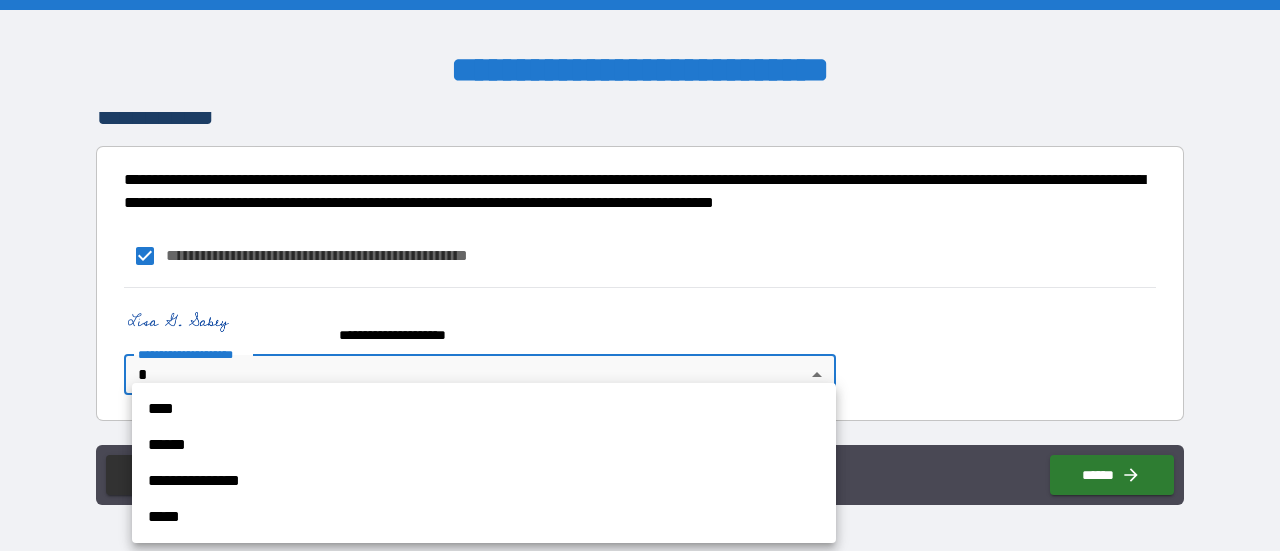 click on "****" at bounding box center (484, 409) 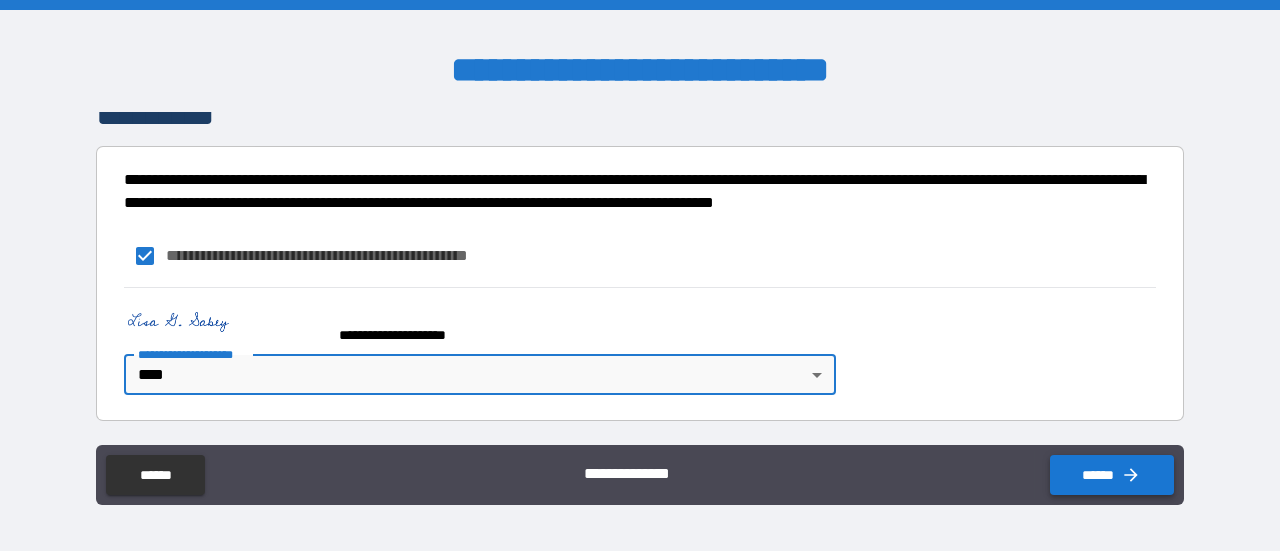 click on "******" at bounding box center (1112, 475) 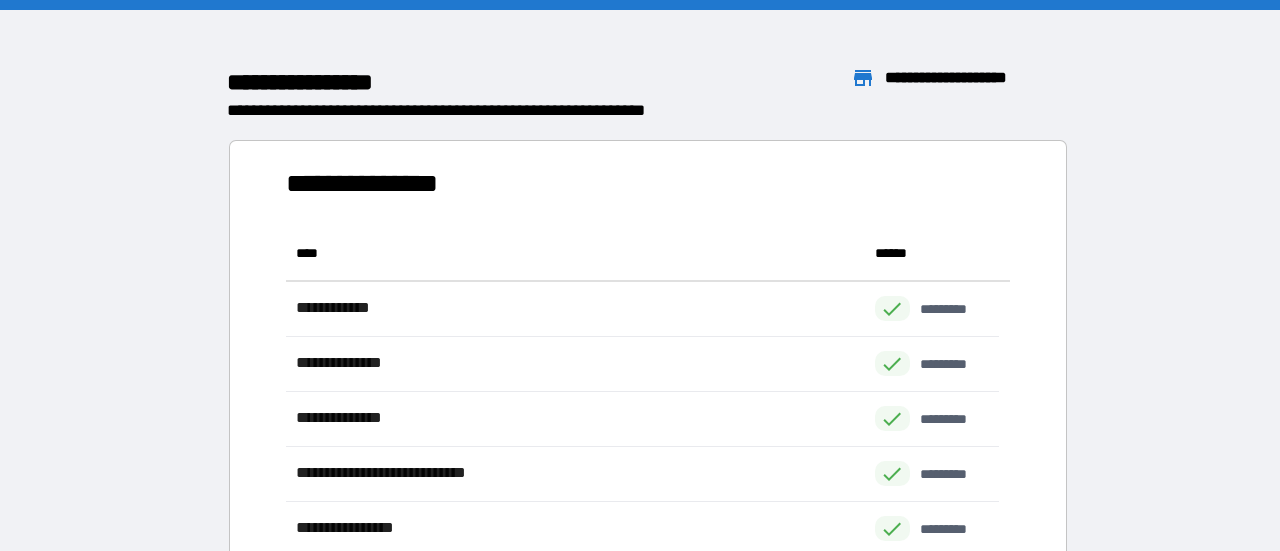 scroll, scrollTop: 16, scrollLeft: 15, axis: both 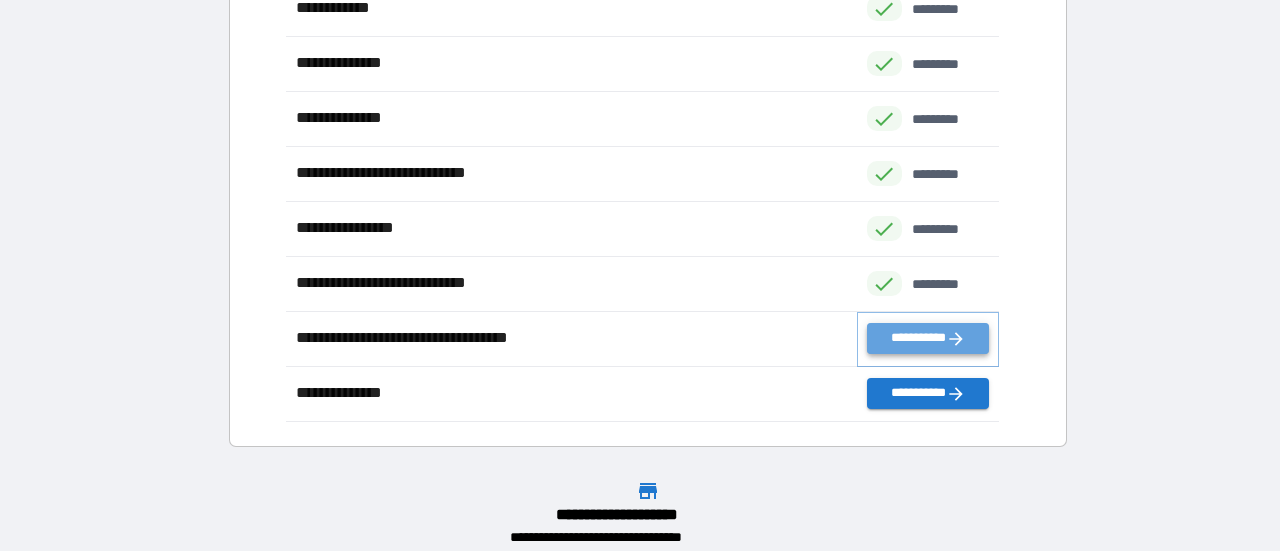 click on "**********" at bounding box center [928, 338] 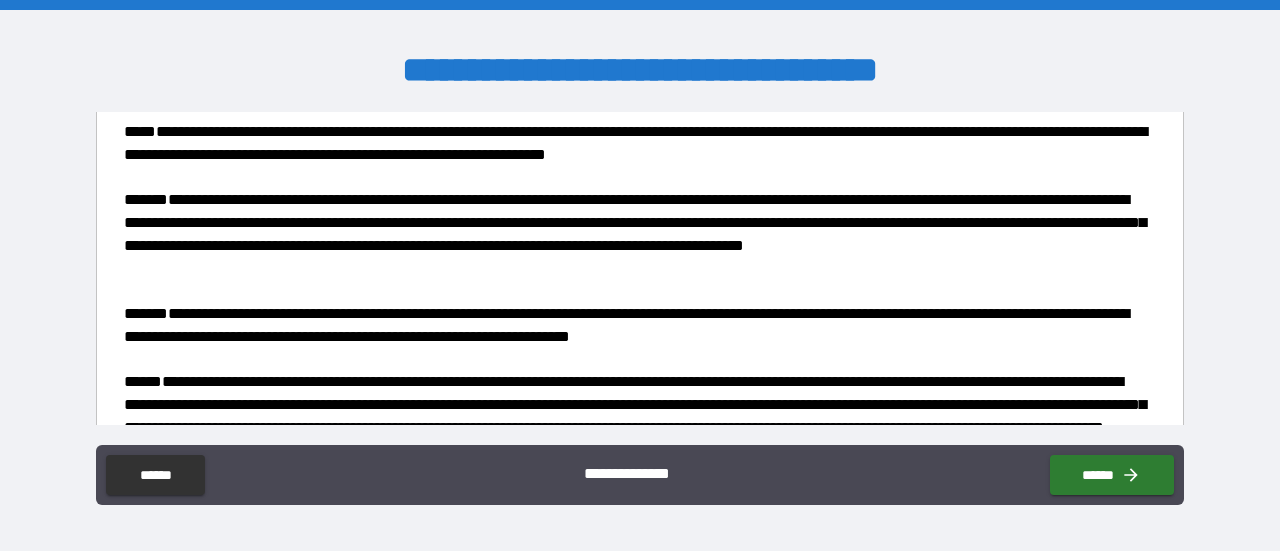 scroll, scrollTop: 3431, scrollLeft: 0, axis: vertical 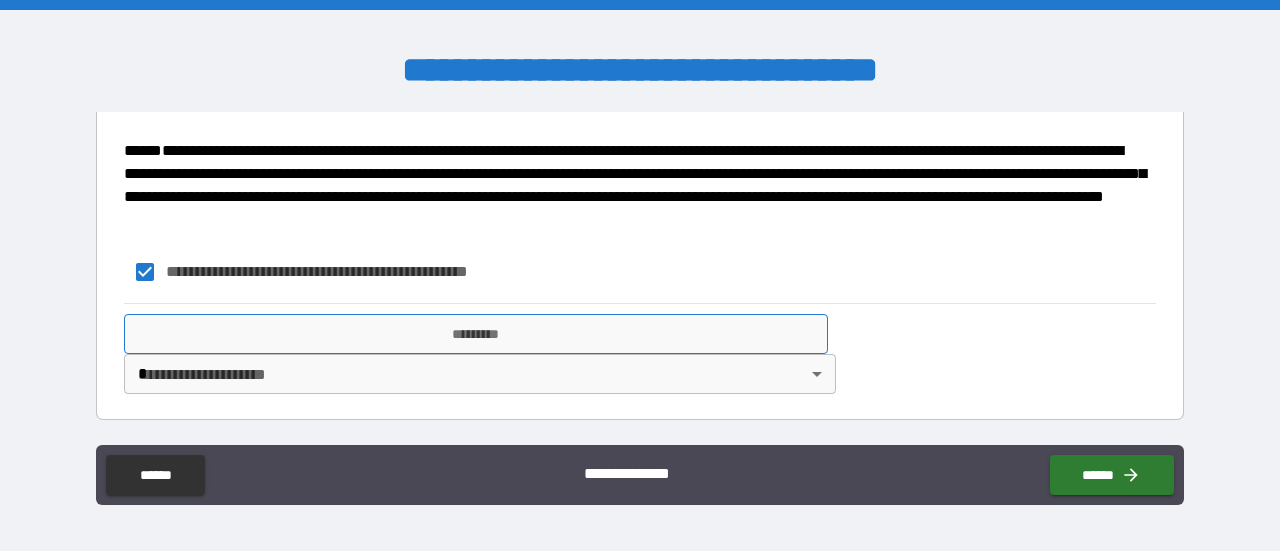 click on "*********" at bounding box center (476, 334) 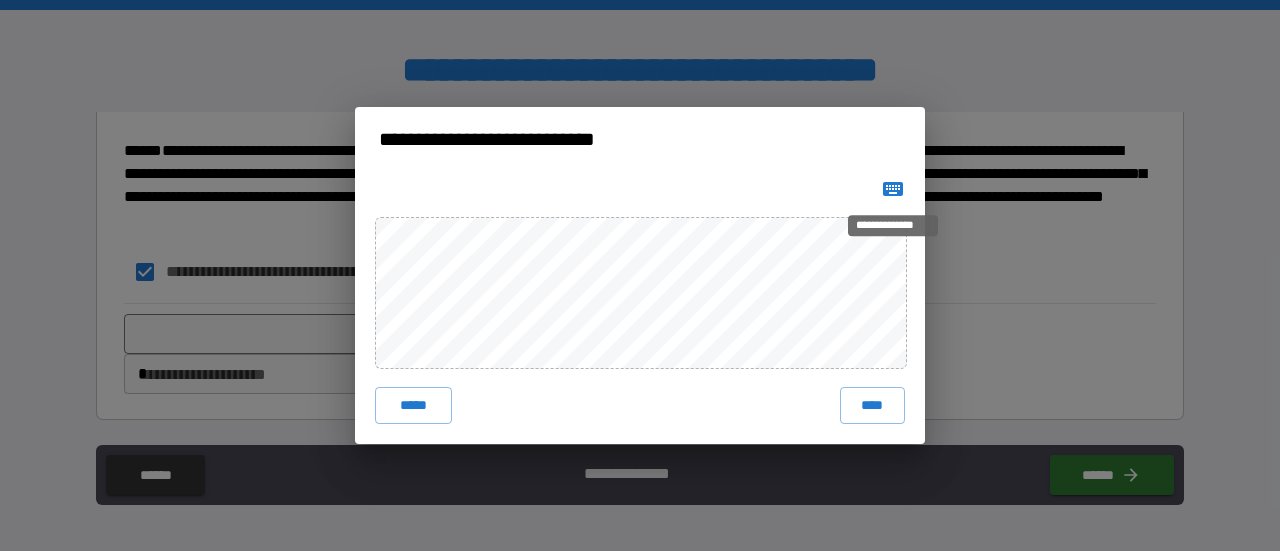 click 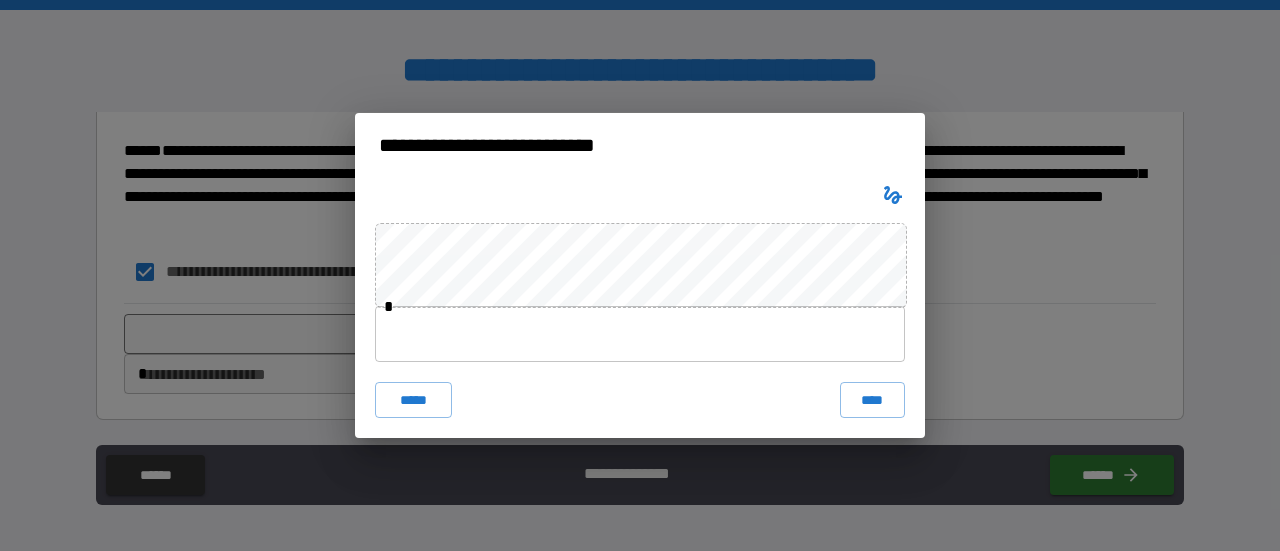 click at bounding box center [640, 334] 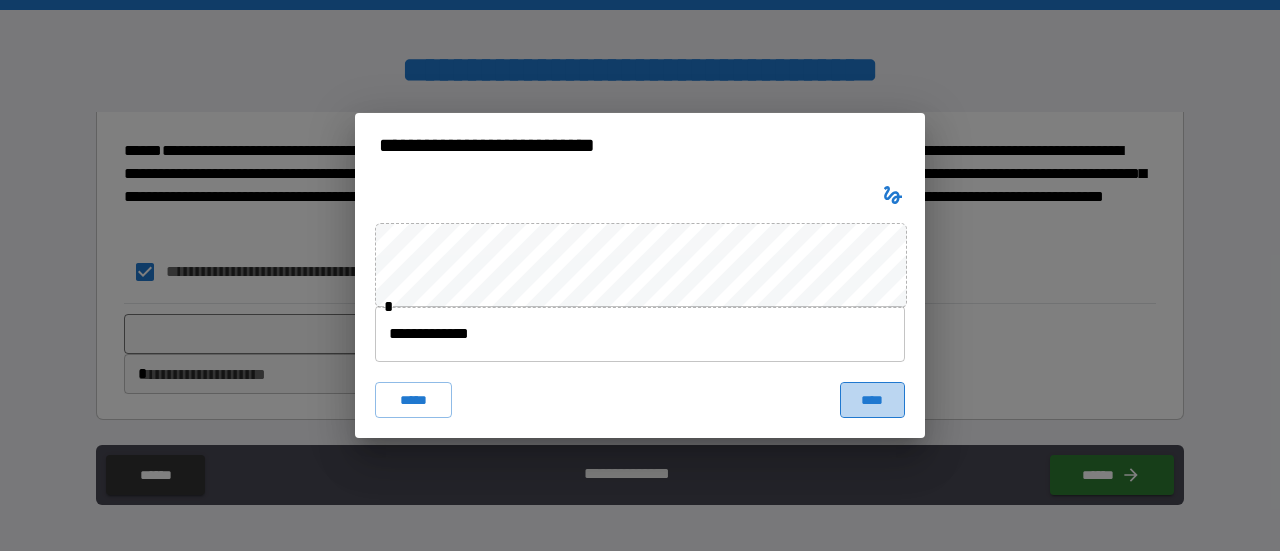 click on "****" at bounding box center (873, 400) 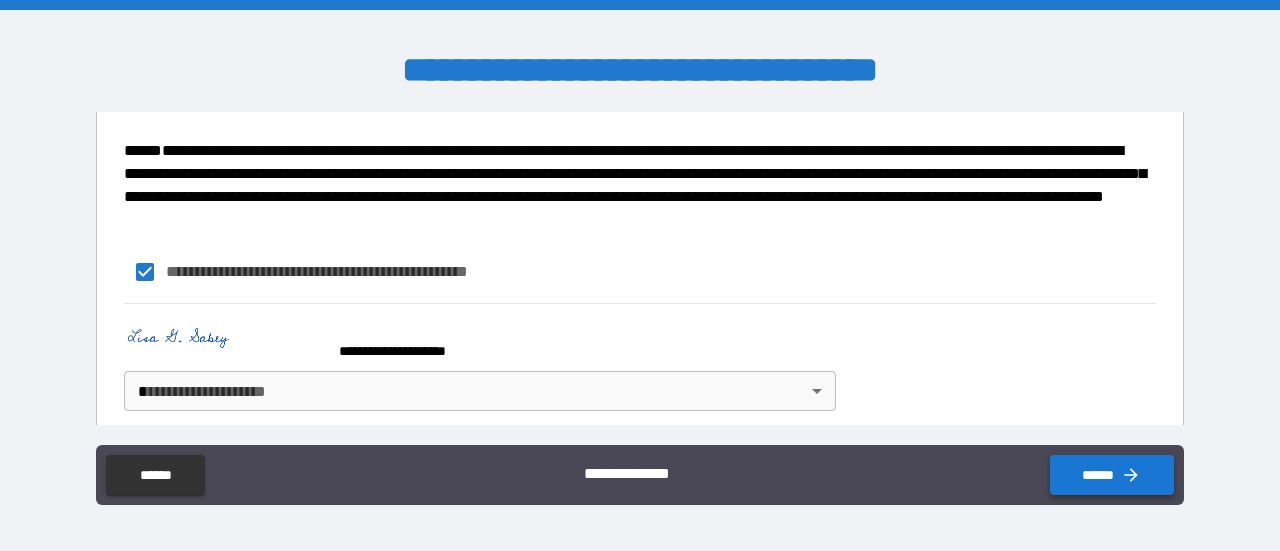 click on "******" at bounding box center (1112, 475) 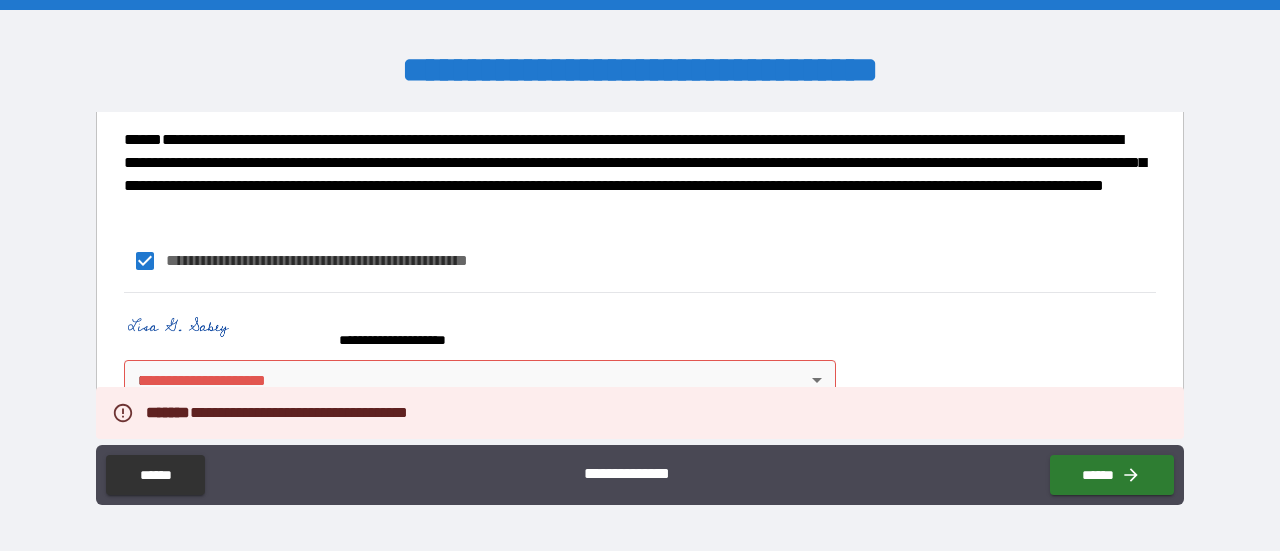 scroll, scrollTop: 3448, scrollLeft: 0, axis: vertical 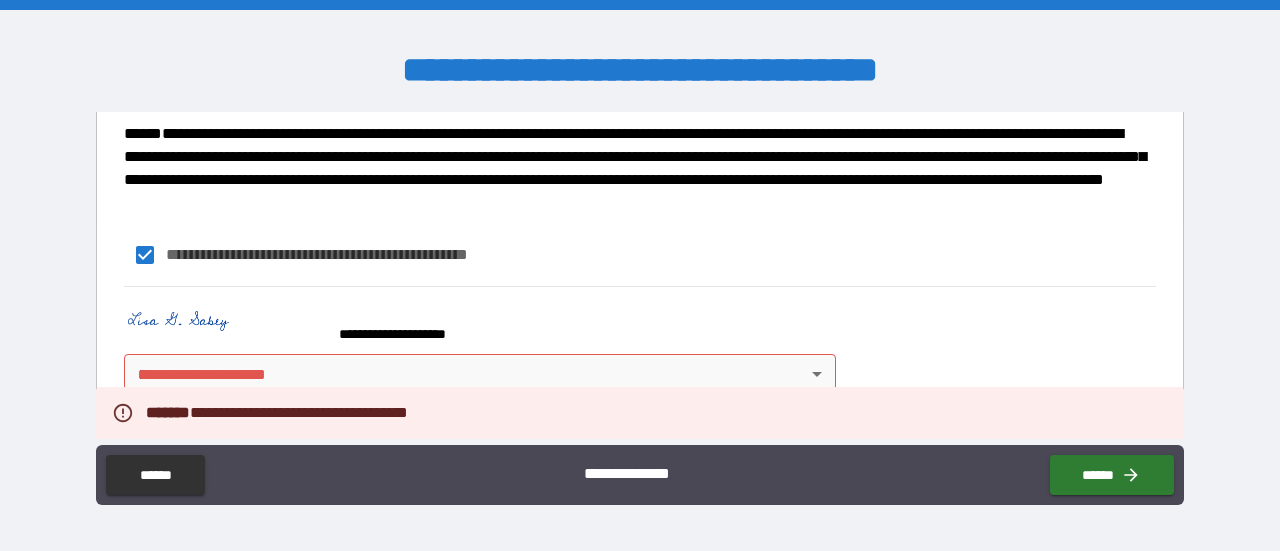 click on "**********" at bounding box center (640, 275) 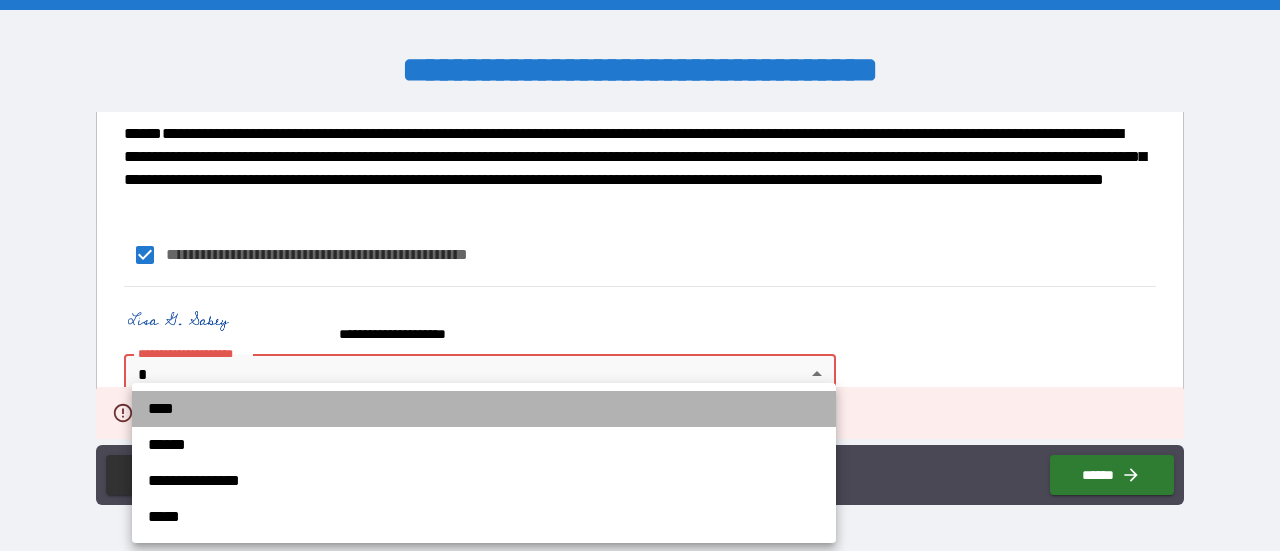 click on "****" at bounding box center (484, 409) 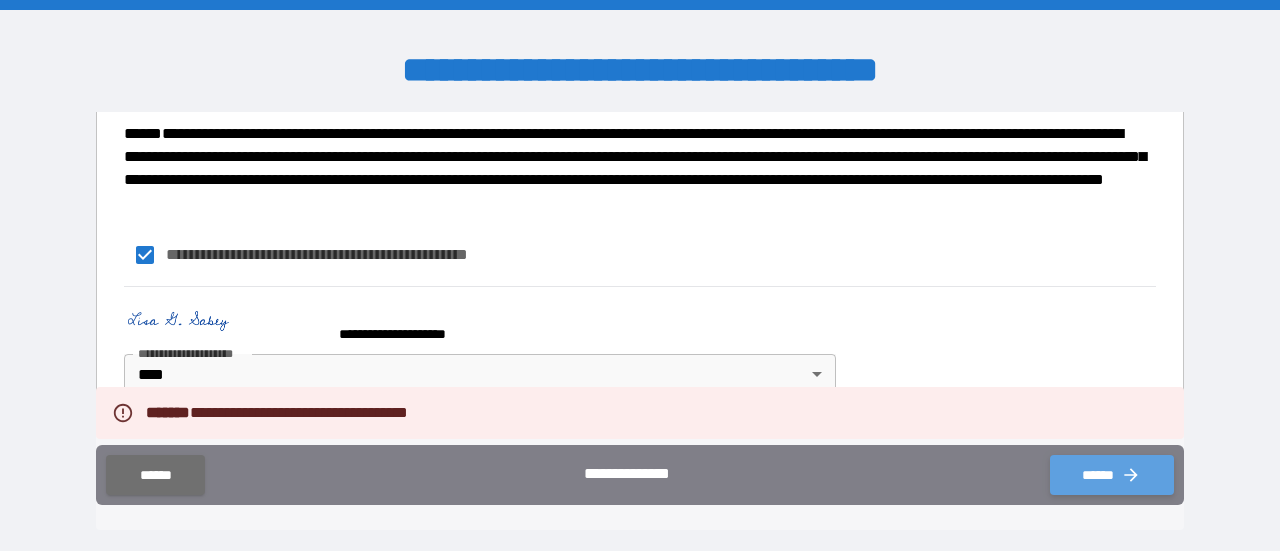 click on "******" at bounding box center [1112, 475] 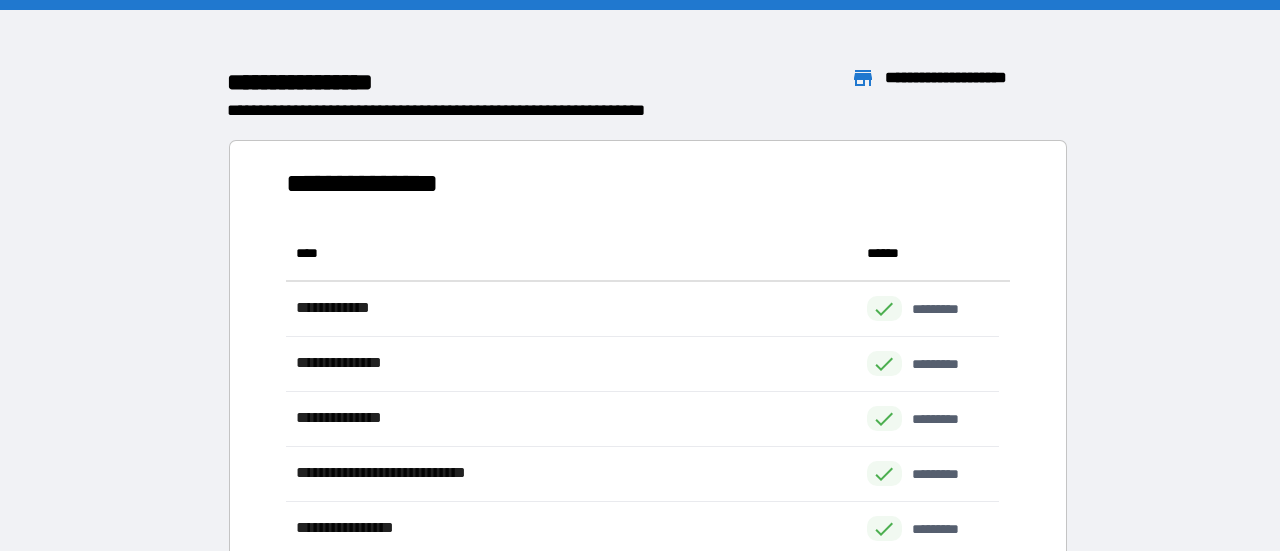 scroll, scrollTop: 16, scrollLeft: 15, axis: both 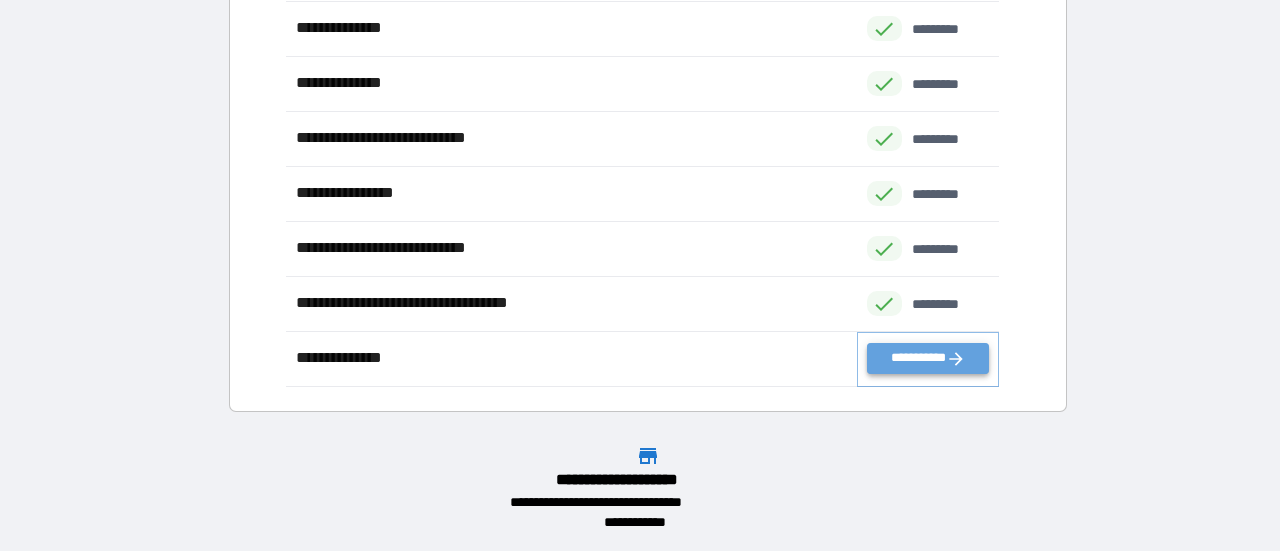 click on "**********" at bounding box center [928, 358] 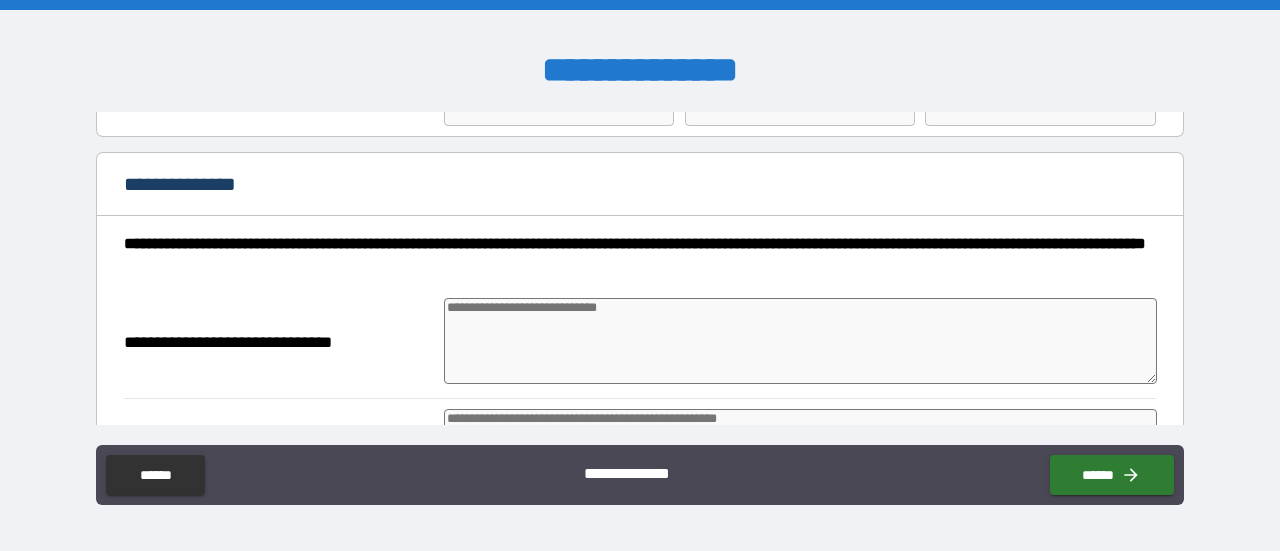 scroll, scrollTop: 200, scrollLeft: 0, axis: vertical 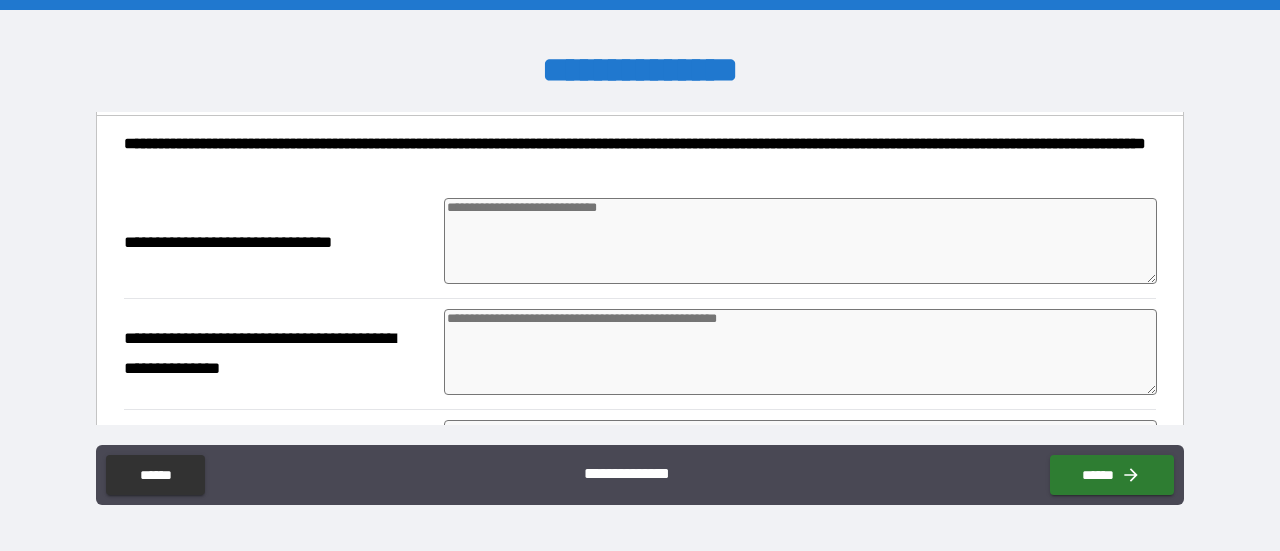 click at bounding box center [800, 241] 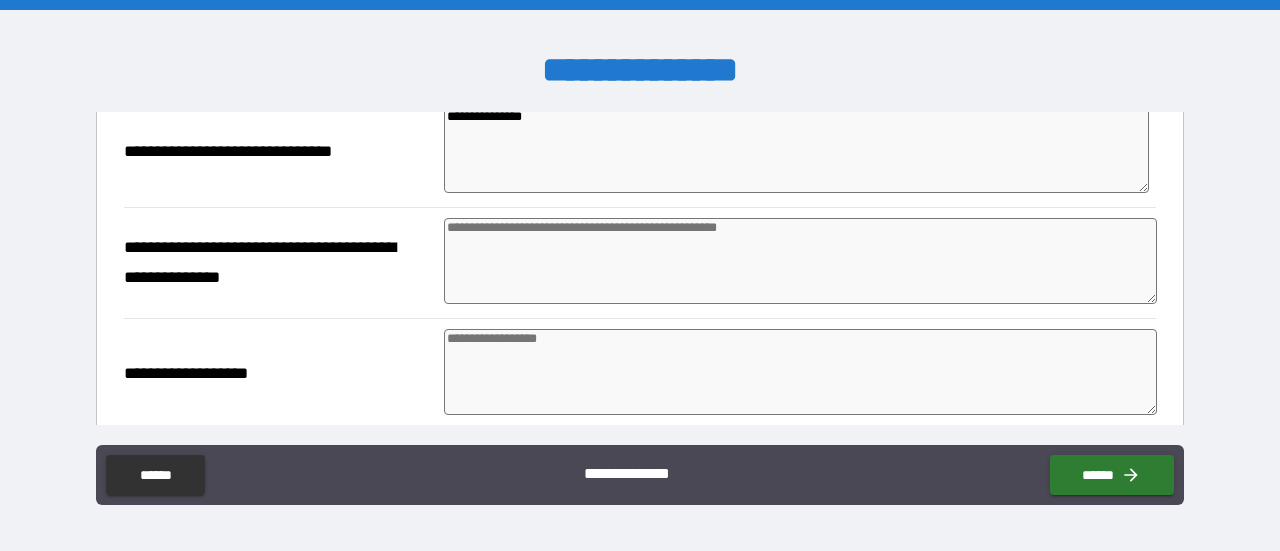 scroll, scrollTop: 300, scrollLeft: 0, axis: vertical 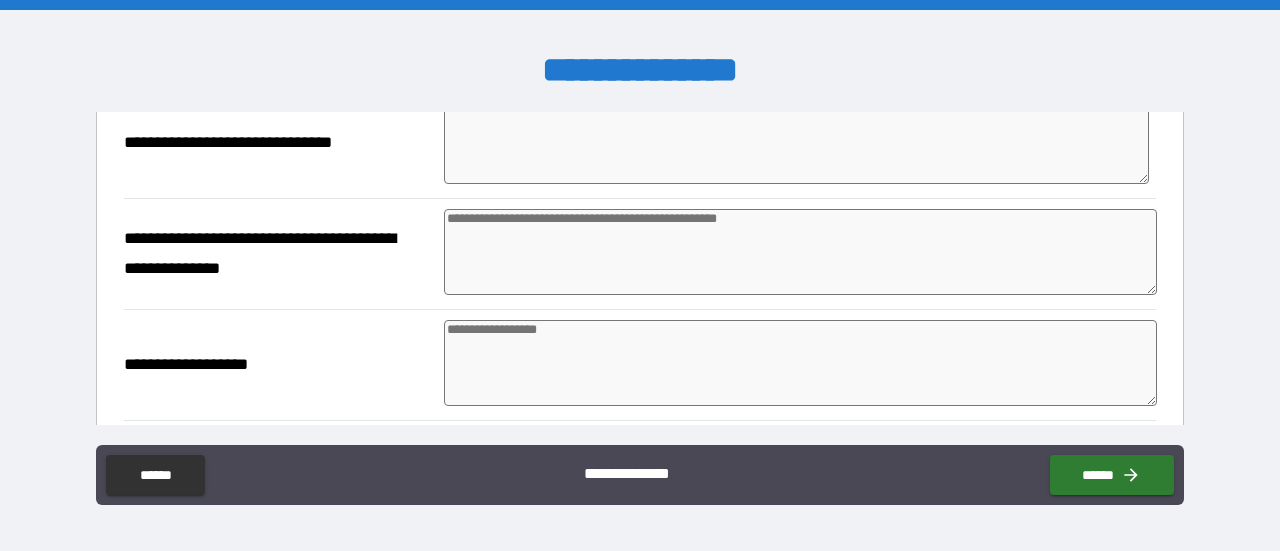 click at bounding box center (800, 252) 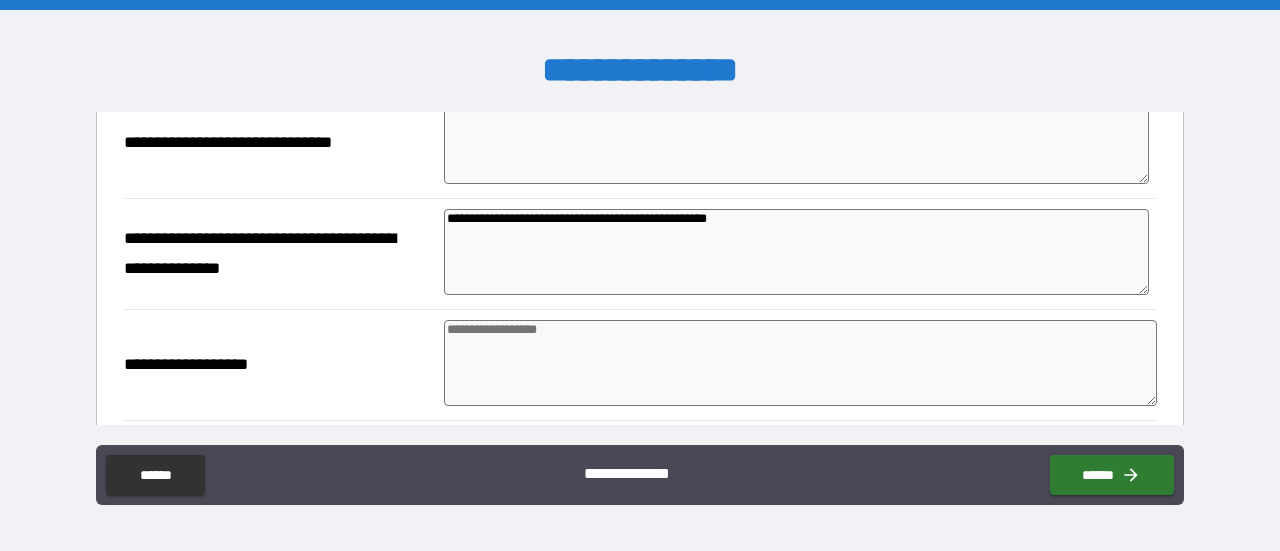 click at bounding box center [800, 363] 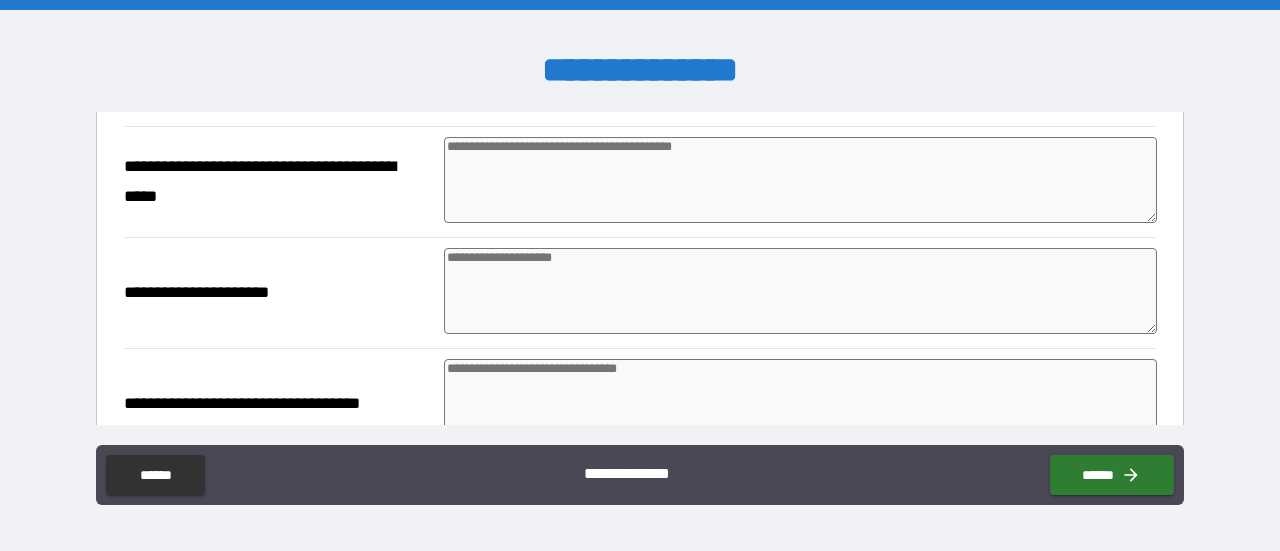 scroll, scrollTop: 600, scrollLeft: 0, axis: vertical 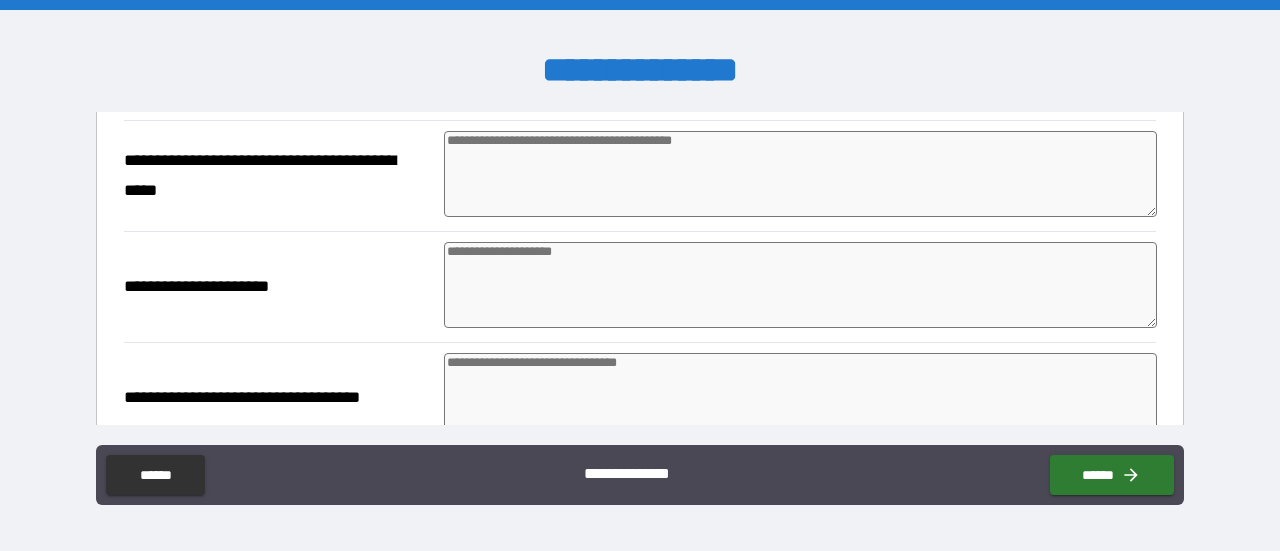 click at bounding box center (800, 174) 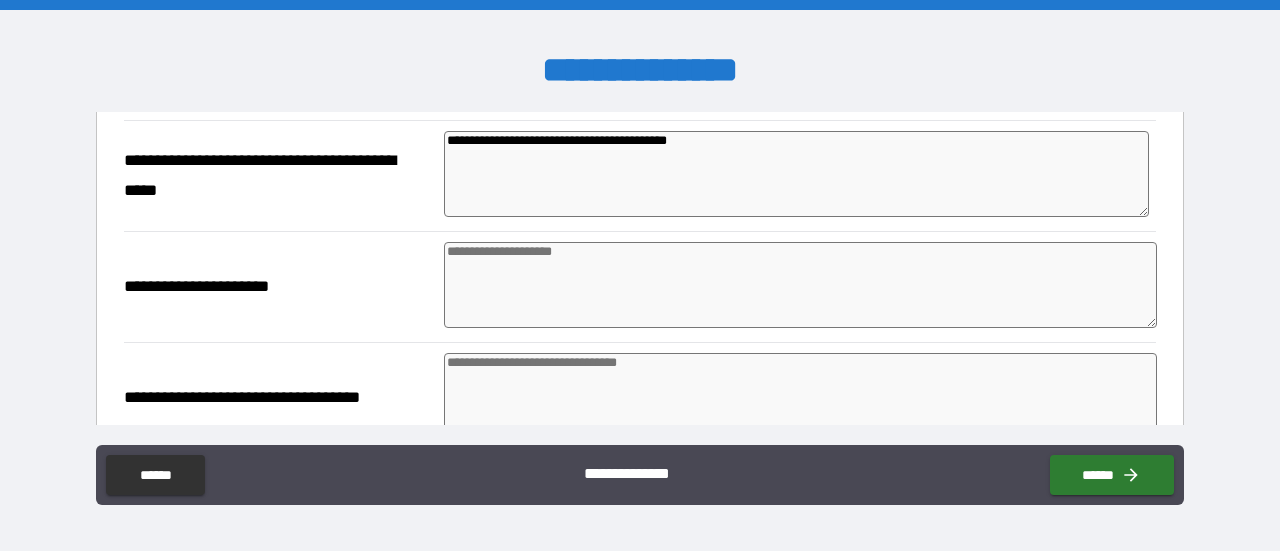 paste on "**********" 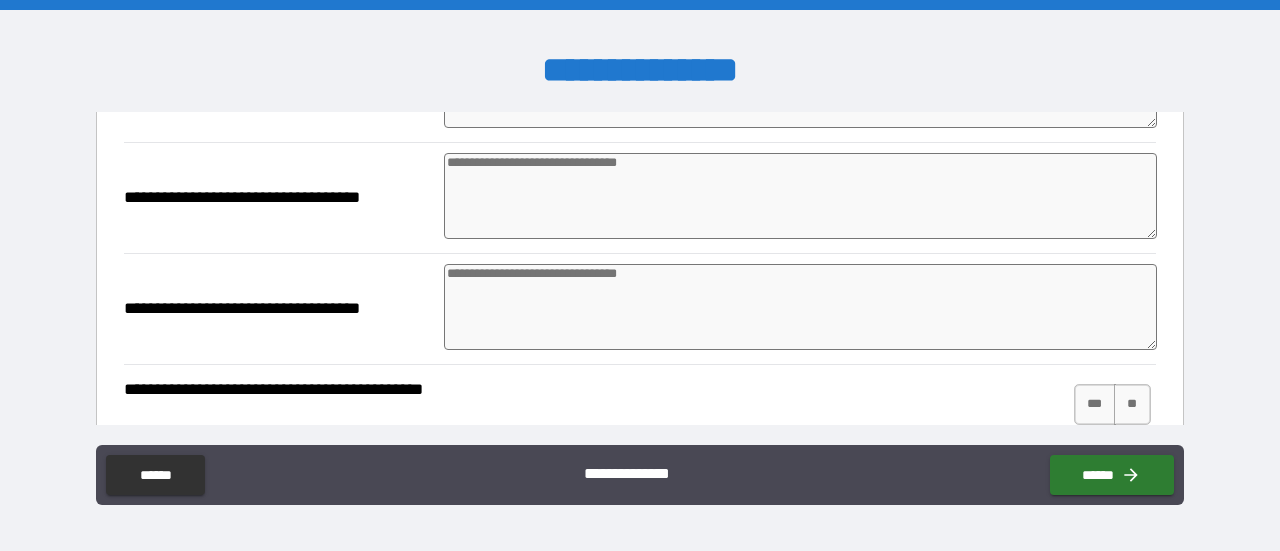 scroll, scrollTop: 600, scrollLeft: 0, axis: vertical 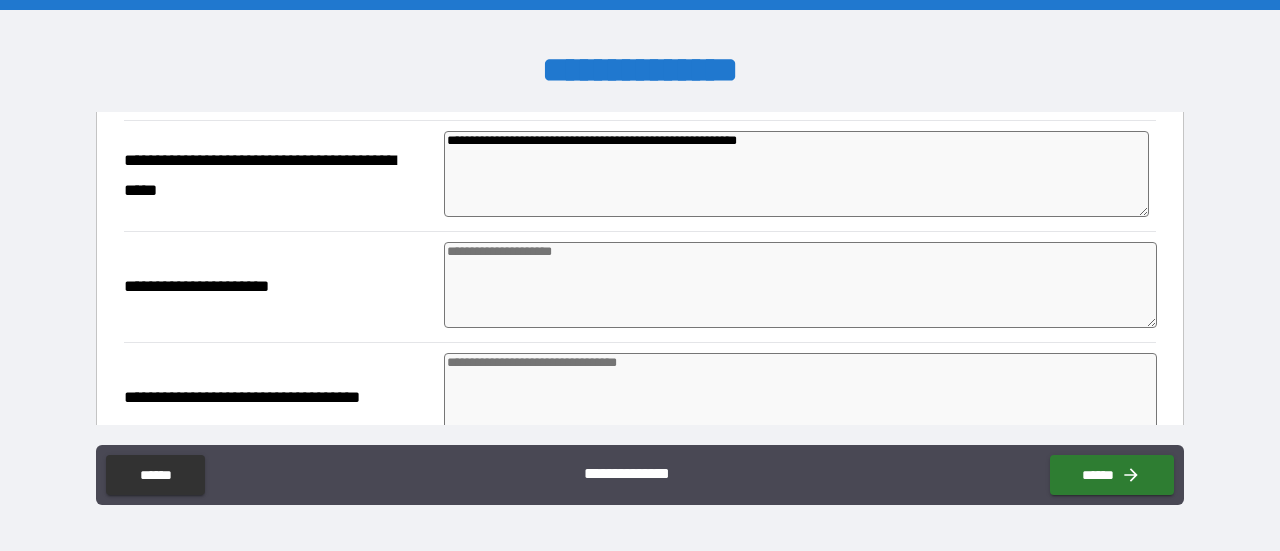 drag, startPoint x: 475, startPoint y: 163, endPoint x: 424, endPoint y: 161, distance: 51.0392 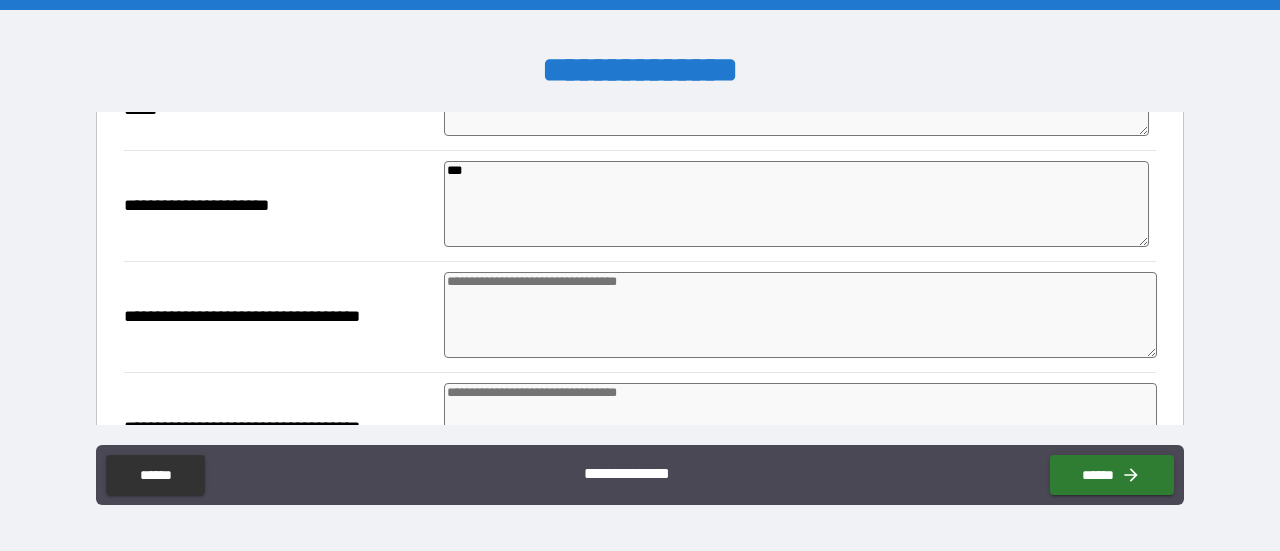 scroll, scrollTop: 700, scrollLeft: 0, axis: vertical 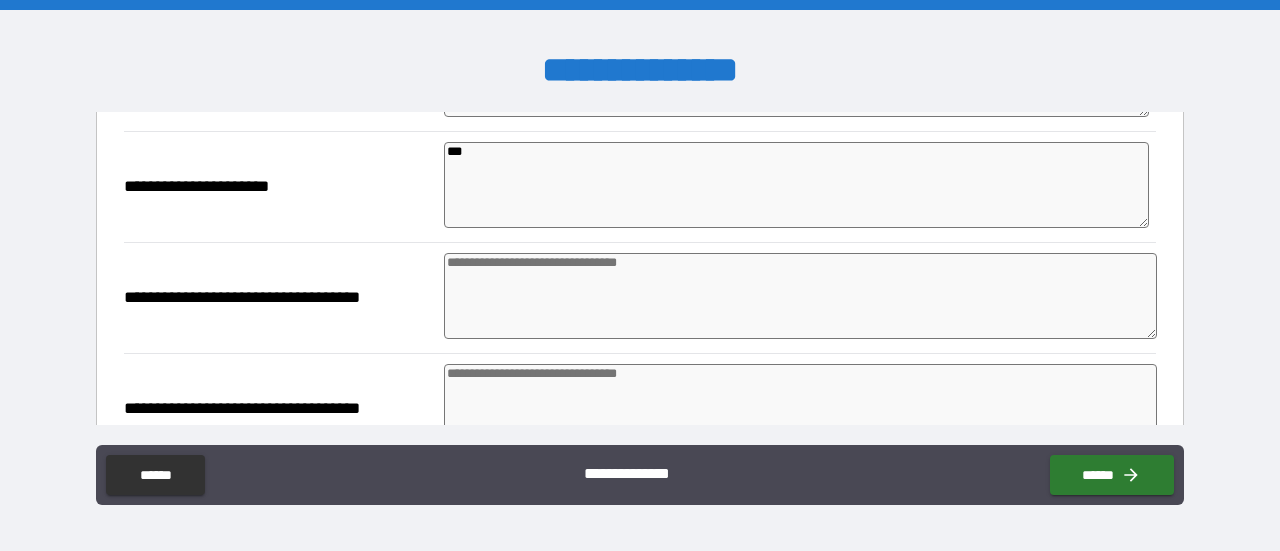 click at bounding box center [800, 296] 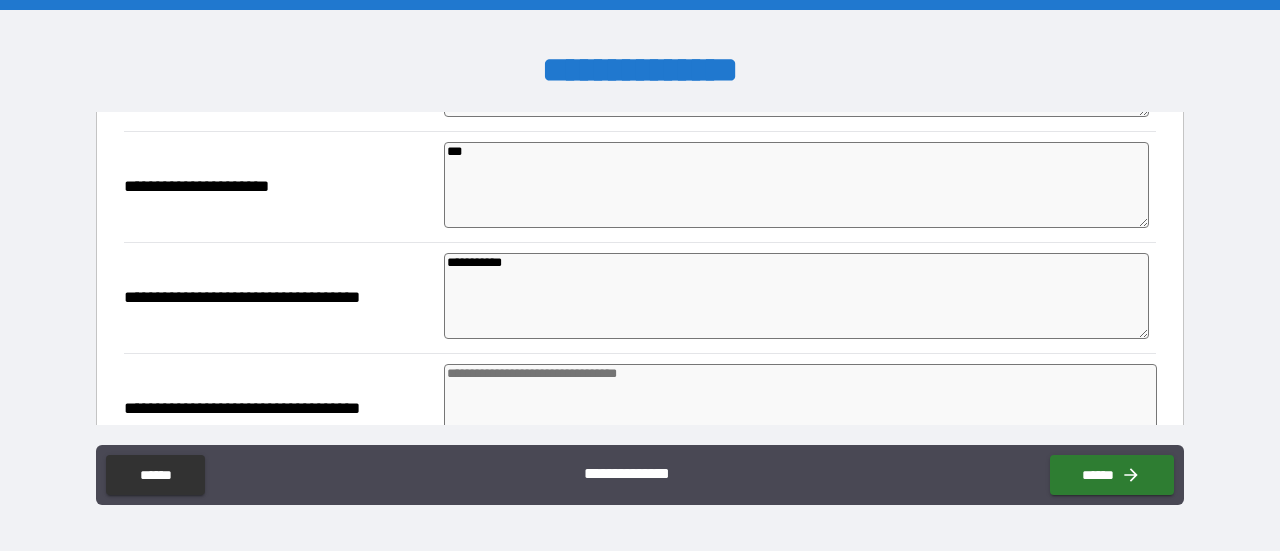 scroll, scrollTop: 900, scrollLeft: 0, axis: vertical 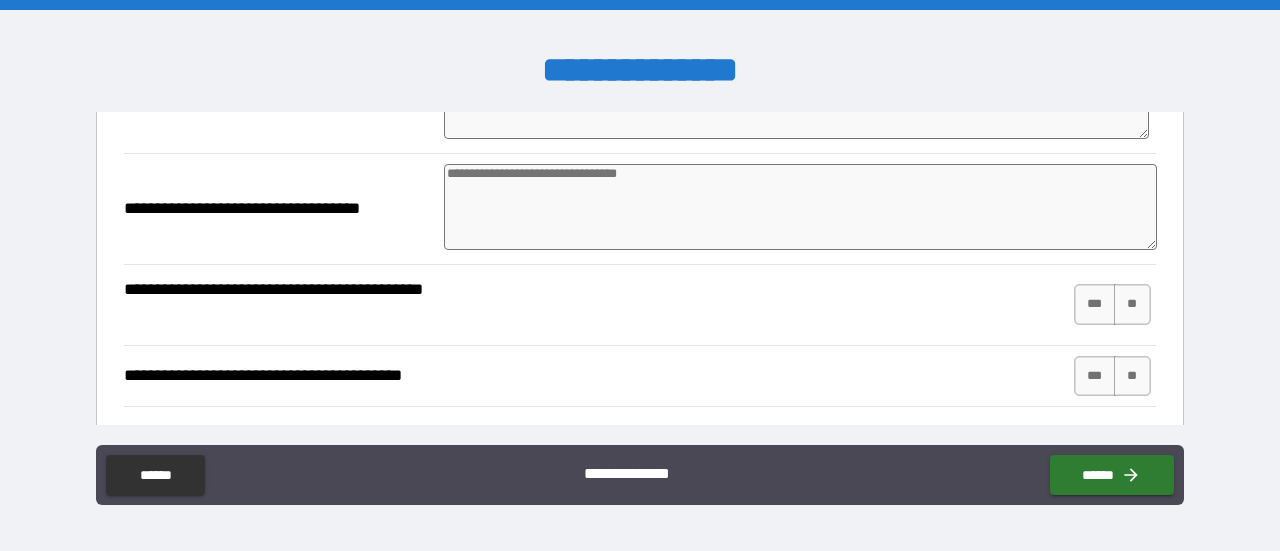 click at bounding box center [800, 207] 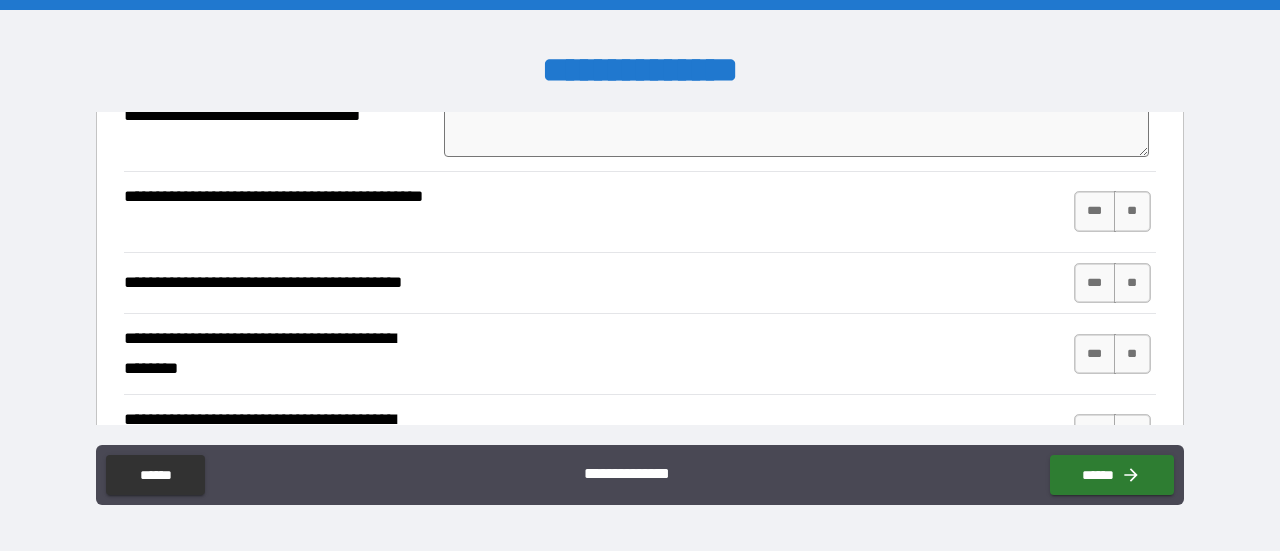 scroll, scrollTop: 1000, scrollLeft: 0, axis: vertical 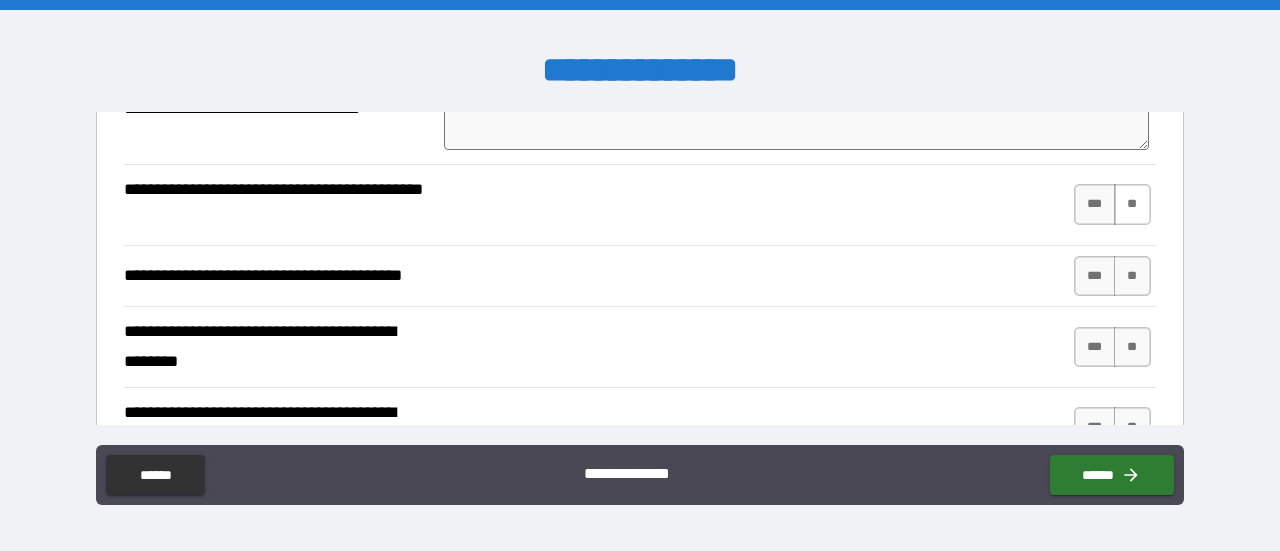 click on "**" at bounding box center [1132, 204] 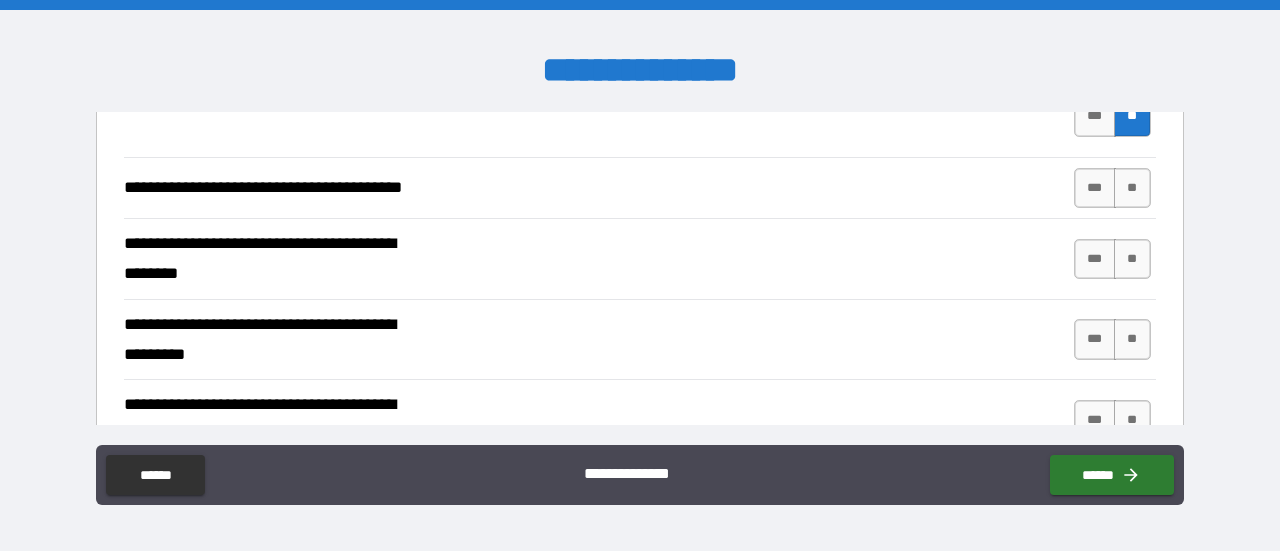 scroll, scrollTop: 1100, scrollLeft: 0, axis: vertical 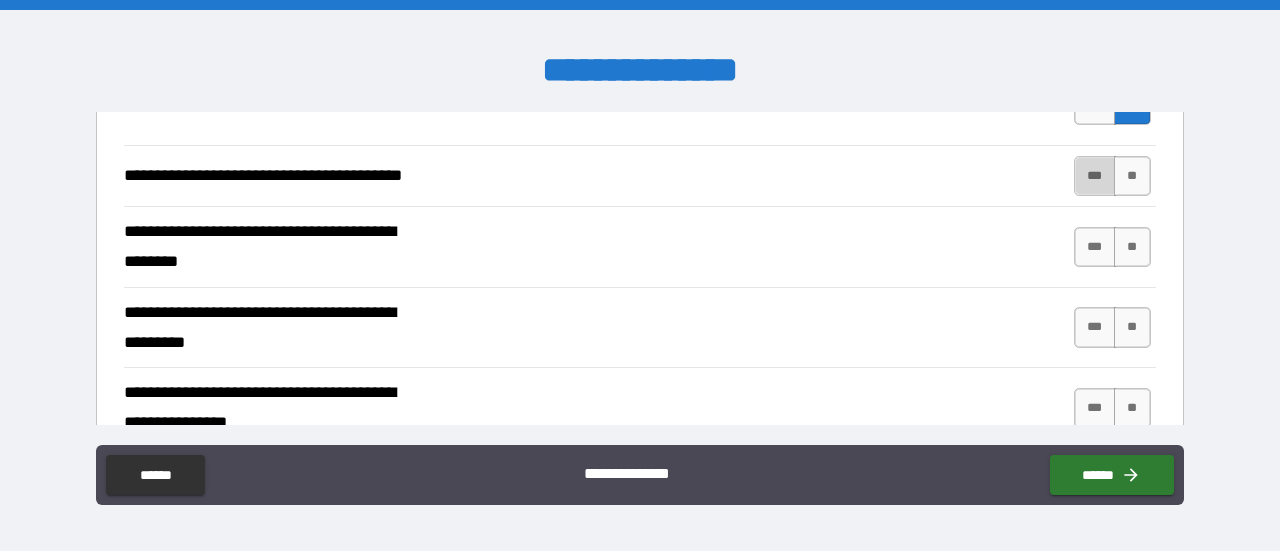 click on "***" at bounding box center (1095, 176) 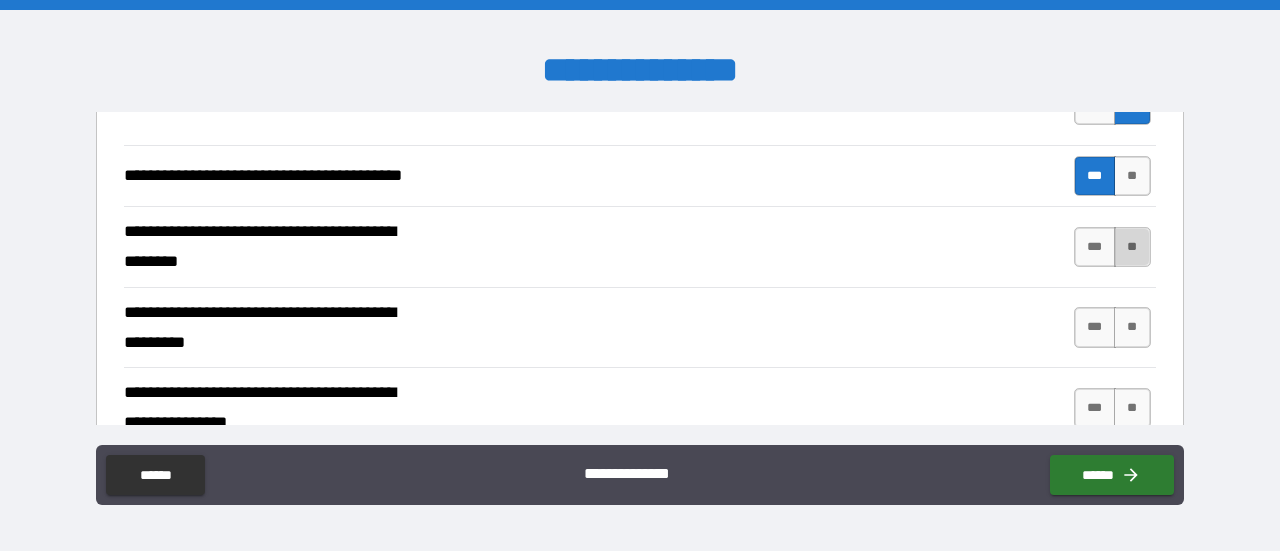 click on "**" at bounding box center [1132, 247] 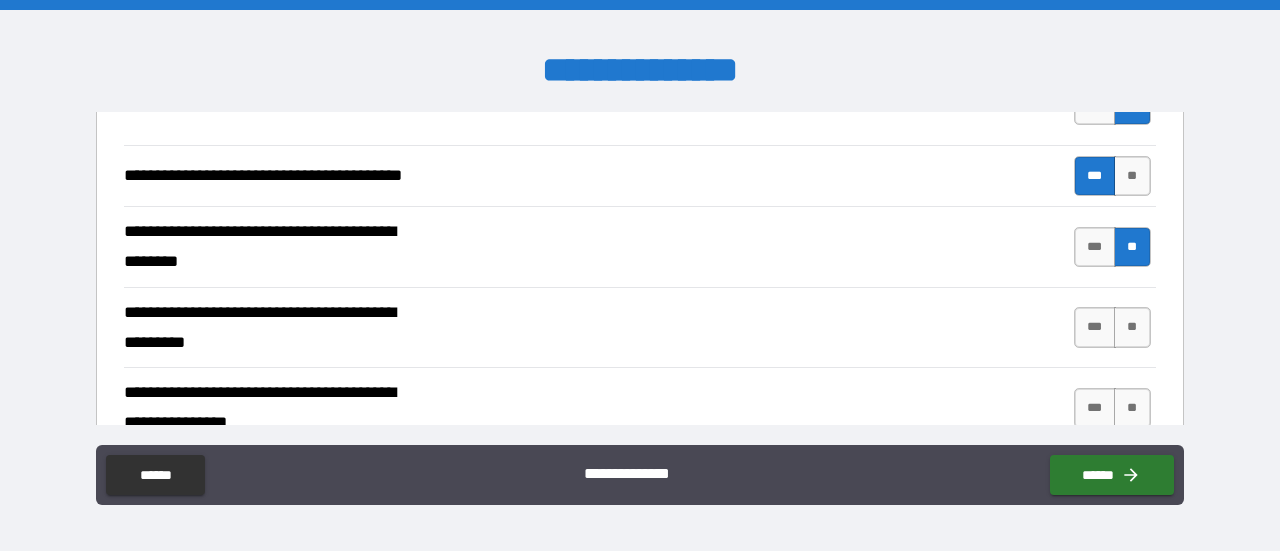 scroll, scrollTop: 1200, scrollLeft: 0, axis: vertical 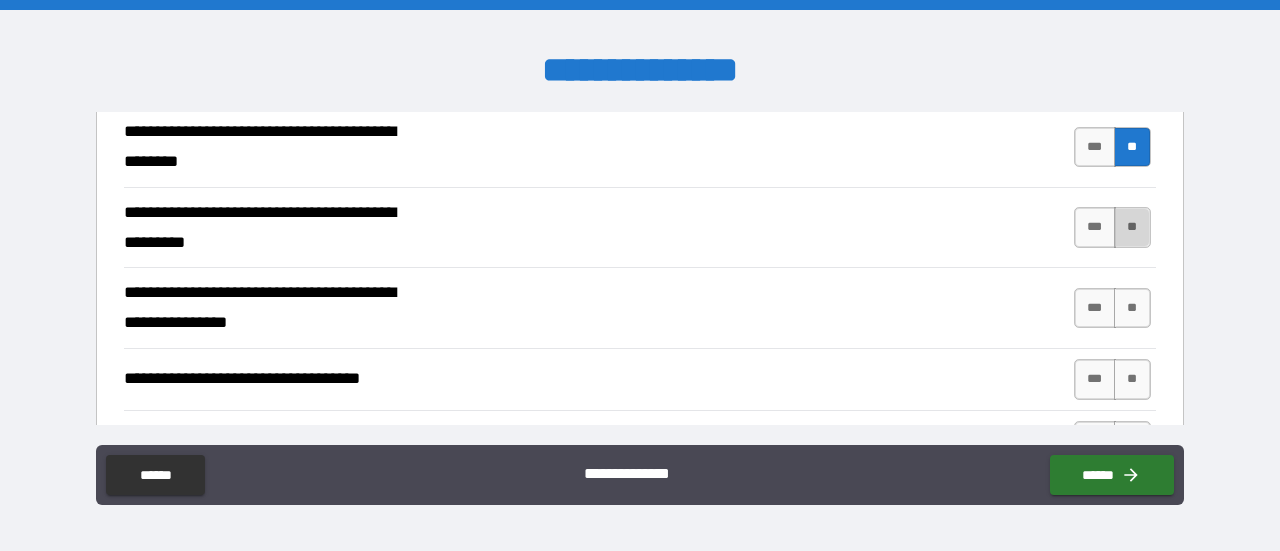 click on "**" at bounding box center [1132, 227] 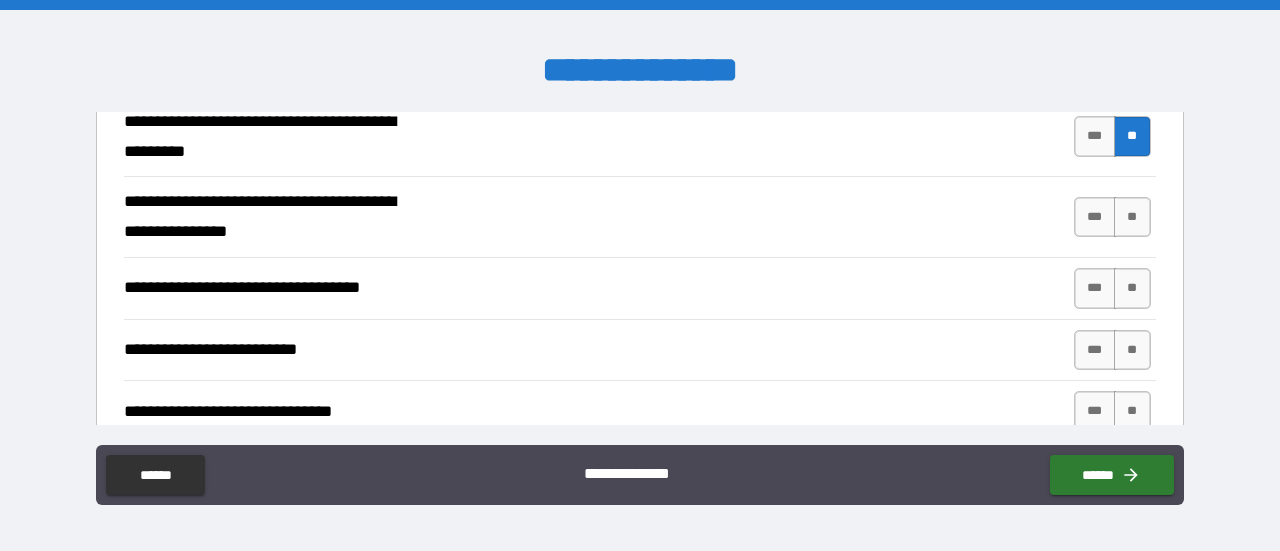 scroll, scrollTop: 1300, scrollLeft: 0, axis: vertical 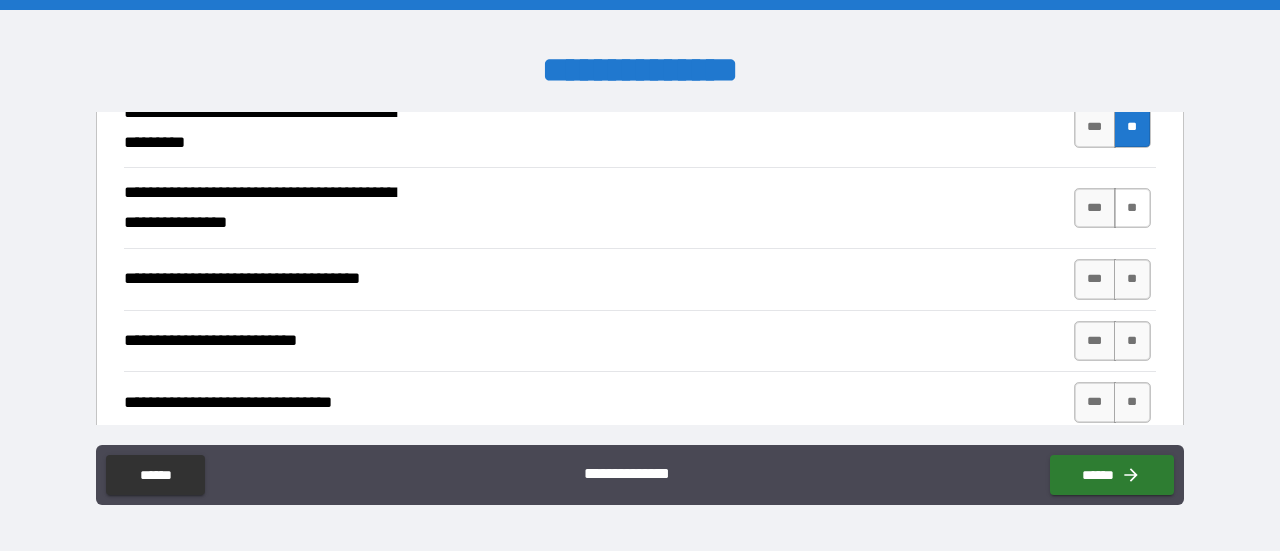 click on "**" at bounding box center [1132, 208] 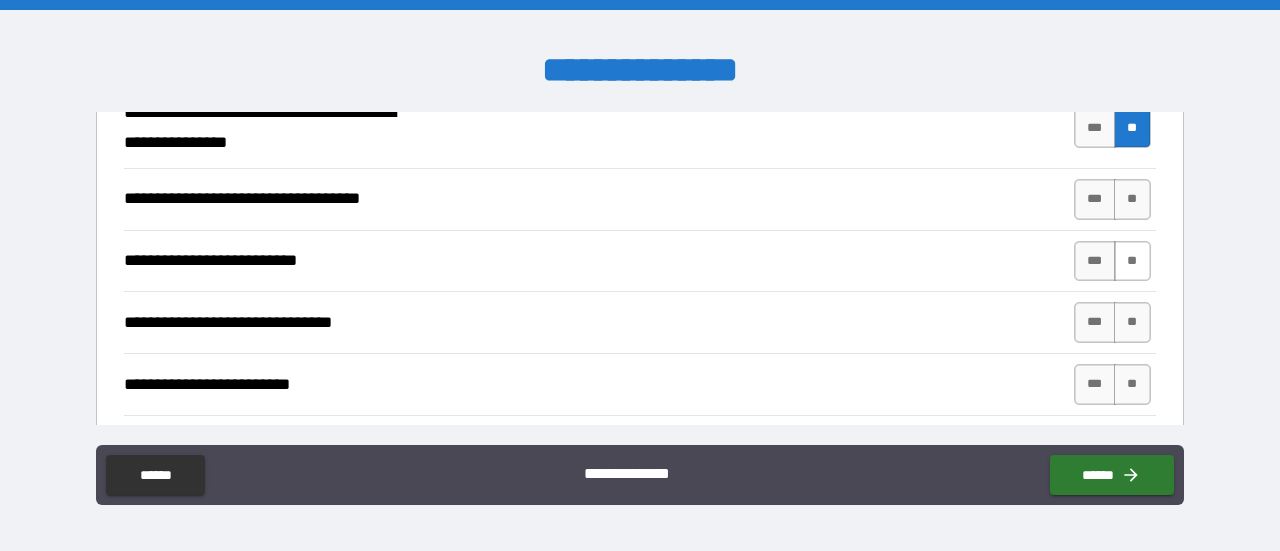 scroll, scrollTop: 1400, scrollLeft: 0, axis: vertical 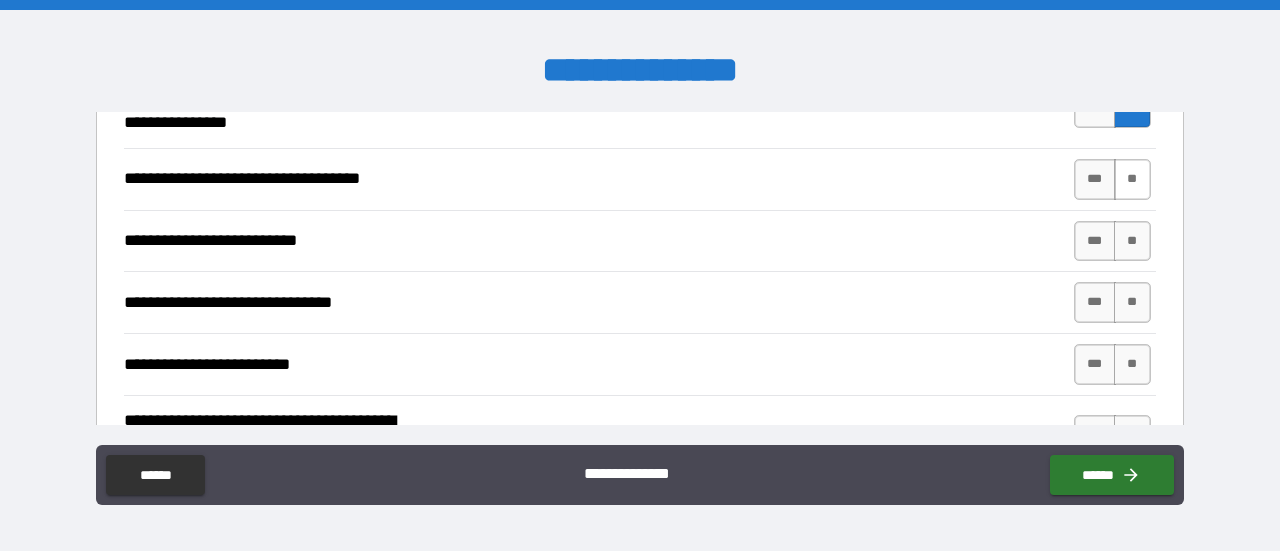 click on "**" at bounding box center (1132, 179) 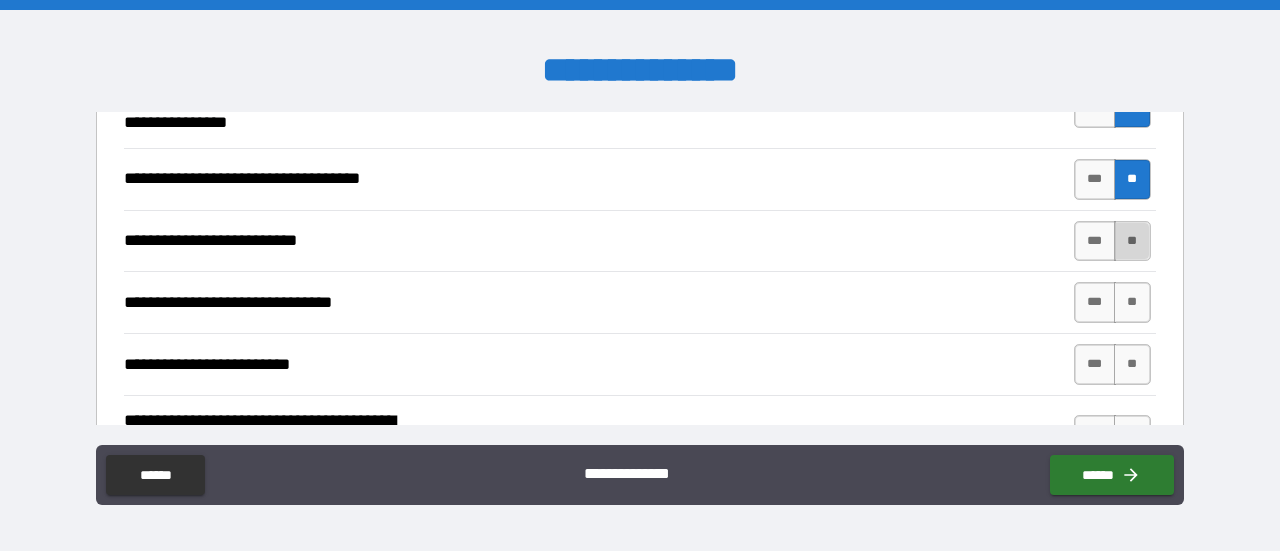 click on "**" at bounding box center [1132, 241] 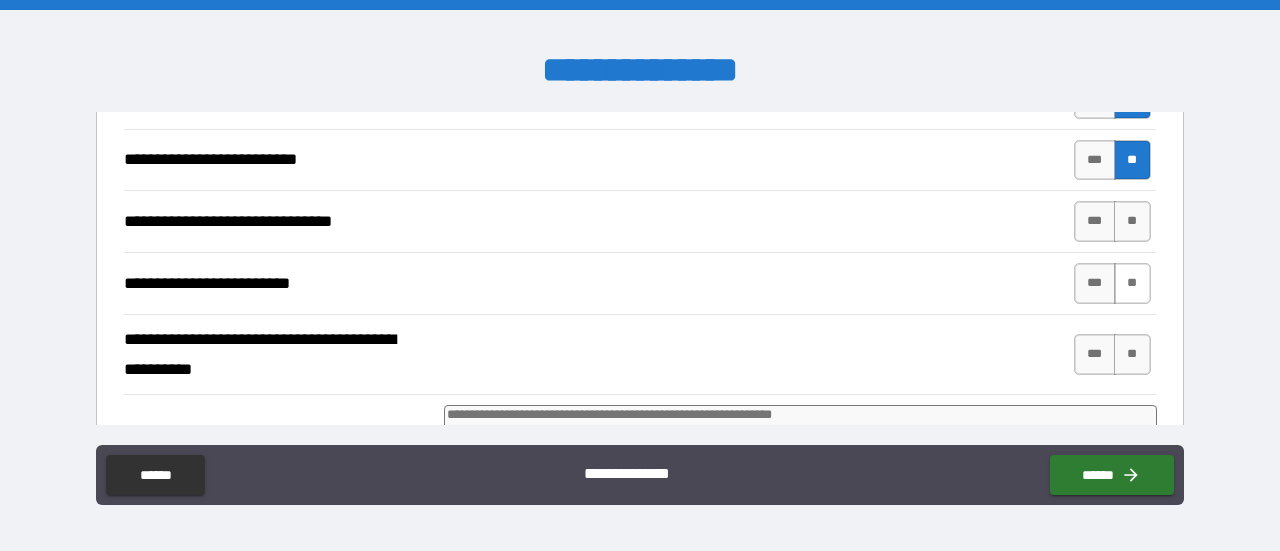 scroll, scrollTop: 1500, scrollLeft: 0, axis: vertical 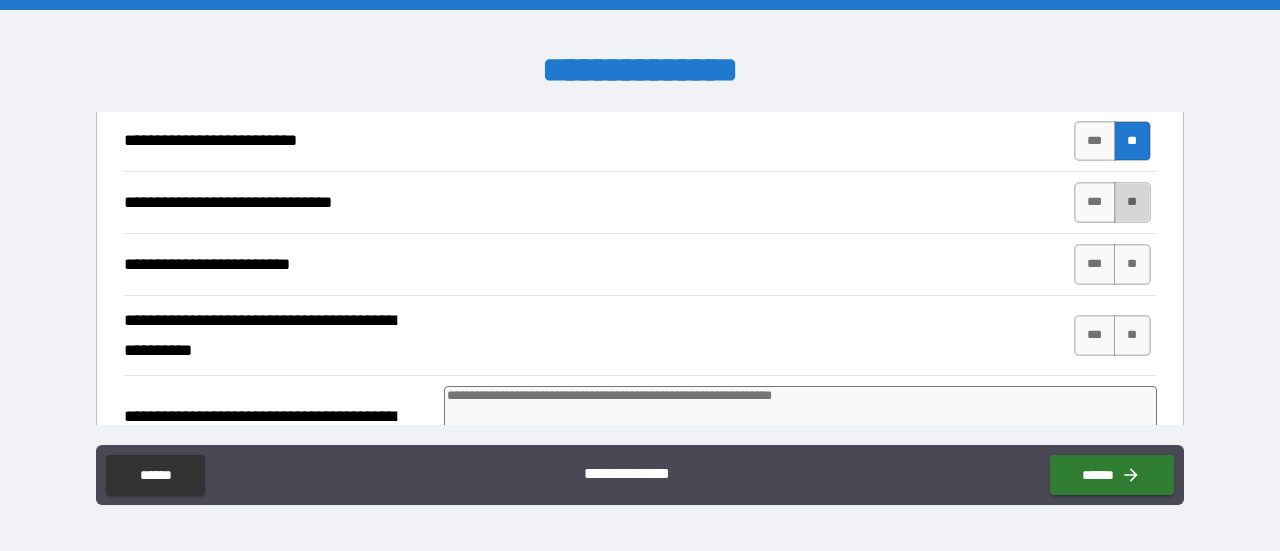 click on "**" at bounding box center [1132, 202] 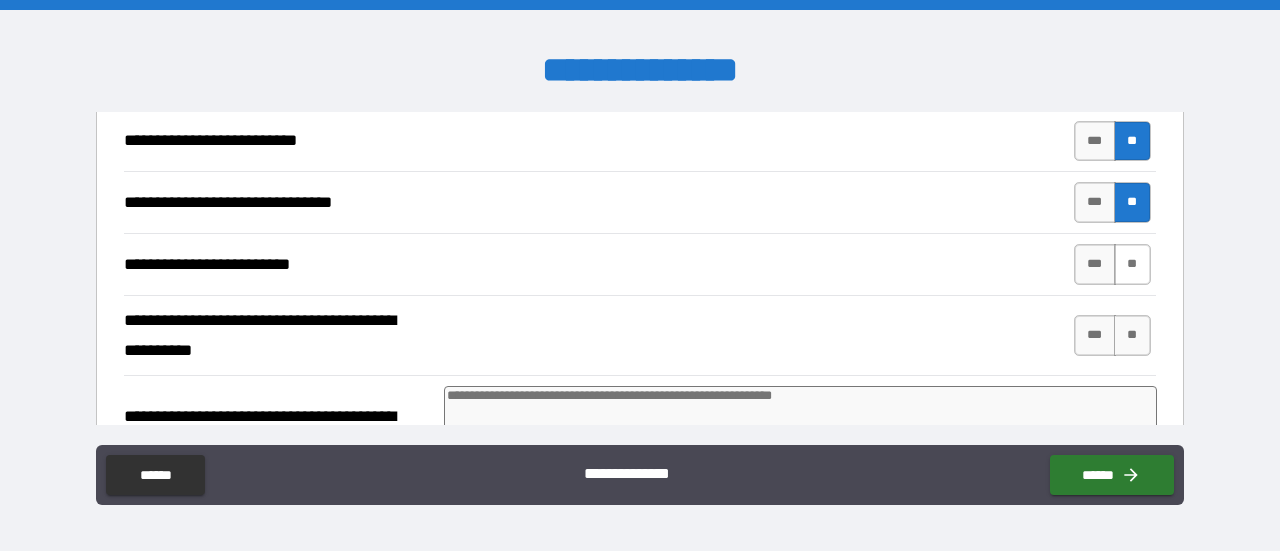 click on "**" at bounding box center (1132, 264) 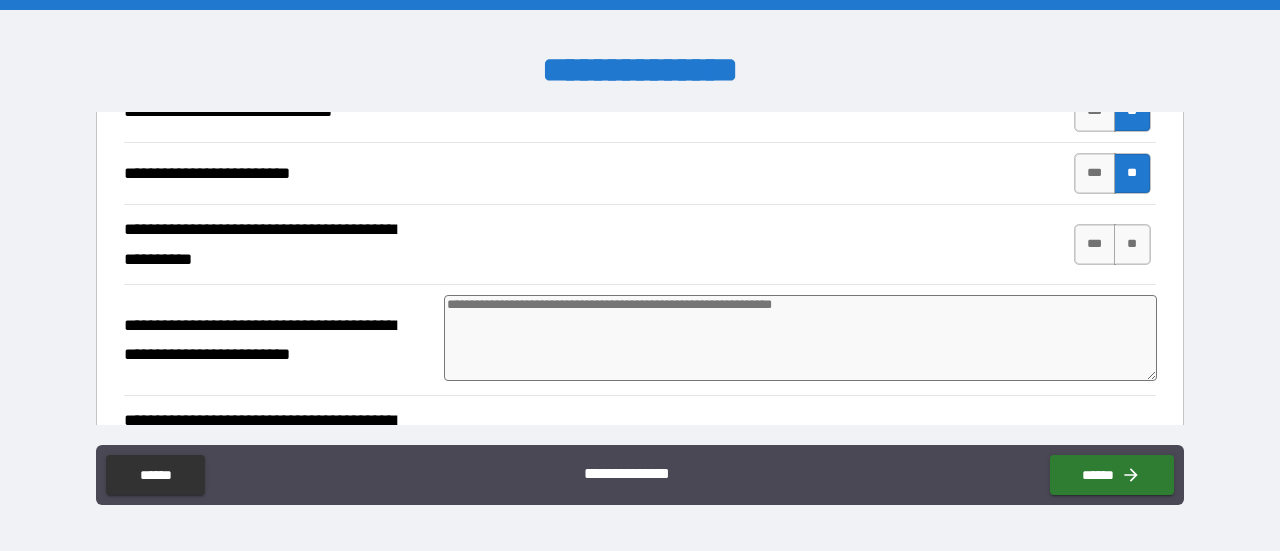 scroll, scrollTop: 1600, scrollLeft: 0, axis: vertical 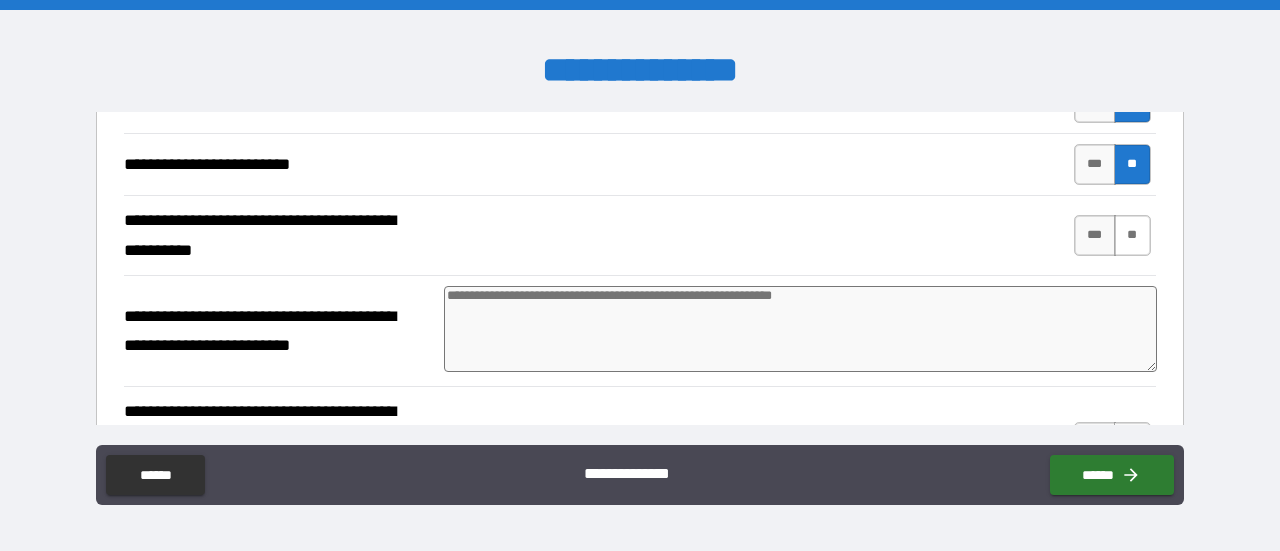 click on "**" at bounding box center (1132, 235) 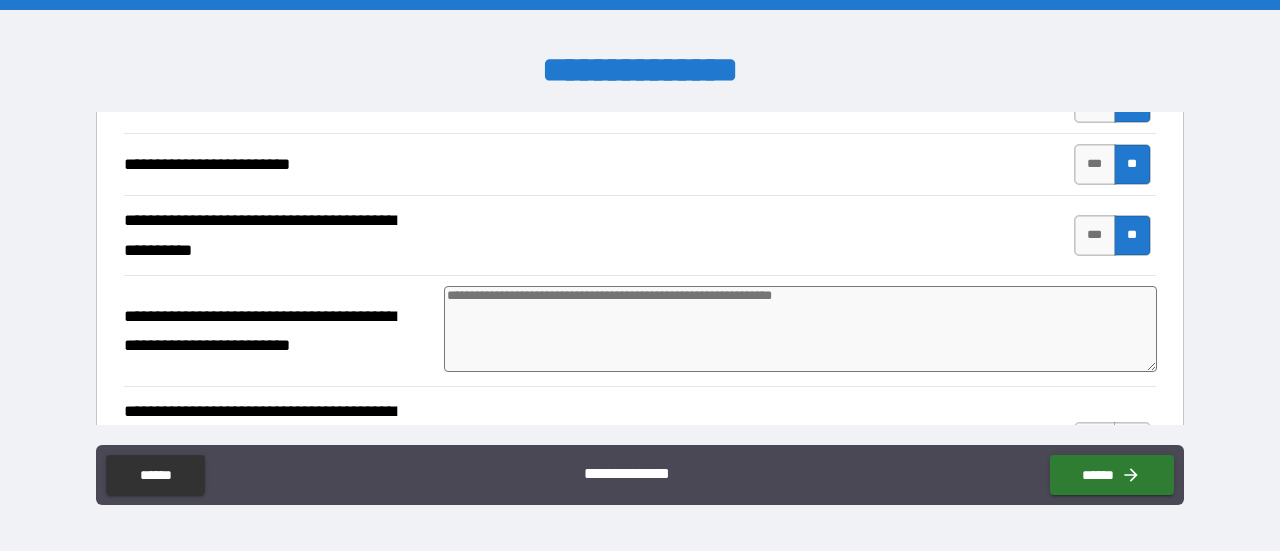 scroll, scrollTop: 1800, scrollLeft: 0, axis: vertical 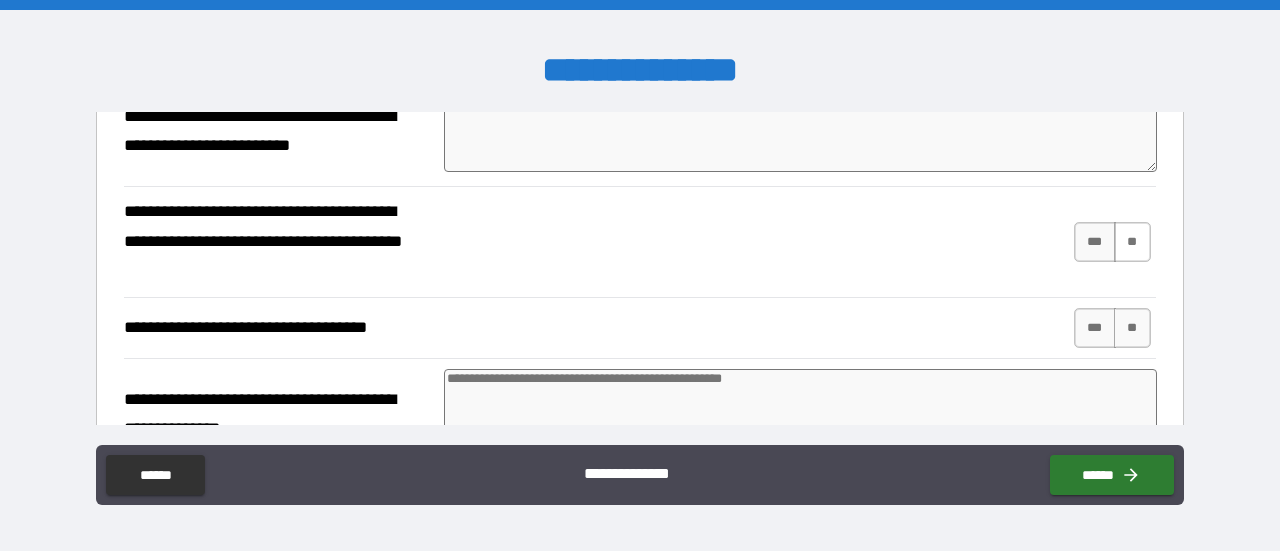 click on "**" at bounding box center [1132, 242] 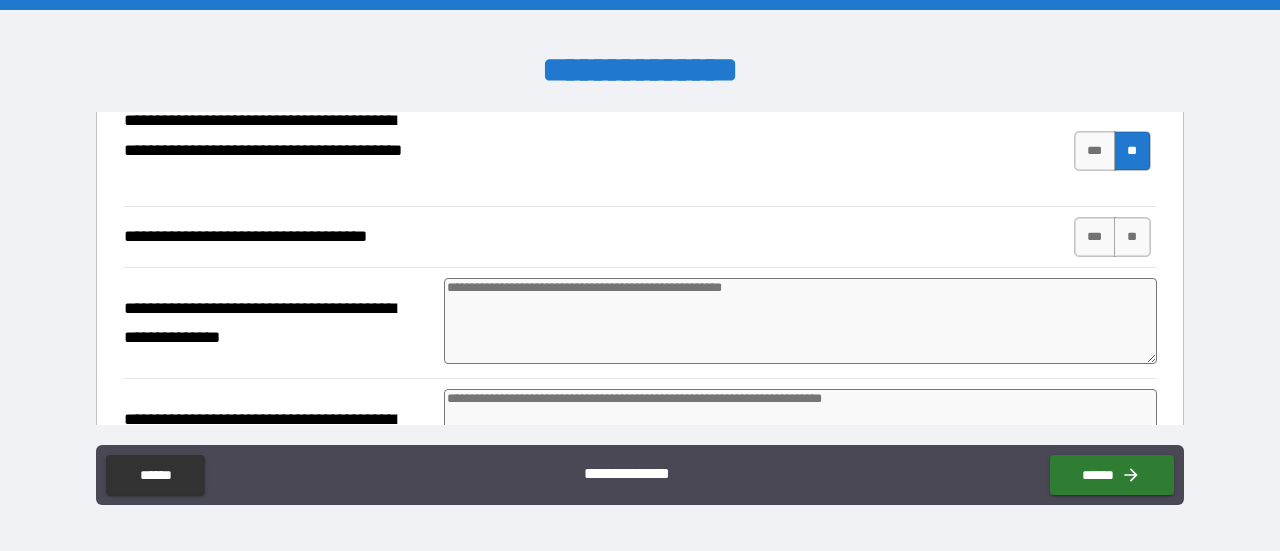 scroll, scrollTop: 1900, scrollLeft: 0, axis: vertical 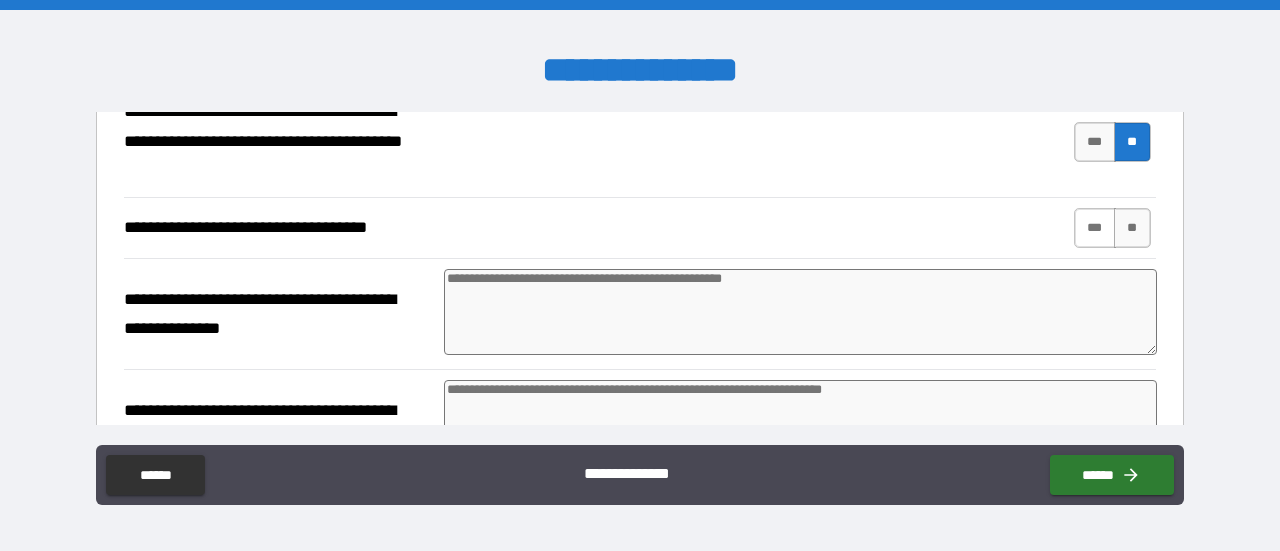 click on "***" at bounding box center [1095, 228] 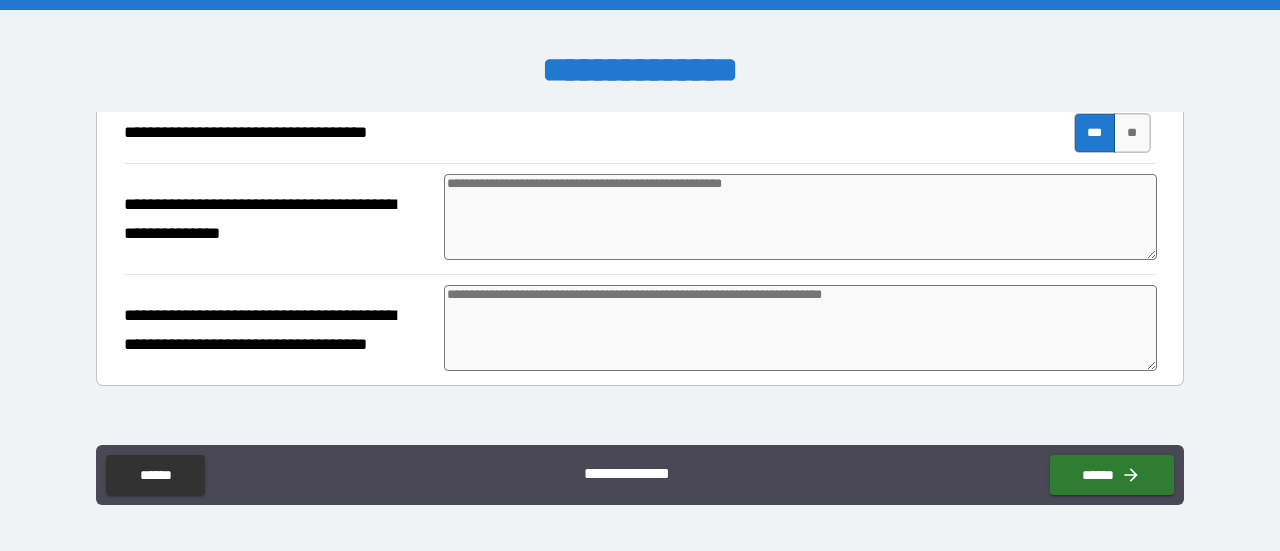 scroll, scrollTop: 2000, scrollLeft: 0, axis: vertical 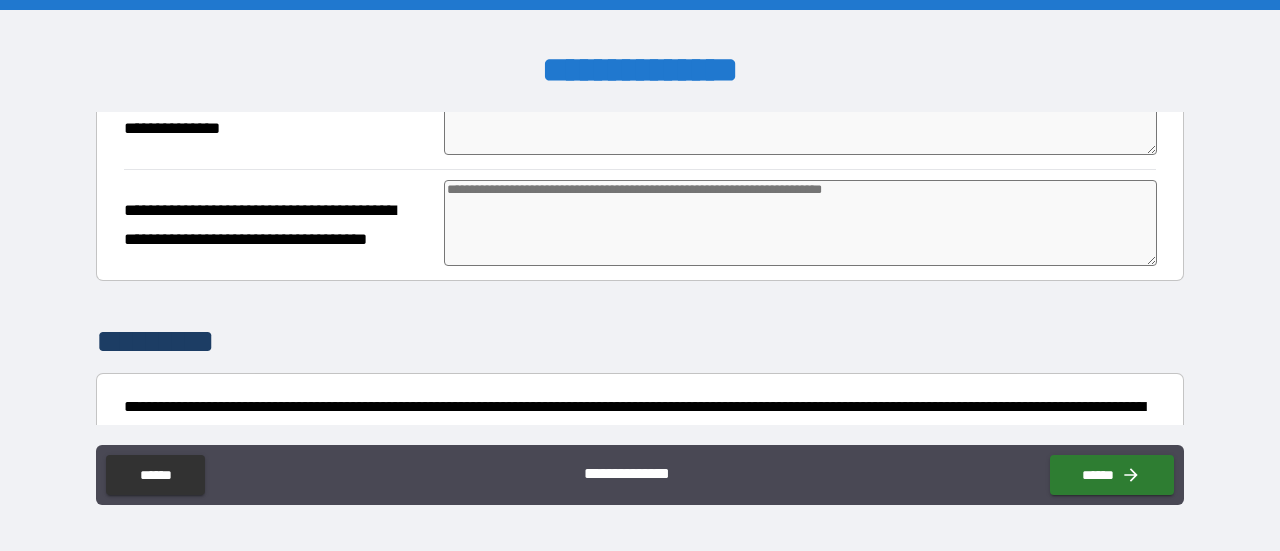 click at bounding box center (800, 223) 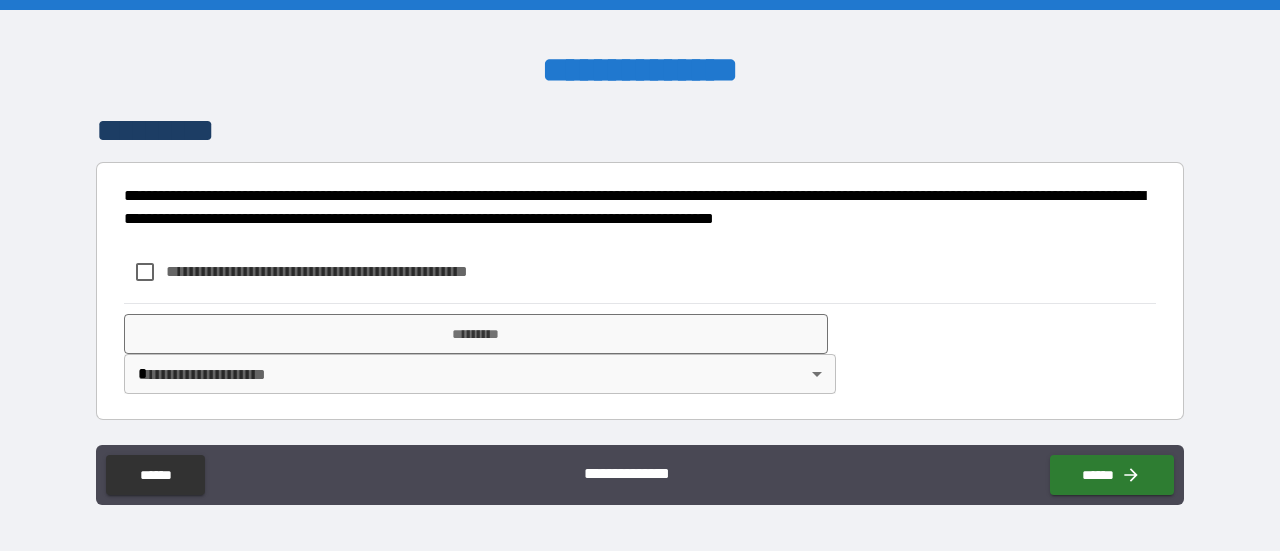 scroll, scrollTop: 2333, scrollLeft: 0, axis: vertical 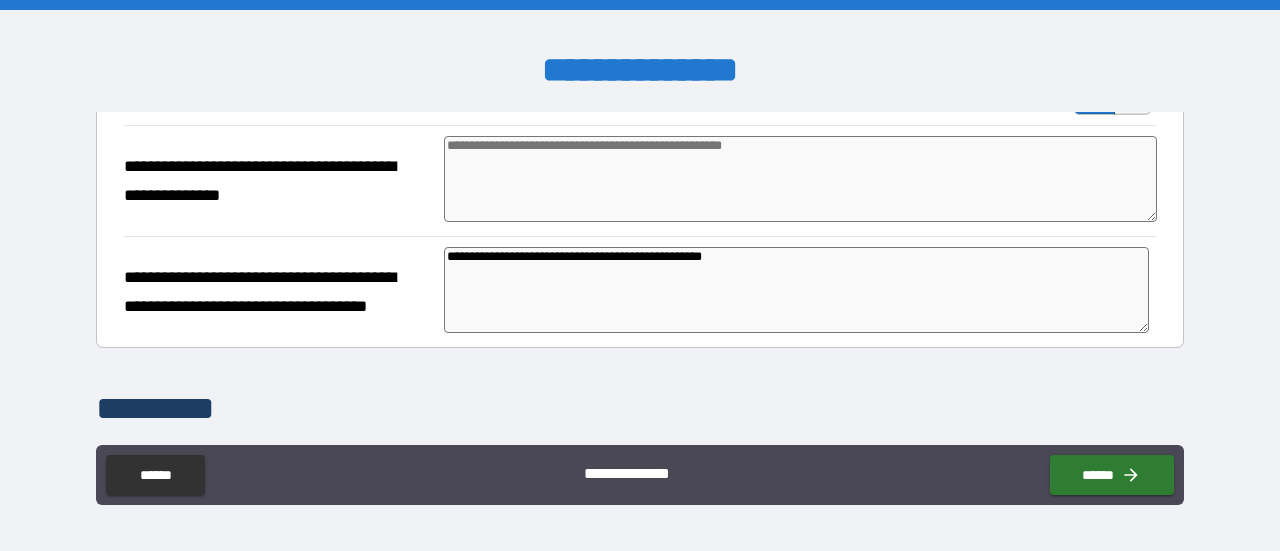 click on "**********" at bounding box center [796, 290] 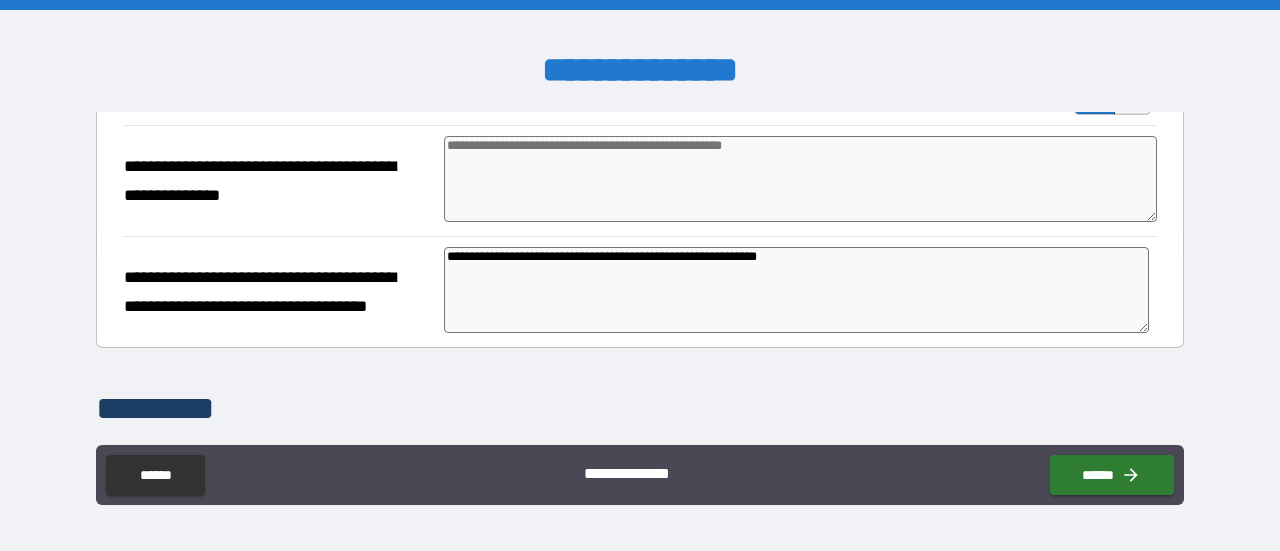 drag, startPoint x: 827, startPoint y: 278, endPoint x: 675, endPoint y: 289, distance: 152.3975 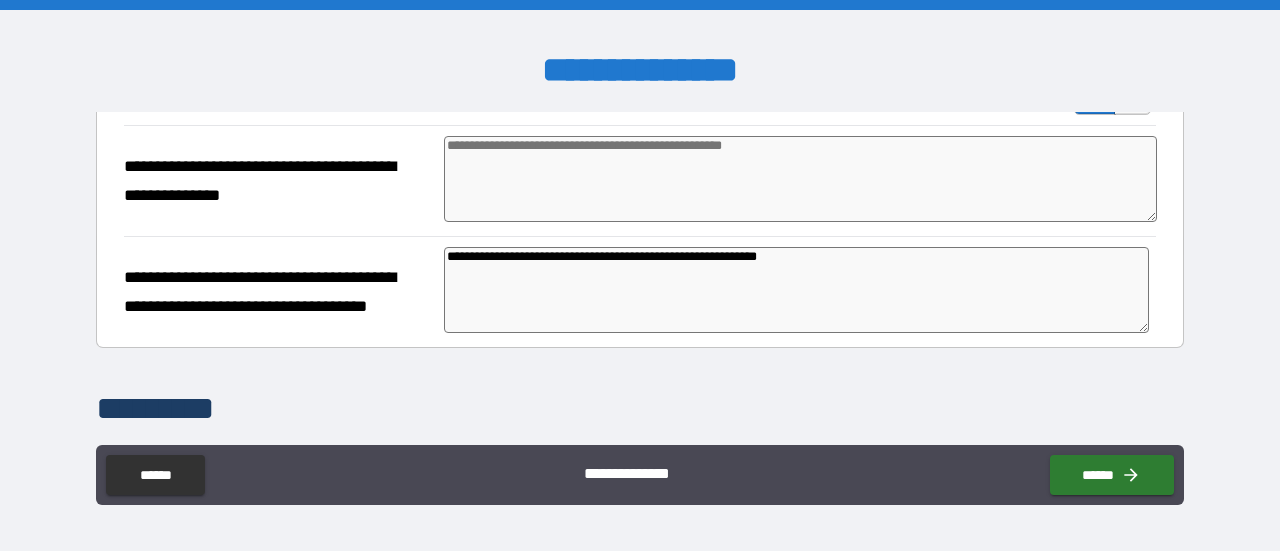 click on "**********" at bounding box center [796, 290] 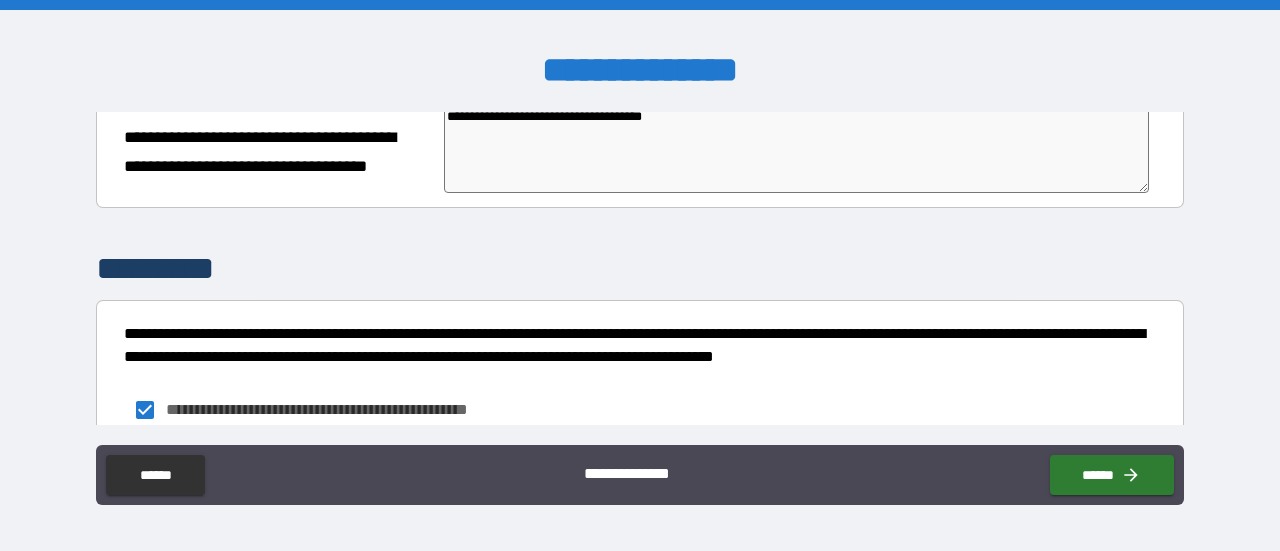 scroll, scrollTop: 2333, scrollLeft: 0, axis: vertical 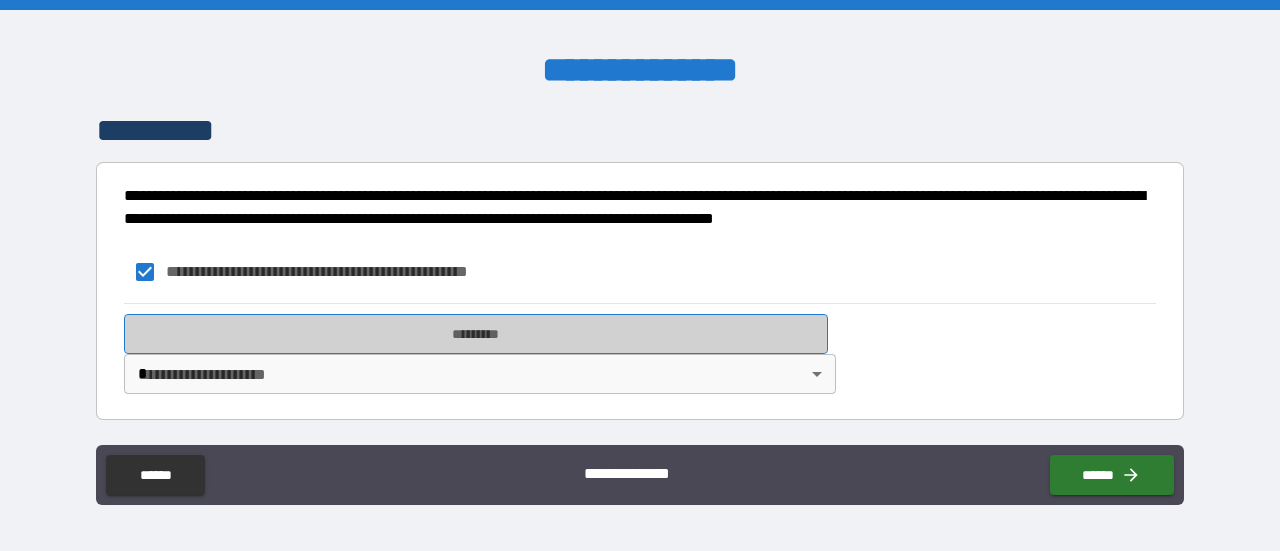 click on "*********" at bounding box center [476, 334] 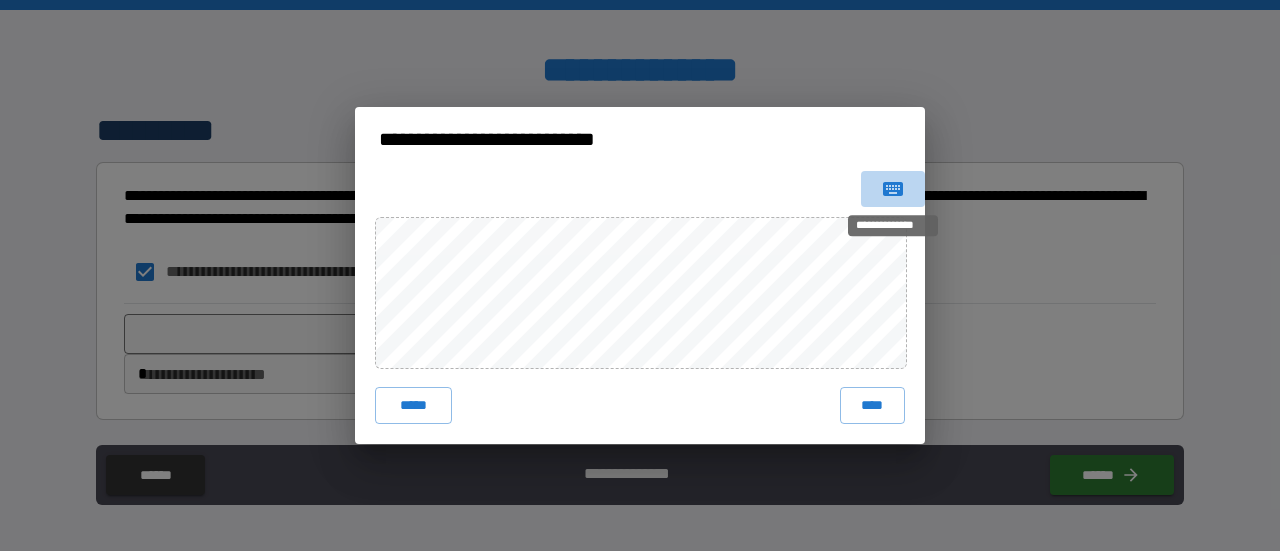 click 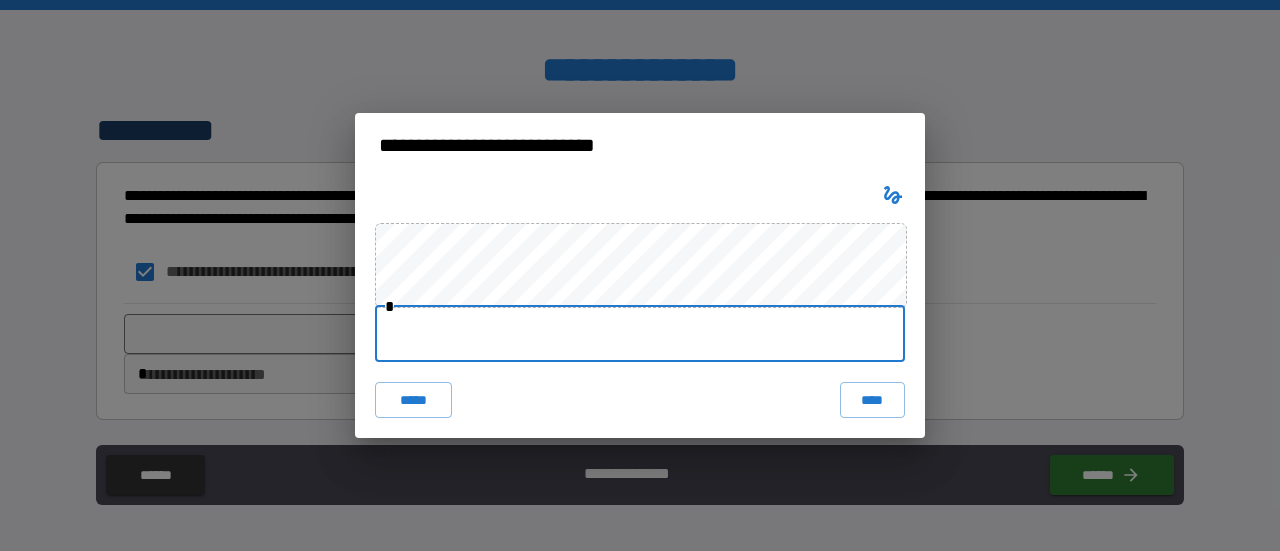 click at bounding box center [640, 334] 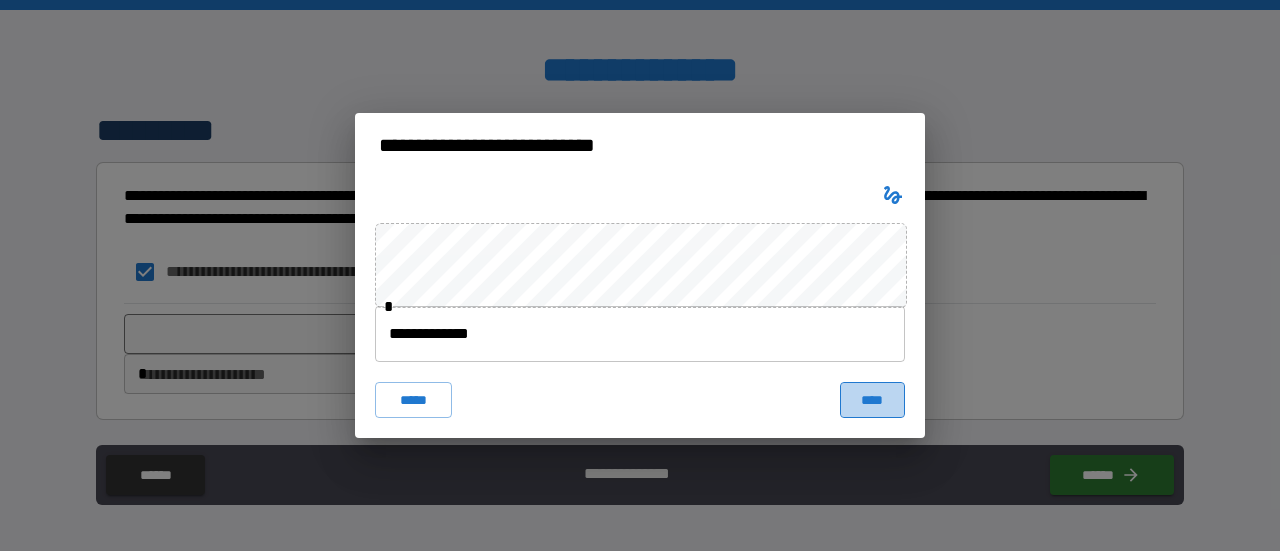 click on "****" at bounding box center (873, 400) 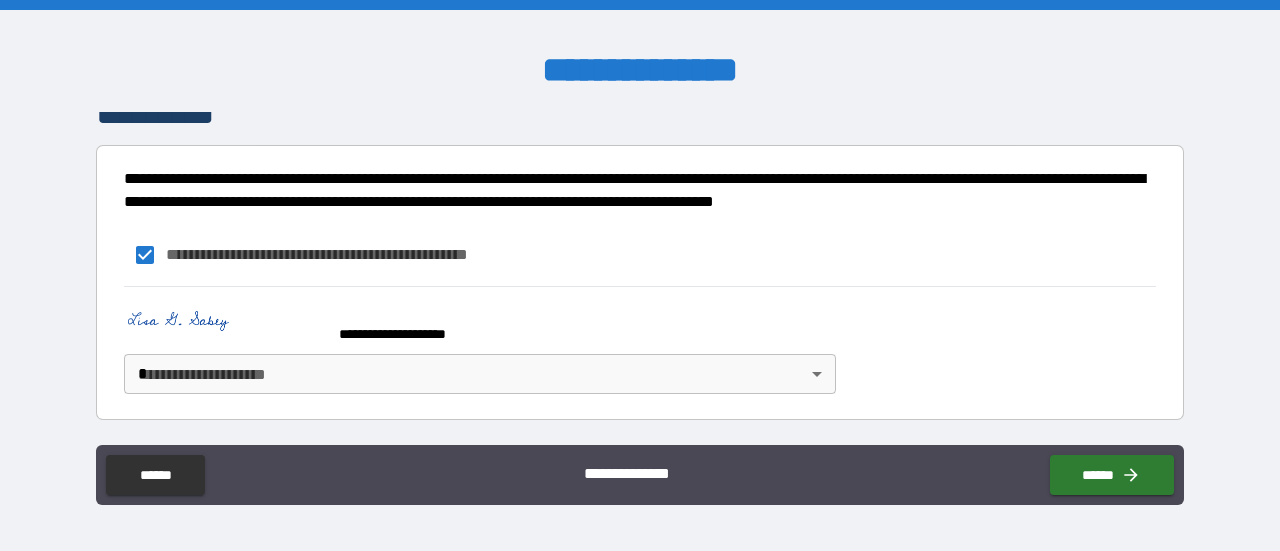 scroll, scrollTop: 2350, scrollLeft: 0, axis: vertical 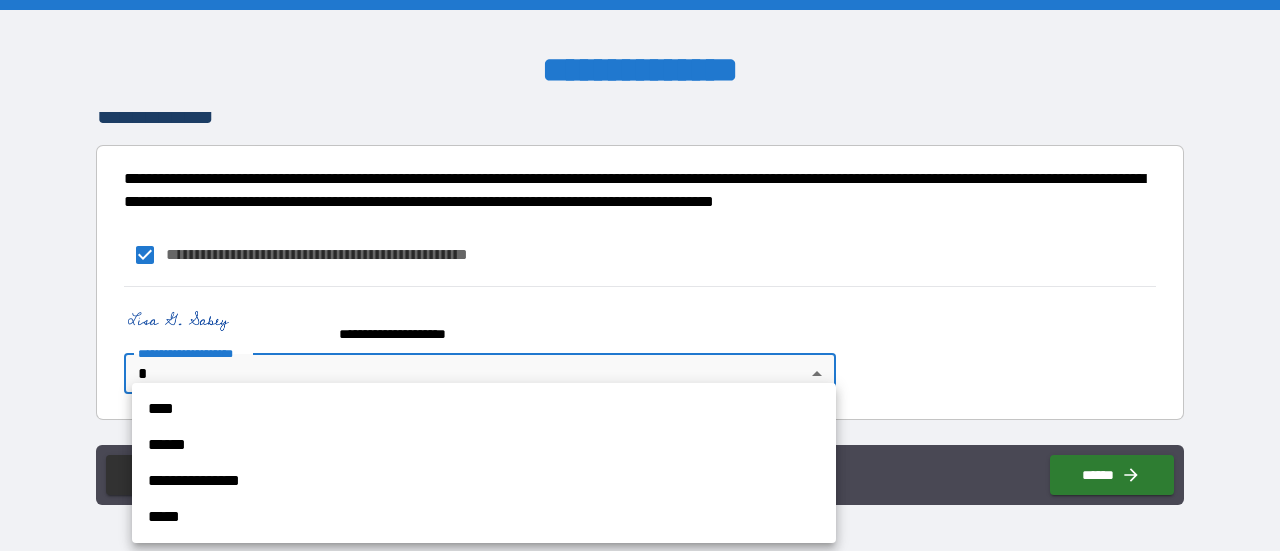 click on "**********" at bounding box center (640, 275) 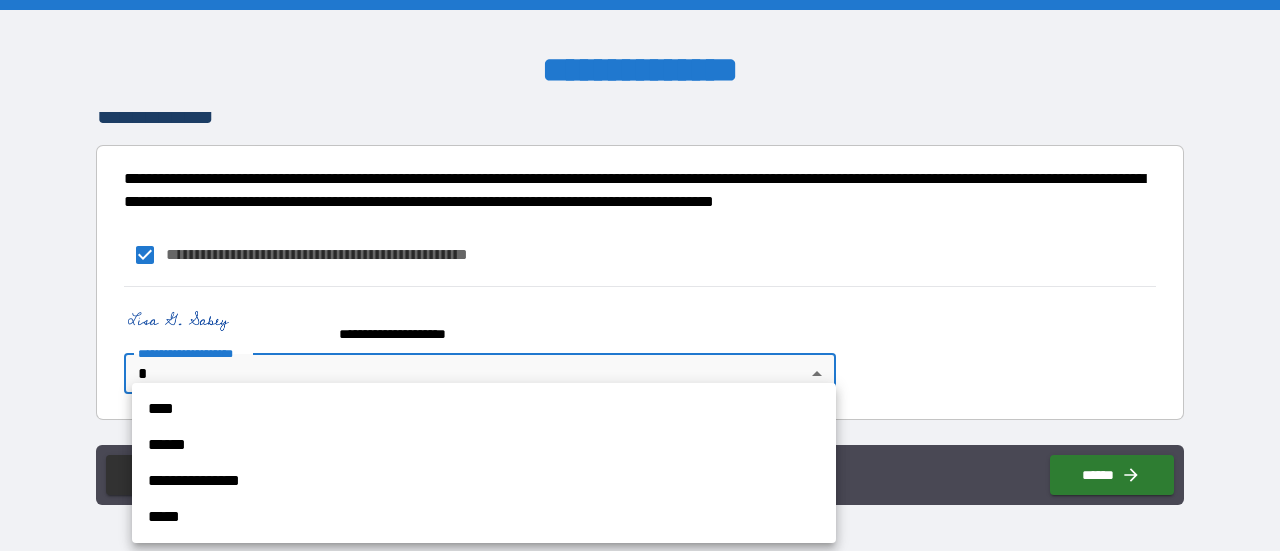click on "****" at bounding box center (484, 409) 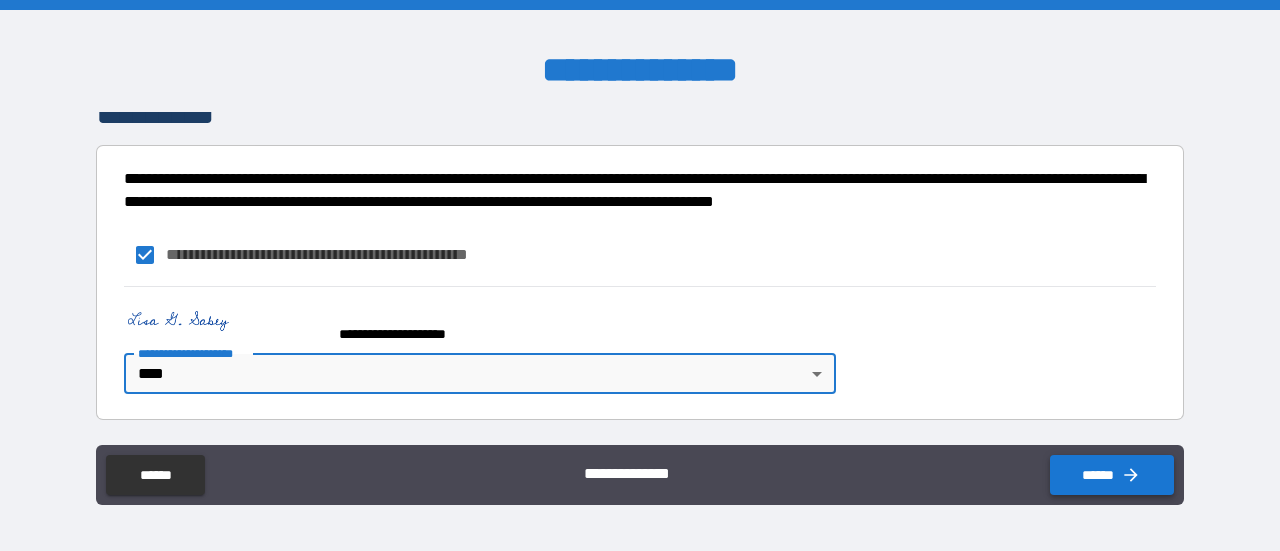 click on "******" at bounding box center [1112, 475] 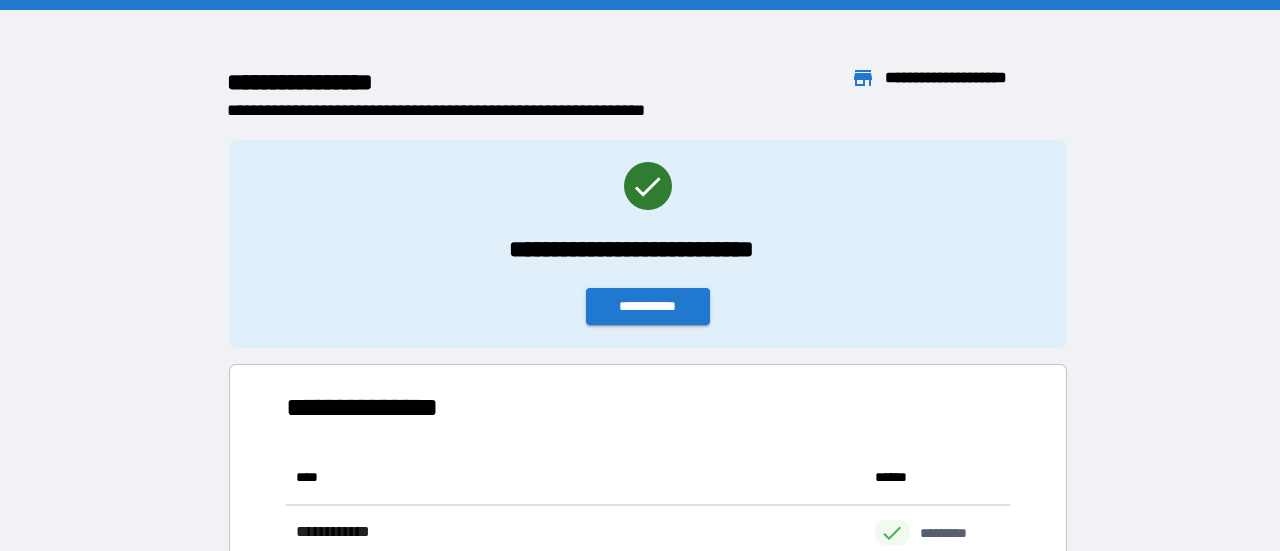 scroll, scrollTop: 481, scrollLeft: 698, axis: both 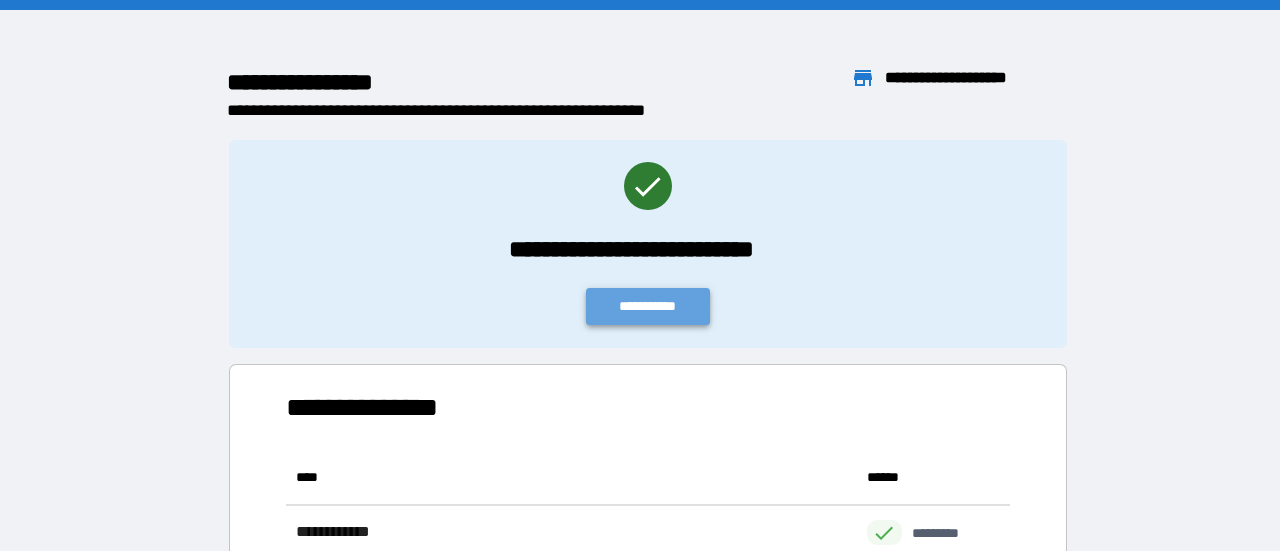 click on "**********" at bounding box center (648, 306) 